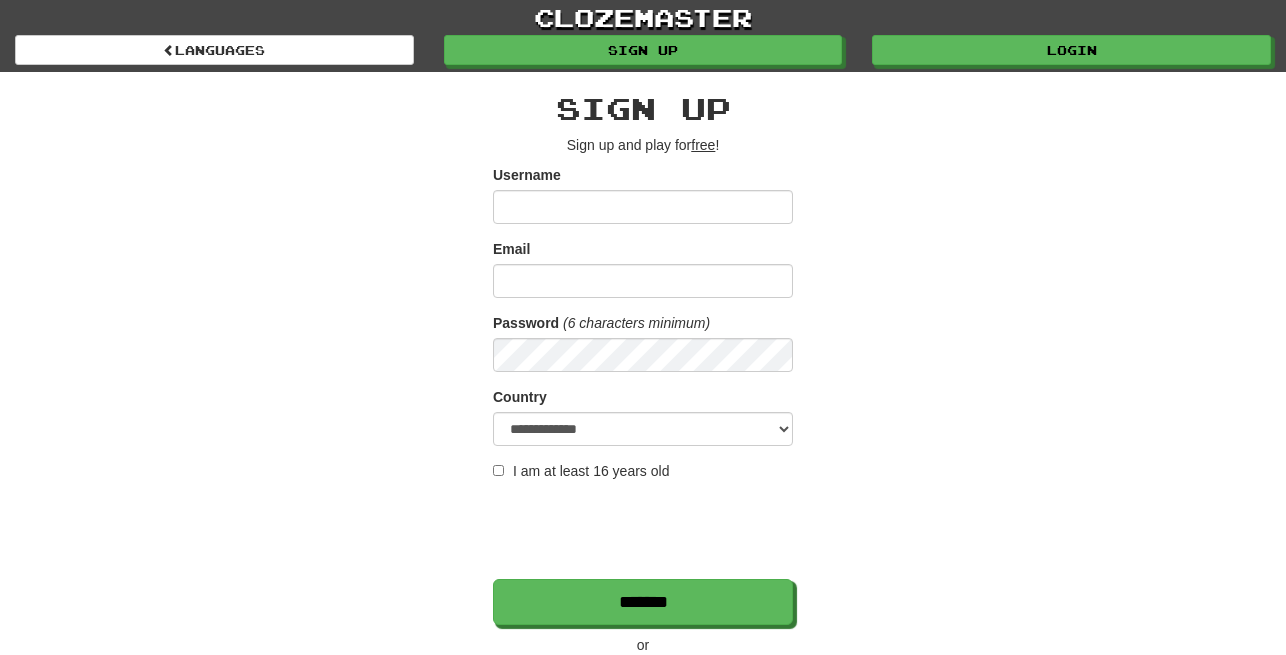 scroll, scrollTop: 0, scrollLeft: 0, axis: both 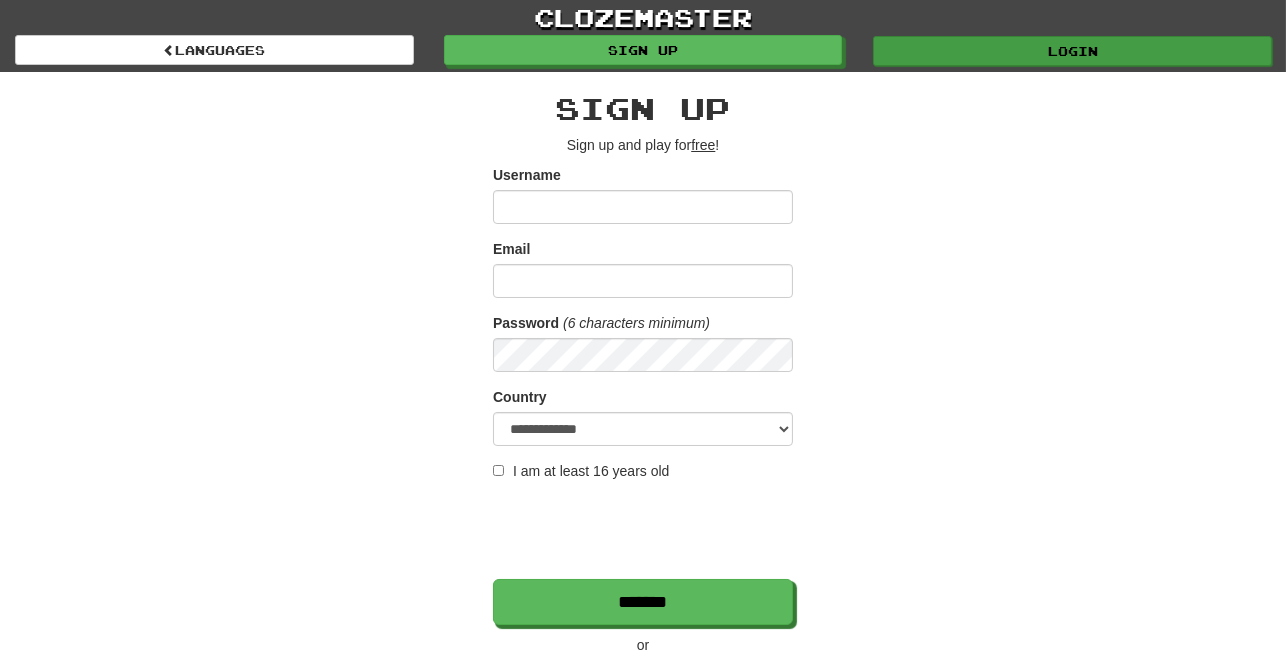 click on "Login" at bounding box center [1072, 51] 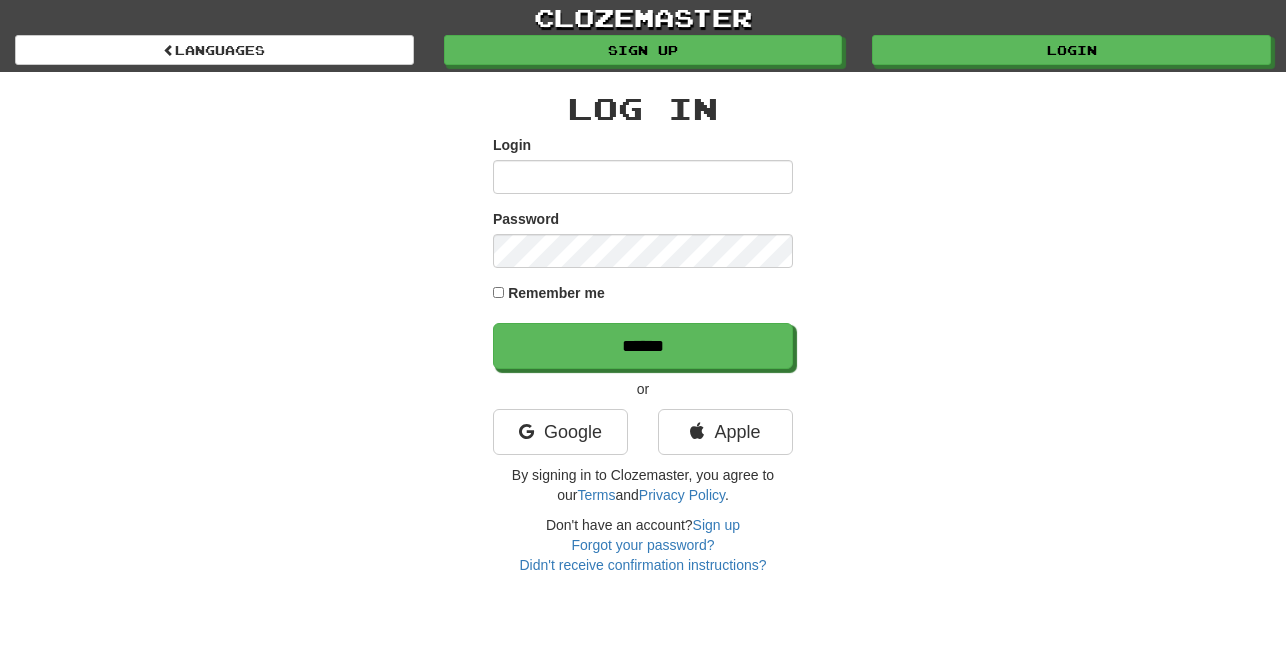 scroll, scrollTop: 0, scrollLeft: 0, axis: both 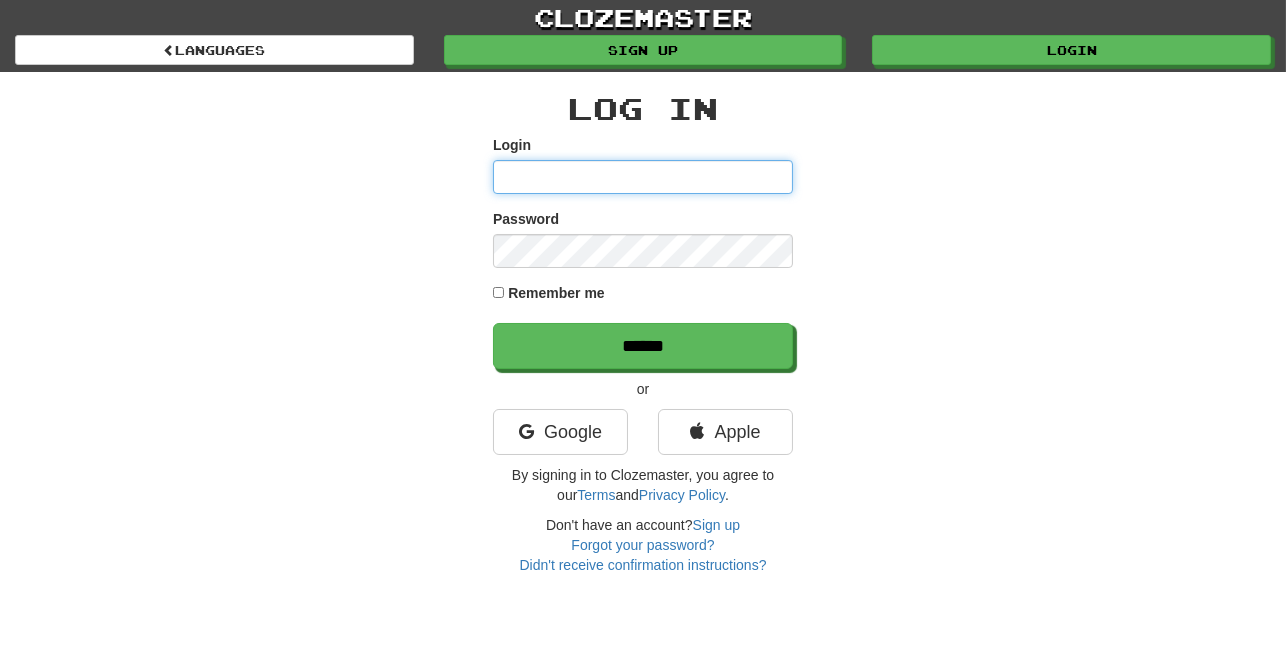 type on "*********" 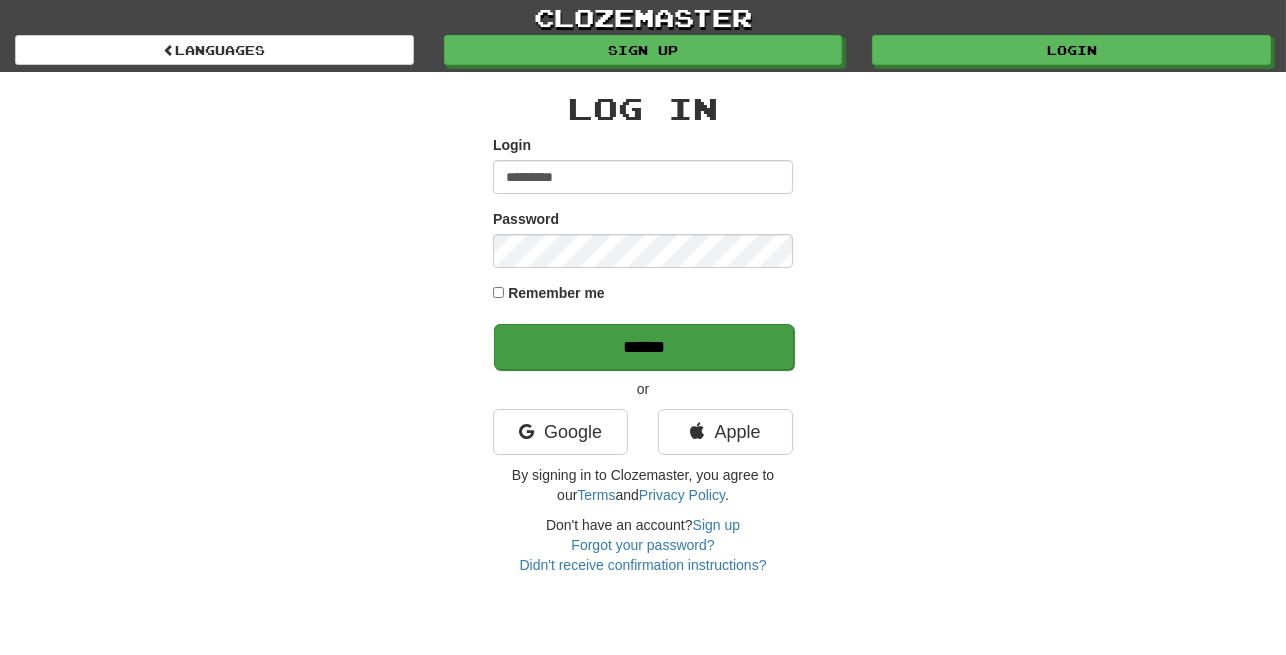 click on "******" at bounding box center (644, 347) 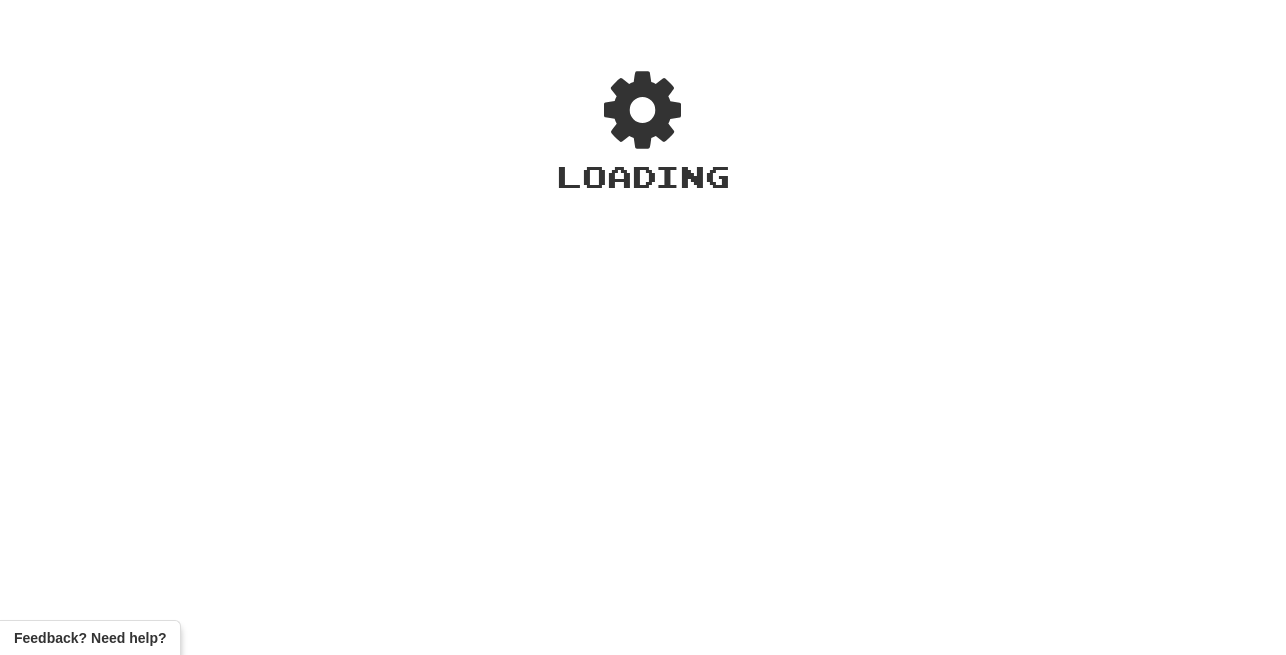 scroll, scrollTop: 0, scrollLeft: 0, axis: both 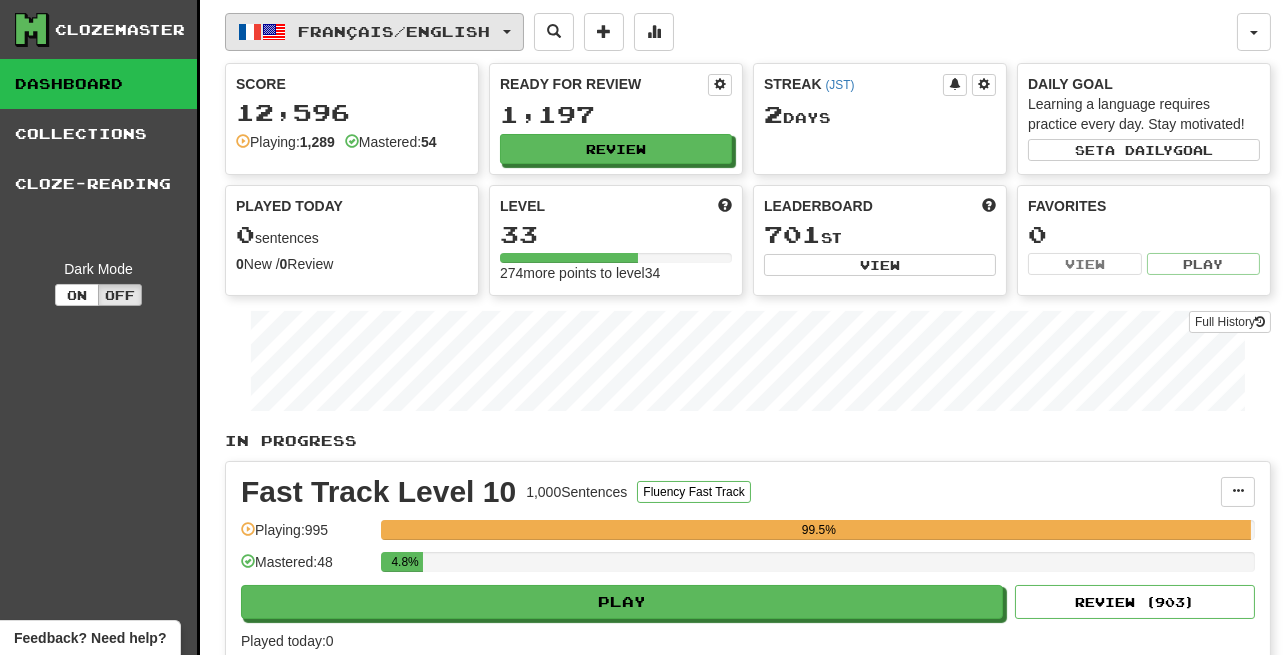 click on "Français  /  English" at bounding box center [395, 31] 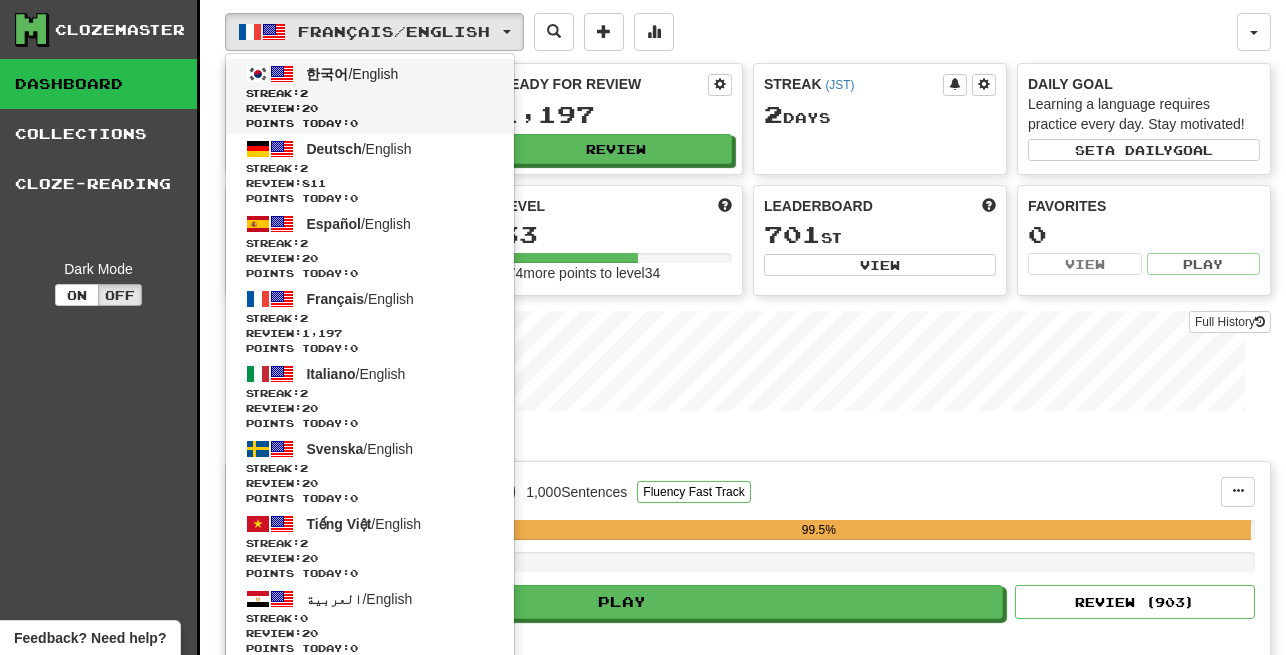 click on "한국어" at bounding box center (328, 74) 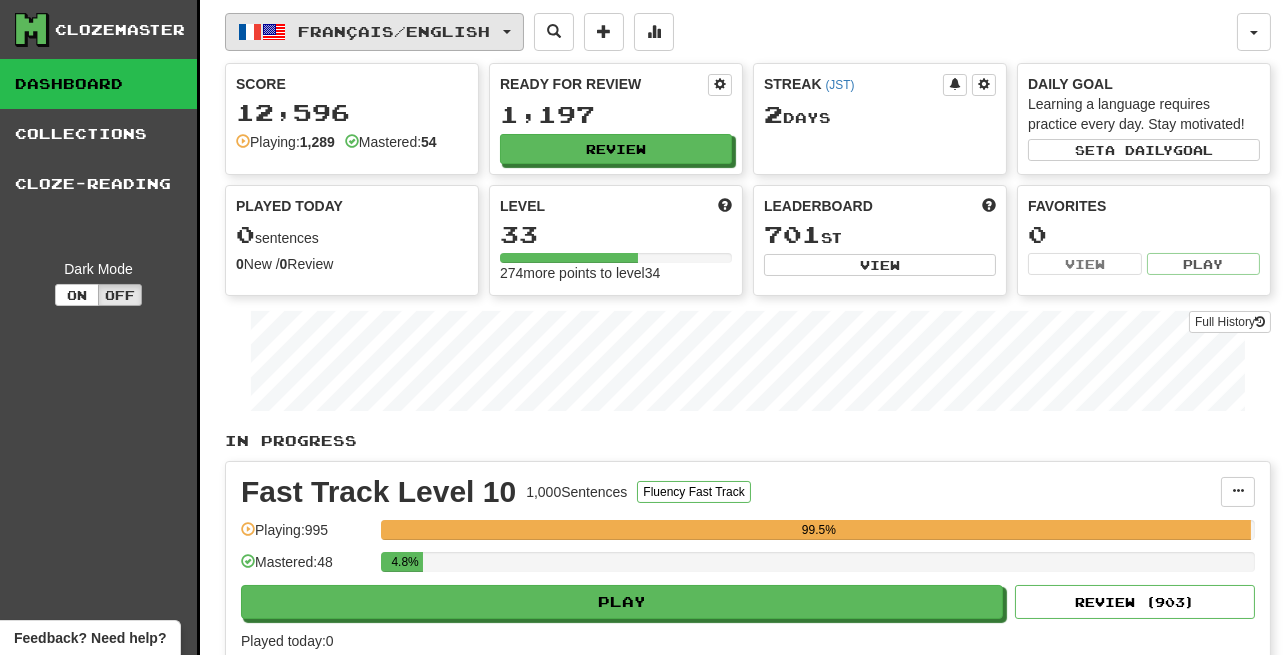 click on "Français  /  English" at bounding box center [374, 32] 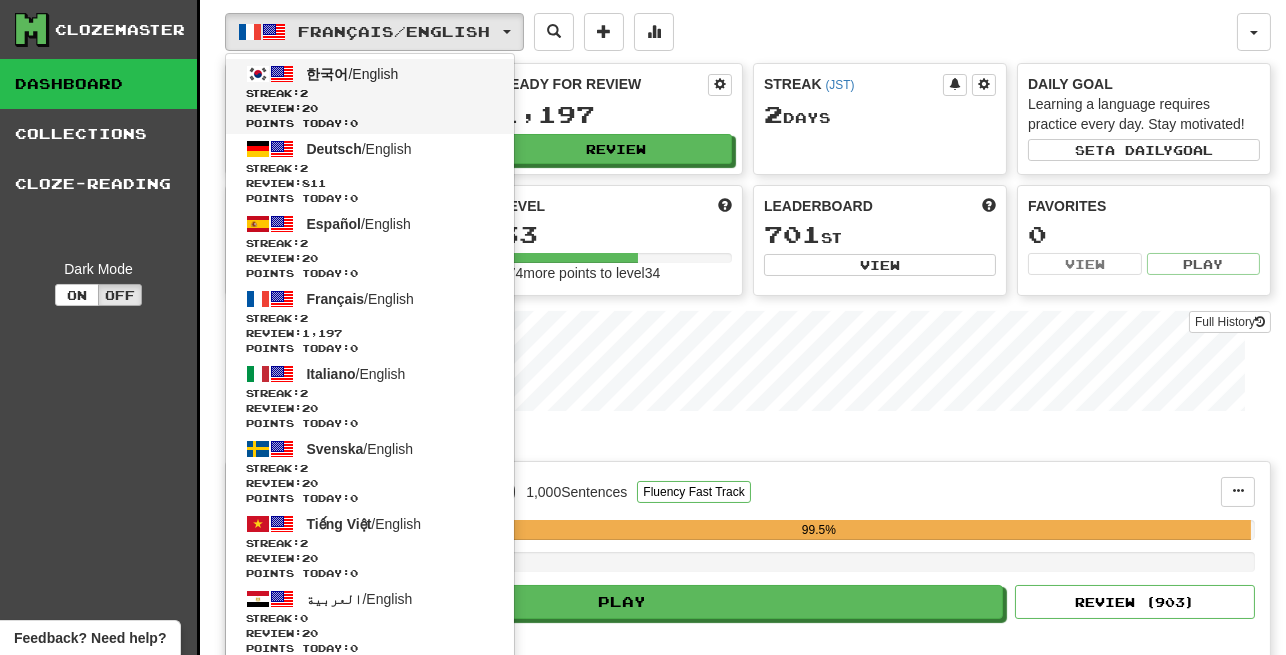 click on "한국어" at bounding box center [328, 74] 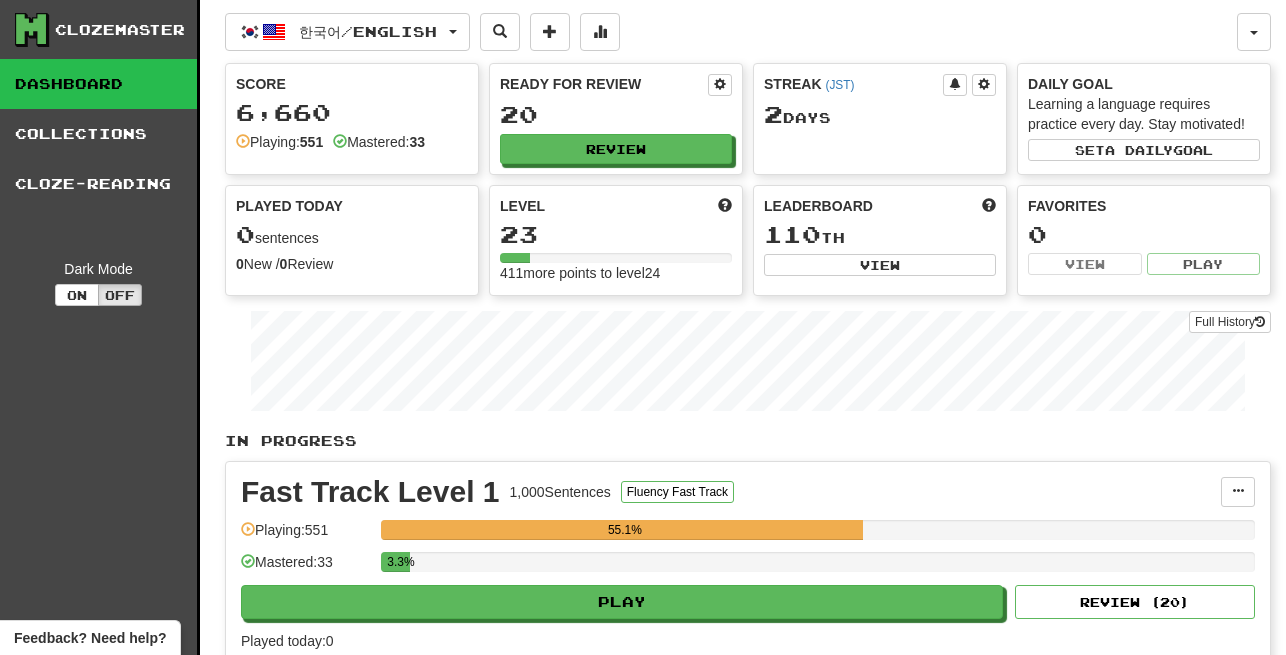 scroll, scrollTop: 0, scrollLeft: 0, axis: both 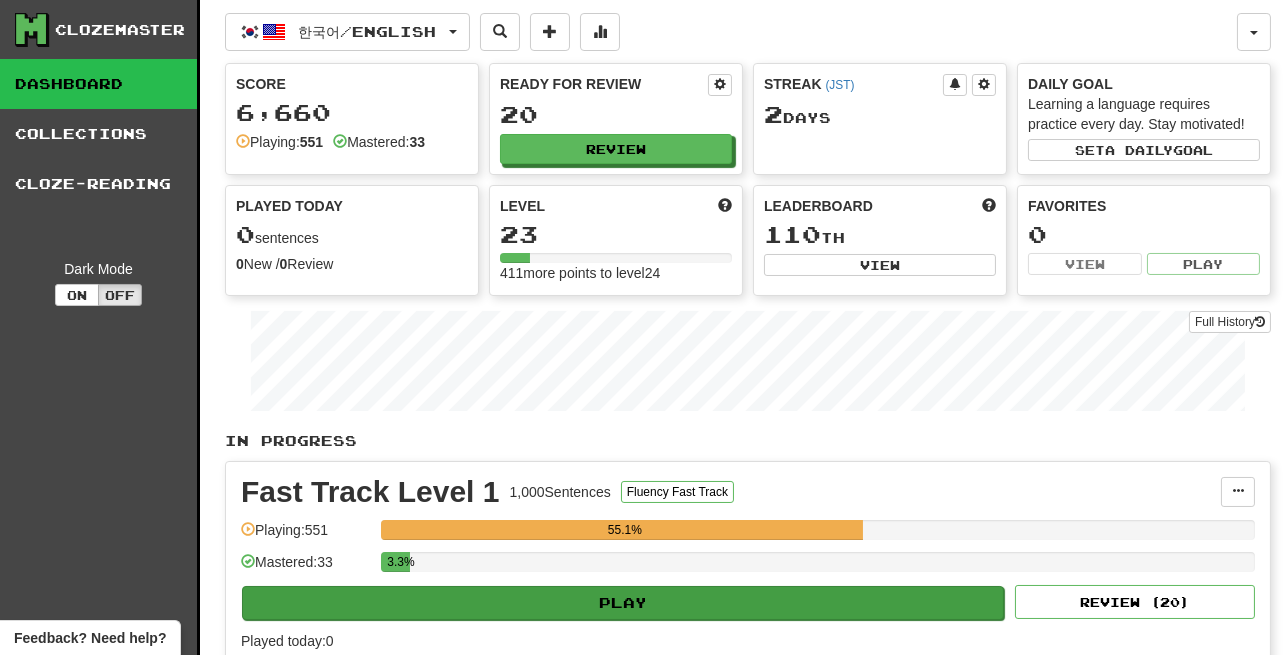click on "Play" at bounding box center [623, 603] 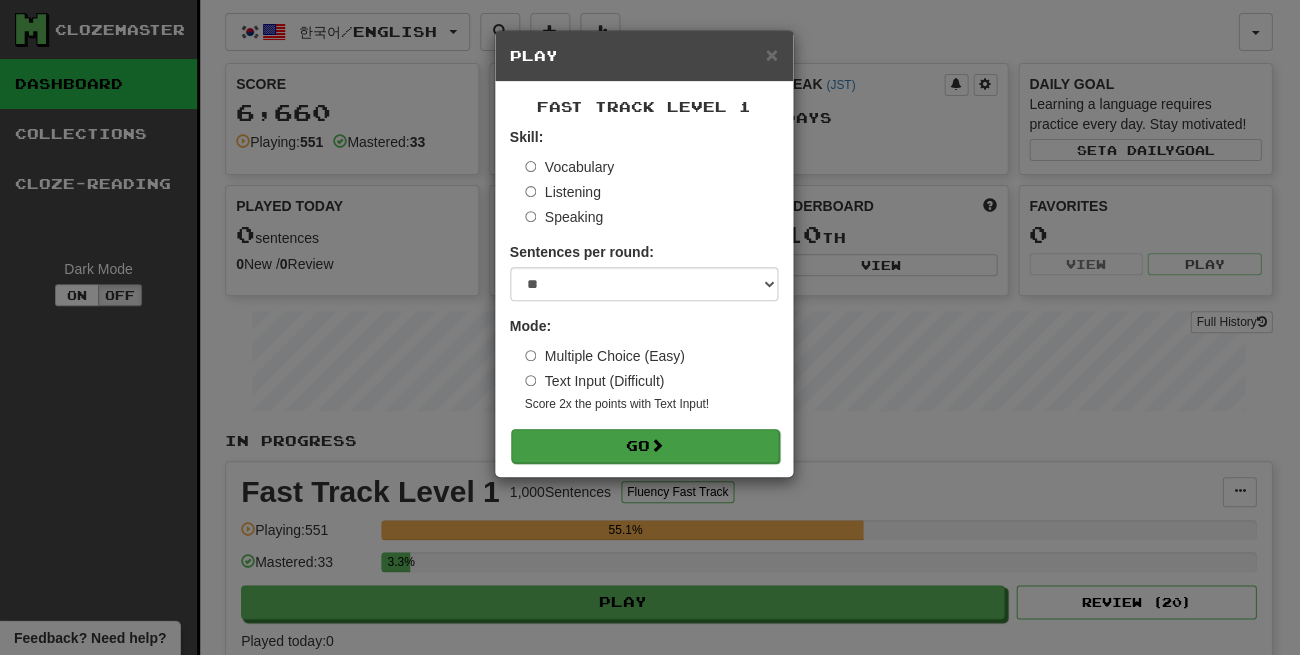 click at bounding box center [657, 445] 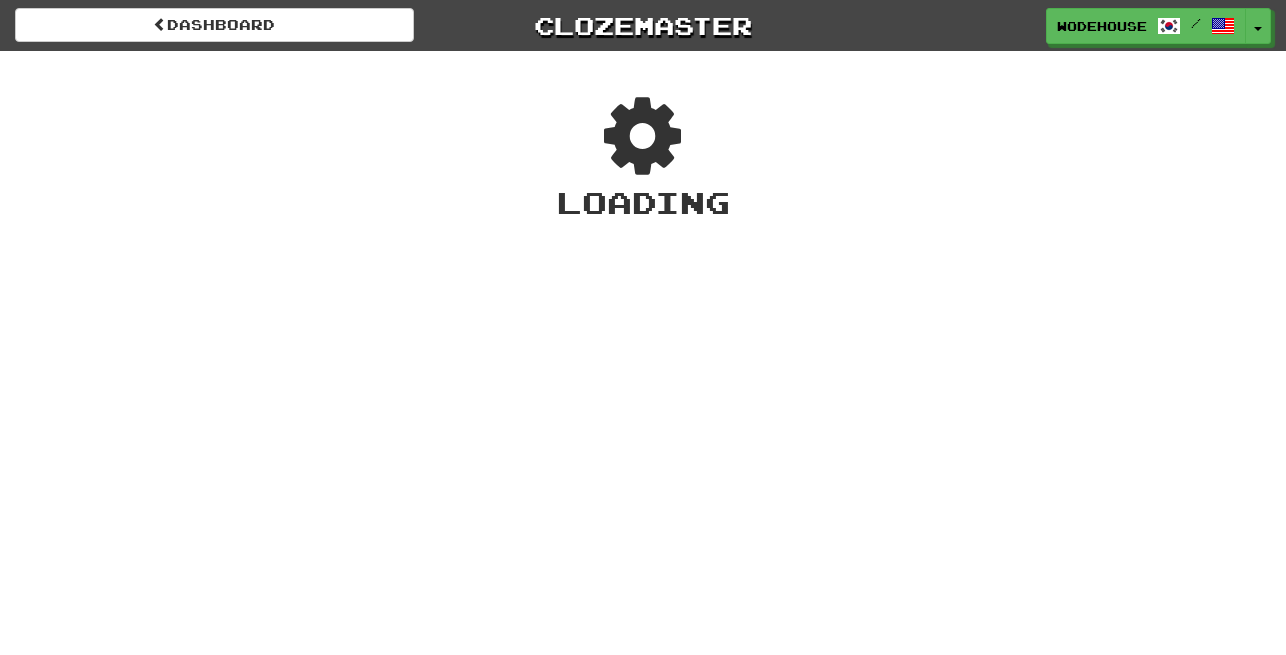 scroll, scrollTop: 0, scrollLeft: 0, axis: both 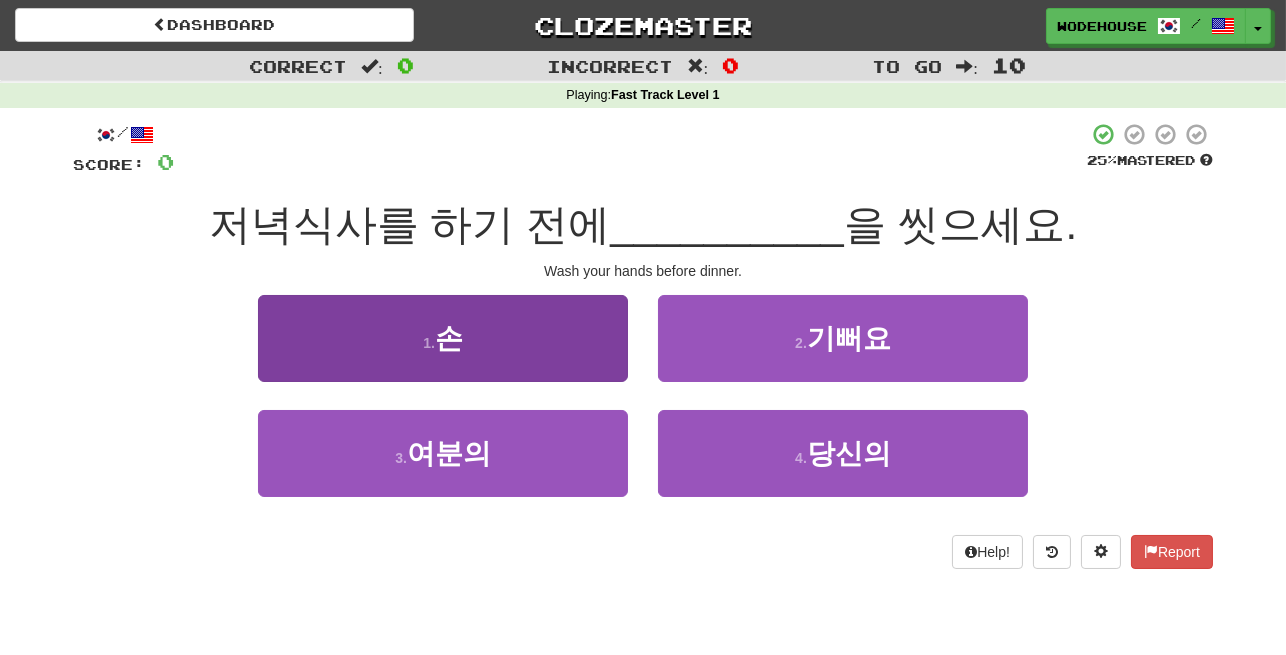 click on "1 .  손" at bounding box center [443, 338] 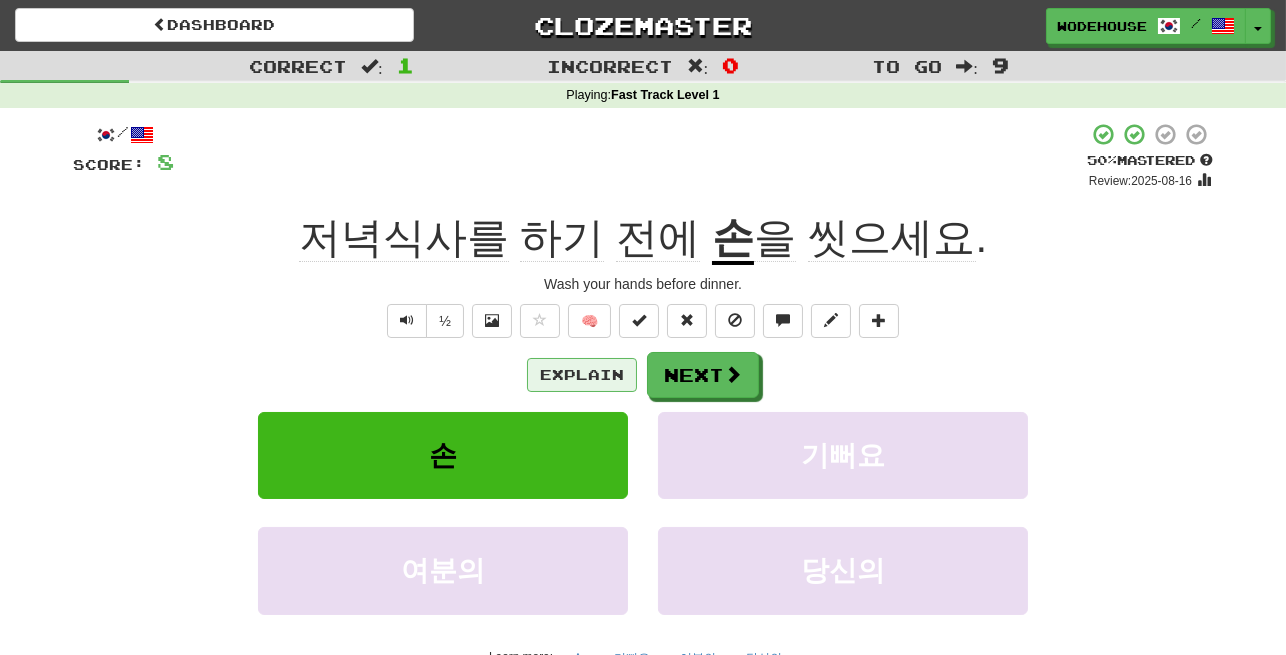 click on "Explain" at bounding box center [582, 375] 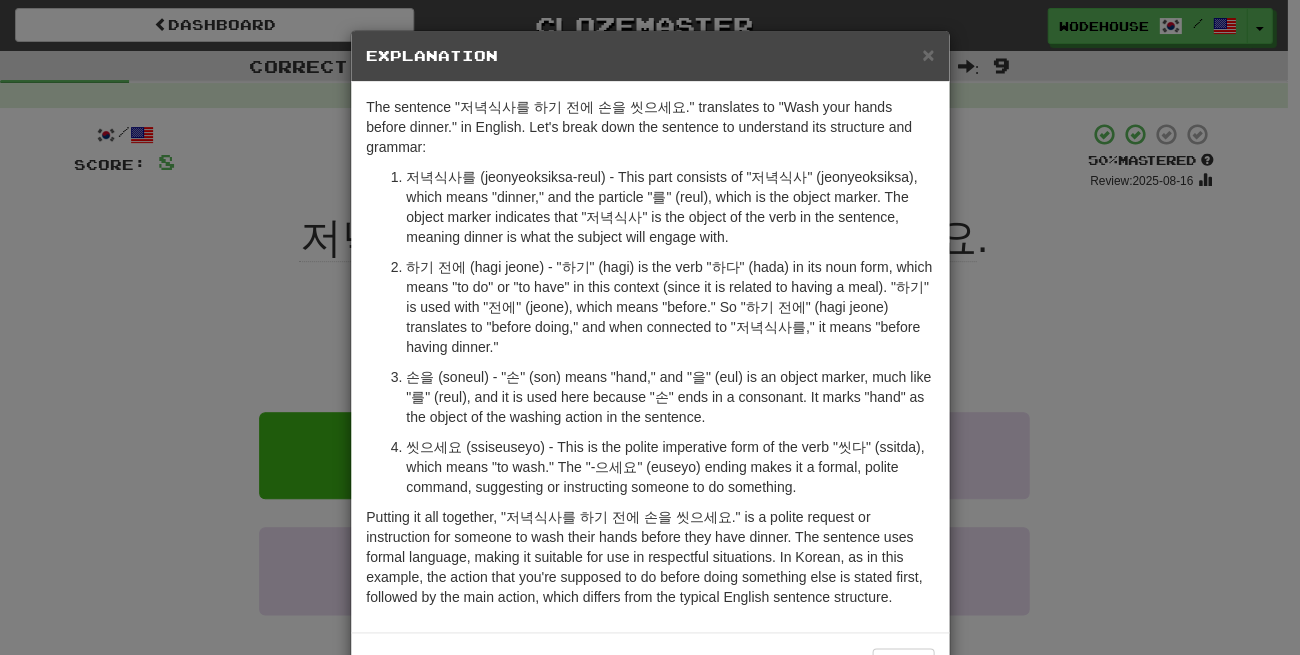 click on "× Explanation The sentence "저녁식사를 하기 전에 손을 씻으세요." translates to "Wash your hands before dinner." in English. Let's break down the sentence to understand its structure and grammar:
저녁식사를 (jeonyeoksiksa-reul) - This part consists of "저녁식사" (jeonyeoksiksa), which means "dinner," and the particle "를" (reul), which is the object marker. The object marker indicates that "저녁식사" is the object of the verb in the sentence, meaning dinner is what the subject will engage with.
하기 전에 (hagi jeone) - "하기" (hagi) is the verb "하다" (hada) in its noun form, which means "to do" or "to have" in this context (since it is related to having a meal). "하기" is used with "전에" (jeone), which means "before." So "하기 전에" (hagi jeone) translates to "before doing," and when connected to "저녁식사를," it means "before having dinner."
In beta. Generated by ChatGPT. Like it? Hate it?  Let us know ! Close" at bounding box center [650, 327] 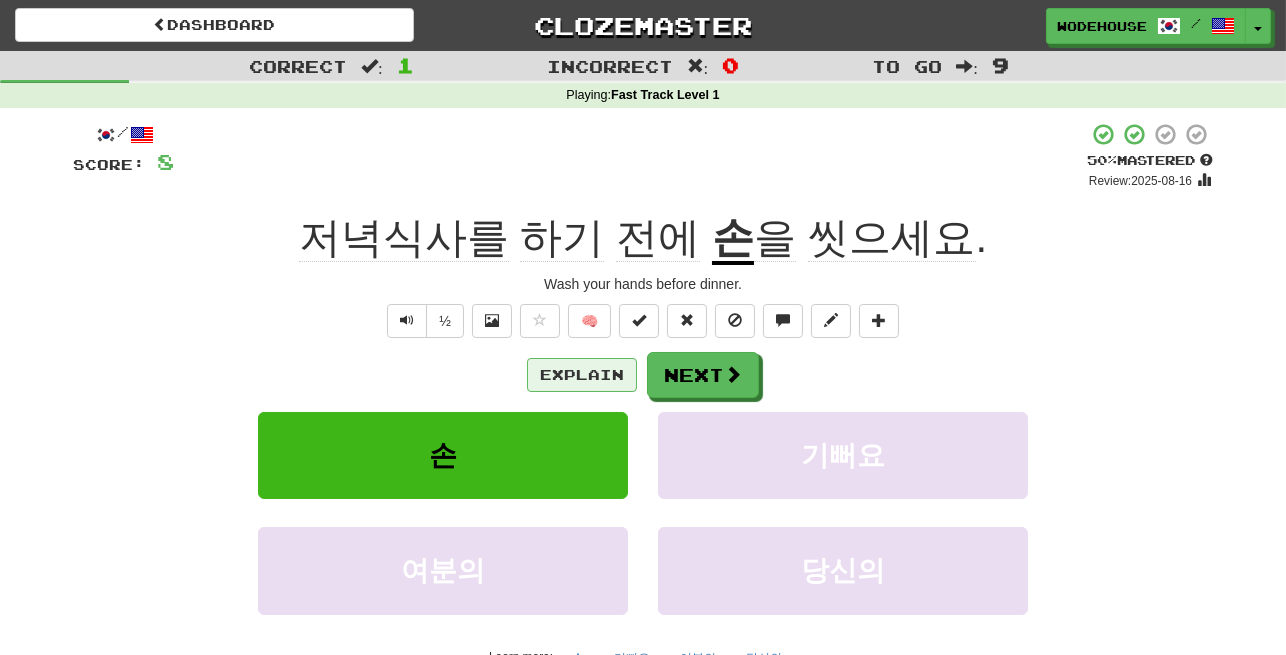 click on "Explain" at bounding box center (582, 375) 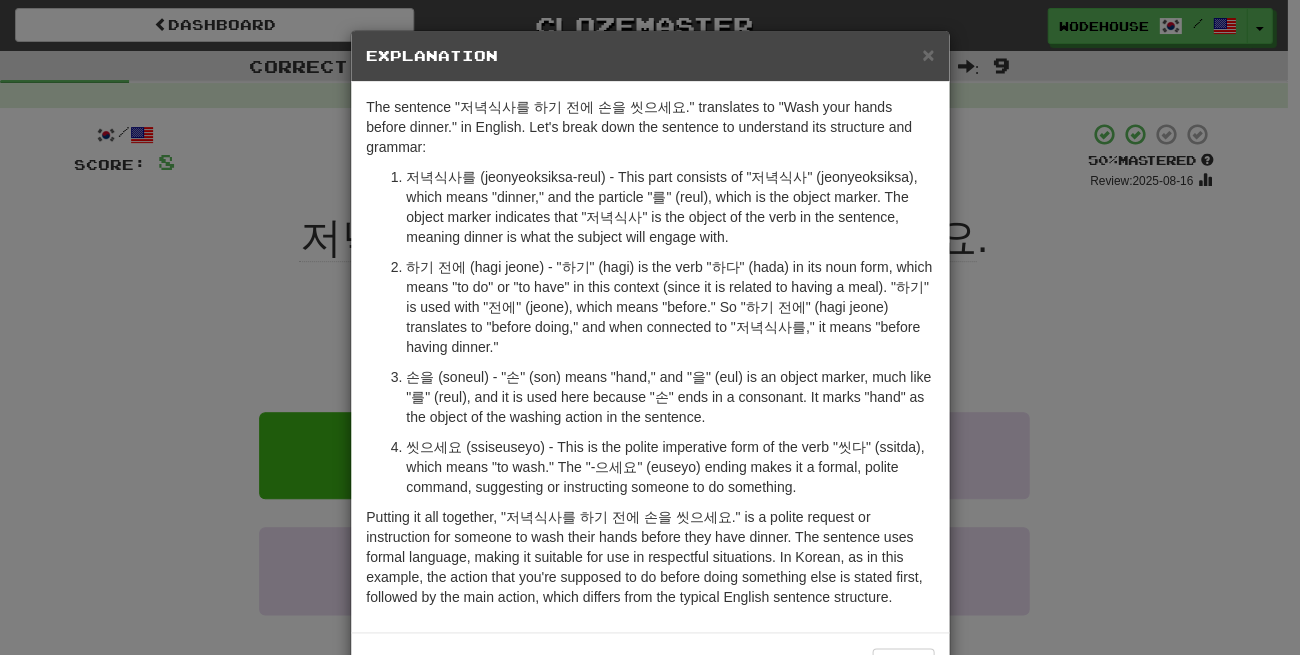 click on "× Explanation The sentence "저녁식사를 하기 전에 손을 씻으세요." translates to "Wash your hands before dinner." in English. Let's break down the sentence to understand its structure and grammar:
저녁식사를 (jeonyeoksiksa-reul) - This part consists of "저녁식사" (jeonyeoksiksa), which means "dinner," and the particle "를" (reul), which is the object marker. The object marker indicates that "저녁식사" is the object of the verb in the sentence, meaning dinner is what the subject will engage with.
하기 전에 (hagi jeone) - "하기" (hagi) is the verb "하다" (hada) in its noun form, which means "to do" or "to have" in this context (since it is related to having a meal). "하기" is used with "전에" (jeone), which means "before." So "하기 전에" (hagi jeone) translates to "before doing," and when connected to "저녁식사를," it means "before having dinner."
In beta. Generated by ChatGPT. Like it? Hate it?  Let us know ! Close" at bounding box center [650, 327] 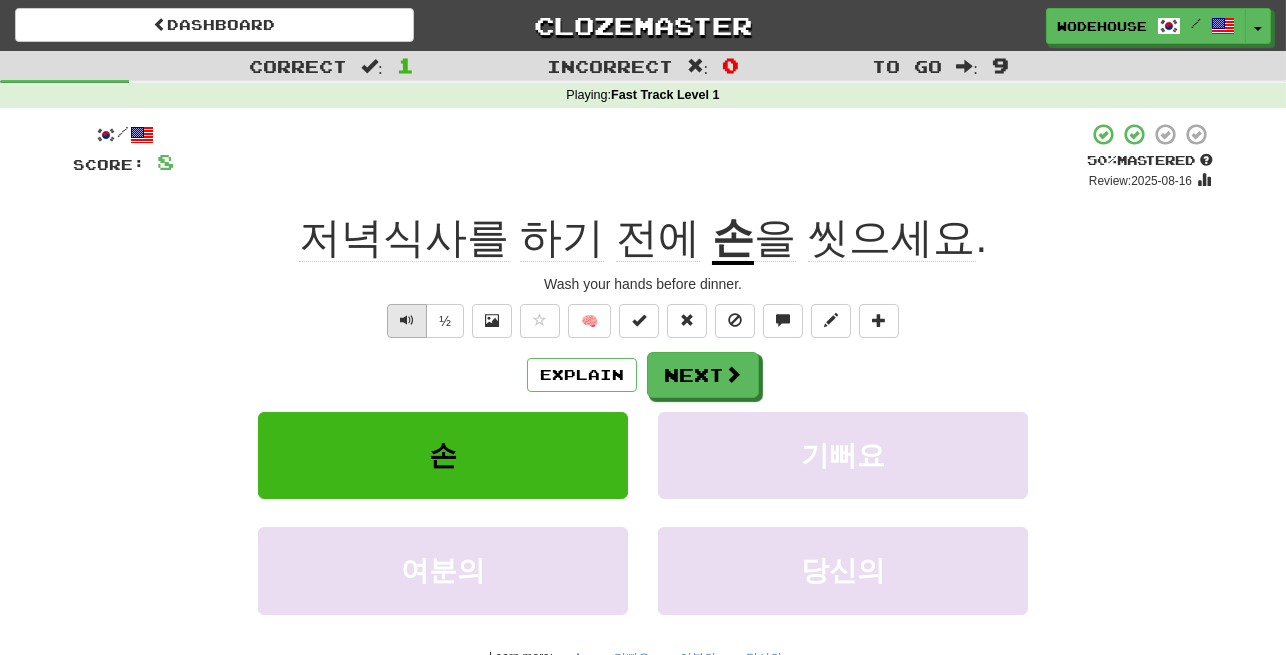 click at bounding box center (407, 320) 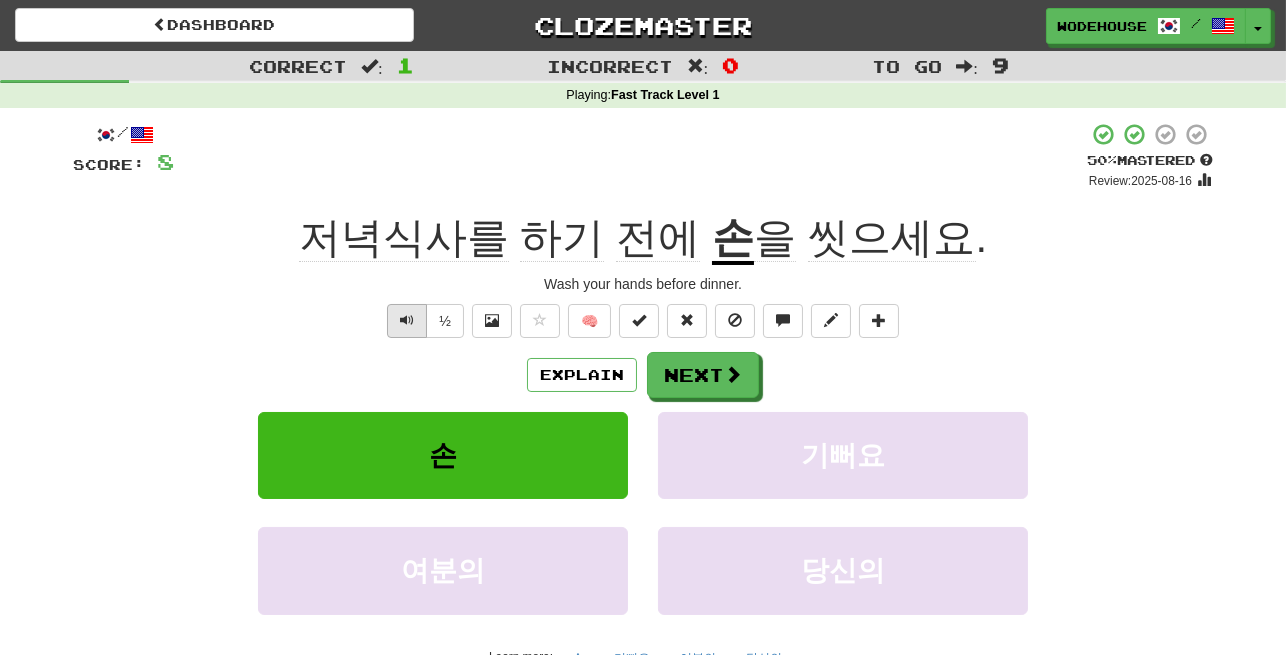 click at bounding box center (407, 320) 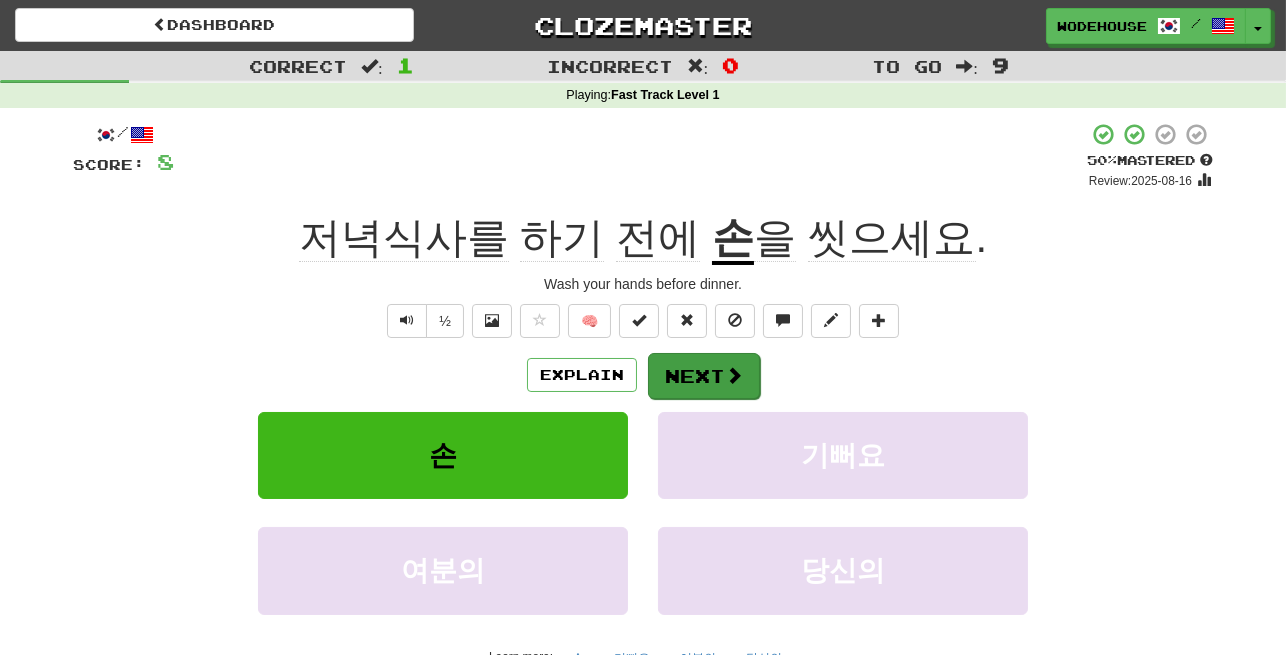 click on "Next" at bounding box center (704, 376) 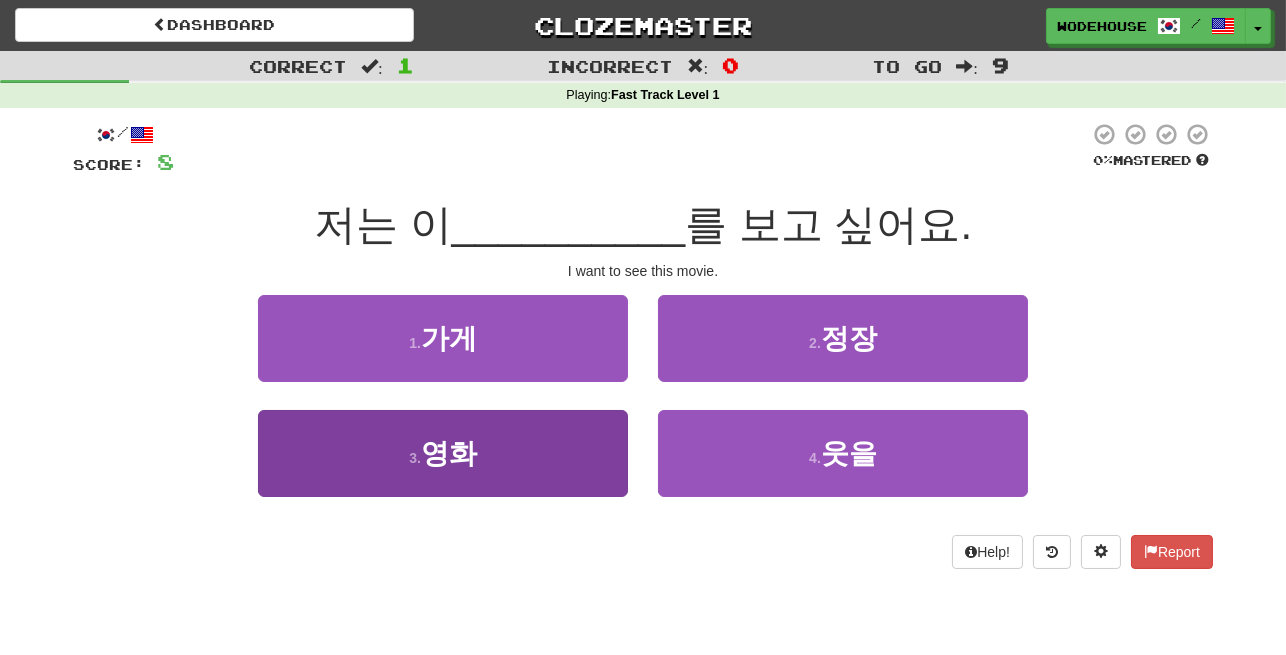 click on "3 .  영화" at bounding box center [443, 453] 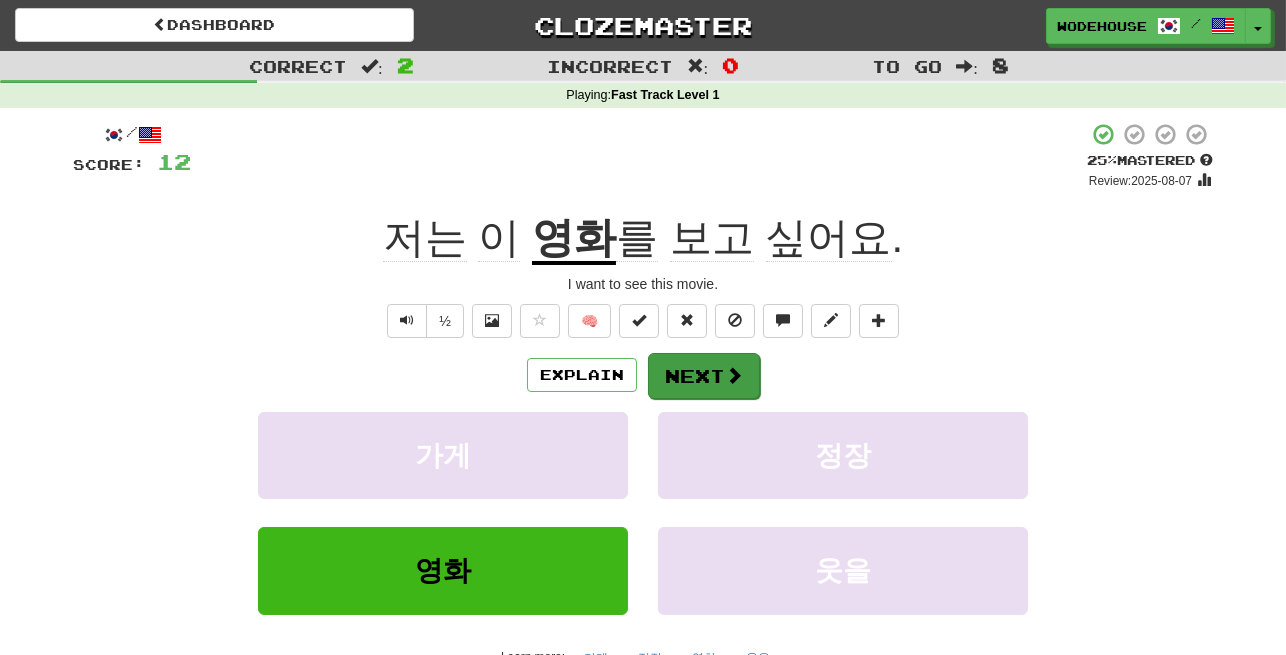 click on "Next" at bounding box center [704, 376] 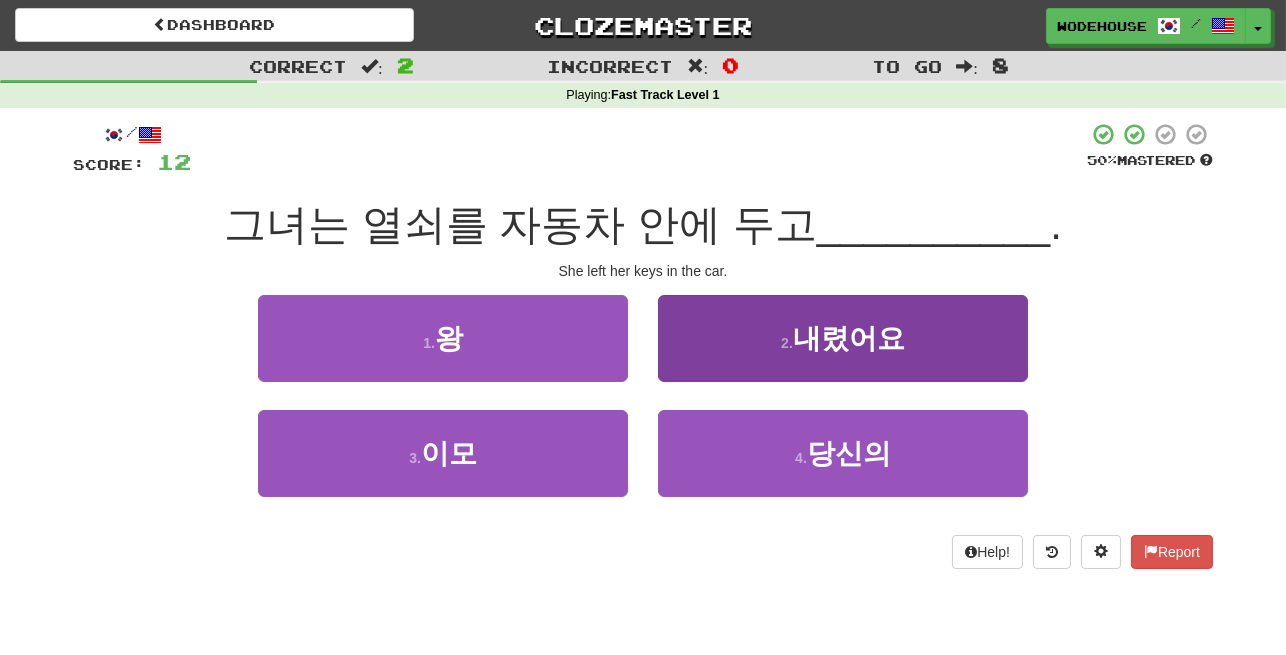click on "2 .  내렸어요" at bounding box center (843, 338) 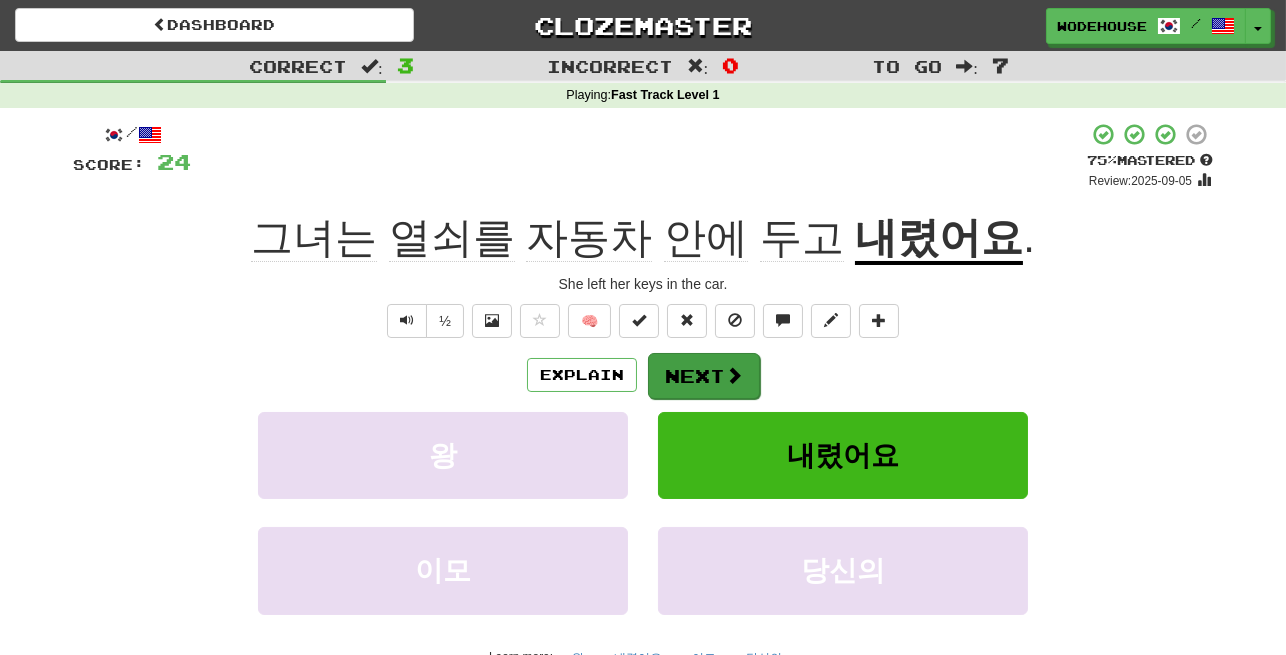 click at bounding box center [734, 375] 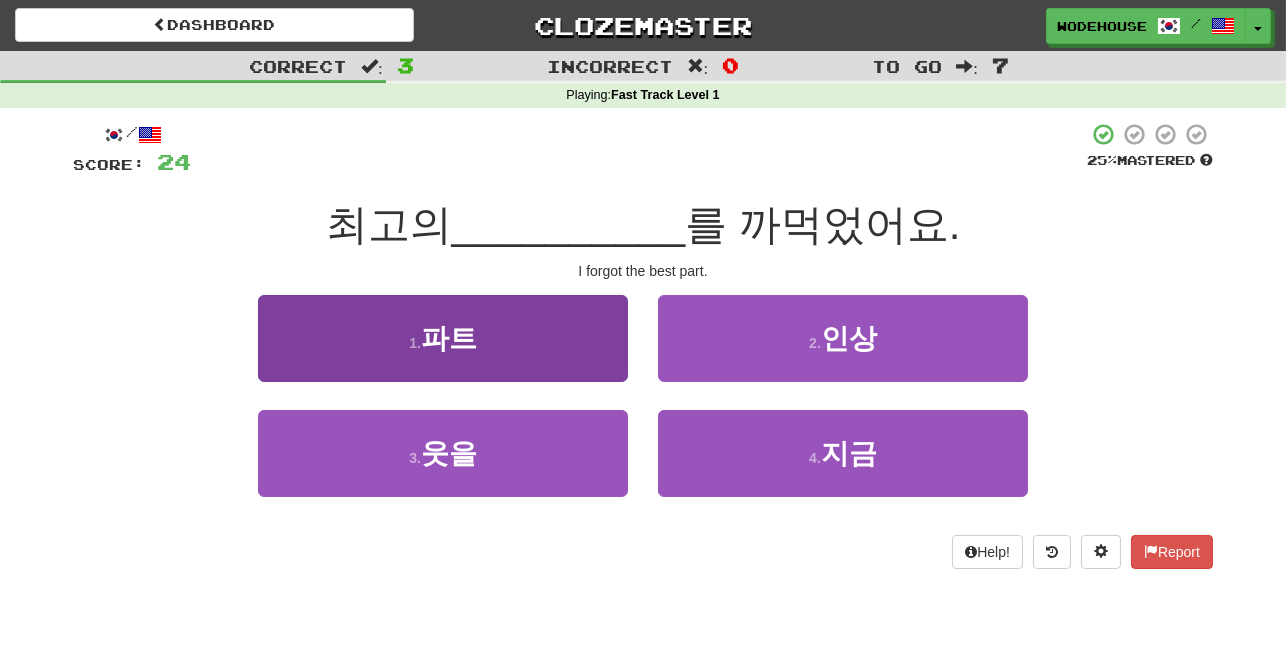 click on "1 .  파트" at bounding box center (443, 338) 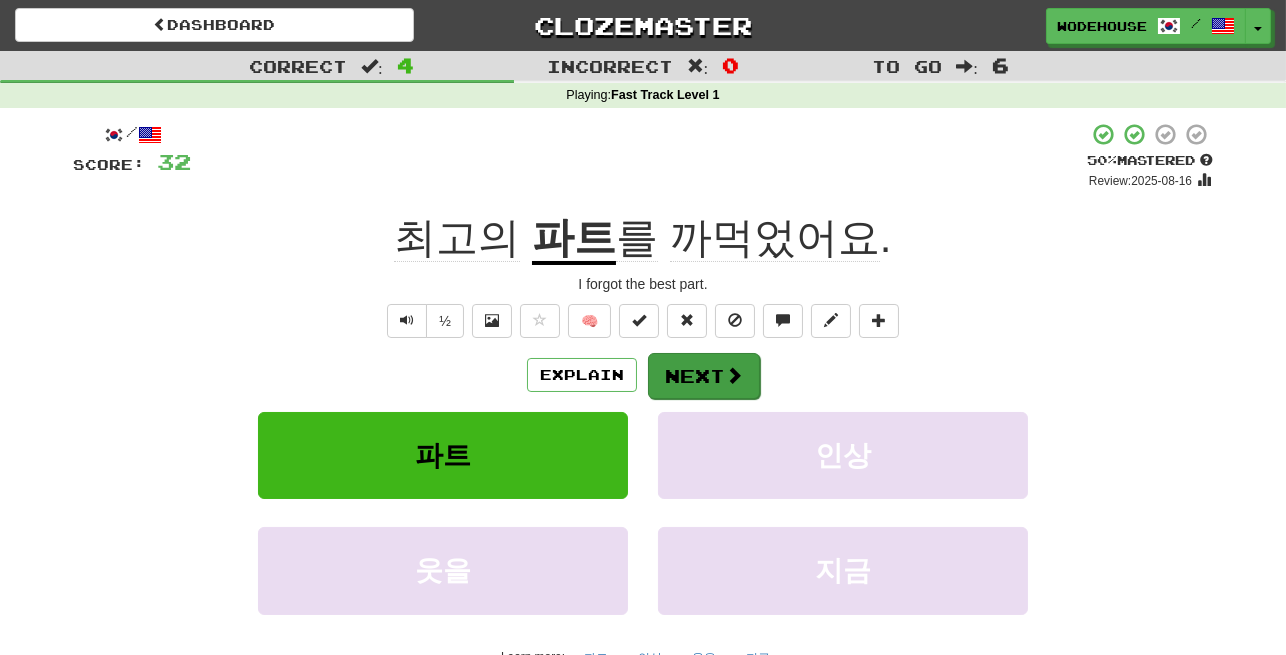 click on "Next" at bounding box center (704, 376) 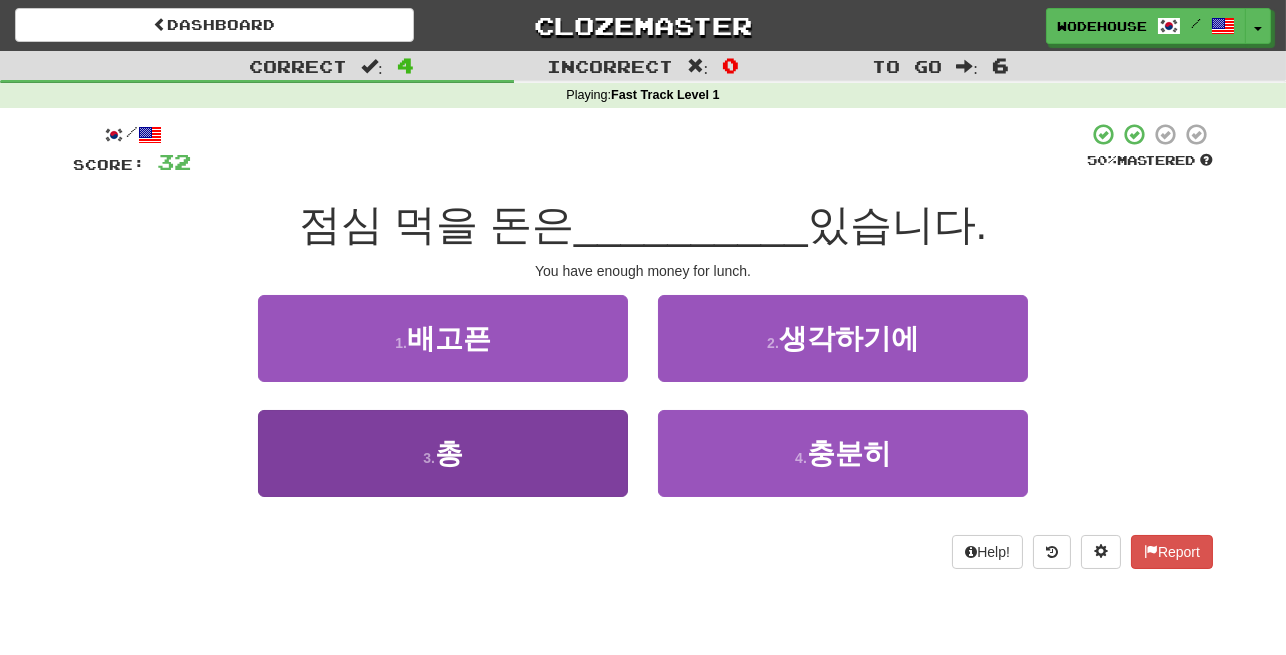 click on "3 .  총" at bounding box center (443, 453) 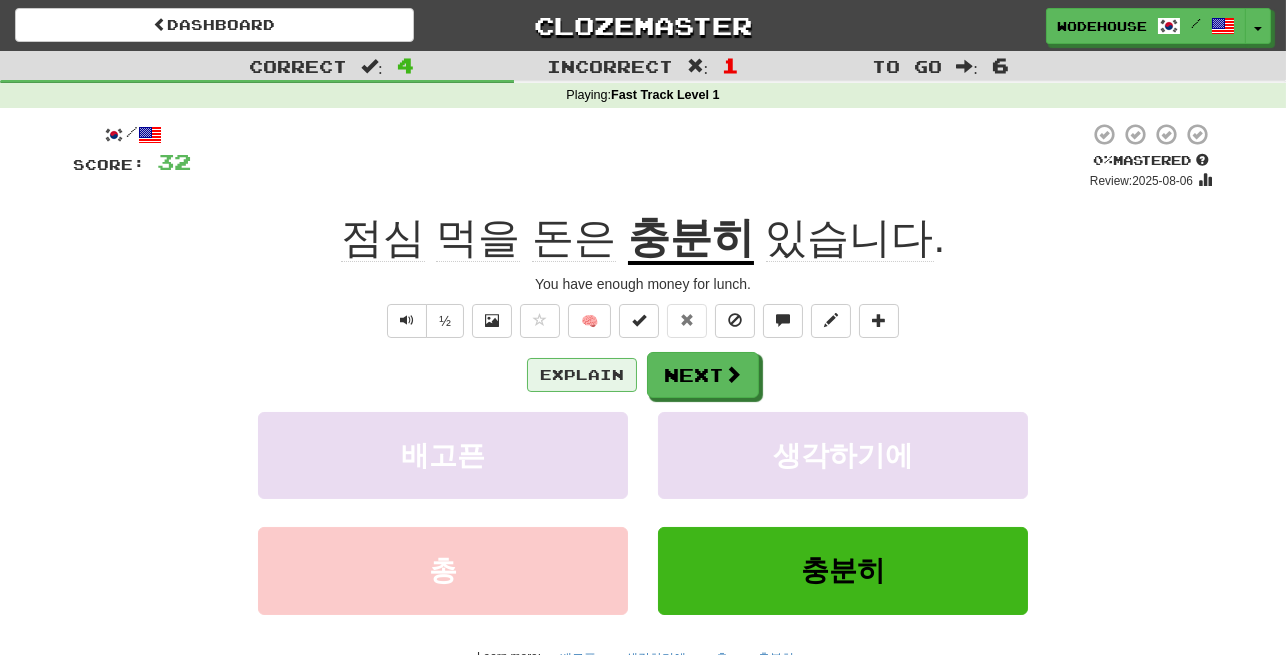 click on "Explain" at bounding box center [582, 375] 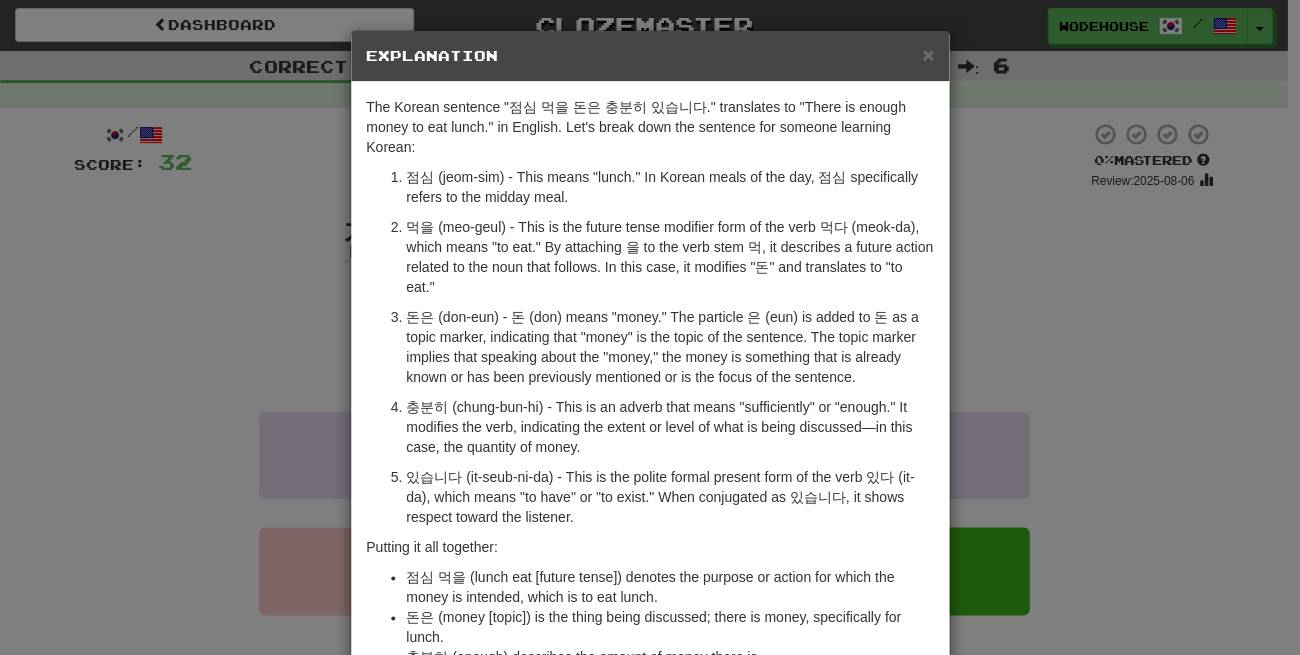 click on "× Explanation The Korean sentence "점심 먹을 돈은 충분히 있습니다." translates to "There is enough money to eat lunch." in English. Let's break down the sentence for someone learning Korean:
점심 (jeom-sim) - This means "lunch." In Korean meals of the day, 점심 specifically refers to the midday meal.
먹을 (meo-geul) - This is the future tense modifier form of the verb 먹다 (meok-da), which means "to eat." By attaching 을 to the verb stem 먹, it describes a future action related to the noun that follows. In this case, it modifies "돈" and translates to "to eat."
돈은 (don-eun) - 돈 (don) means "money." The particle 은 (eun) is added to 돈 as a topic marker, indicating that "money" is the topic of the sentence. The topic marker implies that speaking about the "money," the money is something that is already known or has been previously mentioned or is the focus of the sentence.
Putting it all together:
Let us know ! Close" at bounding box center (650, 327) 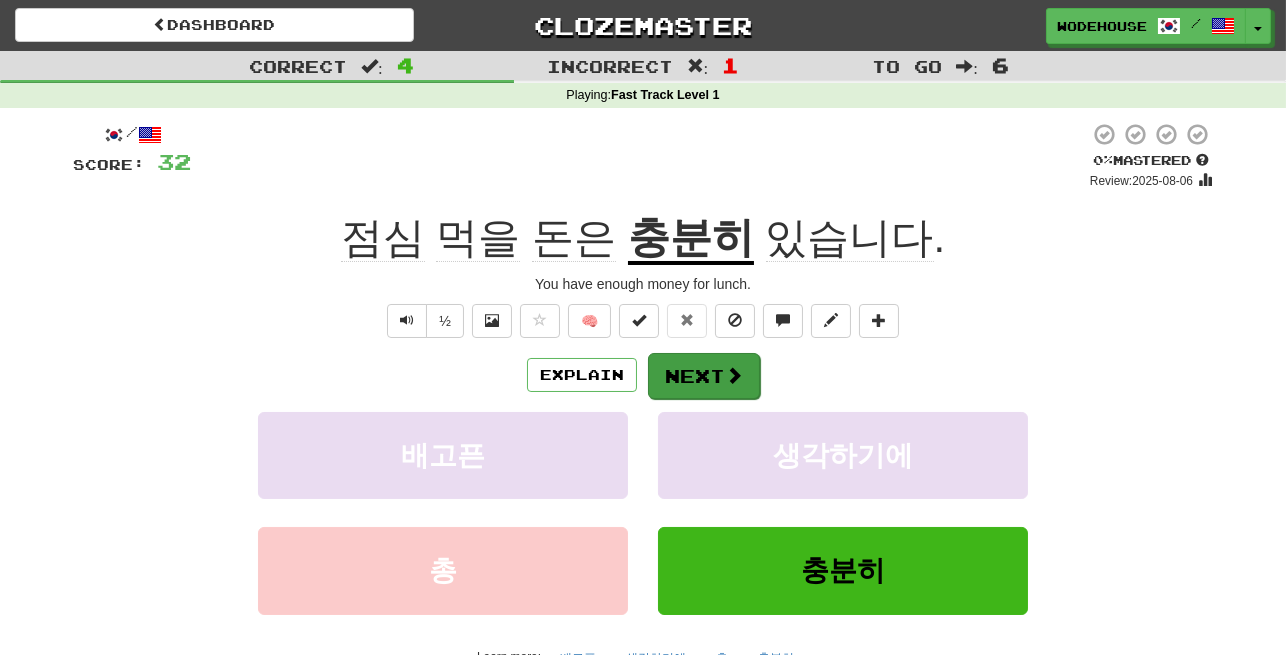 click on "Next" at bounding box center [704, 376] 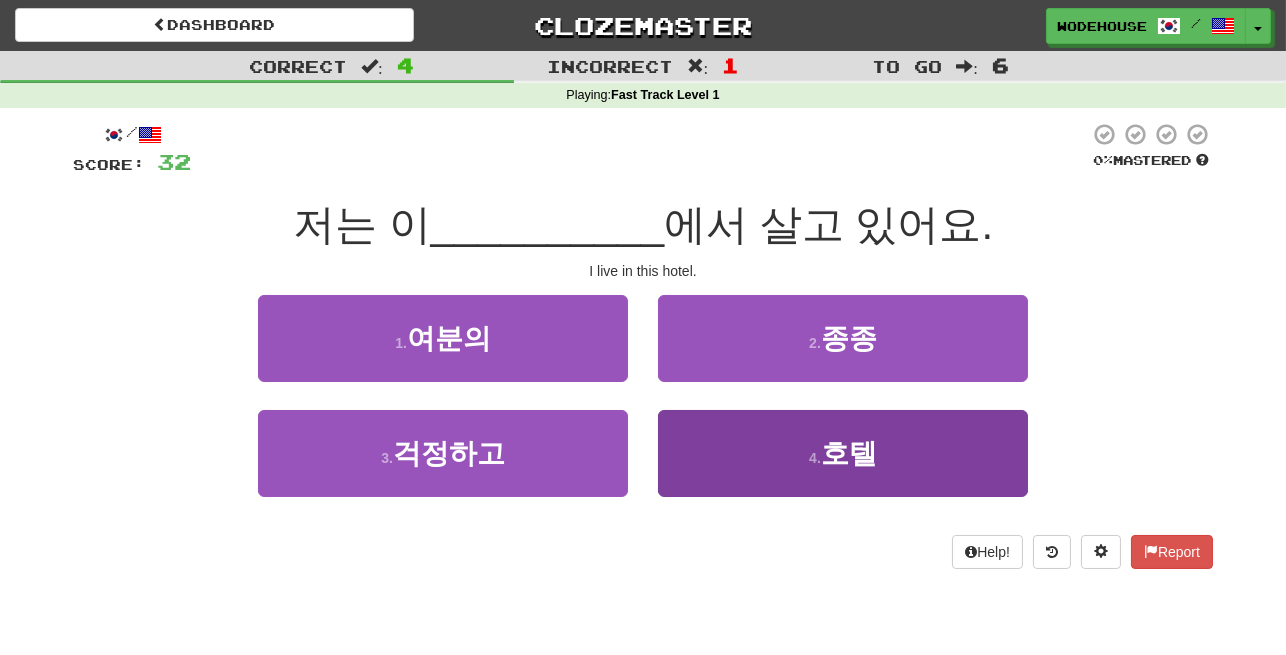 click on "4 .  호텔" at bounding box center (843, 453) 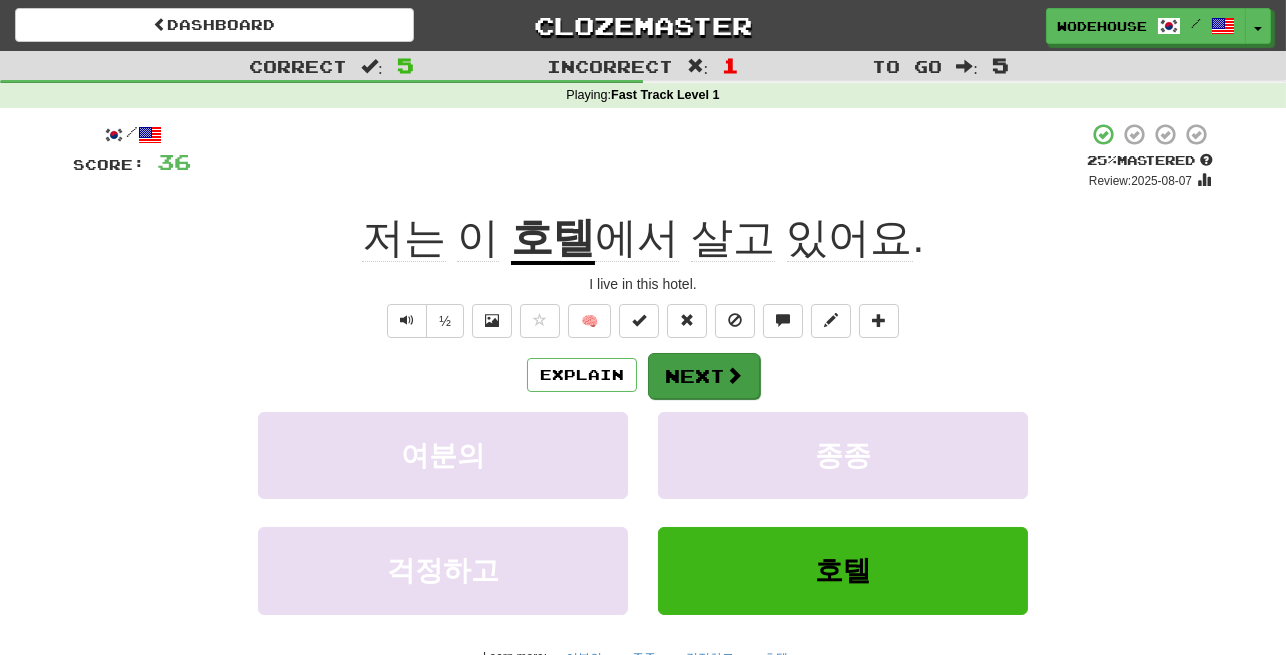 click at bounding box center [734, 375] 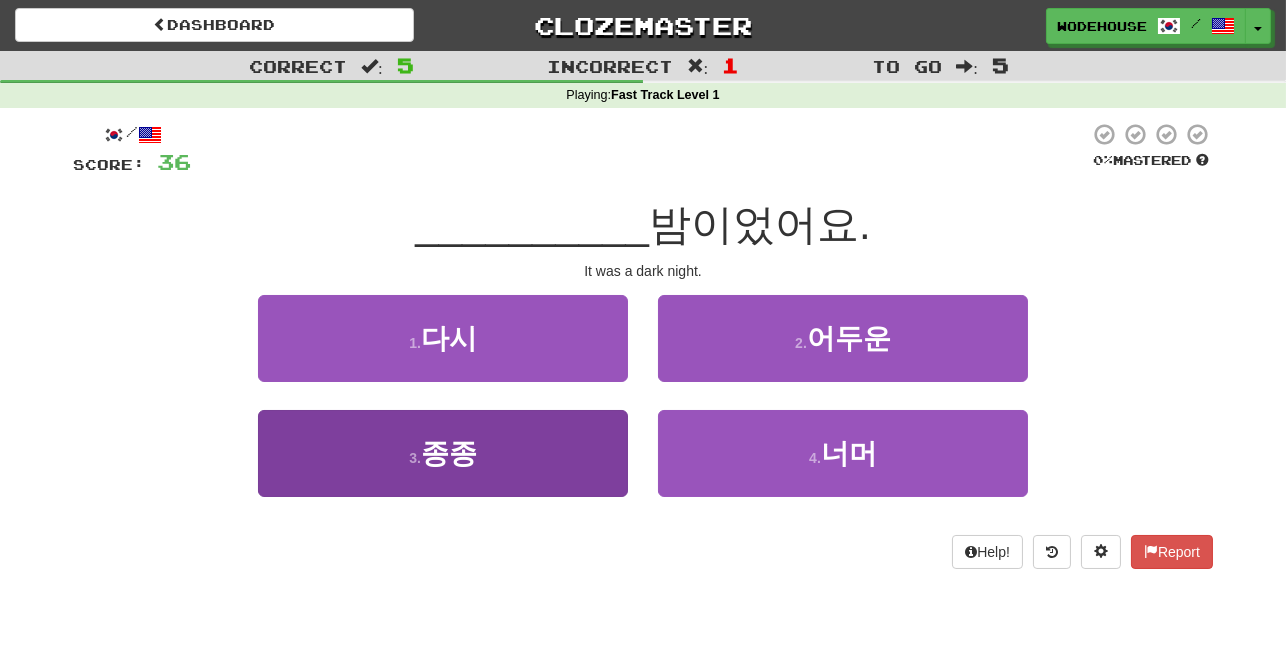 click on "3 .  종종" at bounding box center (443, 453) 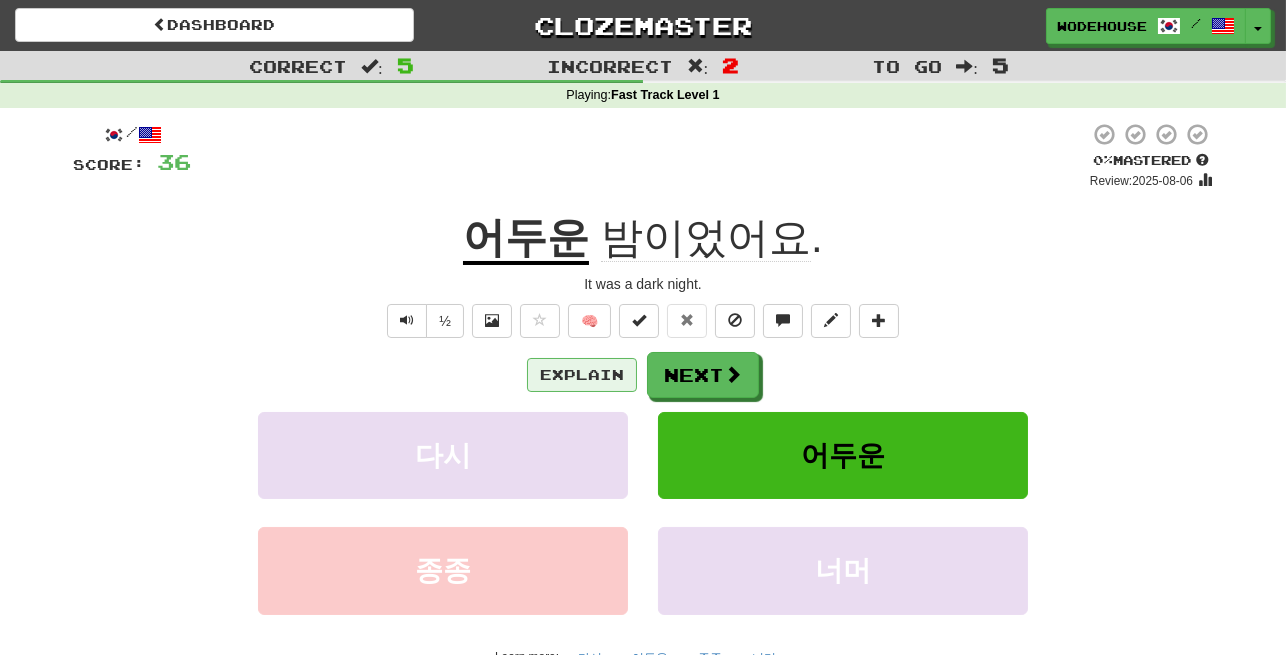 click on "Explain" at bounding box center [582, 375] 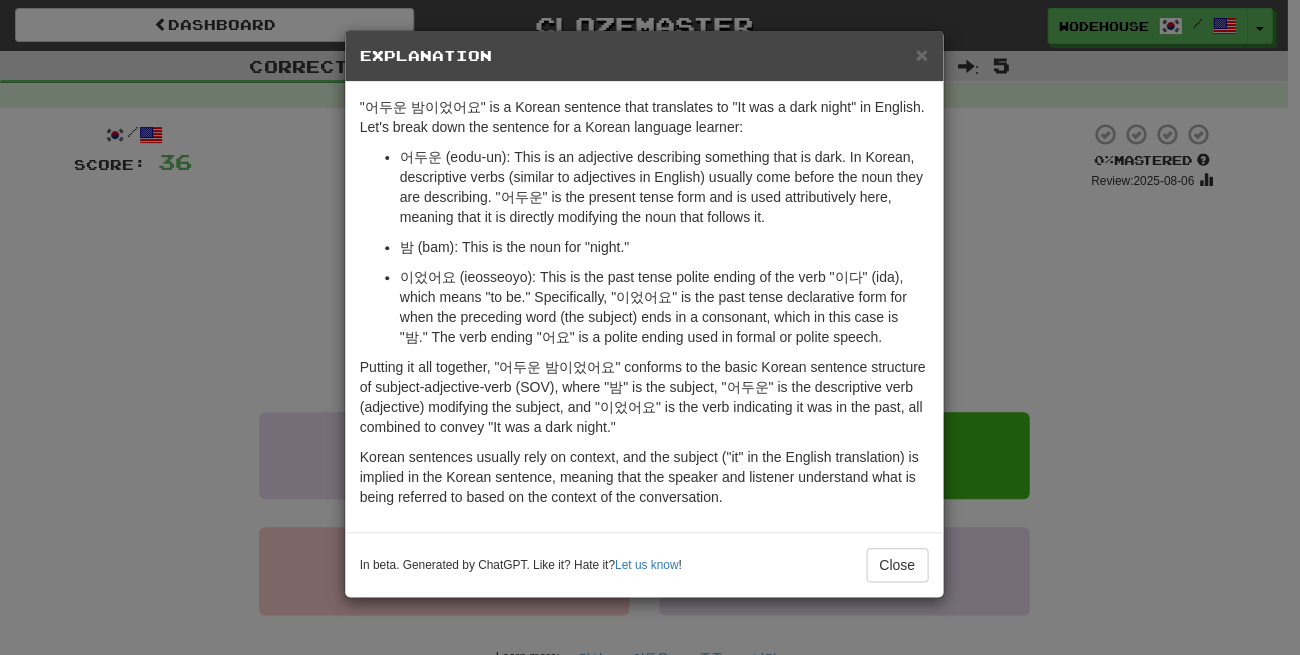 click on "× Explanation "어두운 밤이었어요" is a Korean sentence that translates to "It was a dark night" in English. Let's break down the sentence for a Korean language learner:
어두운 (eodu-un): This is an adjective describing something that is dark. In Korean, descriptive verbs (similar to adjectives in English) usually come before the noun they are describing. "어두운" is the present tense form and is used attributively here, meaning that it is directly modifying the noun that follows it.
밤 (bam): This is the noun for "night."
이었어요 (ieosseoyo): This is the past tense polite ending of the verb "이다" (ida), which means "to be." Specifically, "이었어요" is the past tense declarative form for when the preceding word (the subject) ends in a consonant, which in this case is "밤." The verb ending "어요" is a polite ending used in formal or polite speech.
In beta. Generated by ChatGPT. Like it? Hate it?  Let us know ! Close" at bounding box center (650, 327) 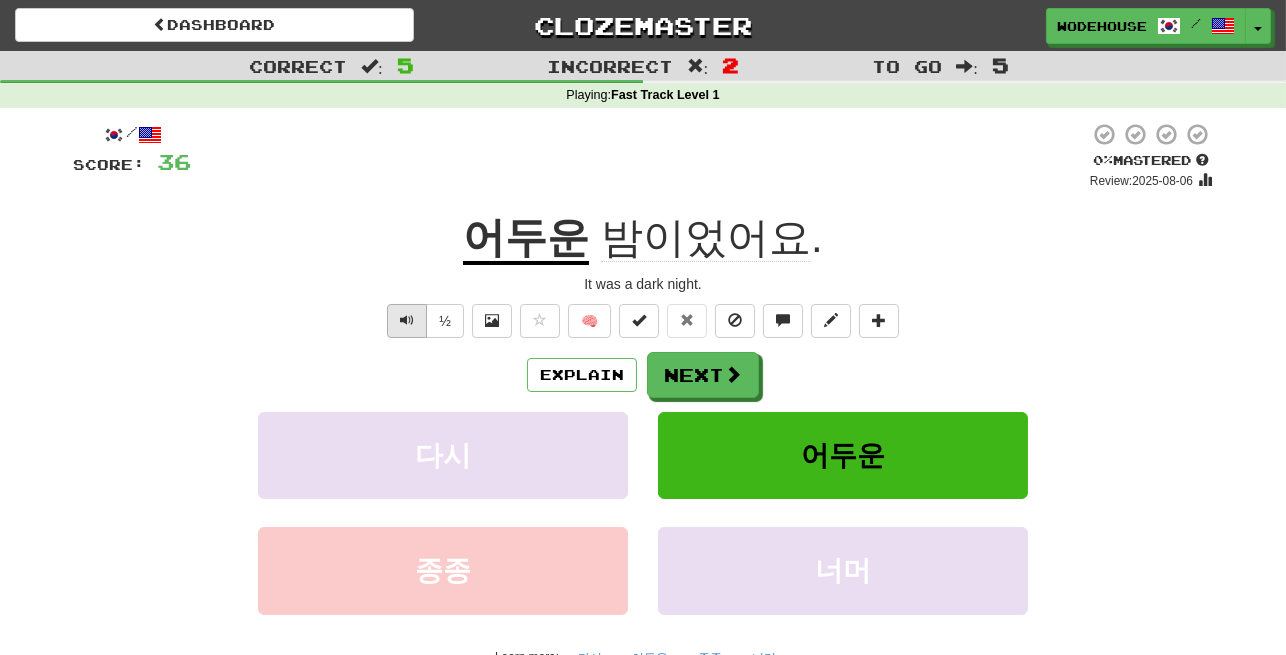 click at bounding box center (407, 320) 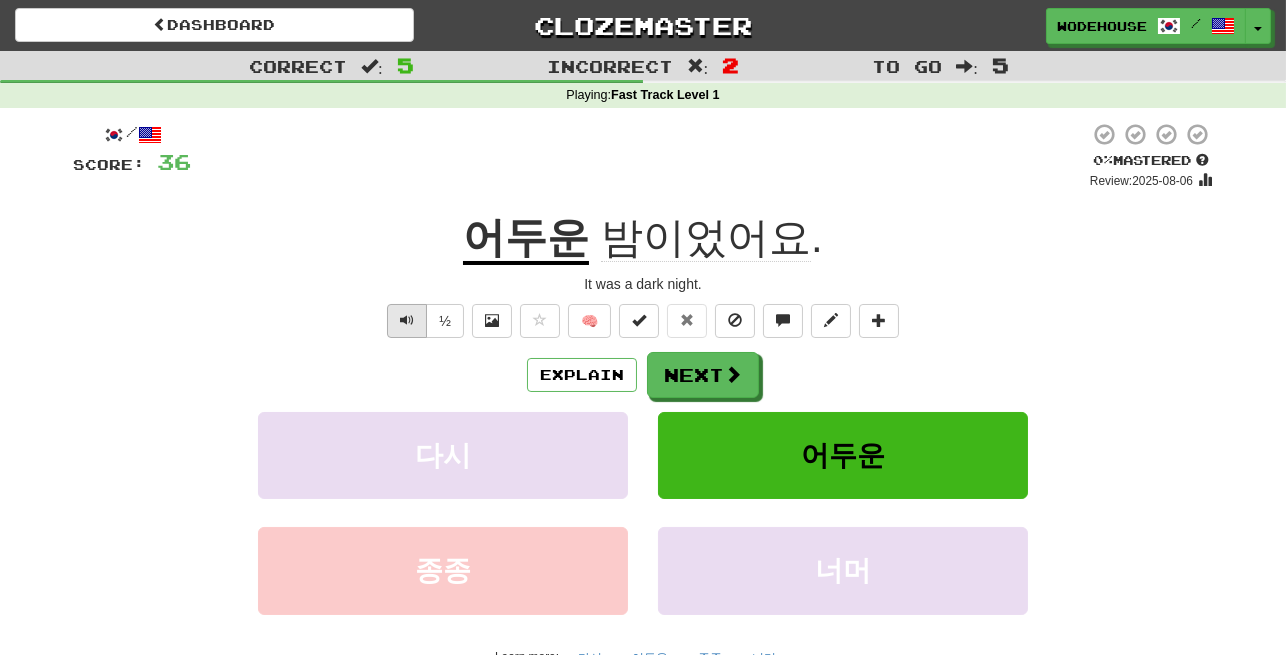 click at bounding box center [407, 320] 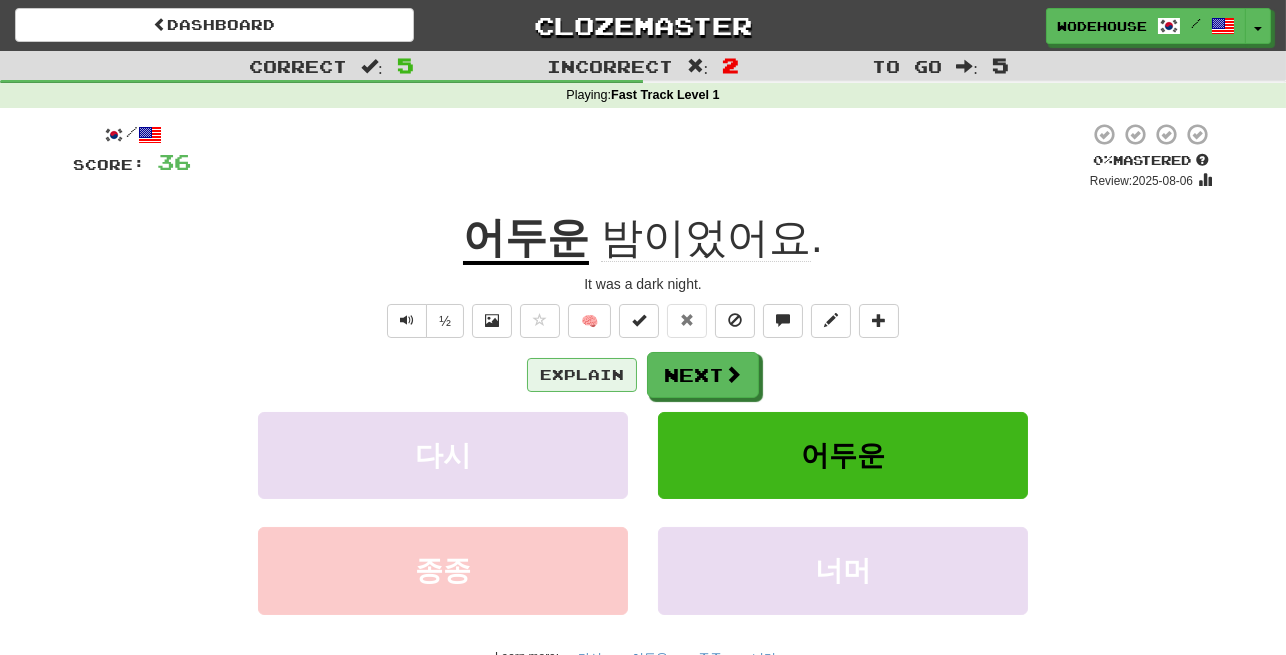 click on "Explain" at bounding box center (582, 375) 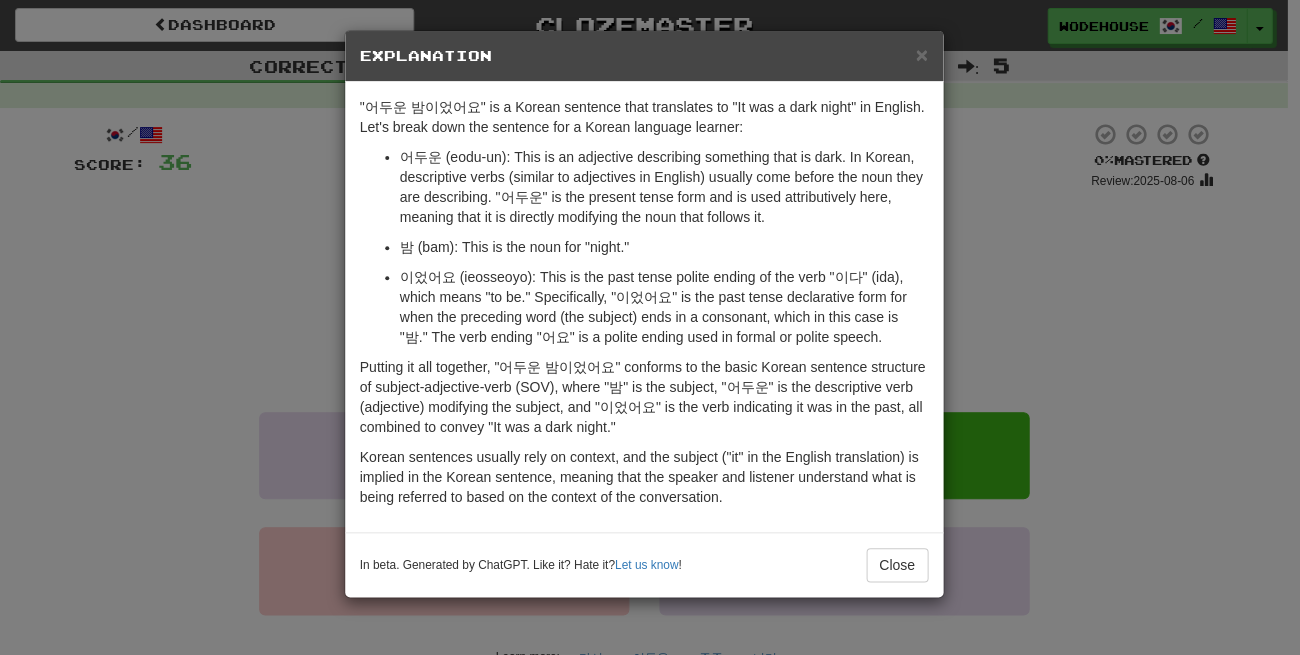 click on "× Explanation "어두운 밤이었어요" is a Korean sentence that translates to "It was a dark night" in English. Let's break down the sentence for a Korean language learner:
어두운 (eodu-un): This is an adjective describing something that is dark. In Korean, descriptive verbs (similar to adjectives in English) usually come before the noun they are describing. "어두운" is the present tense form and is used attributively here, meaning that it is directly modifying the noun that follows it.
밤 (bam): This is the noun for "night."
이었어요 (ieosseoyo): This is the past tense polite ending of the verb "이다" (ida), which means "to be." Specifically, "이었어요" is the past tense declarative form for when the preceding word (the subject) ends in a consonant, which in this case is "밤." The verb ending "어요" is a polite ending used in formal or polite speech.
In beta. Generated by ChatGPT. Like it? Hate it?  Let us know ! Close" at bounding box center [650, 327] 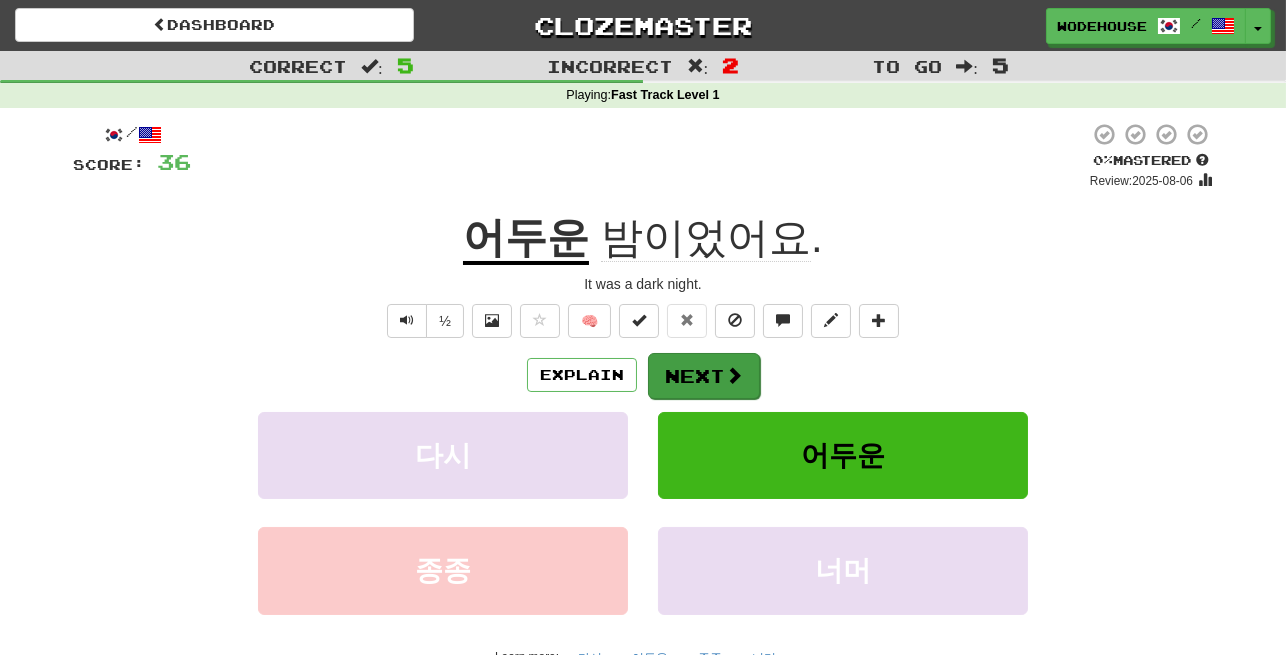 click on "Next" at bounding box center [704, 376] 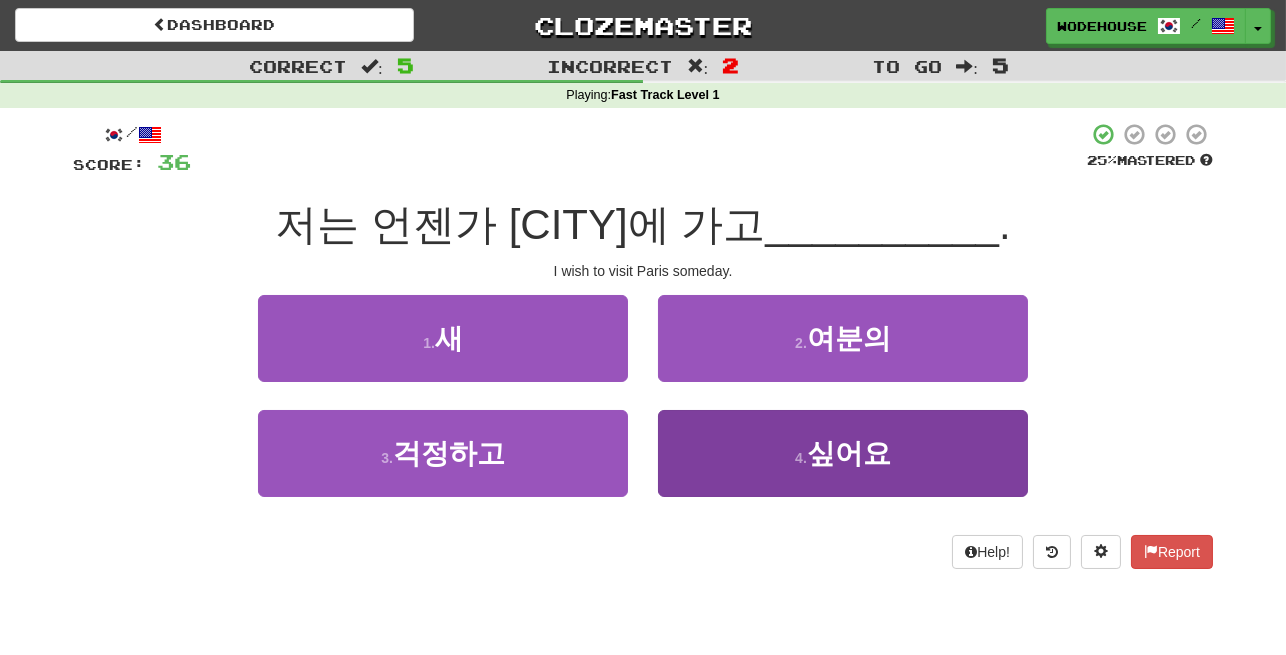 click on "4 .  싶어요" at bounding box center [843, 453] 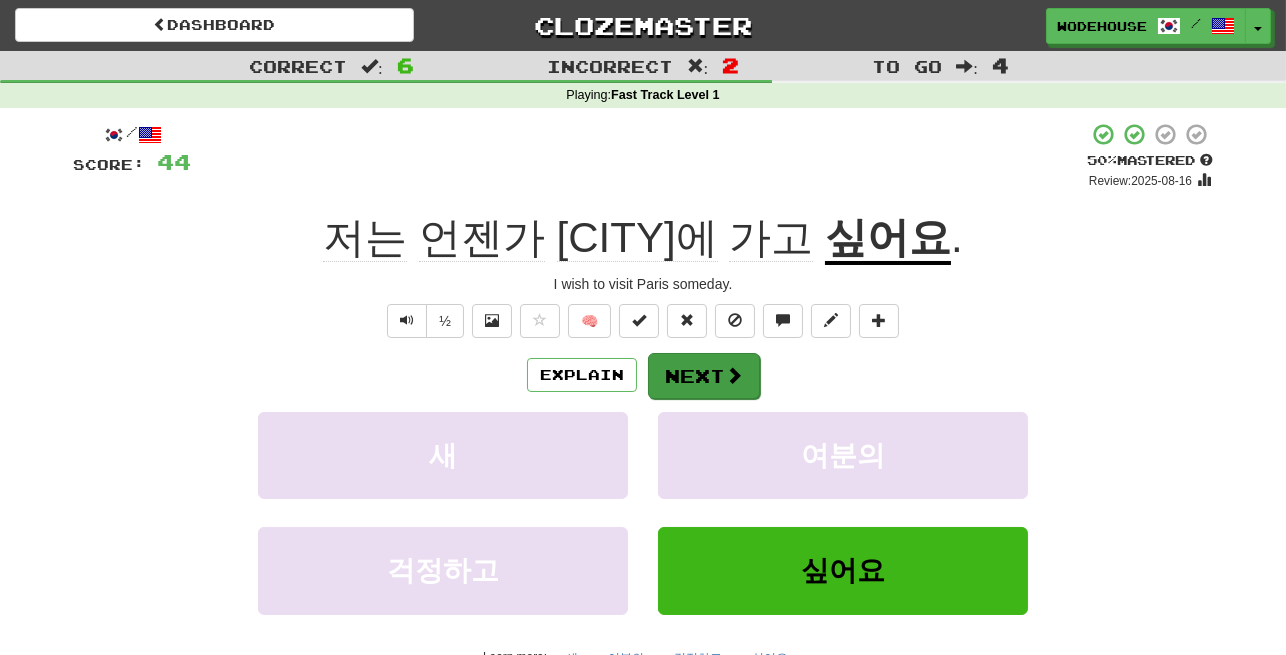 click on "Next" at bounding box center (704, 376) 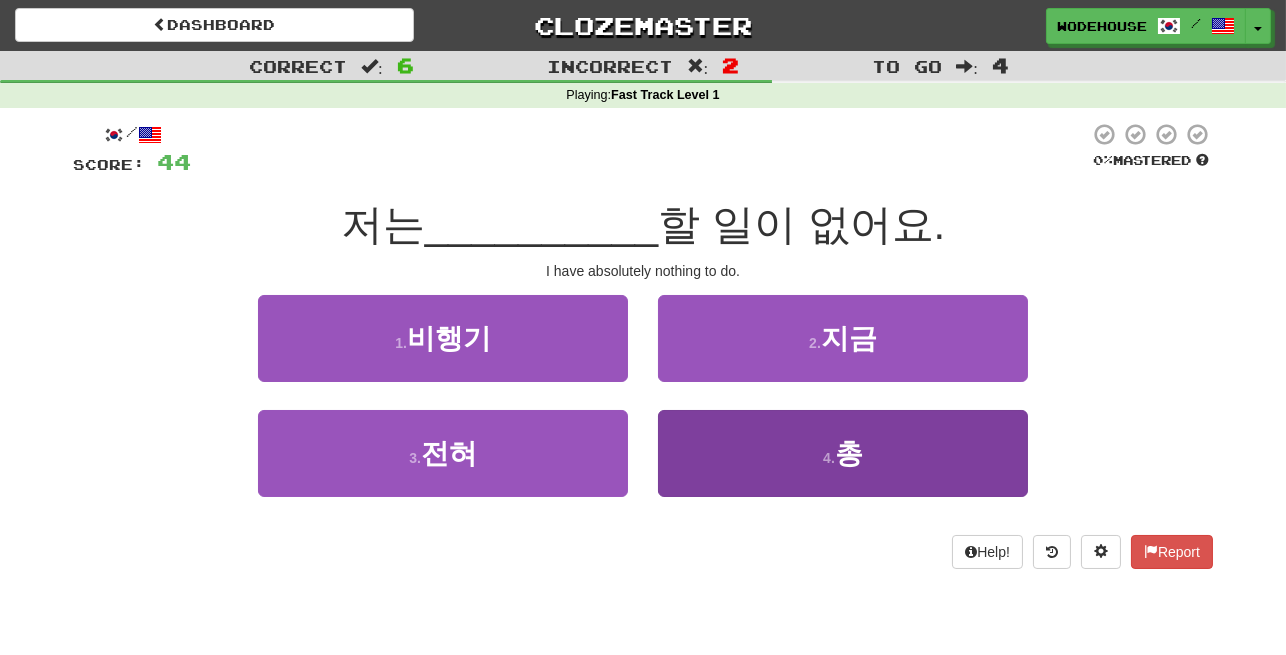 click on "4 .  총" at bounding box center [843, 453] 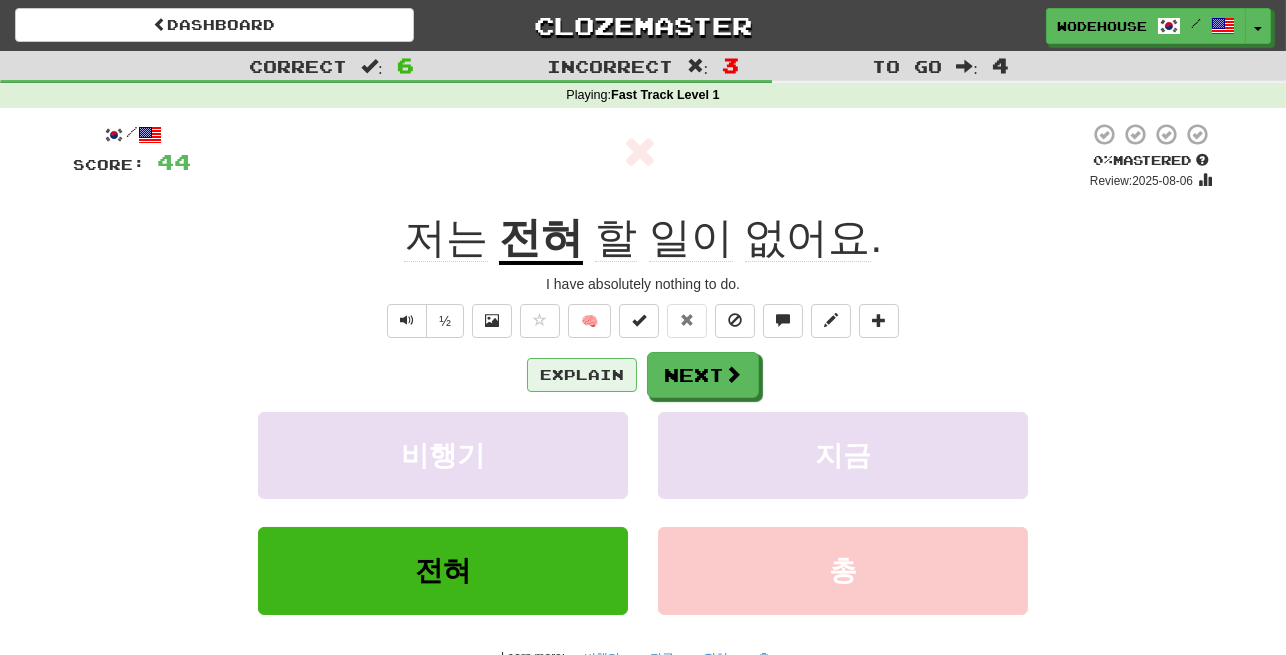 click on "Explain" at bounding box center (582, 375) 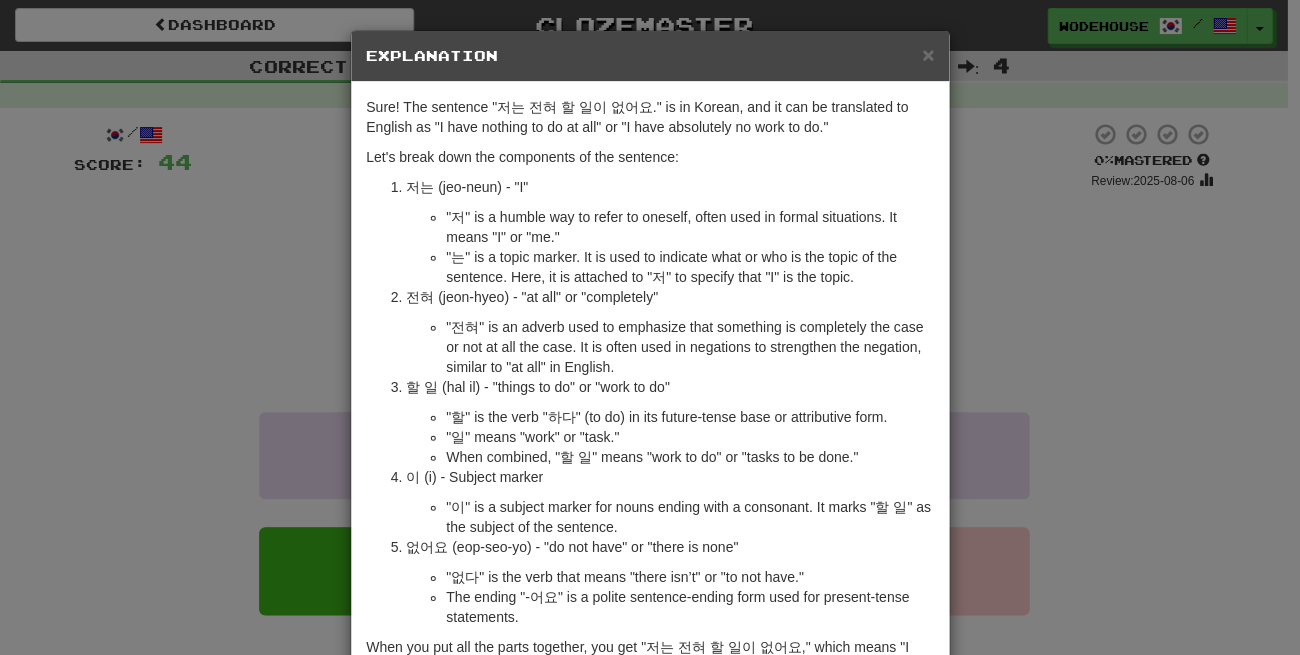 click on "× Explanation Sure! The sentence "저는 전혀 할 일이 없어요." is in Korean, and it can be translated to English as "I have nothing to do at all" or "I have absolutely no work to do."
Let's break down the components of the sentence:
저는 (jeo-neun) - "I"
"저" is a humble way to refer to oneself, often used in formal situations. It means "I" or "me."
"는" is a topic marker. It is used to indicate what or who is the topic of the sentence. Here, it is attached to "저" to specify that "I" is the topic.
전혀 (jeon-hyeo) - "at all" or "completely"
"전혀" is an adverb used to emphasize that something is completely the case or not at all the case. It is often used in negations to strengthen the negation, similar to "at all" in English.
할 일 (hal il) - "things to do" or "work to do"
"할" is the verb "하다" (to do) in its future-tense base or attributive form.
"일" means "work" or "task."
이 (i) - Subject marker
!" at bounding box center [650, 327] 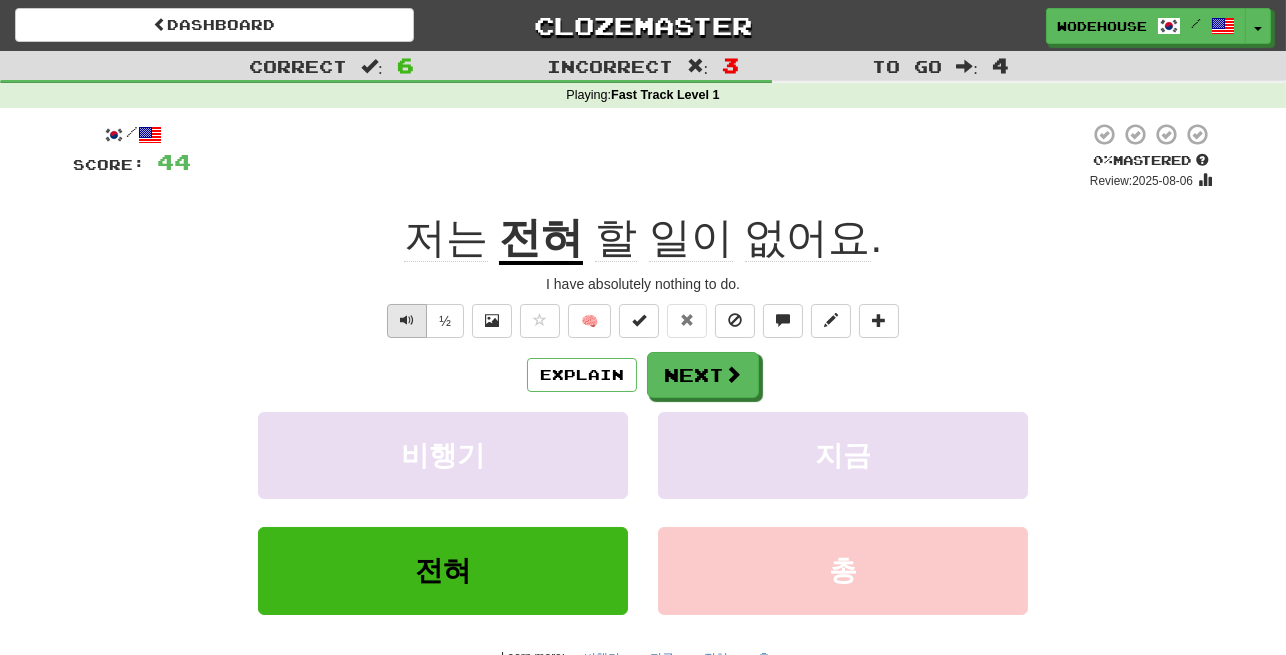 click at bounding box center [407, 321] 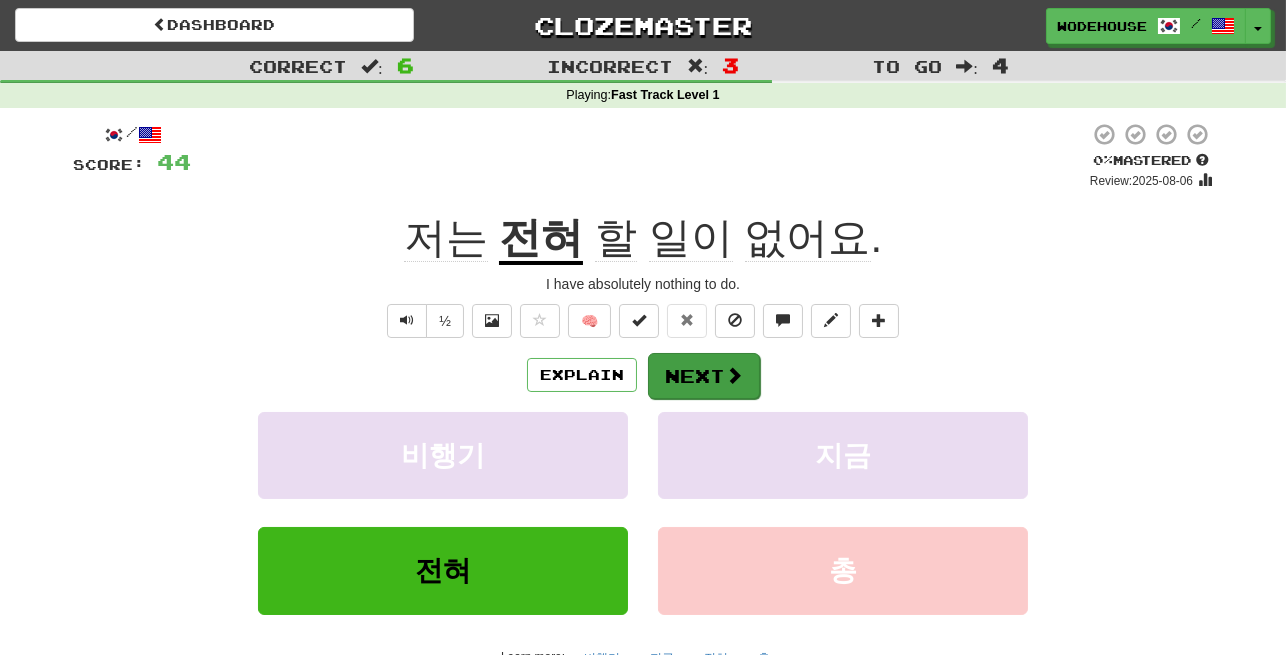 click at bounding box center [734, 375] 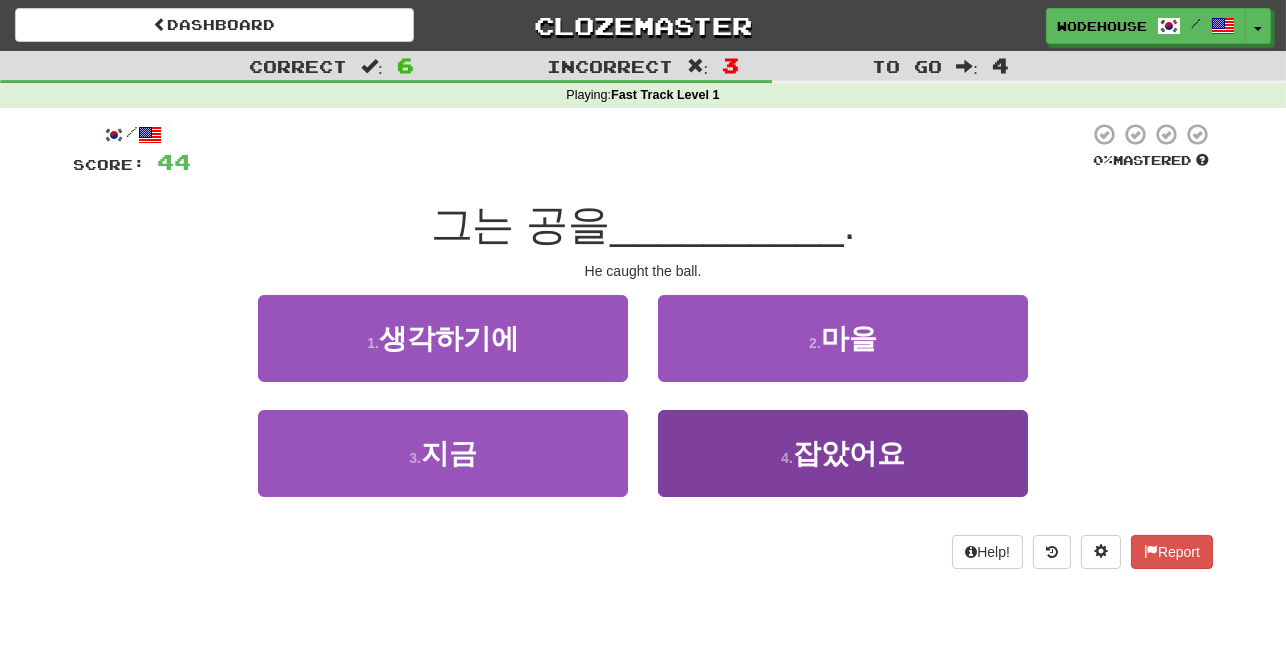 click on "잡았어요" at bounding box center (849, 453) 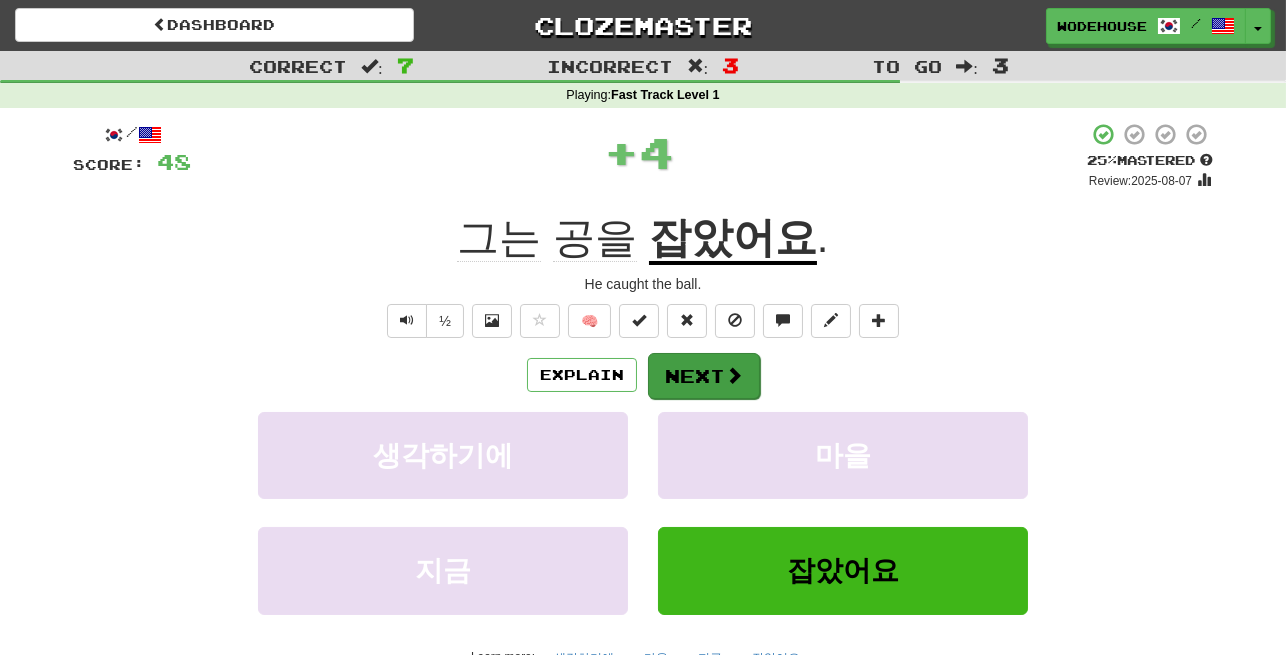 click on "Next" at bounding box center (704, 376) 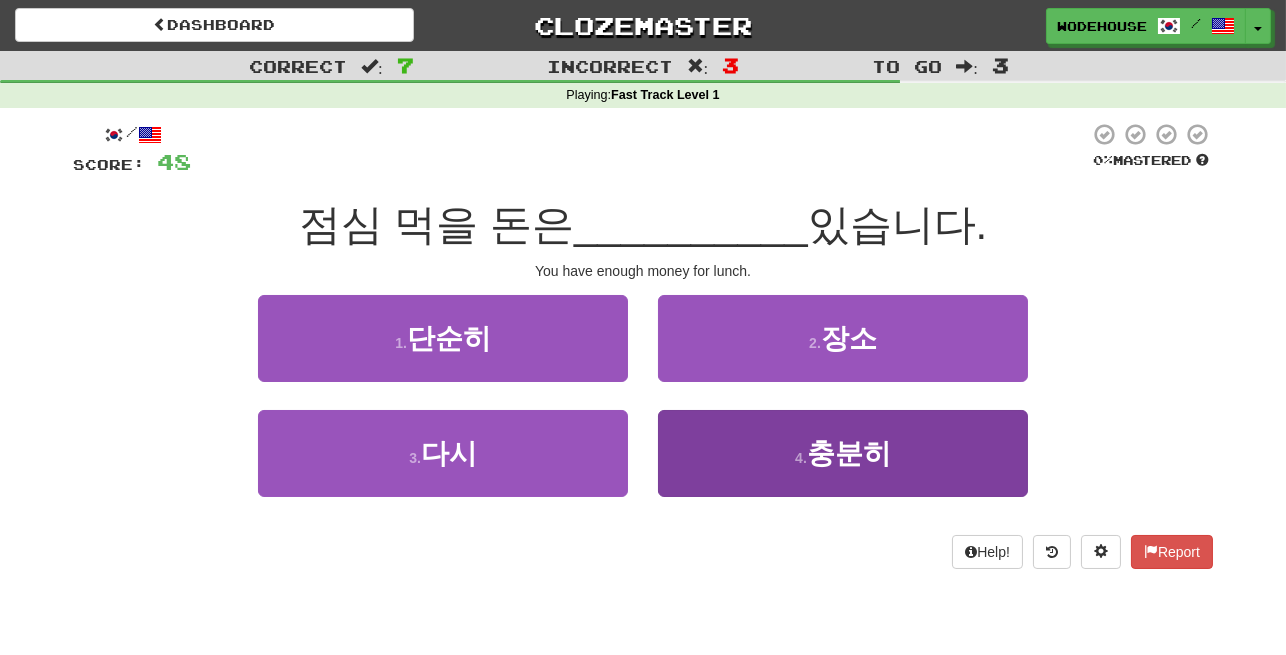 click on "4 .  충분히" at bounding box center [843, 453] 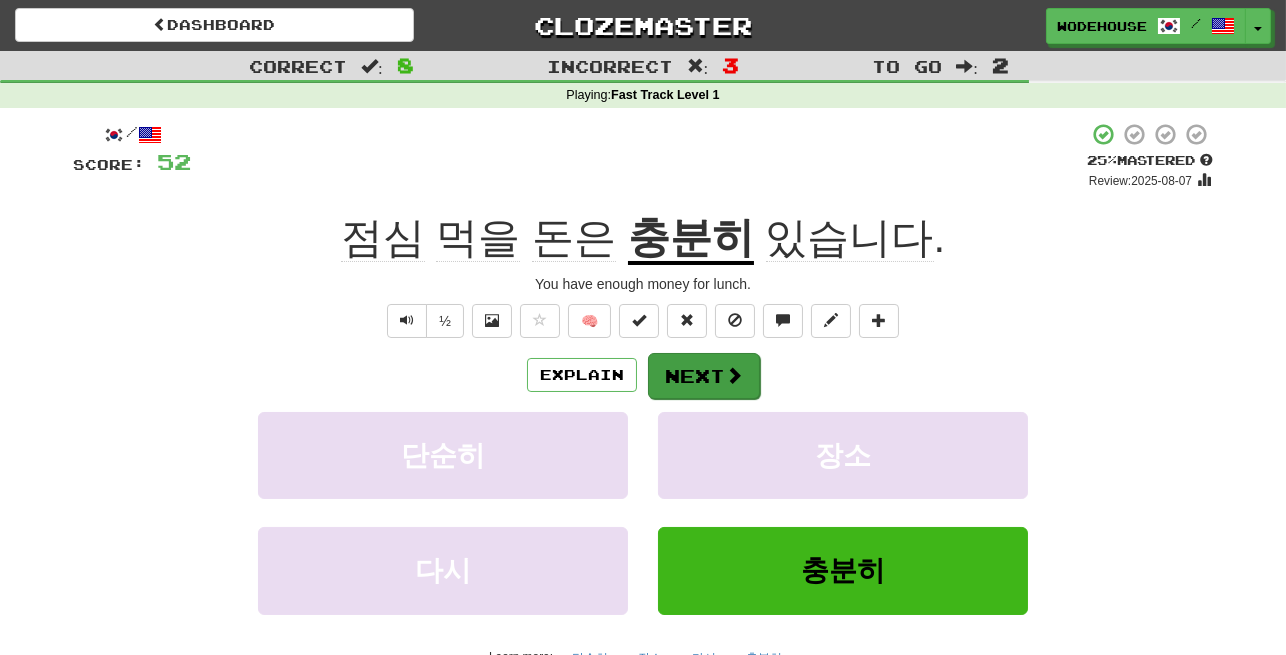 click on "Next" at bounding box center (704, 376) 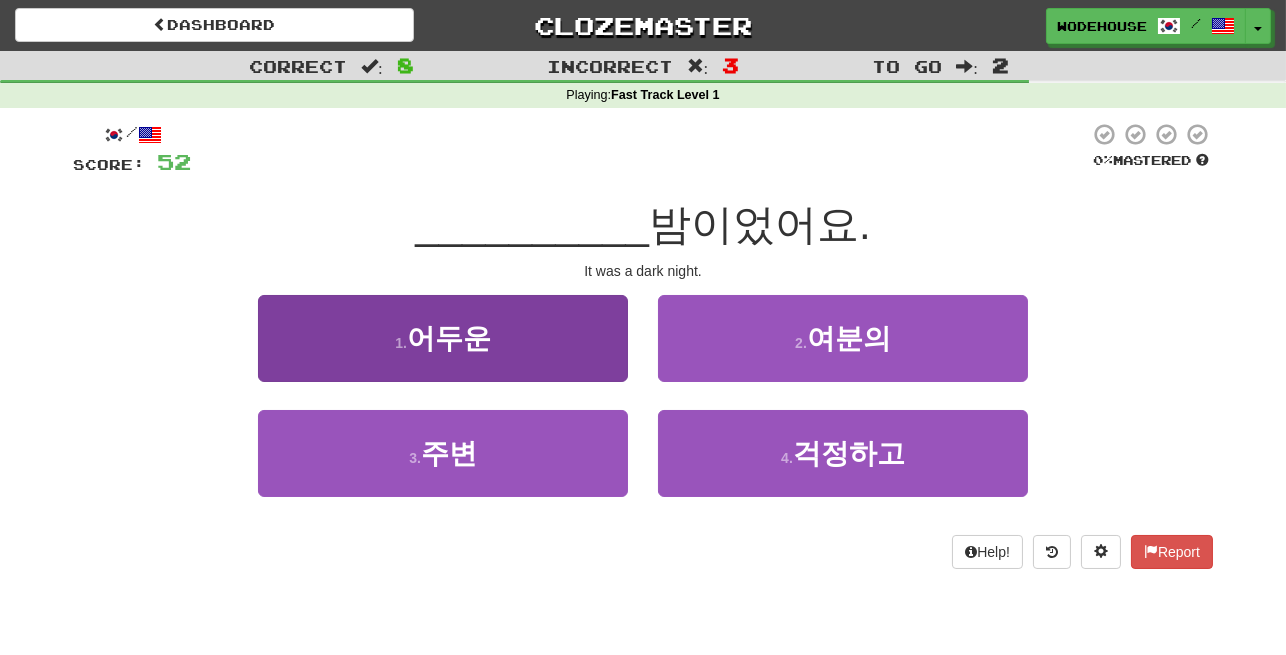 click on "1 .  어두운" at bounding box center [443, 338] 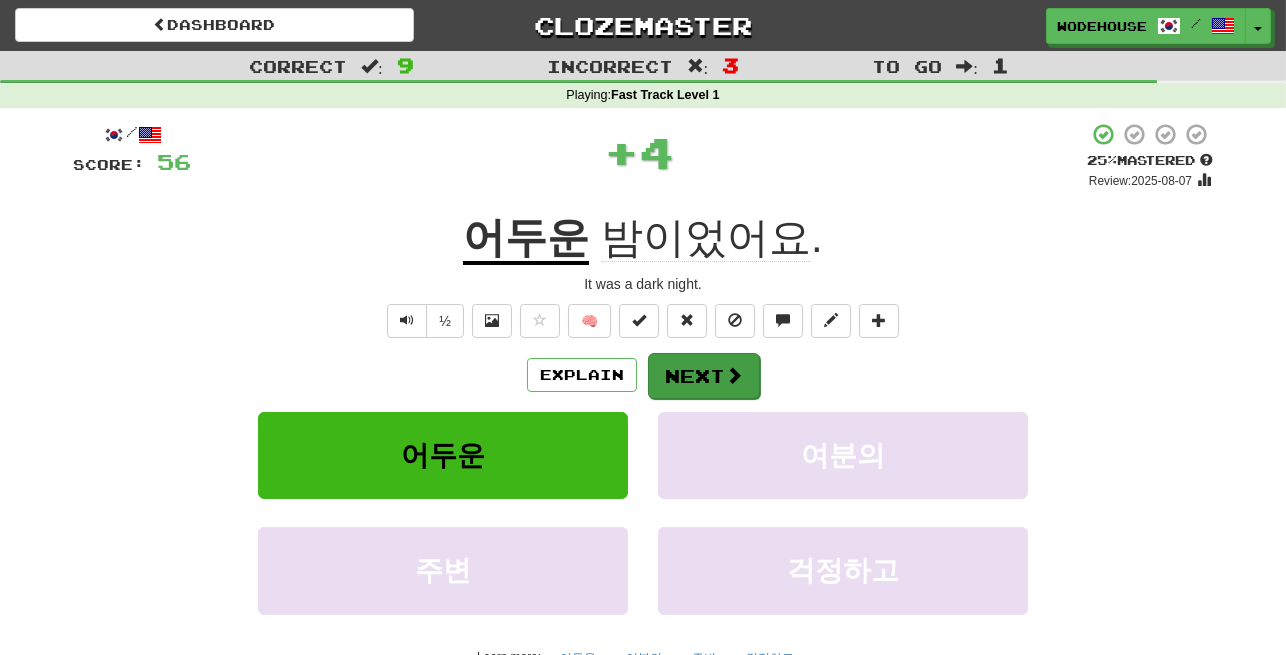 click at bounding box center (734, 375) 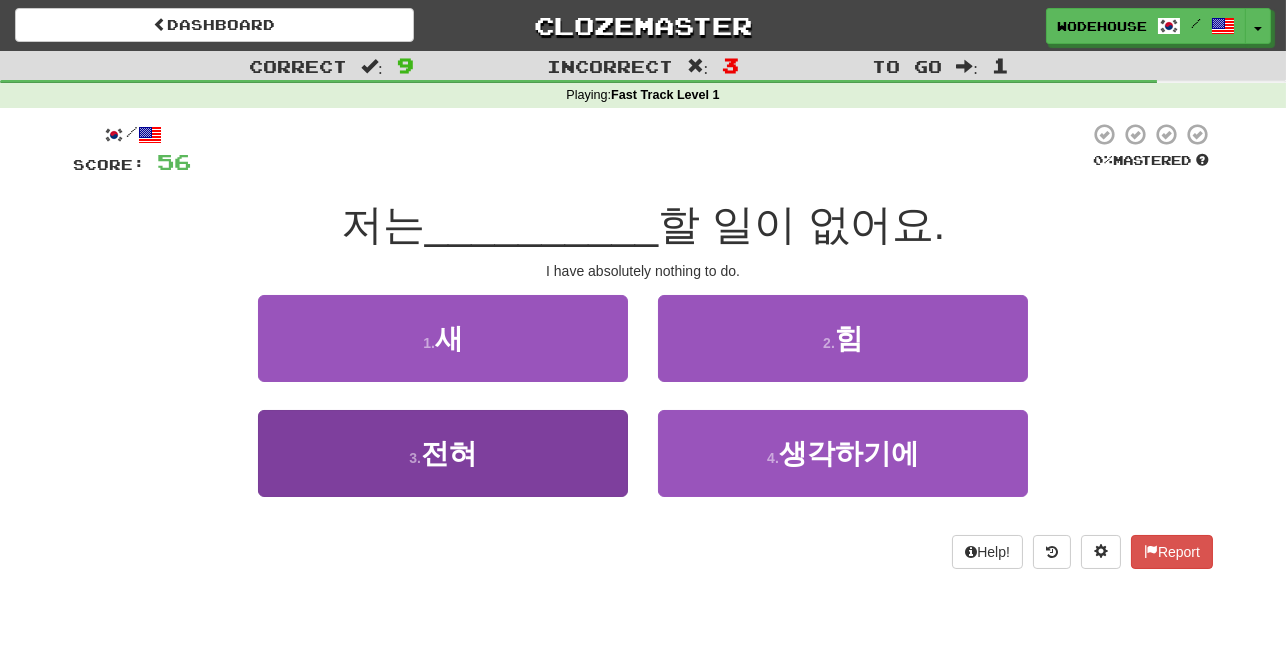 click on "3 .  전혀" at bounding box center [443, 453] 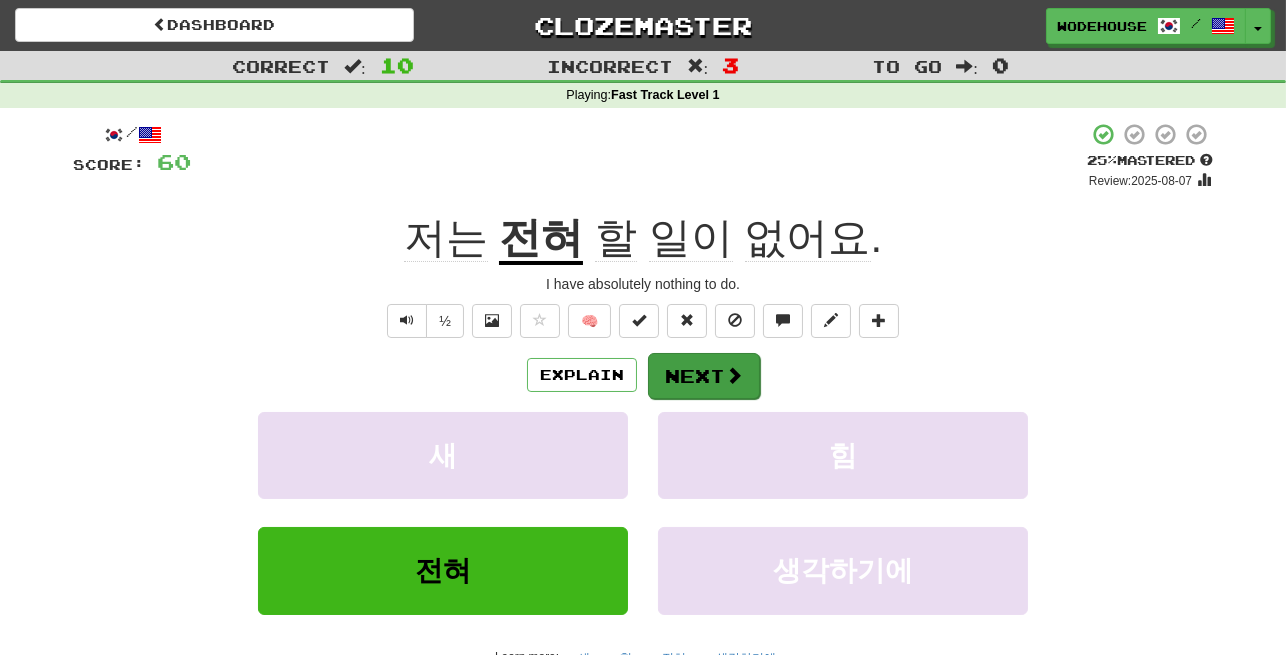 click on "Next" at bounding box center [704, 376] 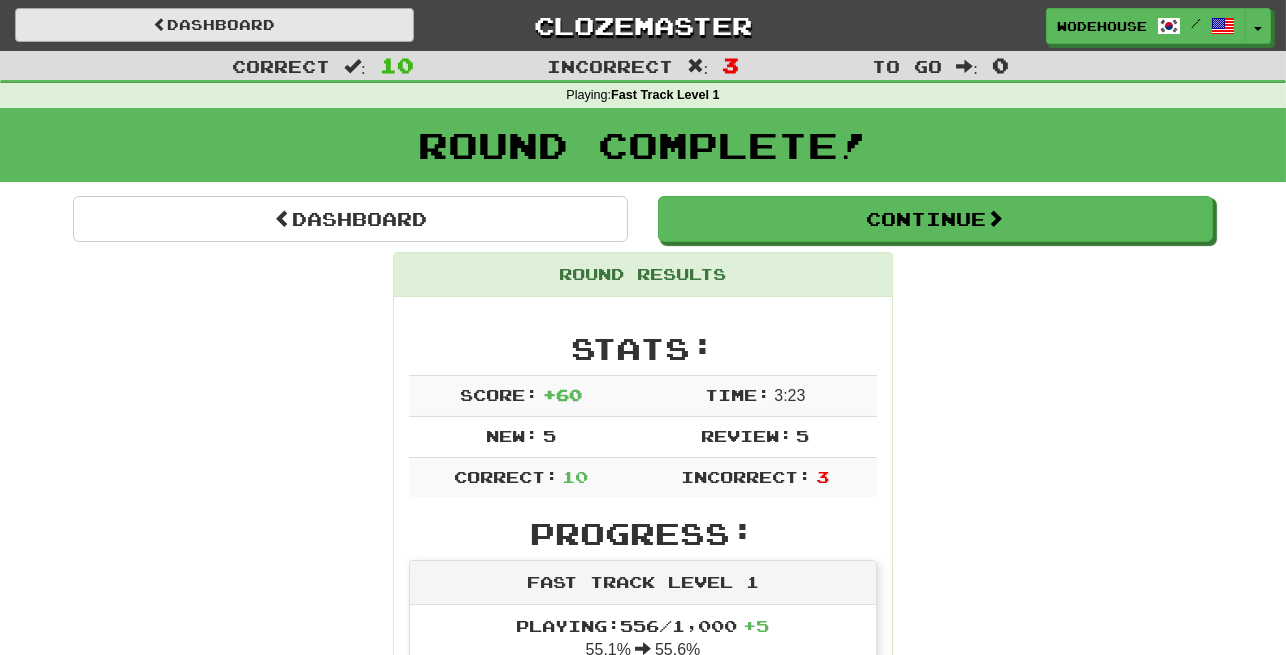 click on "Dashboard" at bounding box center [214, 25] 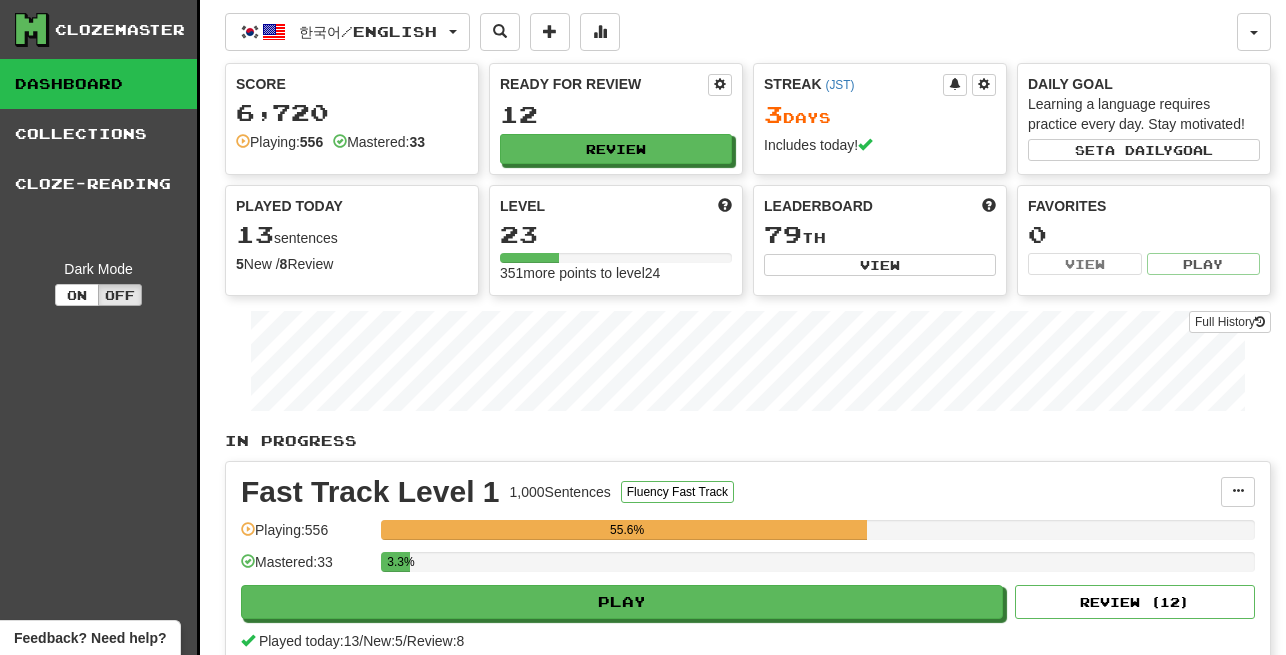 scroll, scrollTop: 0, scrollLeft: 0, axis: both 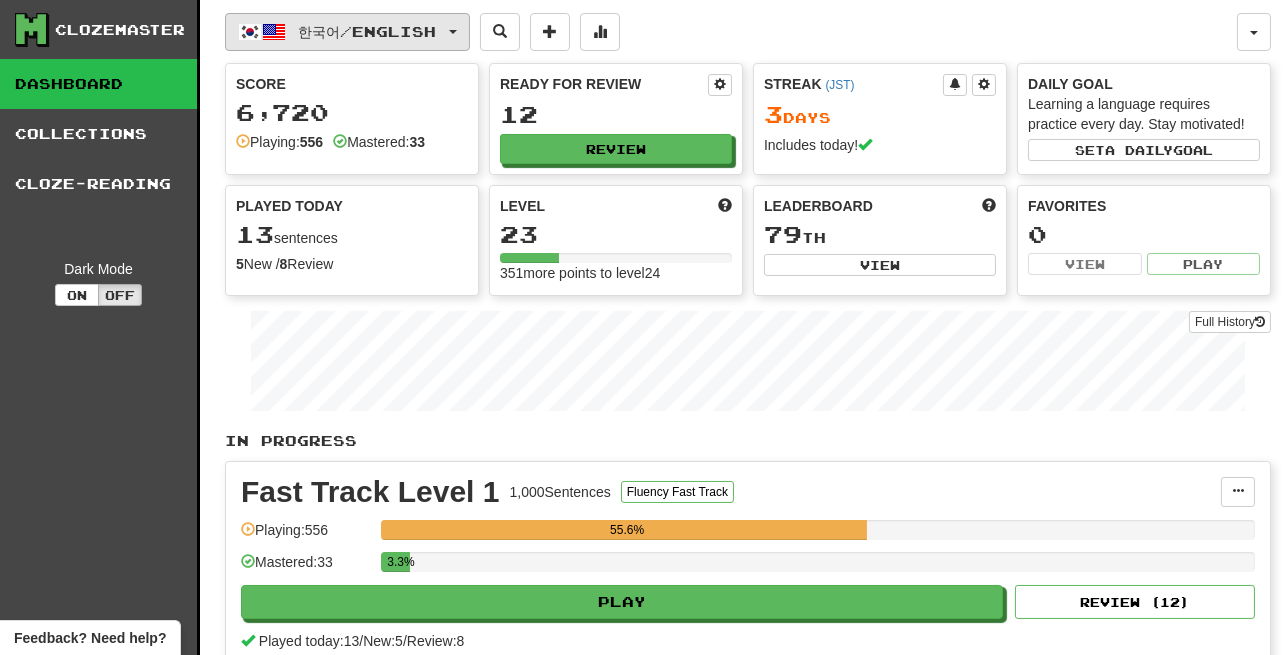 click on "한국어  /  English" at bounding box center [368, 31] 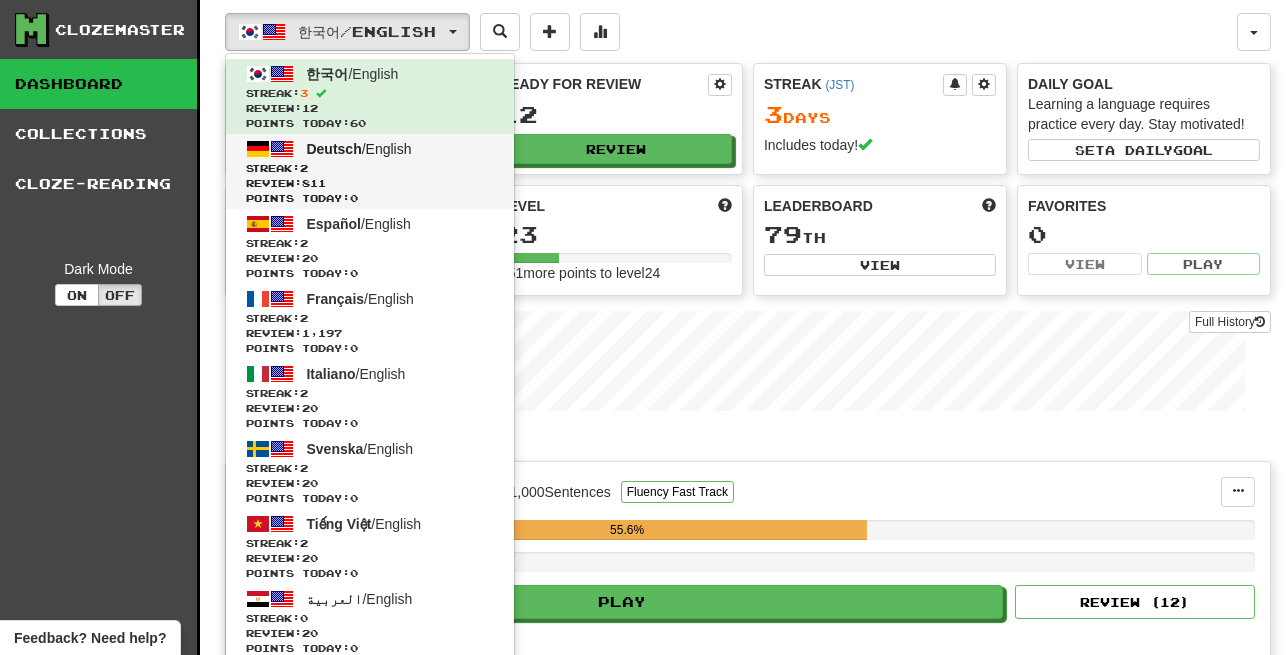 click on "Deutsch" at bounding box center [334, 149] 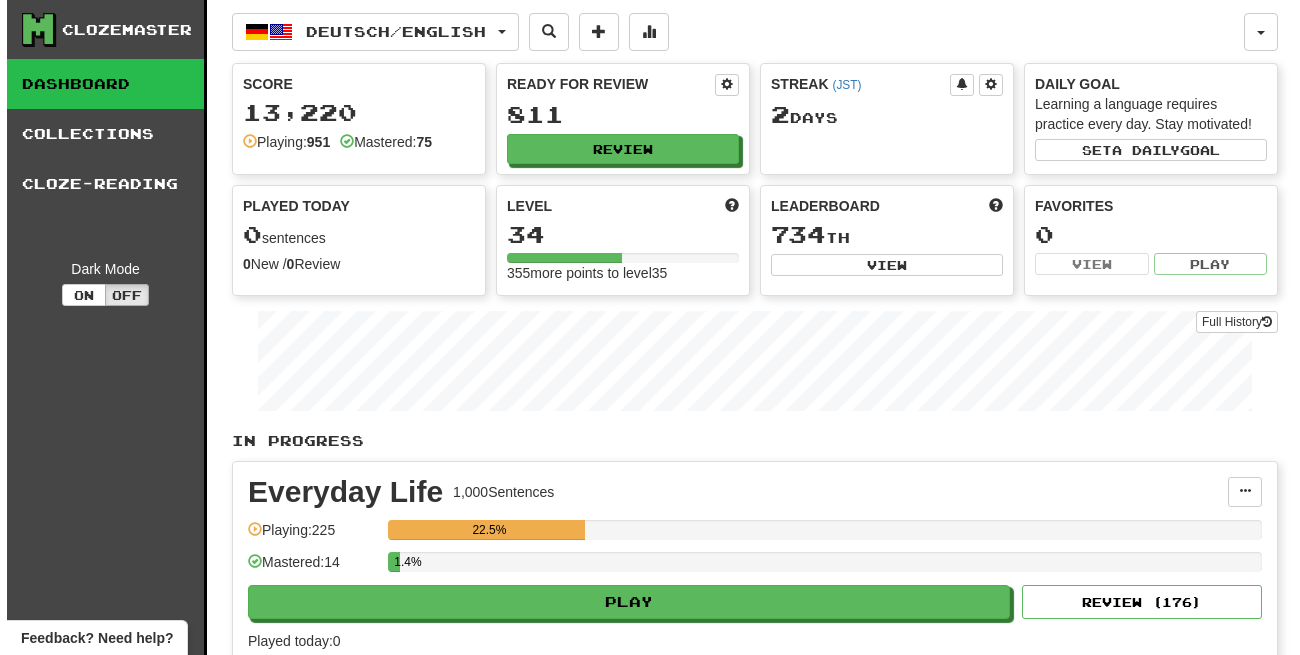 scroll, scrollTop: 0, scrollLeft: 0, axis: both 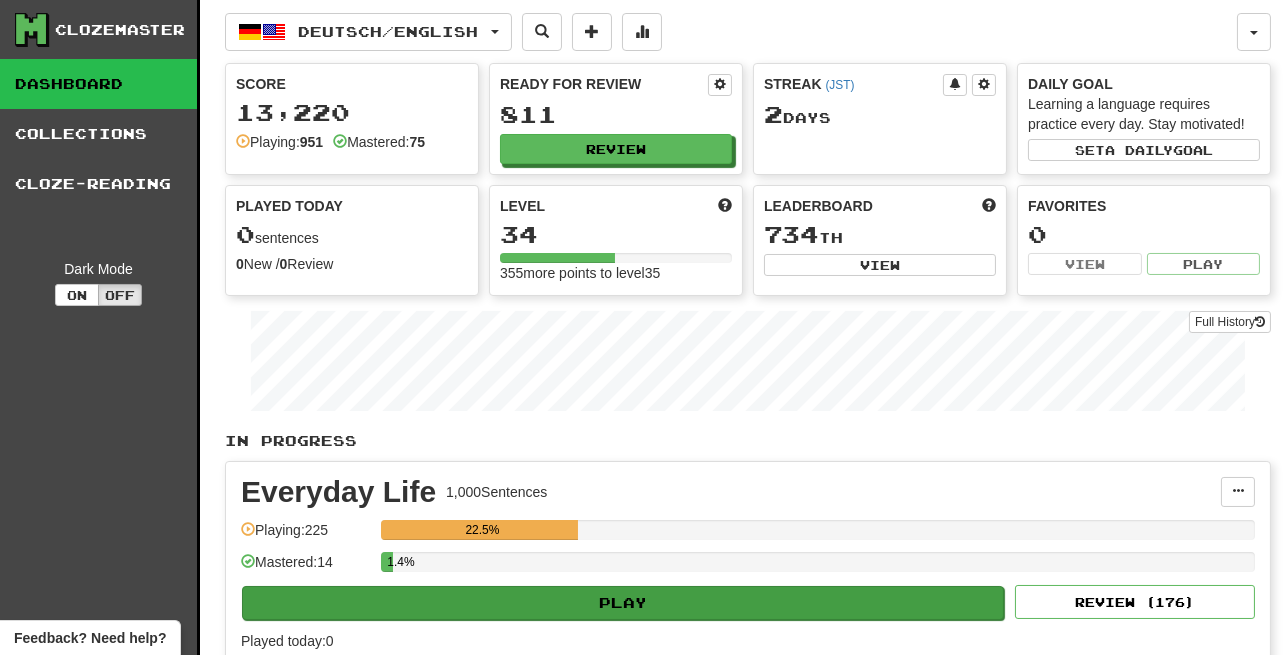 click on "Play" at bounding box center (623, 603) 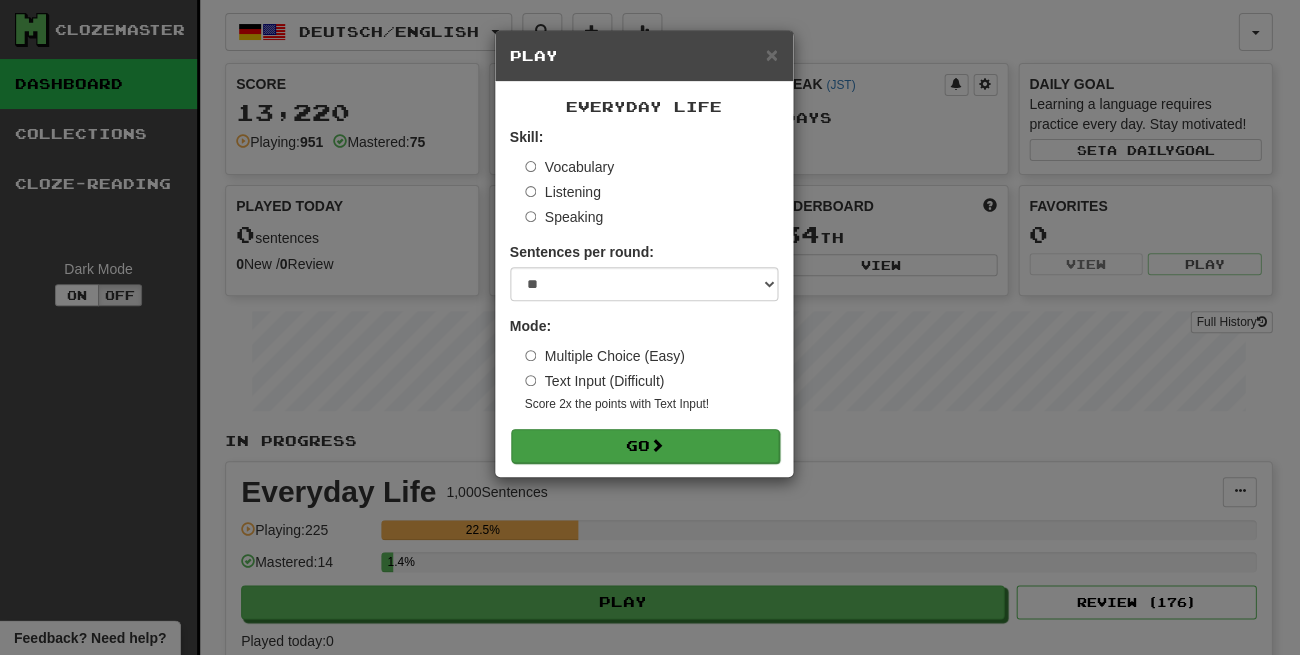 click on "Go" at bounding box center [645, 446] 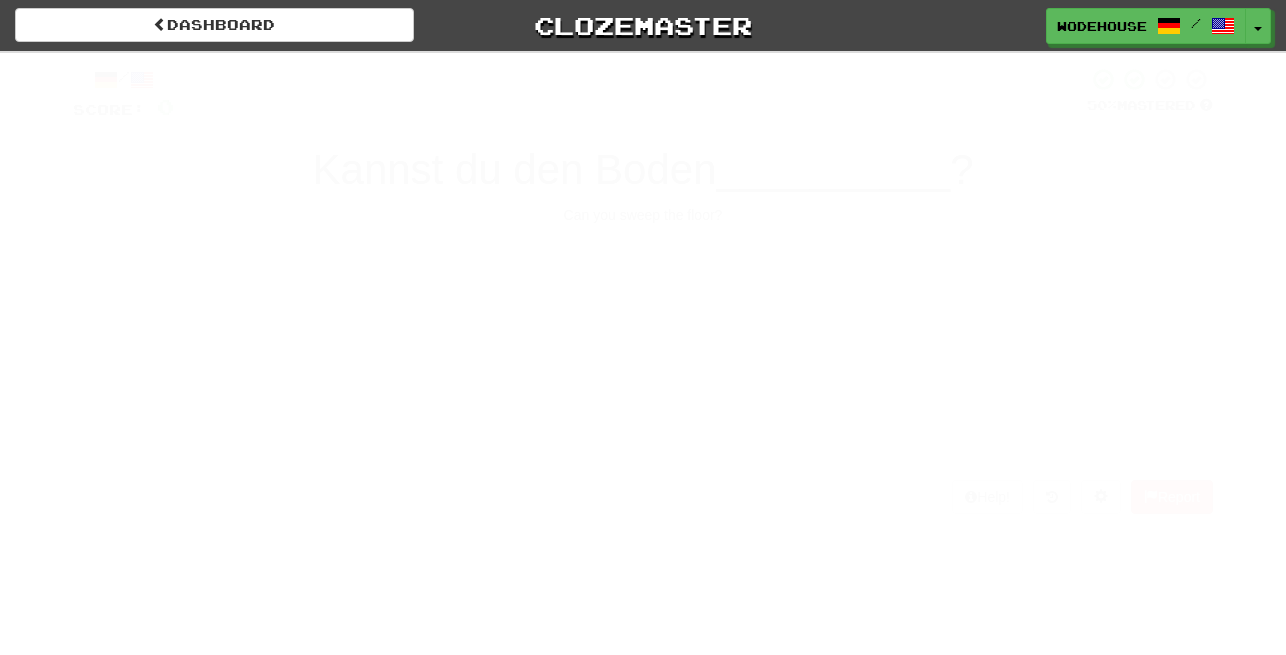 scroll, scrollTop: 0, scrollLeft: 0, axis: both 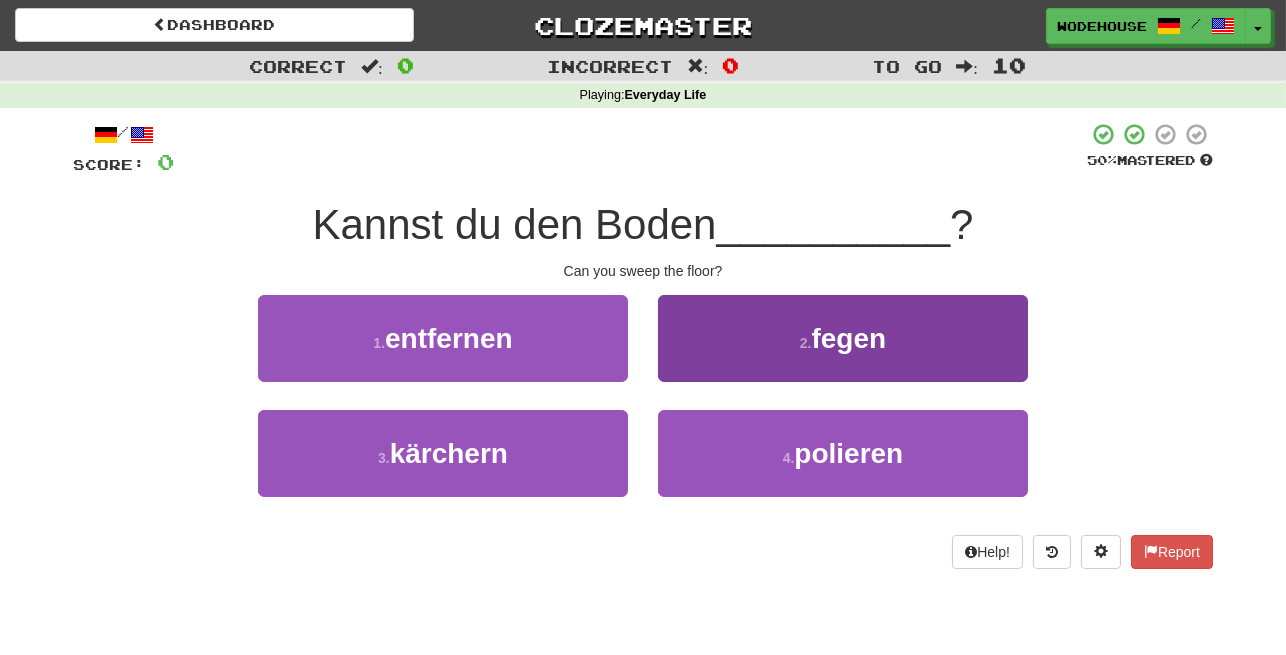 click on "2 .  fegen" at bounding box center [843, 338] 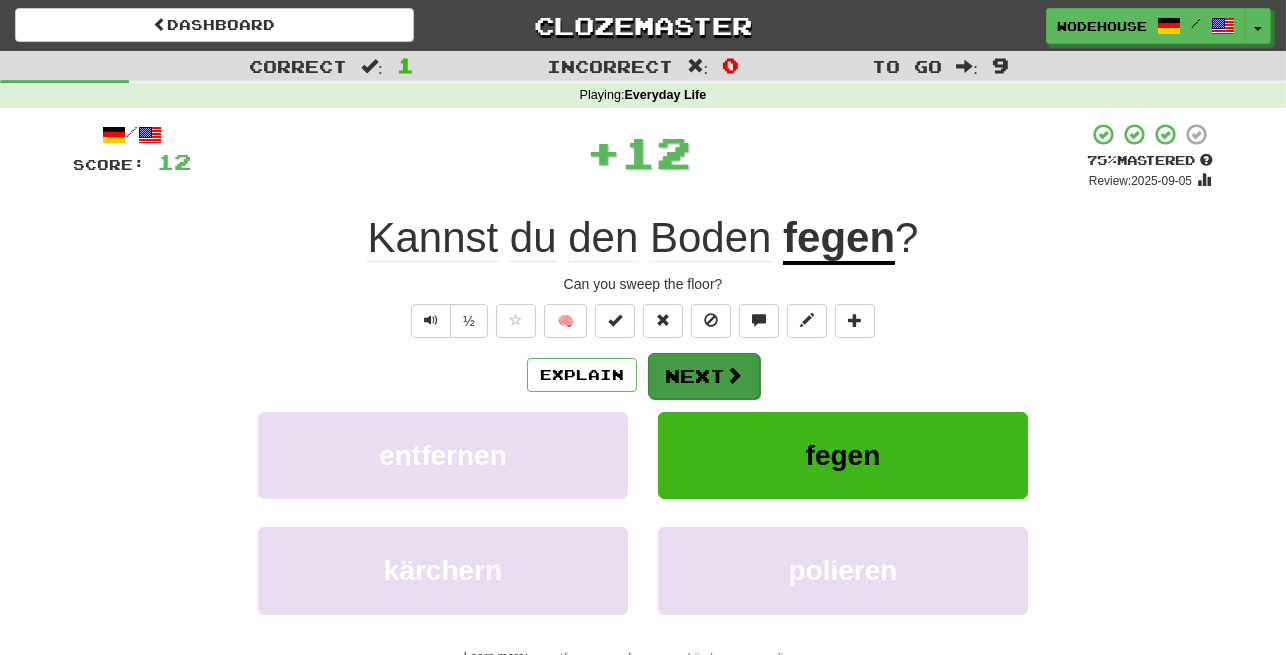 click at bounding box center (734, 375) 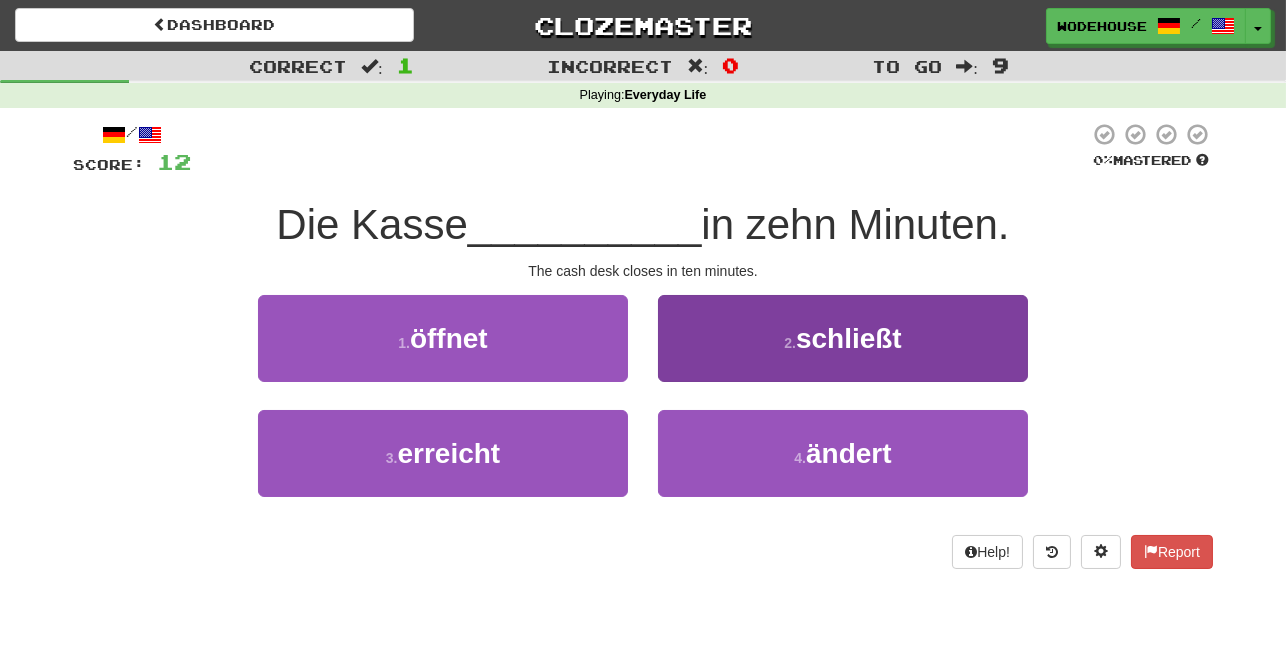 click on "2 .  schließt" at bounding box center (843, 338) 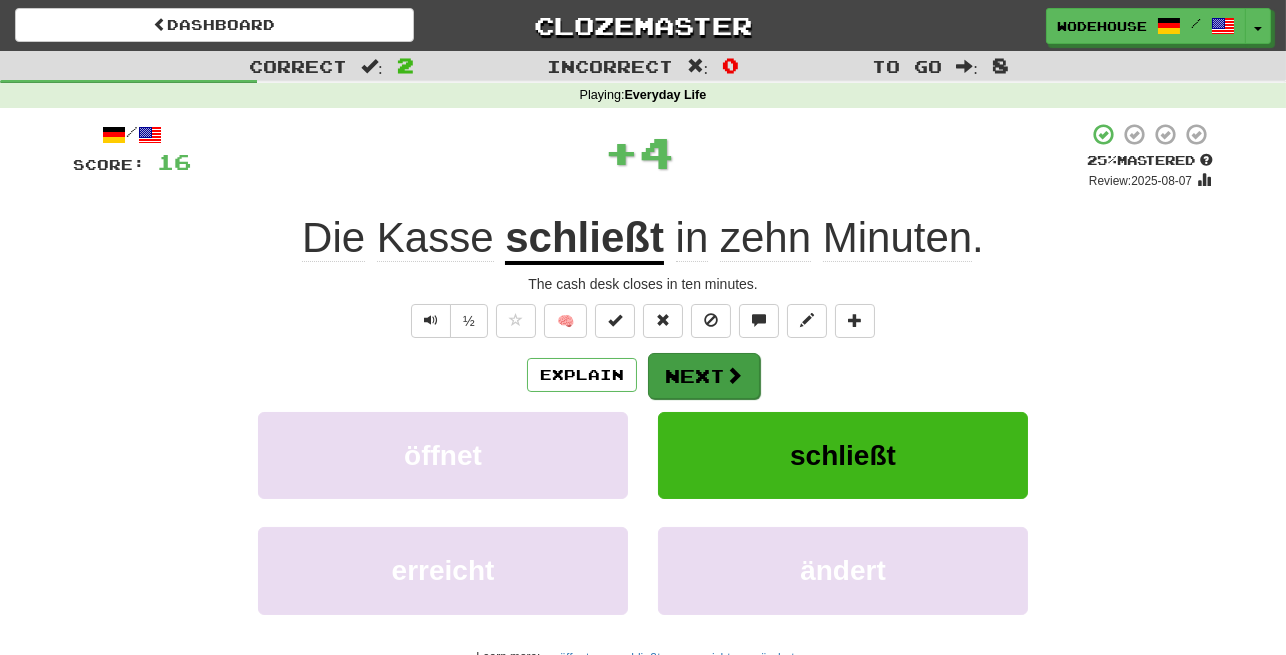 click on "Next" at bounding box center (704, 376) 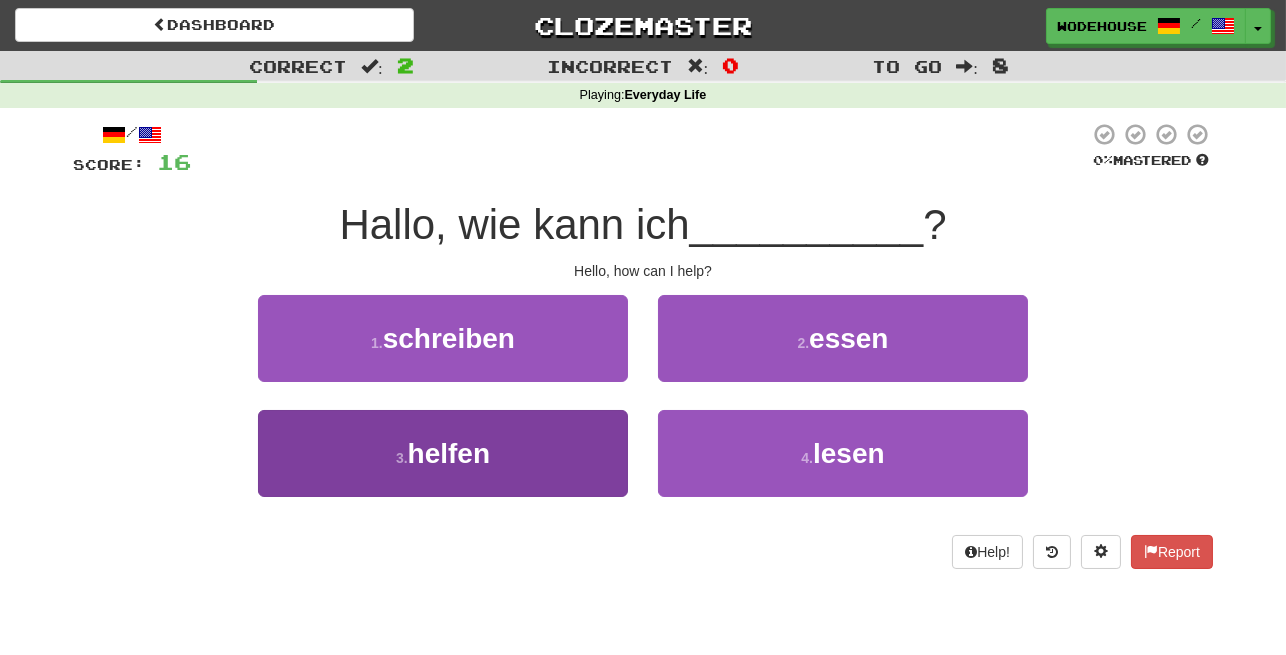 click on "3 .  helfen" at bounding box center (443, 453) 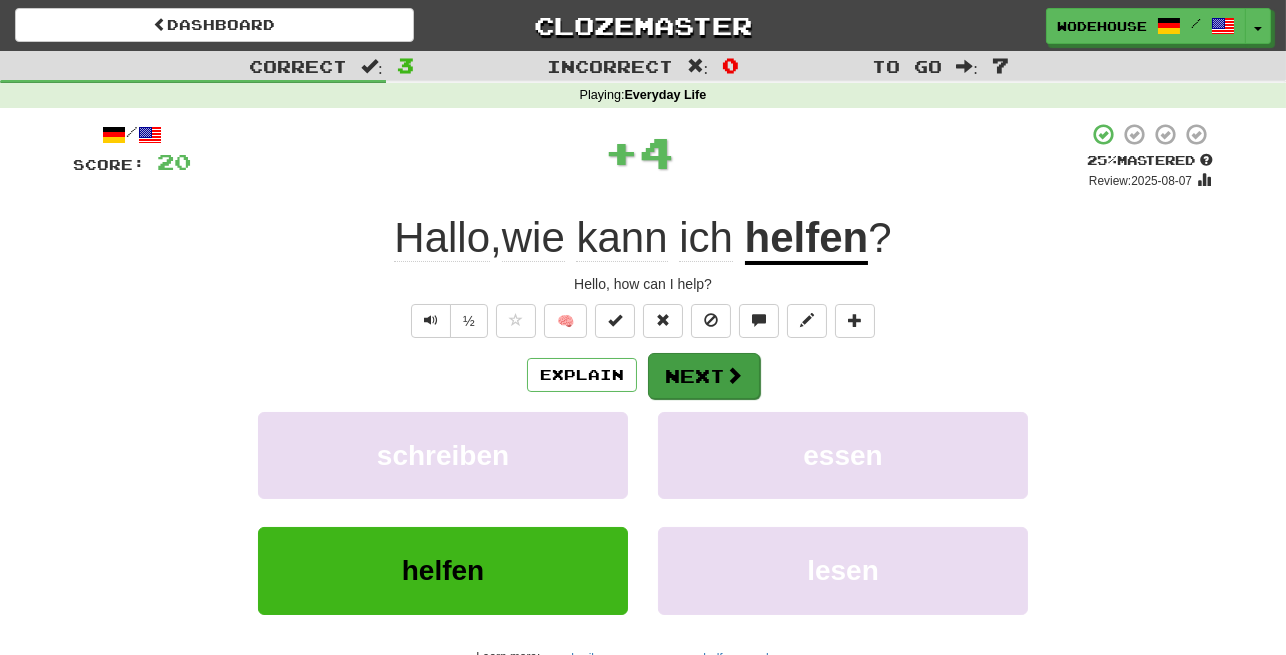 click on "Next" at bounding box center [704, 376] 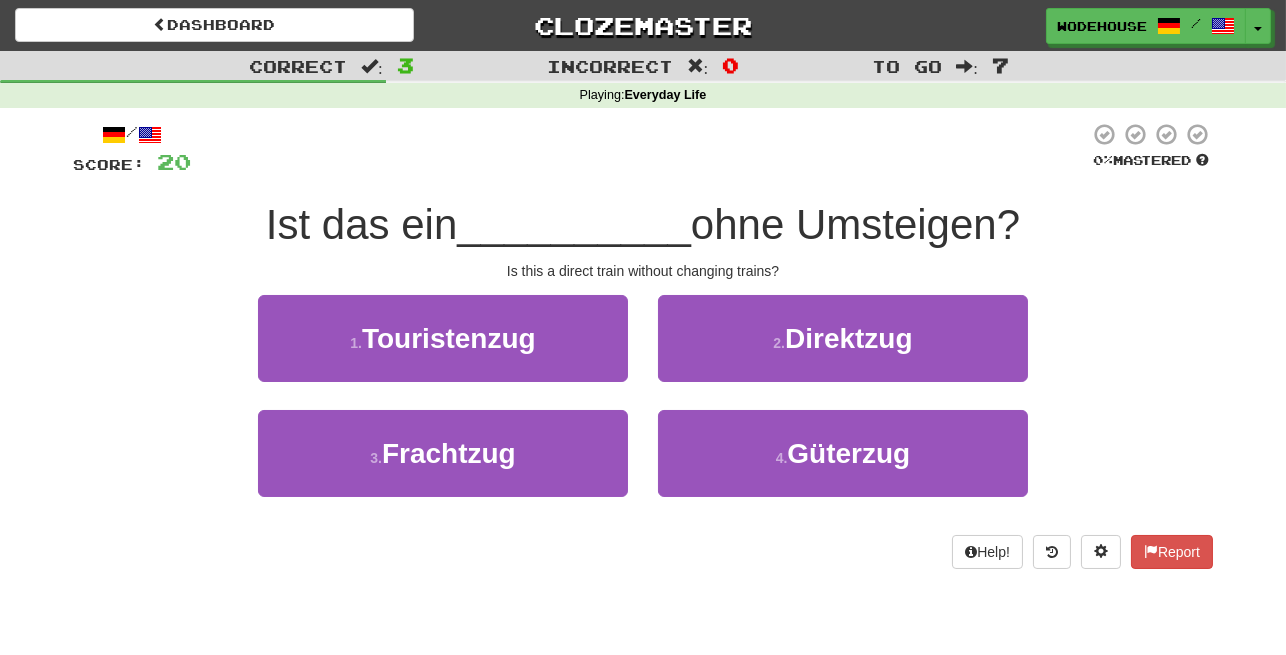 click on "2 .  Direktzug" at bounding box center (843, 352) 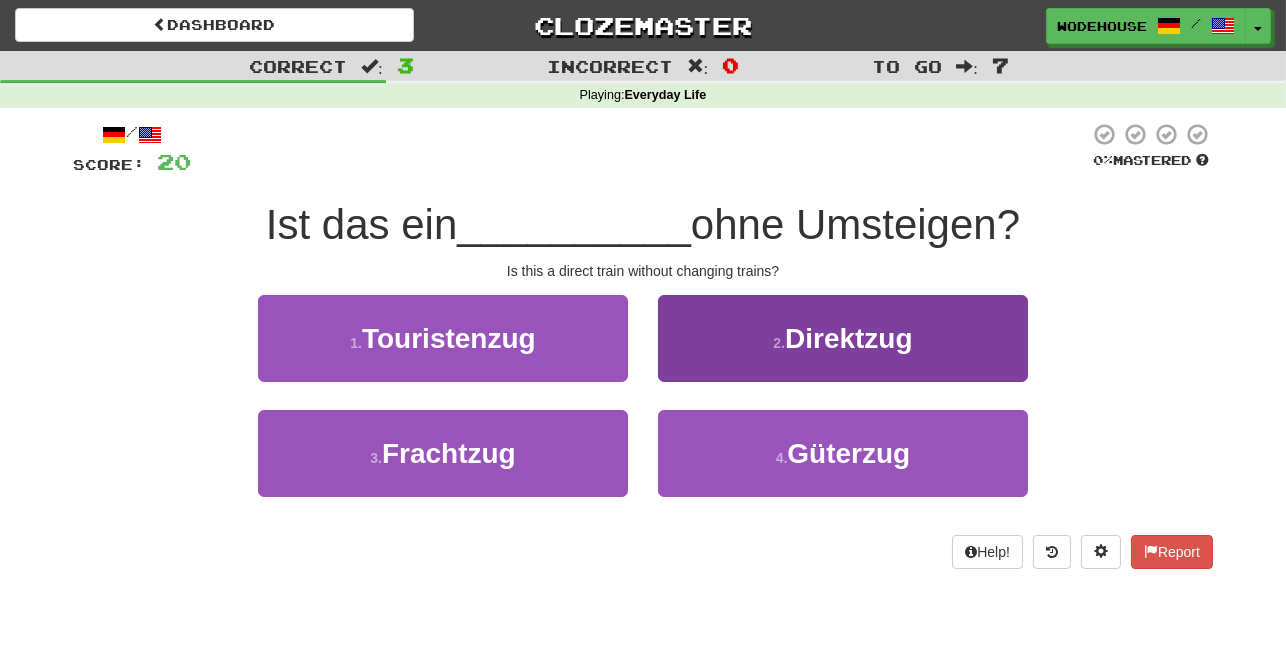 click on "2 .  Direktzug" at bounding box center [843, 338] 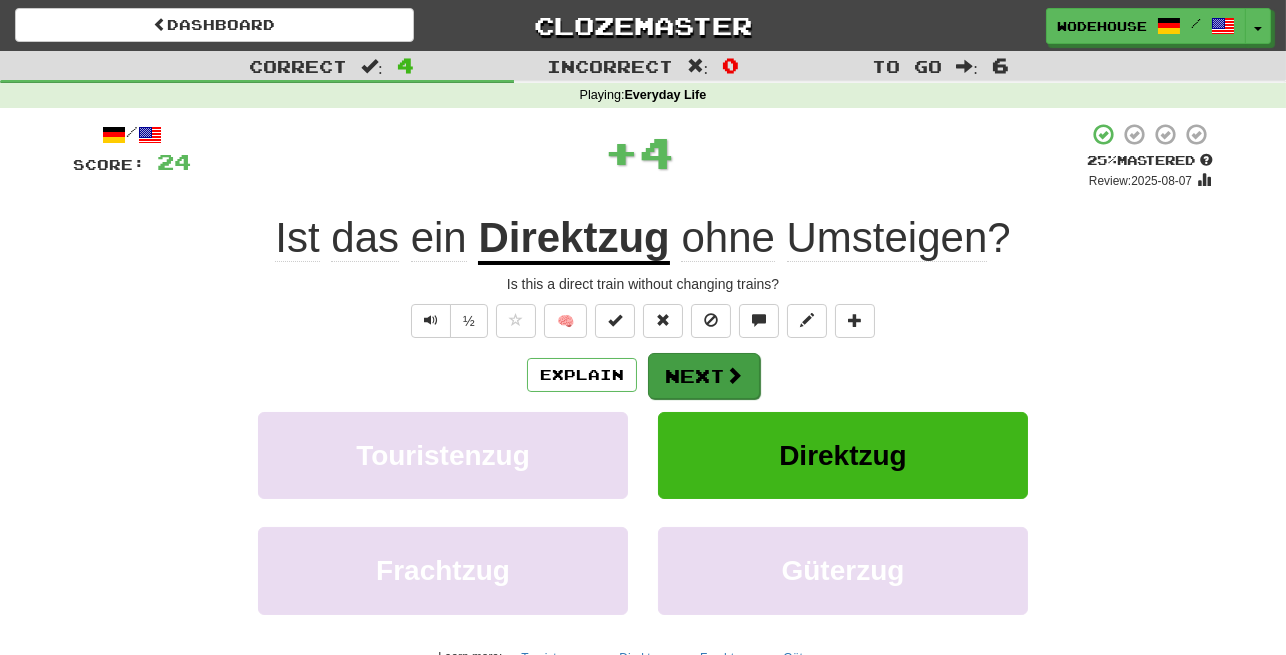 click on "Next" at bounding box center (704, 376) 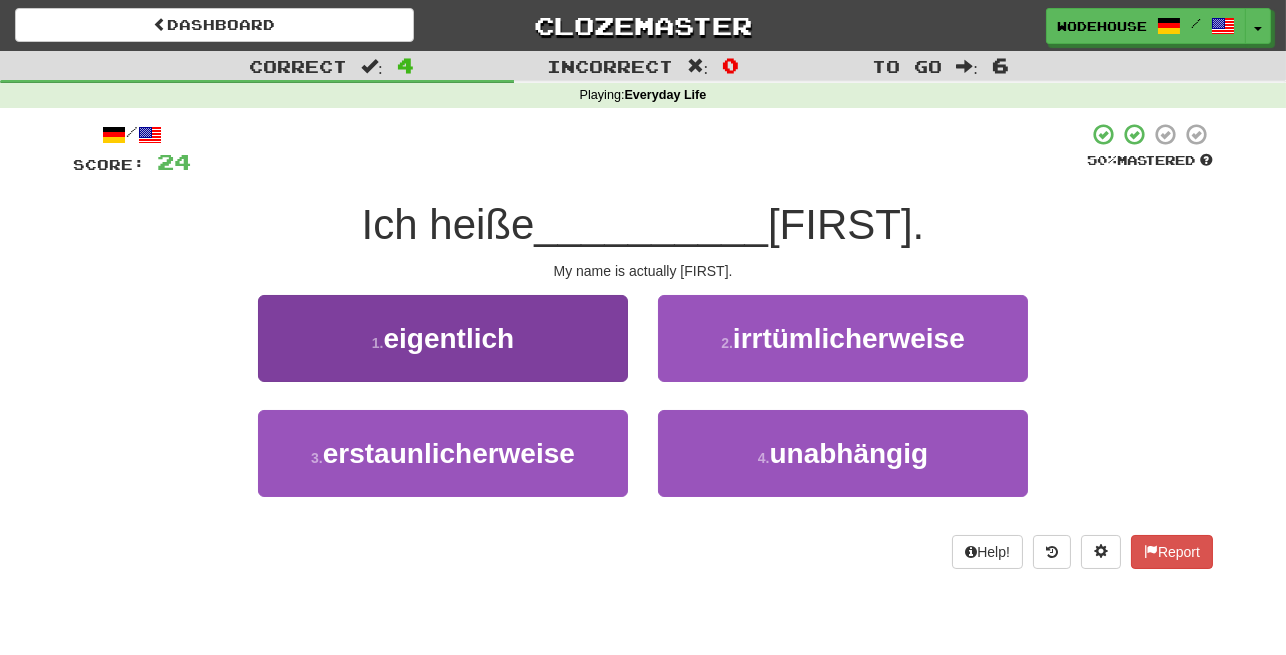 click on "eigentlich" at bounding box center (448, 338) 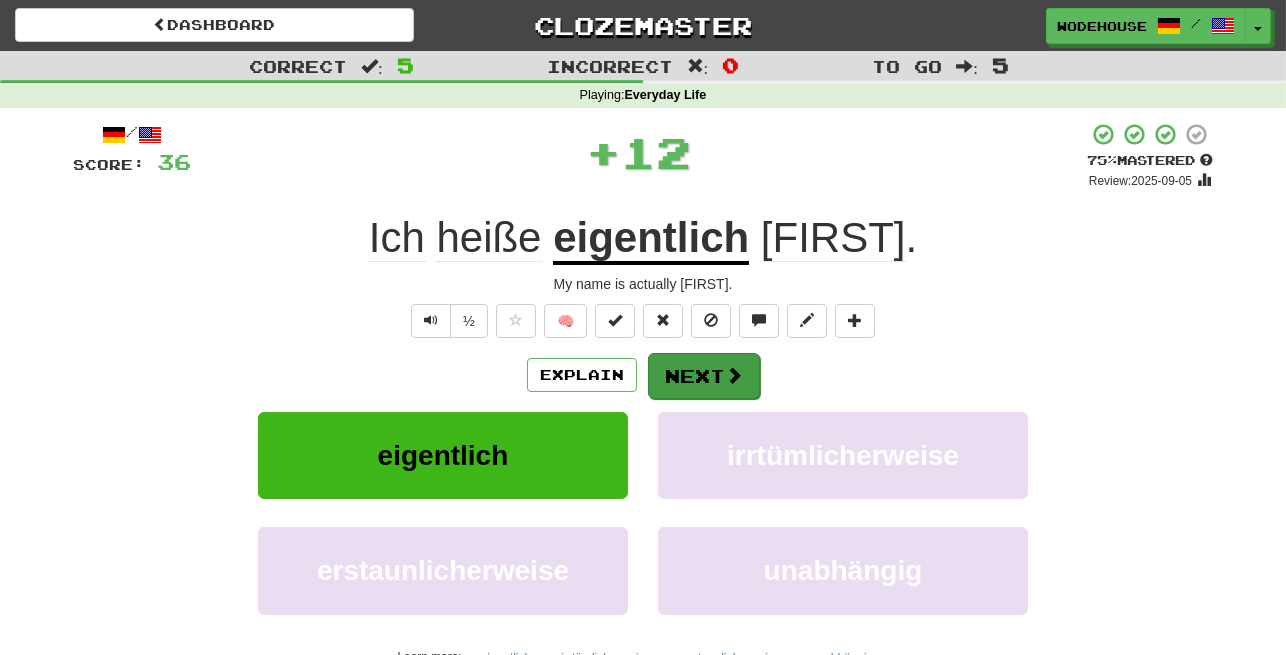 click on "Next" at bounding box center [704, 376] 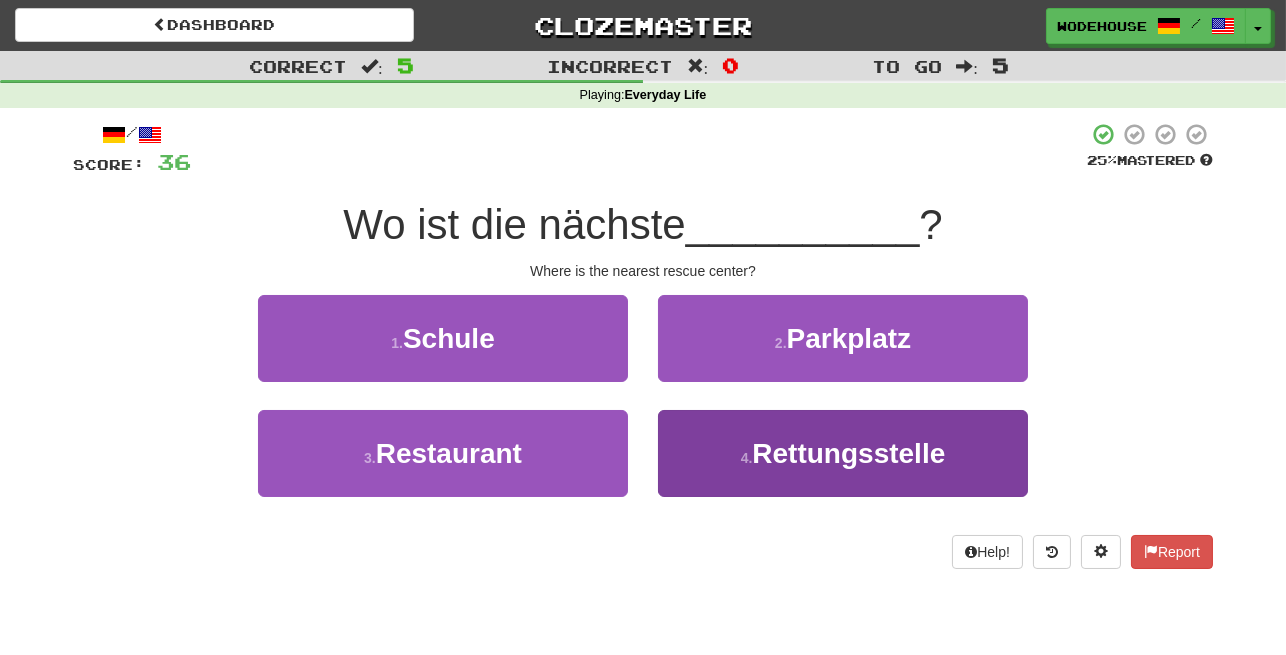 click on "Rettungsstelle" at bounding box center [848, 453] 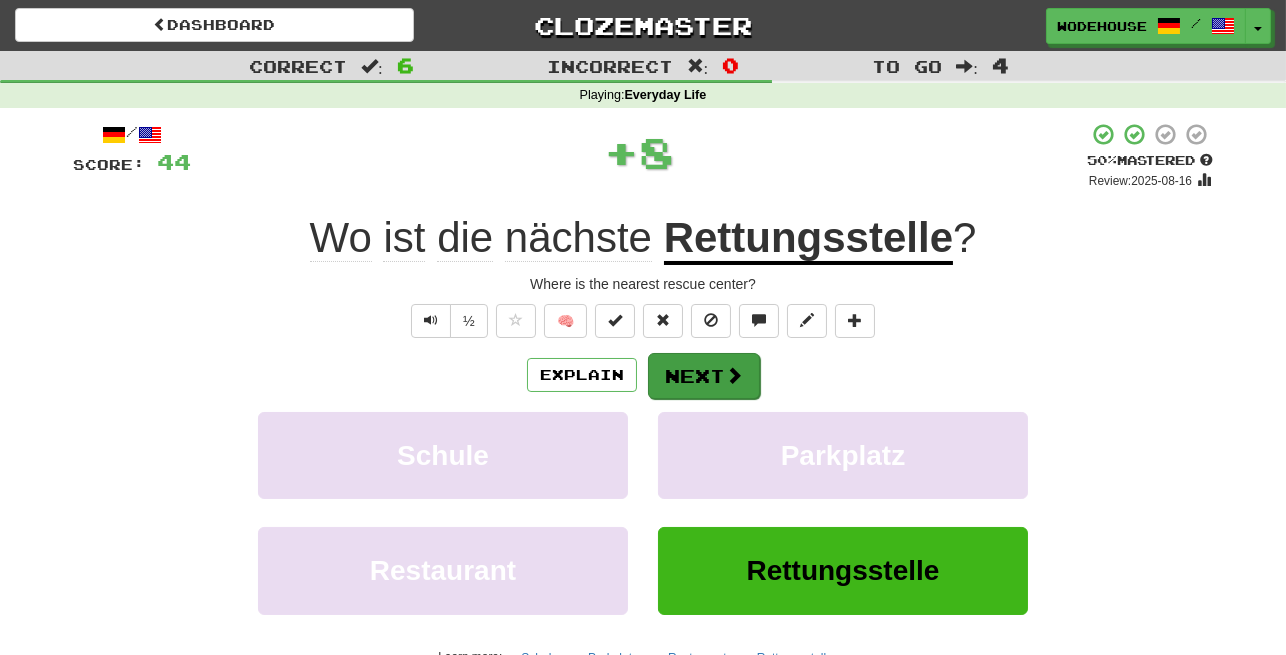 click on "Next" at bounding box center (704, 376) 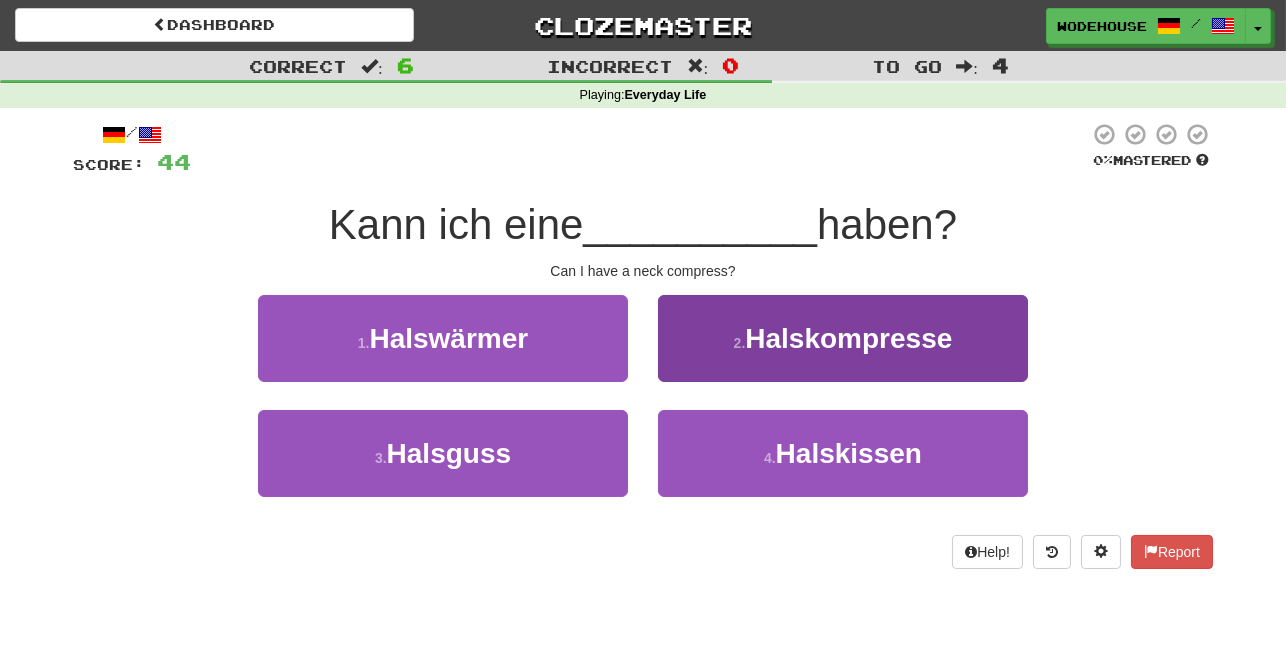 click on "2 .  Halskompresse" at bounding box center (843, 338) 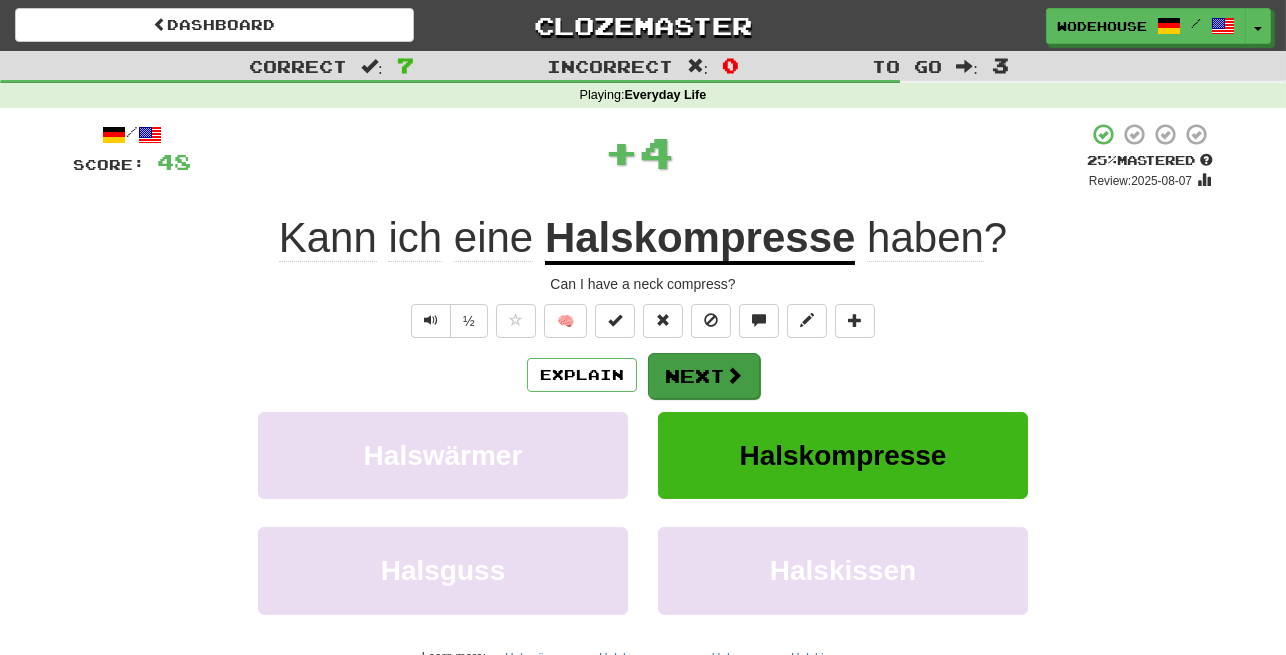 click on "Next" at bounding box center (704, 376) 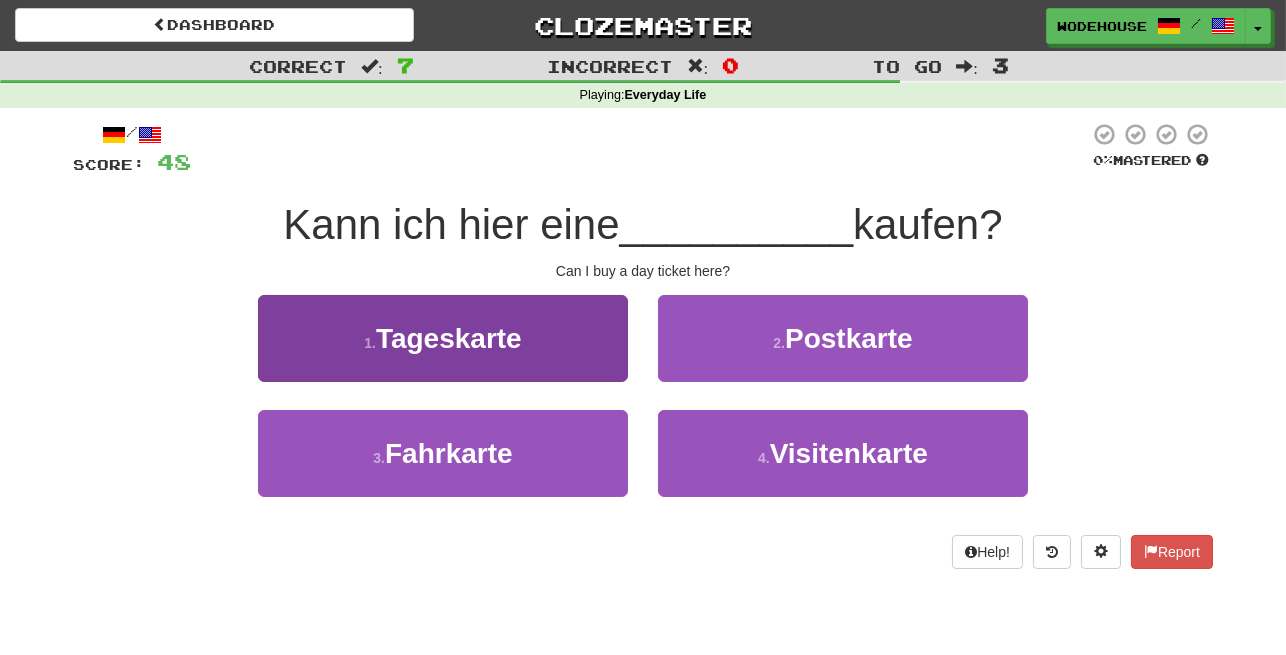 click on "1 .  Tageskarte" at bounding box center [443, 338] 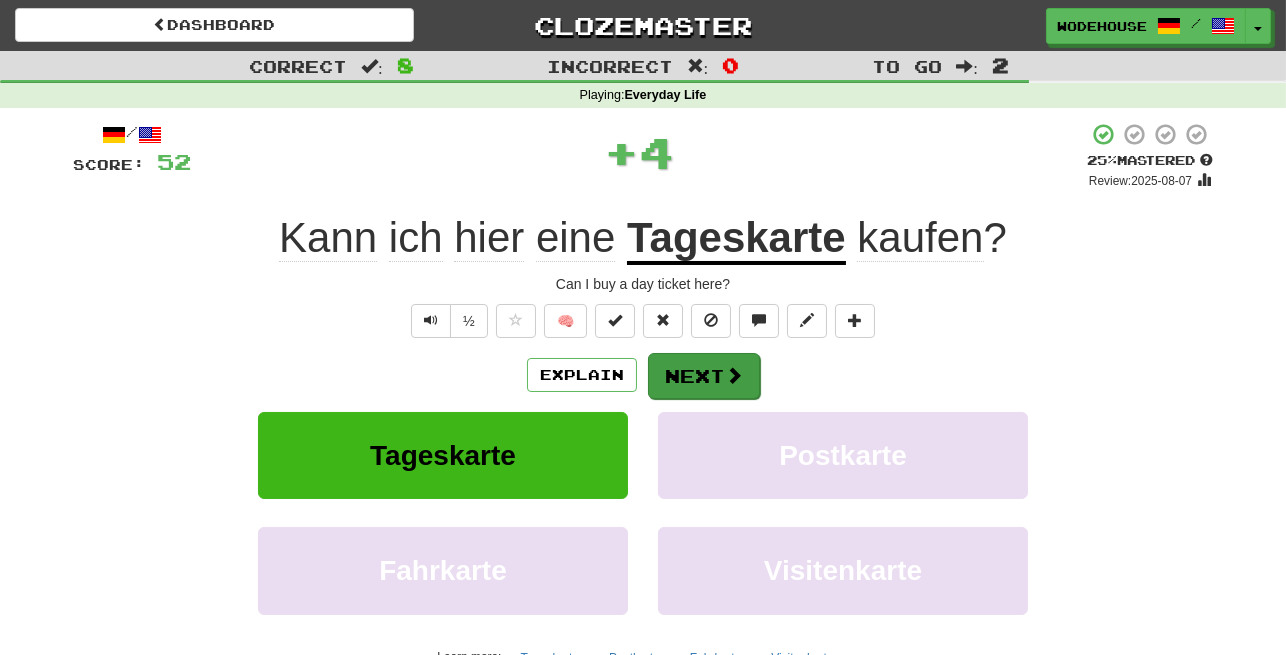 click on "Next" at bounding box center [704, 376] 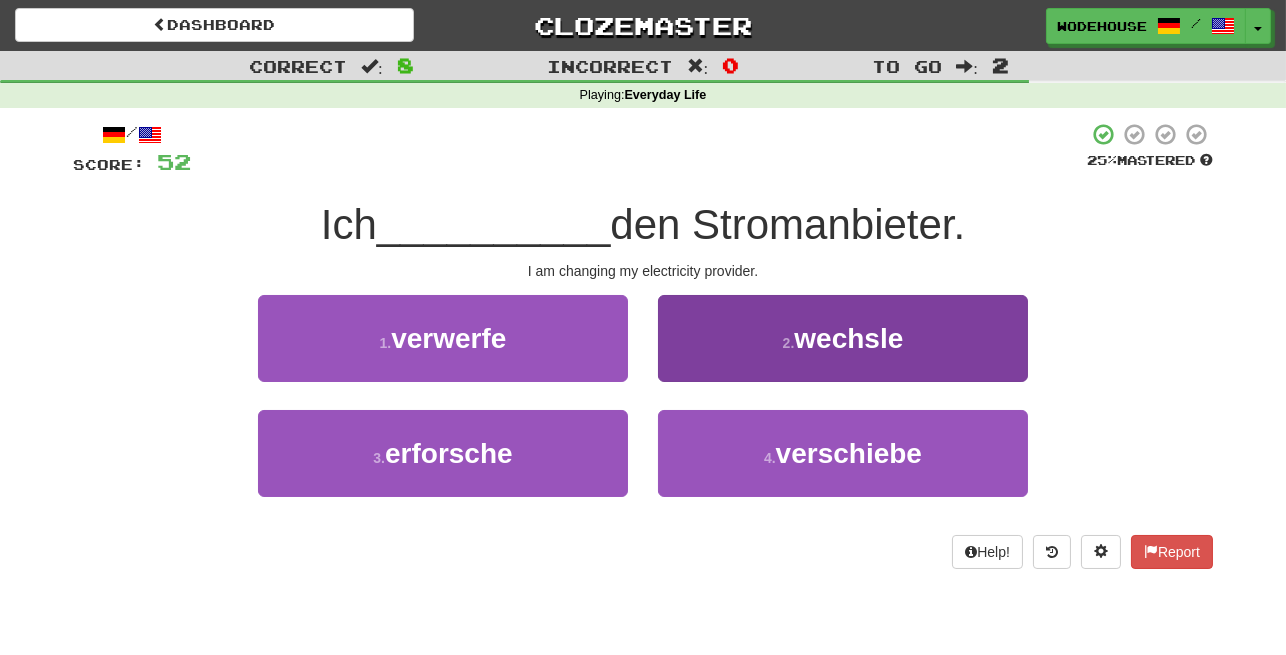 click on "2 .  wechsle" at bounding box center (843, 338) 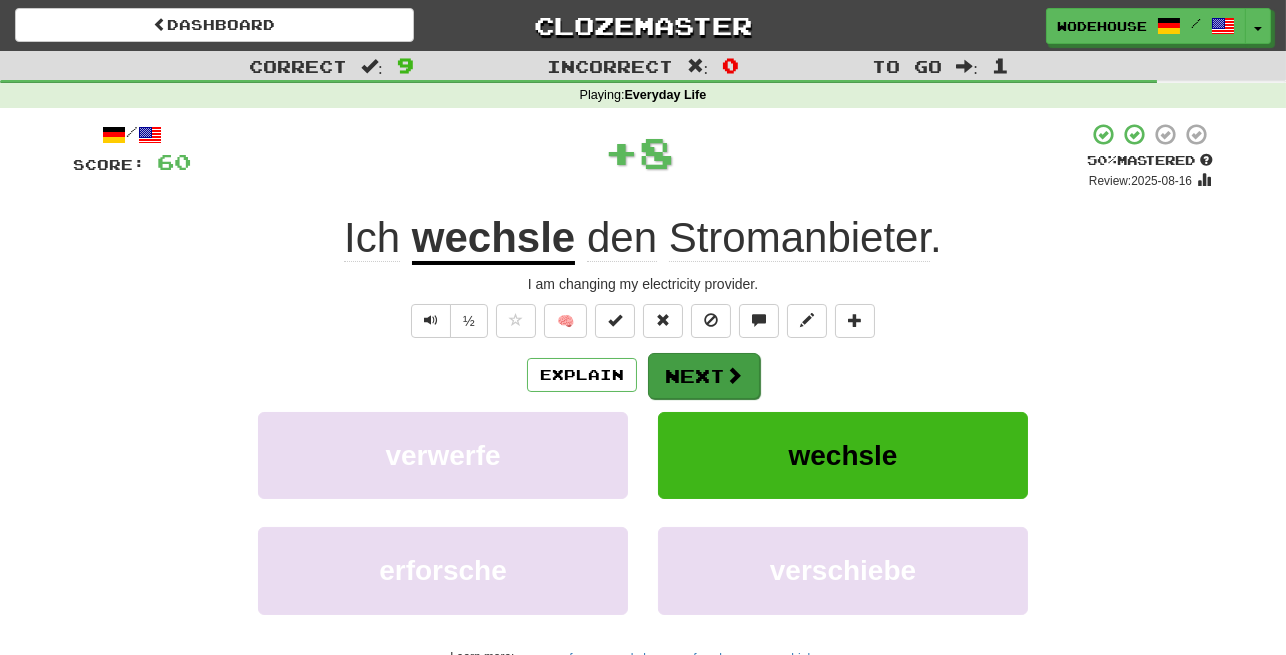 click on "Next" at bounding box center (704, 376) 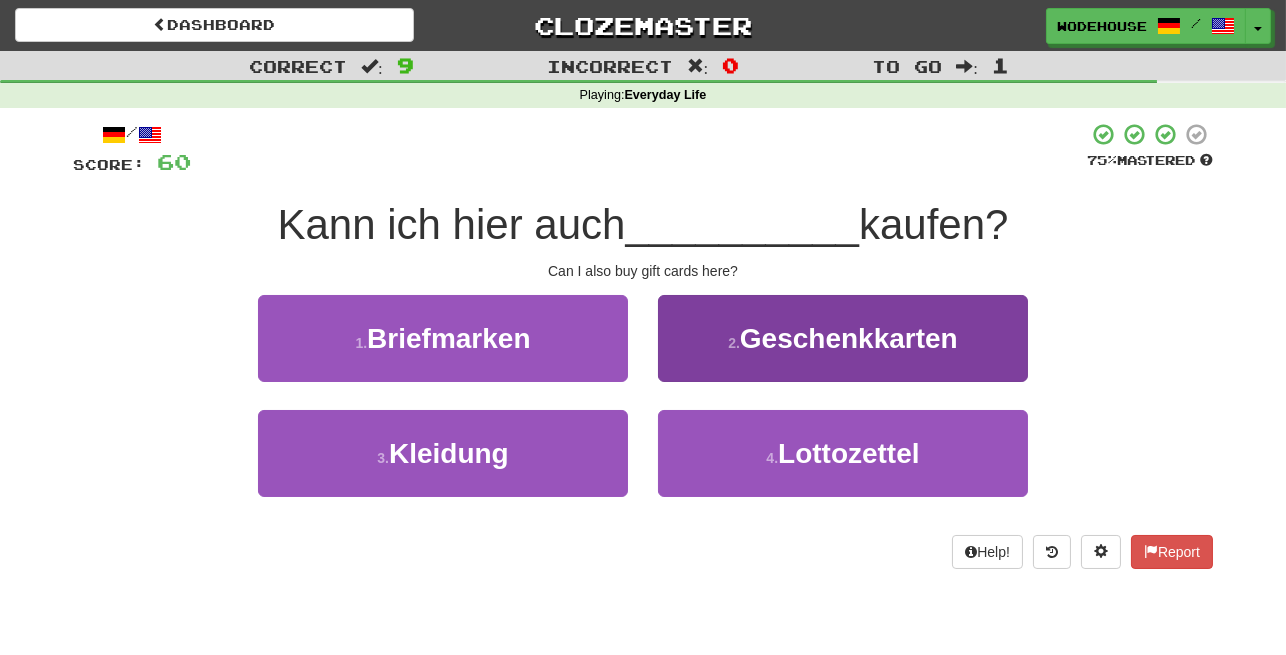 click on "2 .  Geschenkkarten" at bounding box center (843, 338) 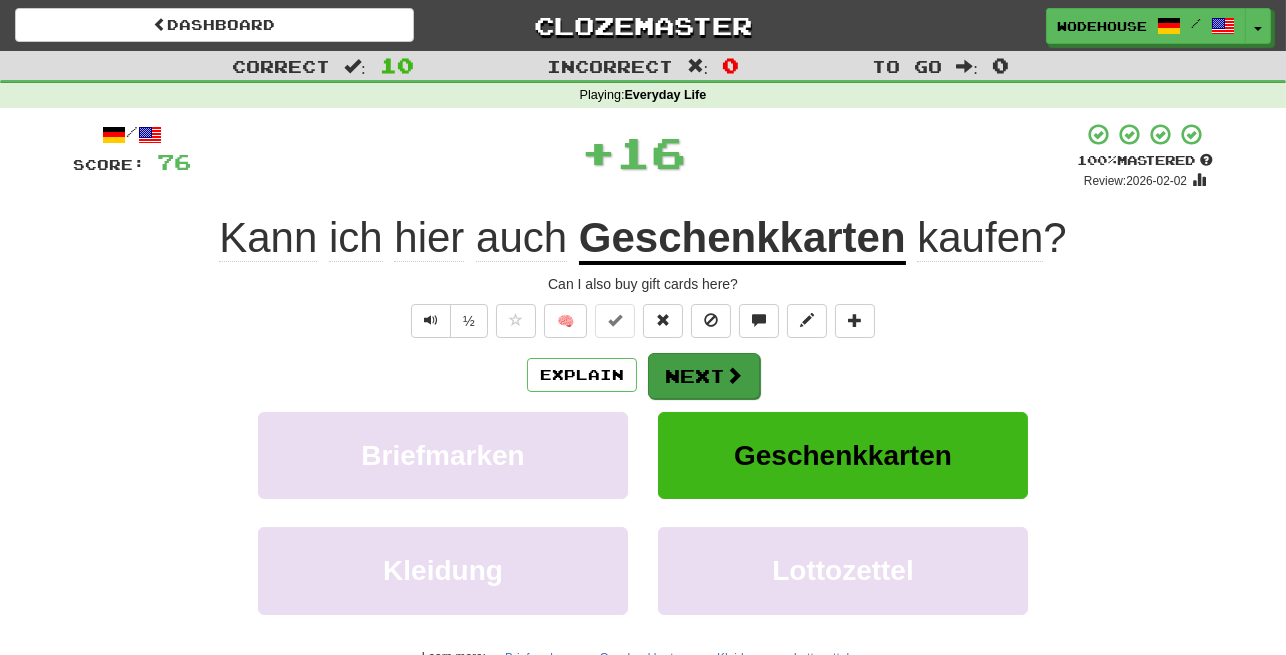click on "Next" at bounding box center (704, 376) 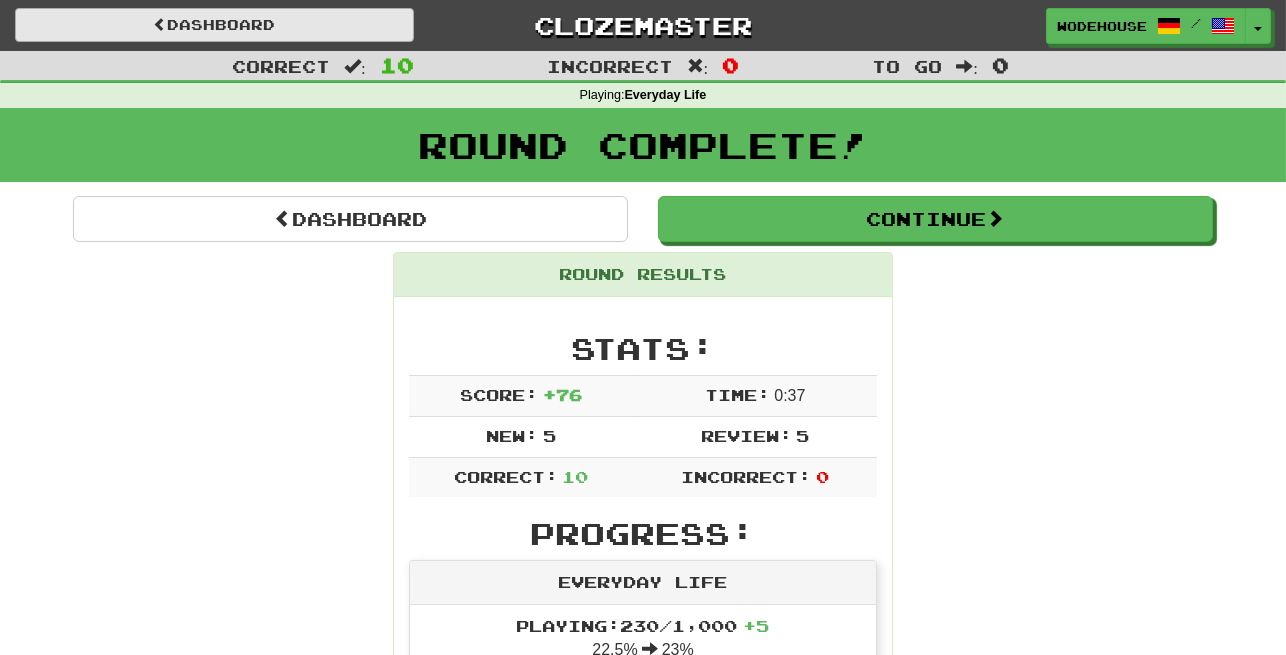 click on "Dashboard" at bounding box center (214, 25) 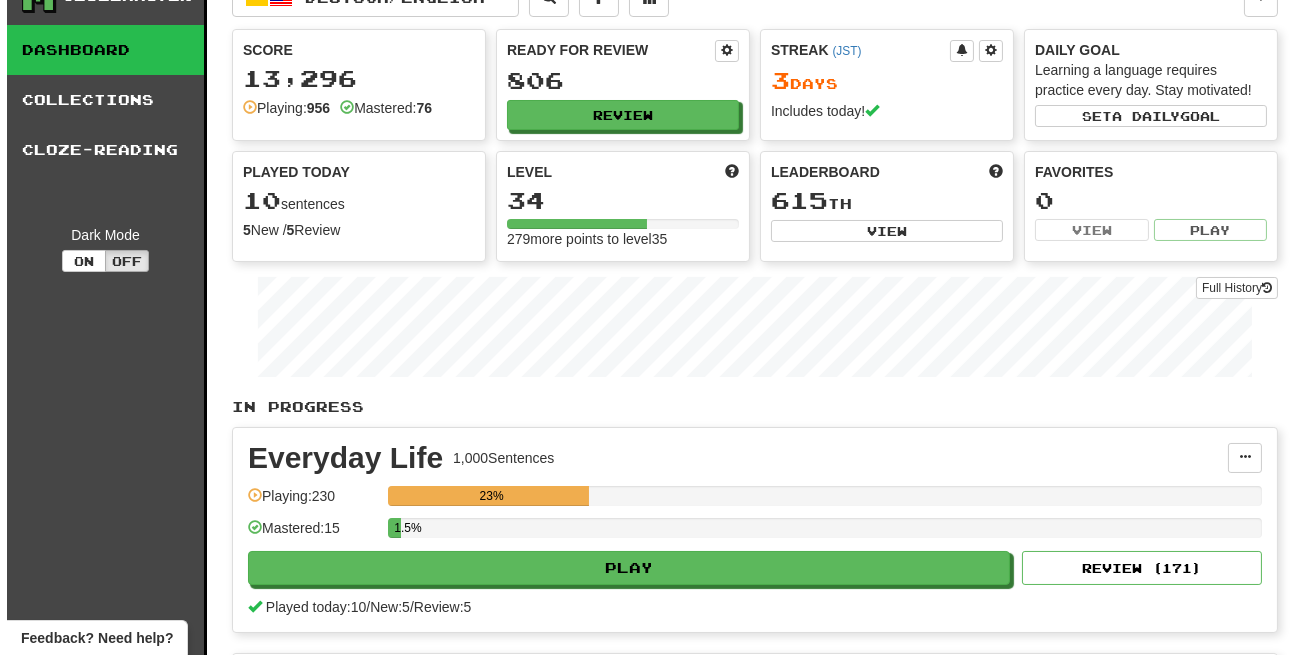 scroll, scrollTop: 666, scrollLeft: 0, axis: vertical 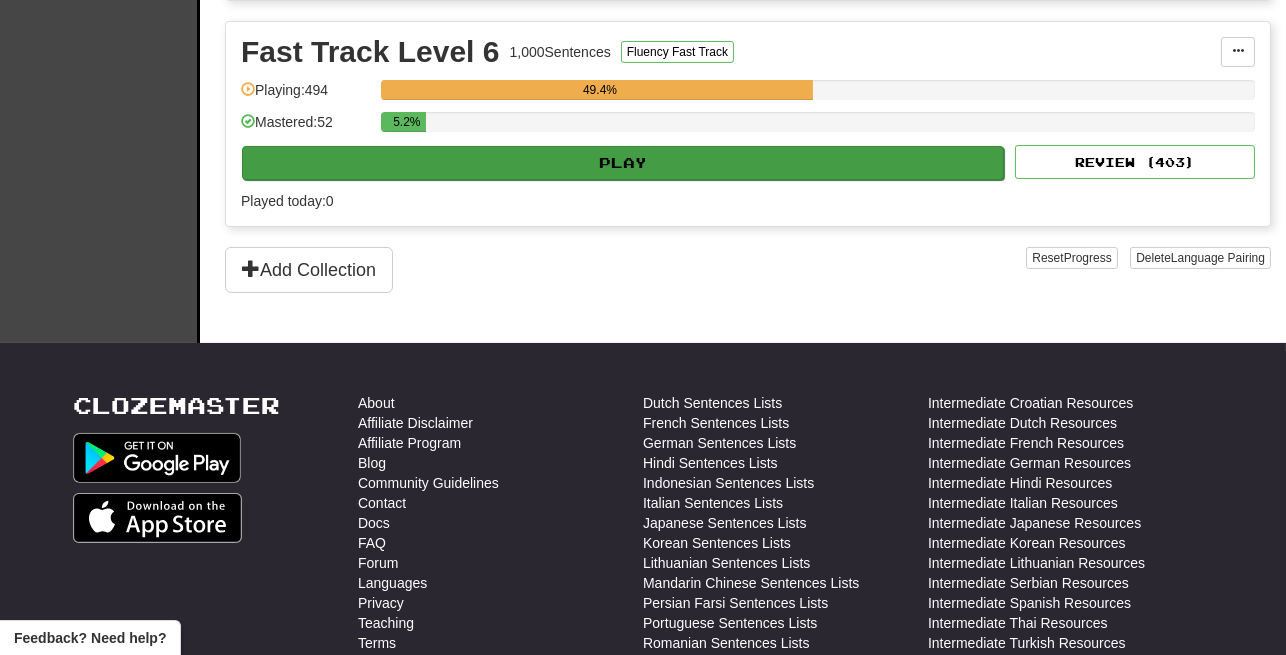 click on "Play" at bounding box center (623, 163) 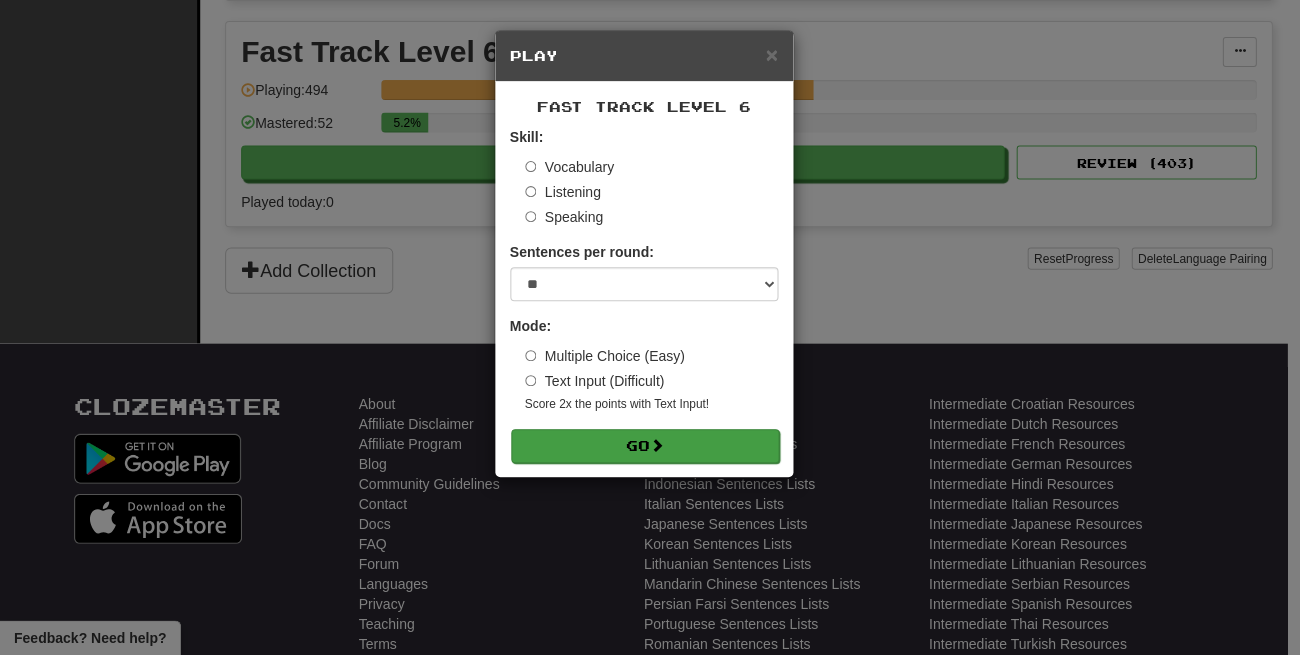 click on "Go" at bounding box center (645, 446) 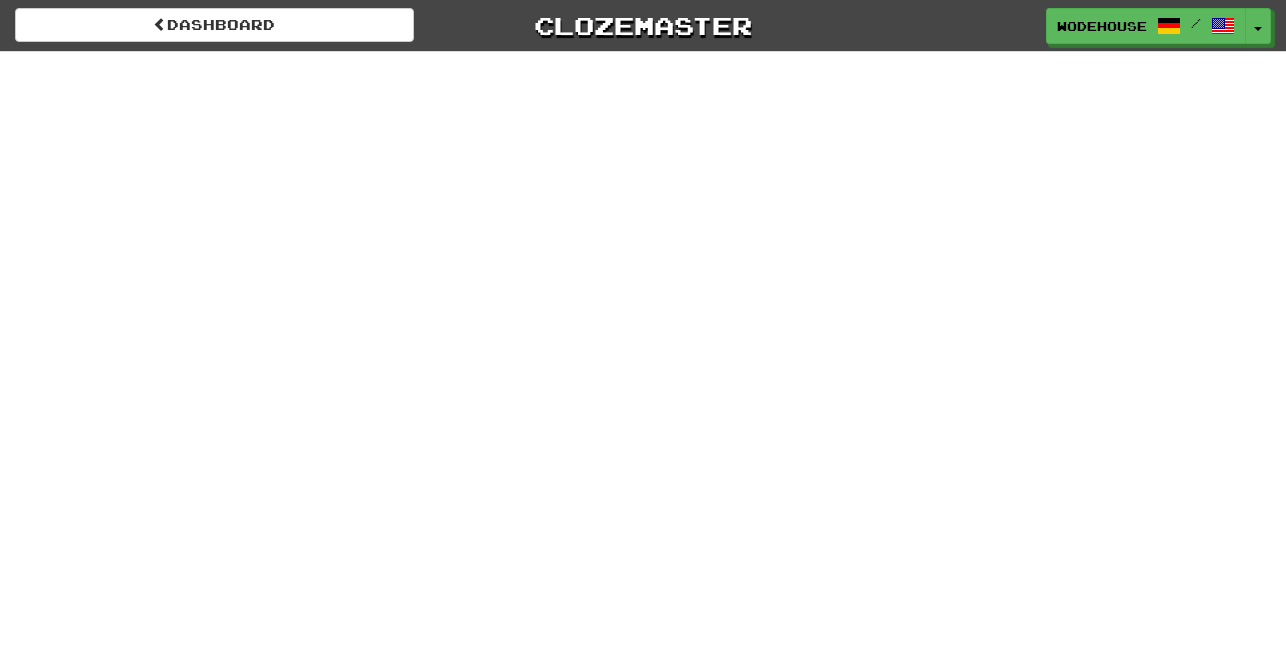 scroll, scrollTop: 0, scrollLeft: 0, axis: both 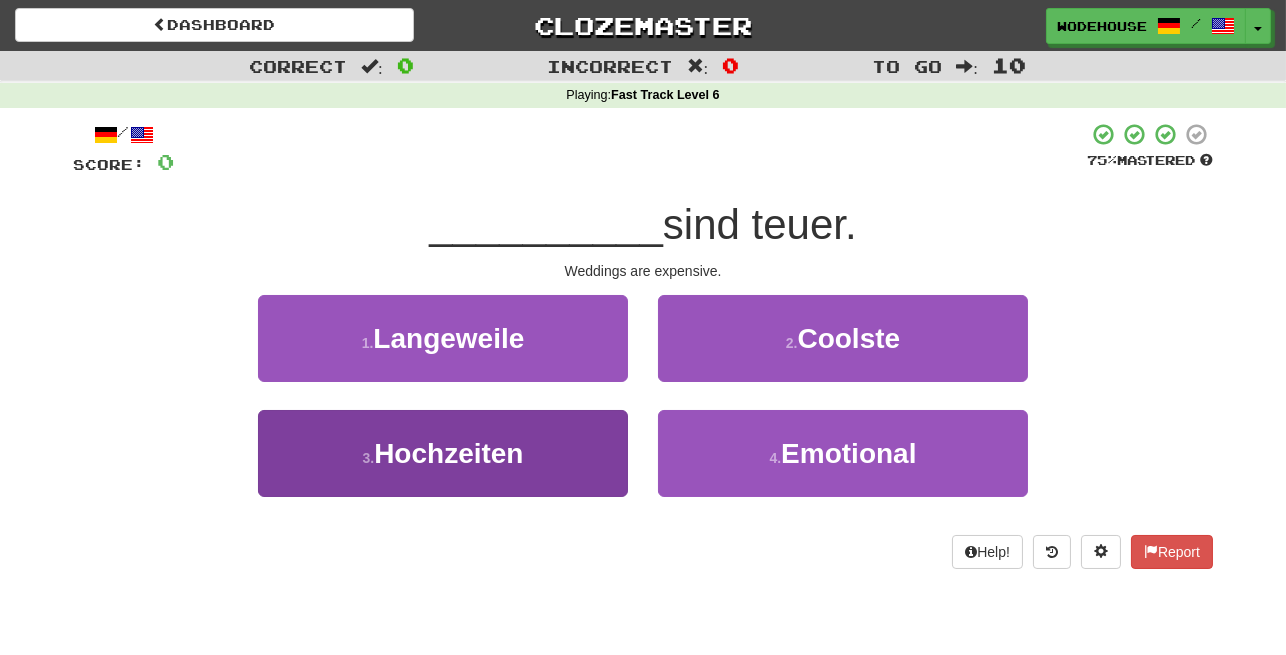 click on "Hochzeiten" at bounding box center [448, 453] 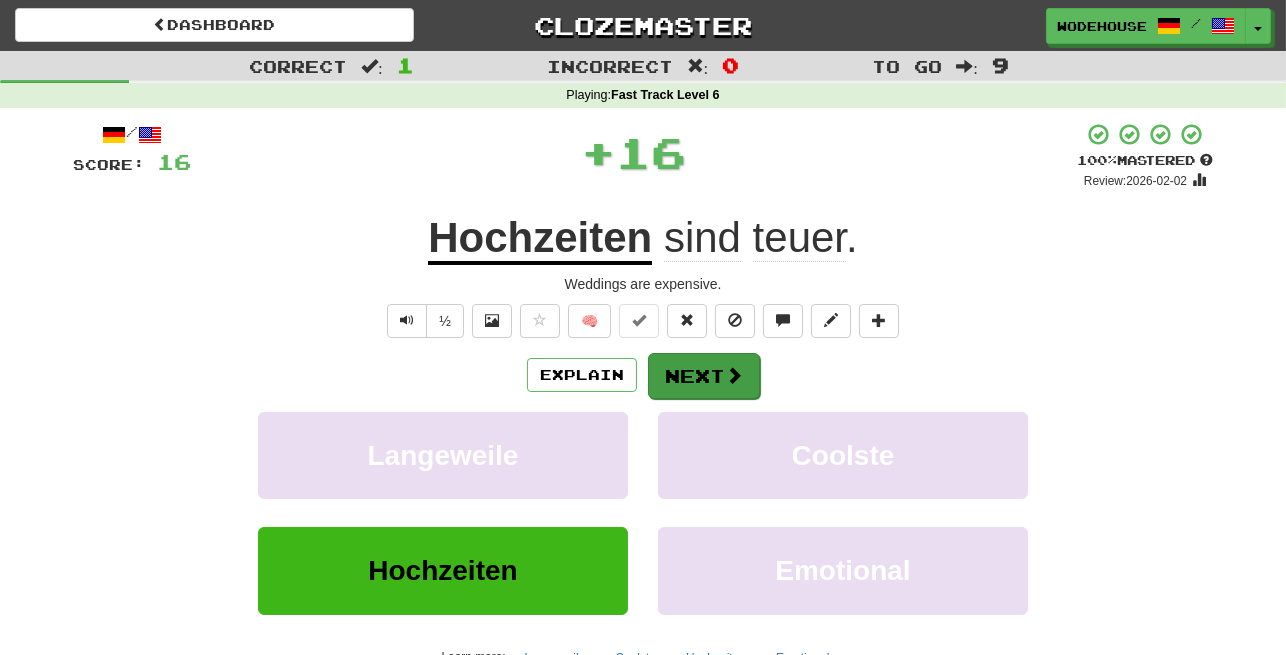click on "Next" at bounding box center (704, 376) 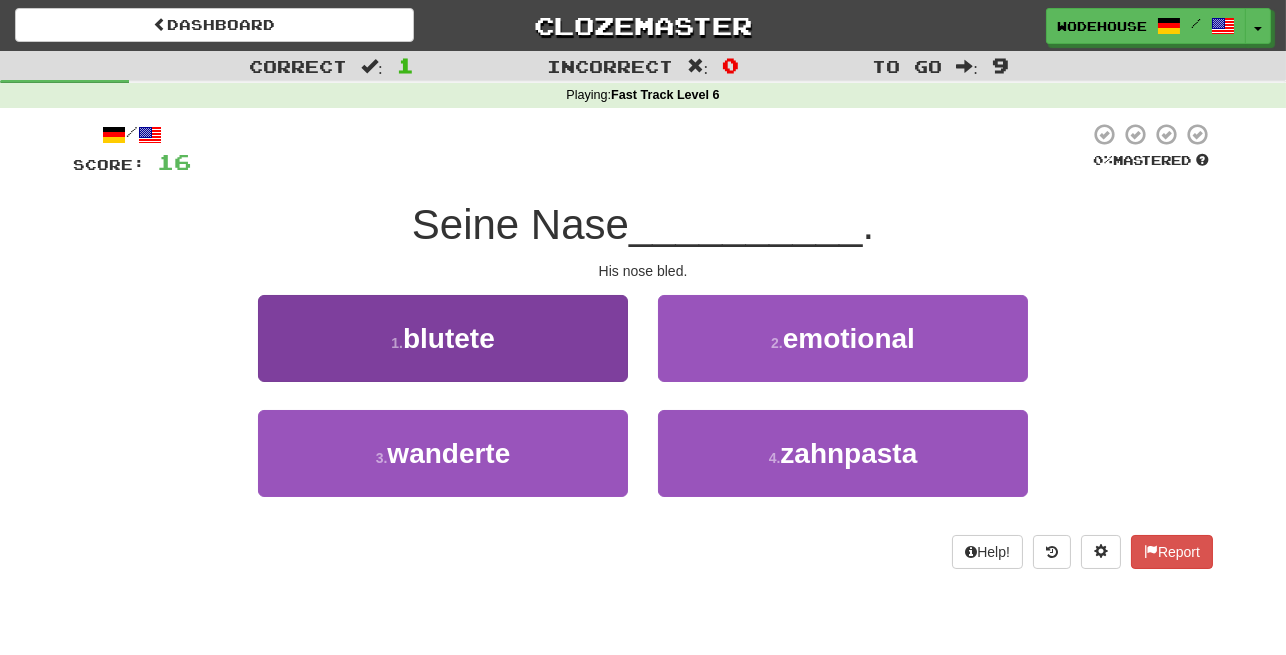 click on "1 .  blutete" at bounding box center (443, 338) 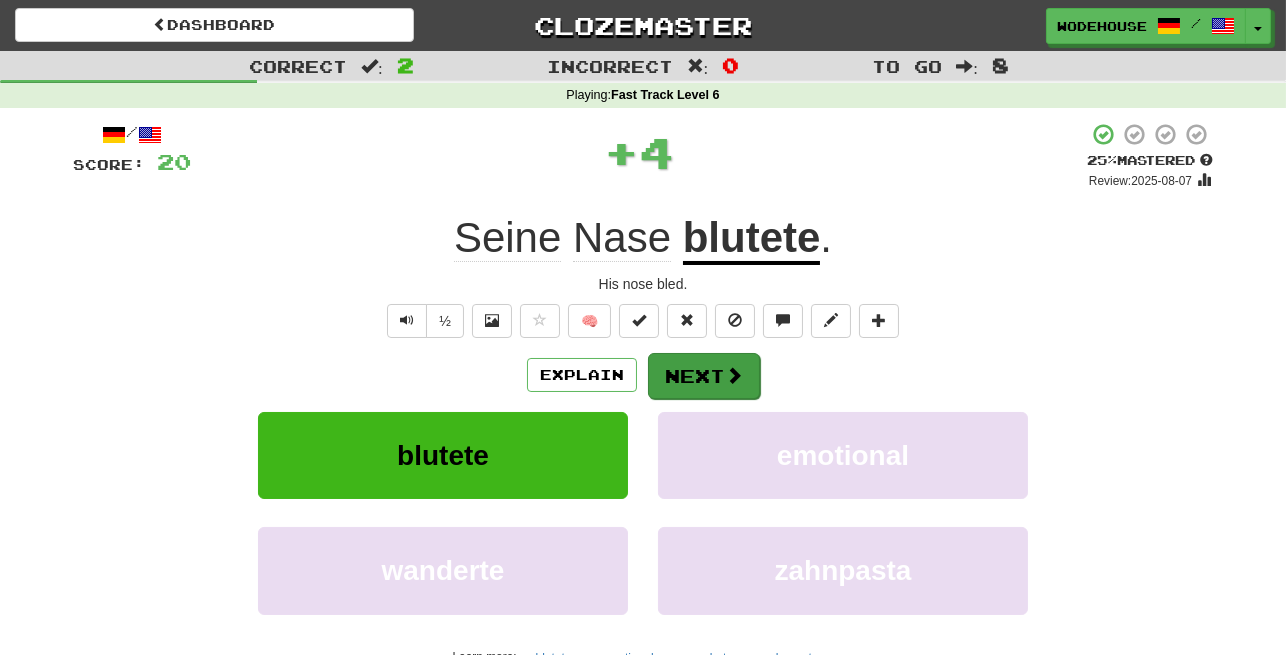 click on "Next" at bounding box center (704, 376) 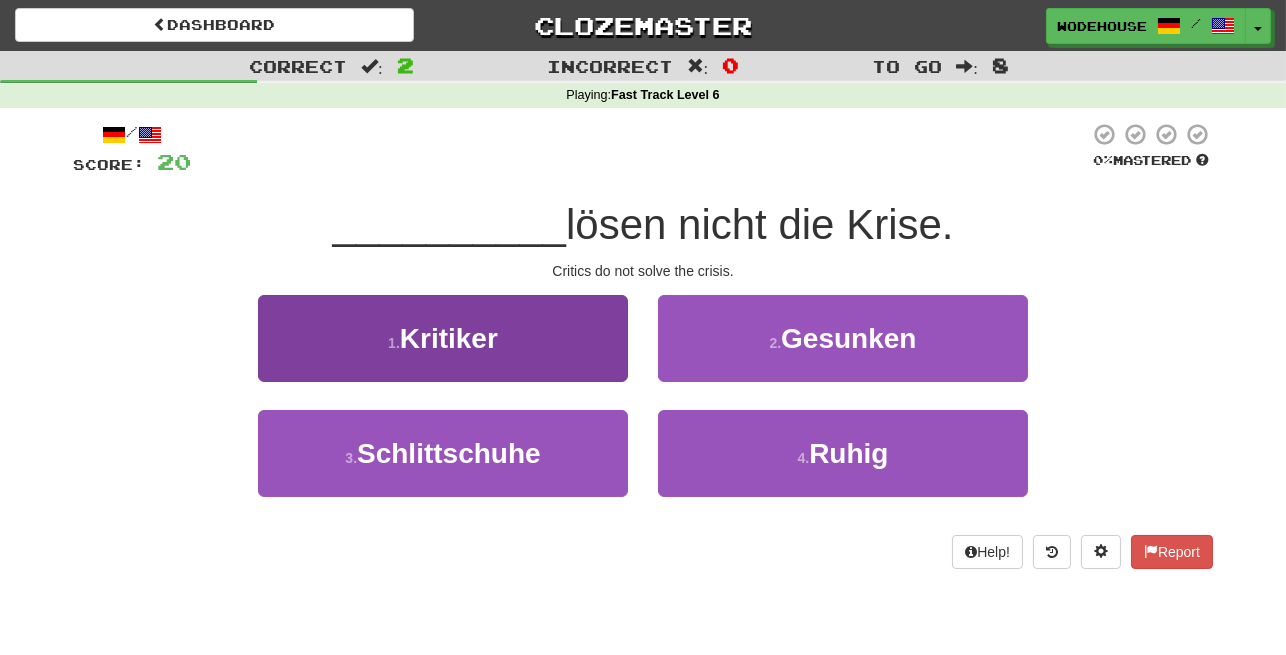click on "1 .  Kritiker" at bounding box center [443, 338] 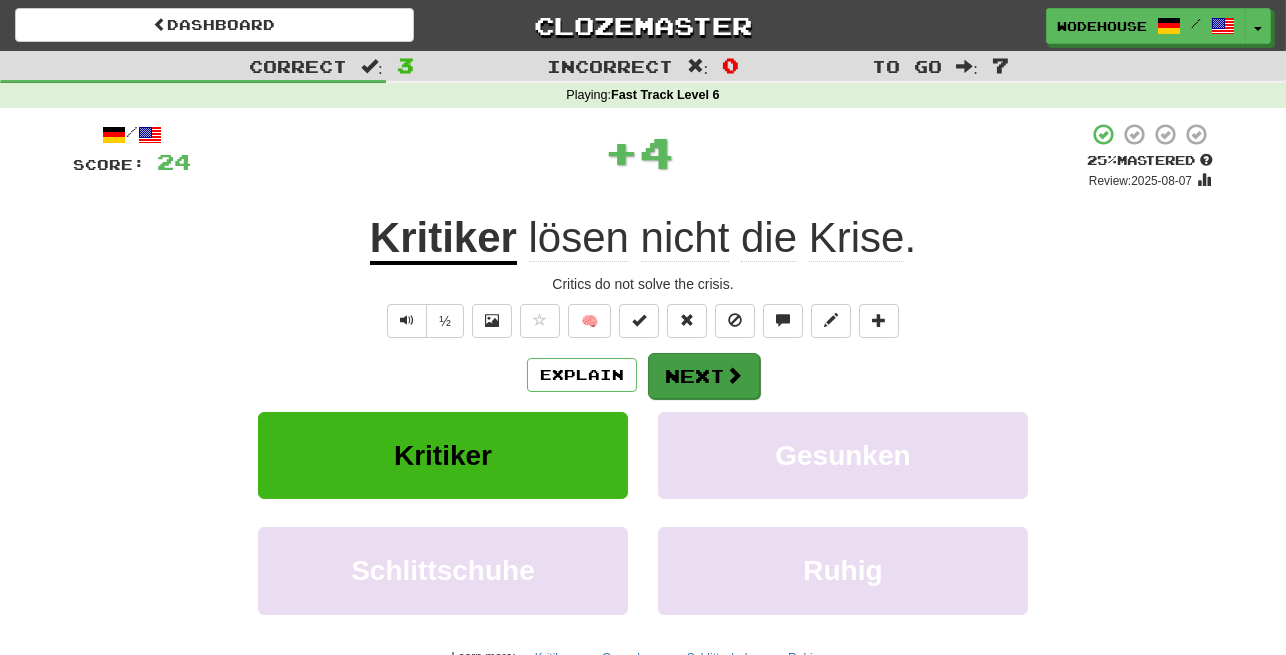 click on "Next" at bounding box center [704, 376] 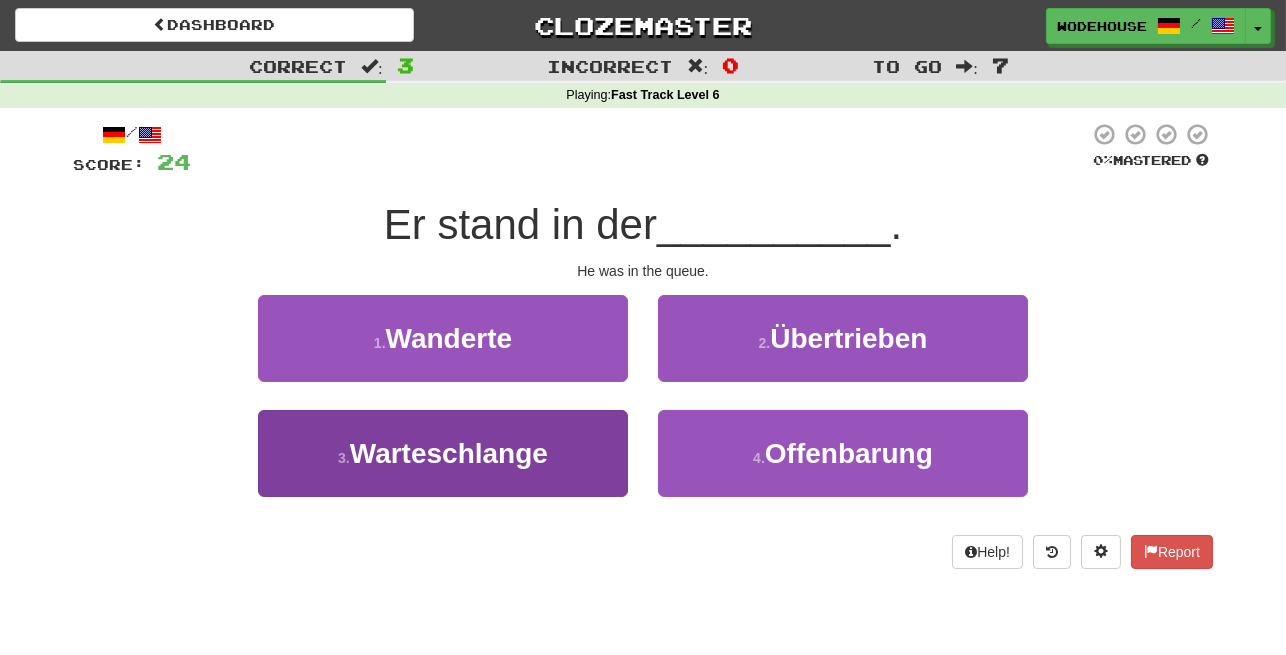 click on "Warteschlange" at bounding box center (449, 453) 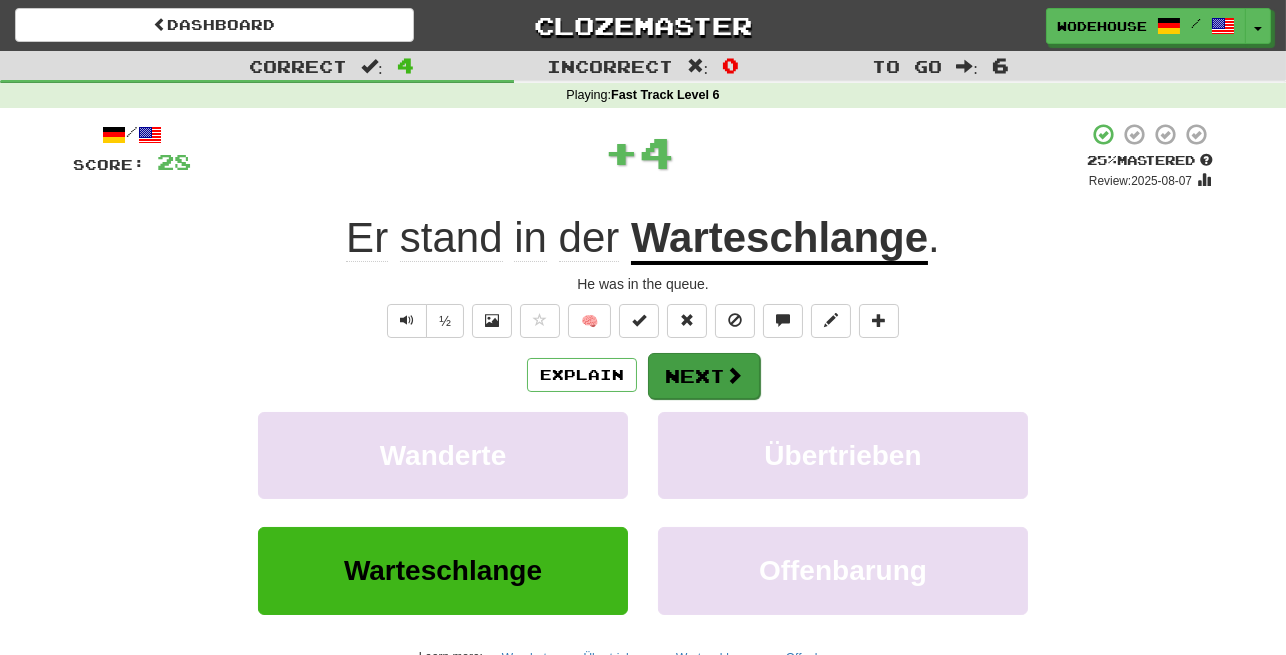 click on "Next" at bounding box center [704, 376] 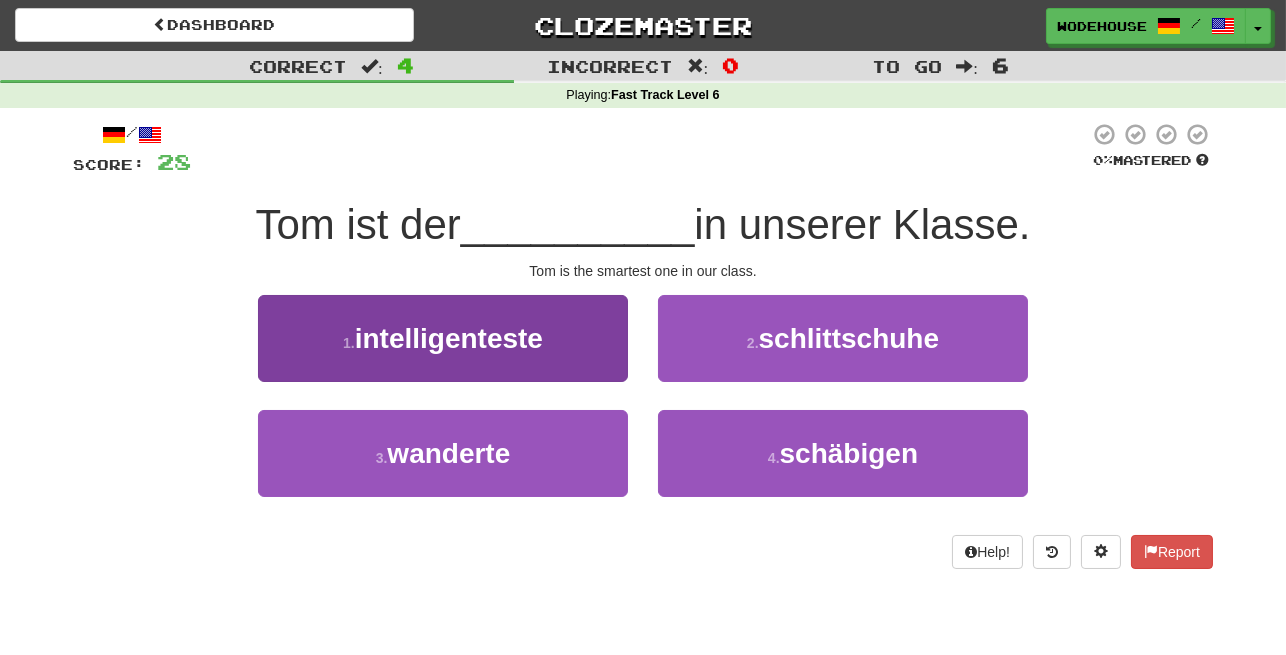 click on "1 .  intelligenteste" at bounding box center [443, 338] 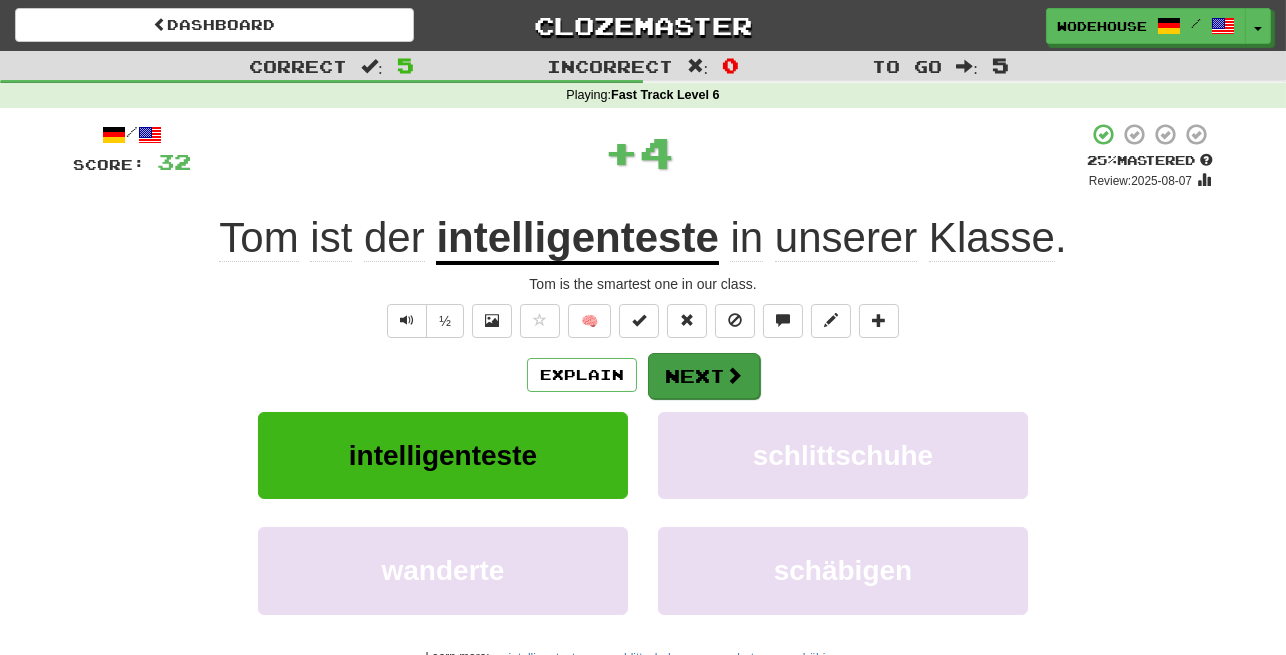 click on "Next" at bounding box center (704, 376) 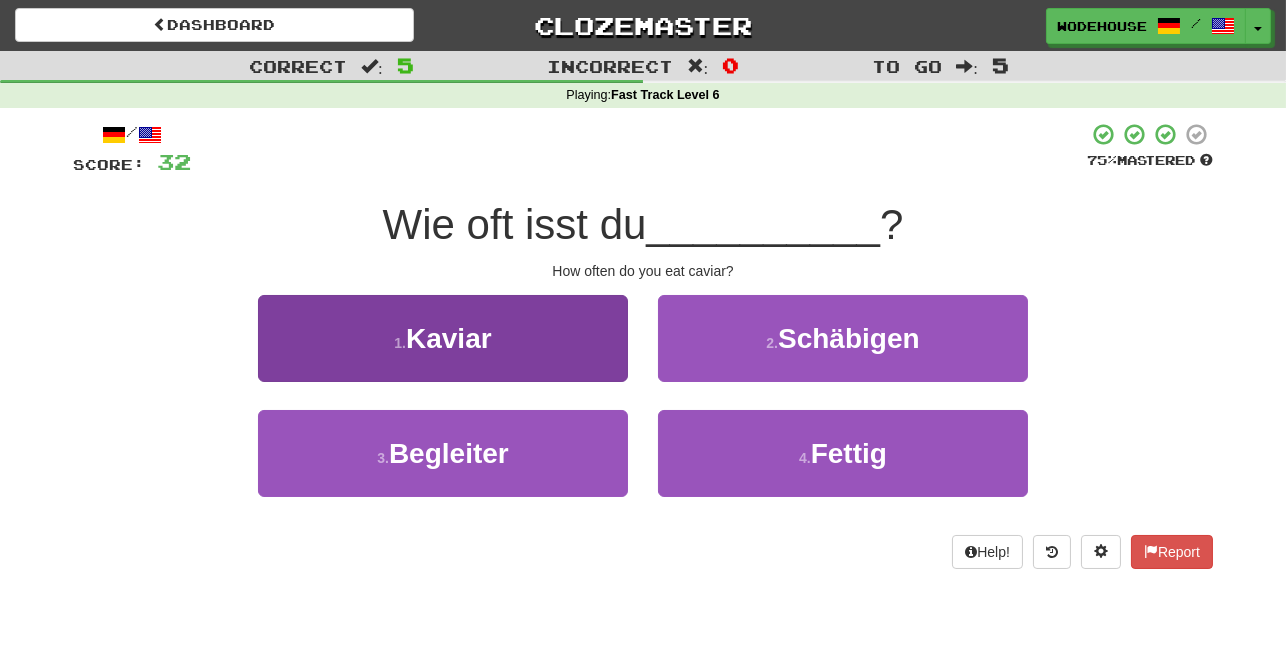 click on "1 .  Kaviar" at bounding box center [443, 338] 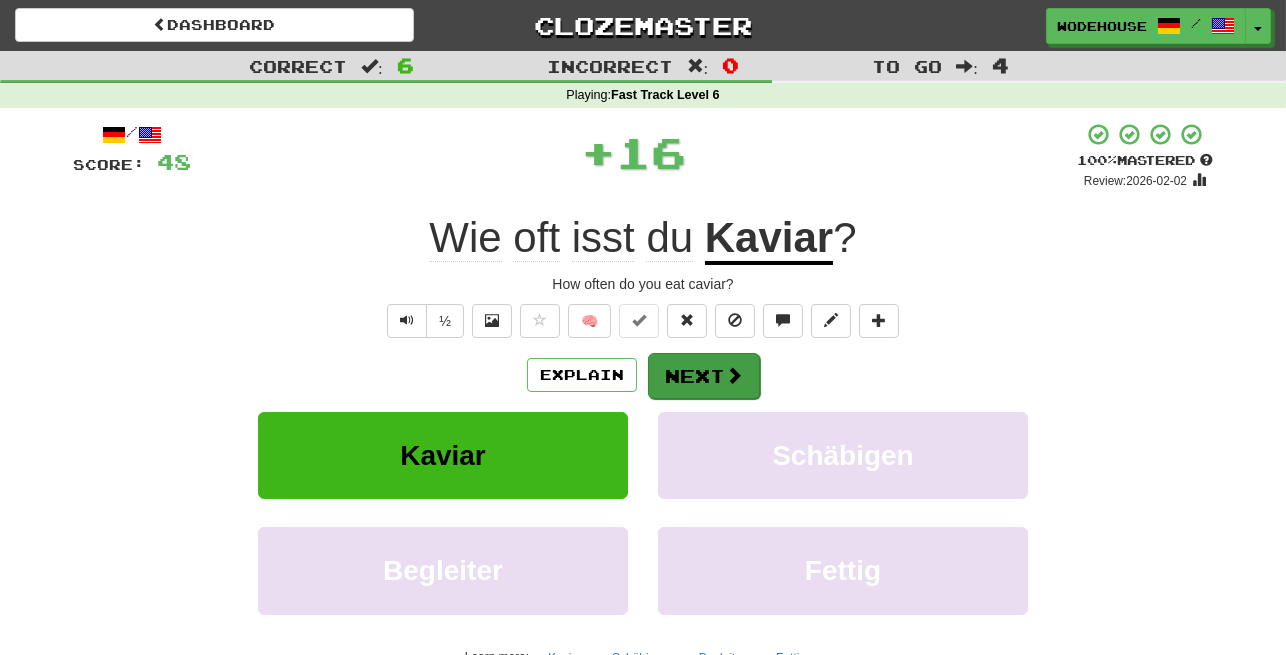 click on "Next" at bounding box center [704, 376] 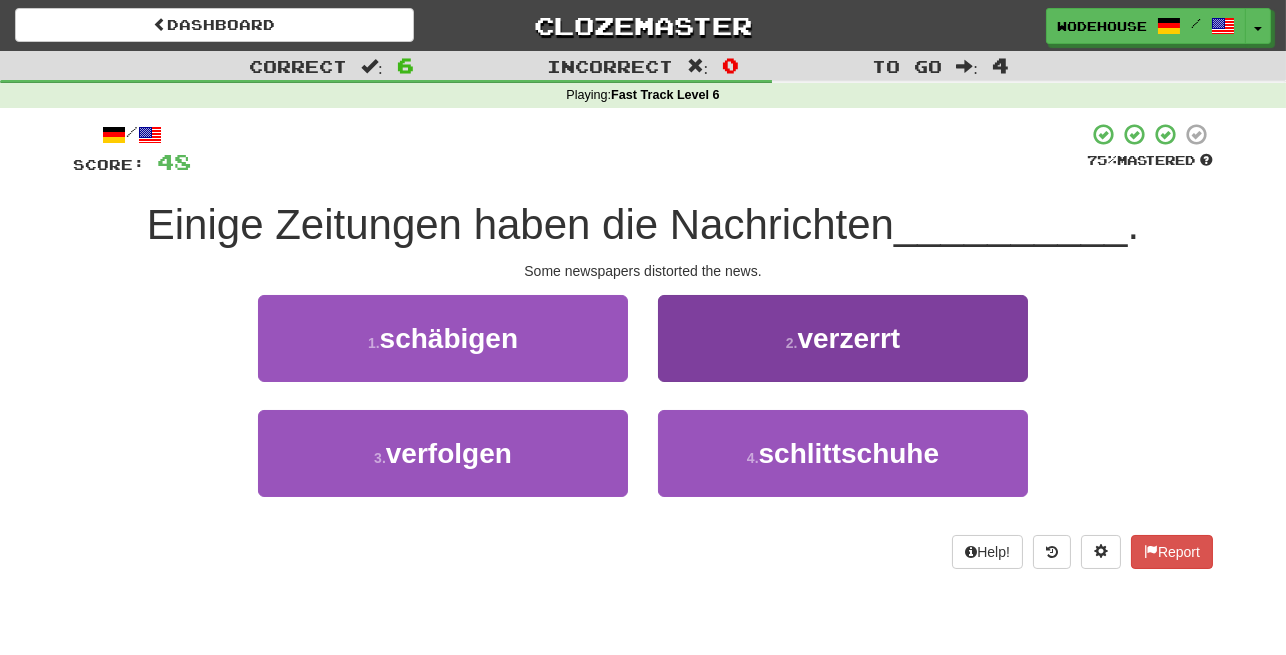 click on "2 ." at bounding box center (792, 343) 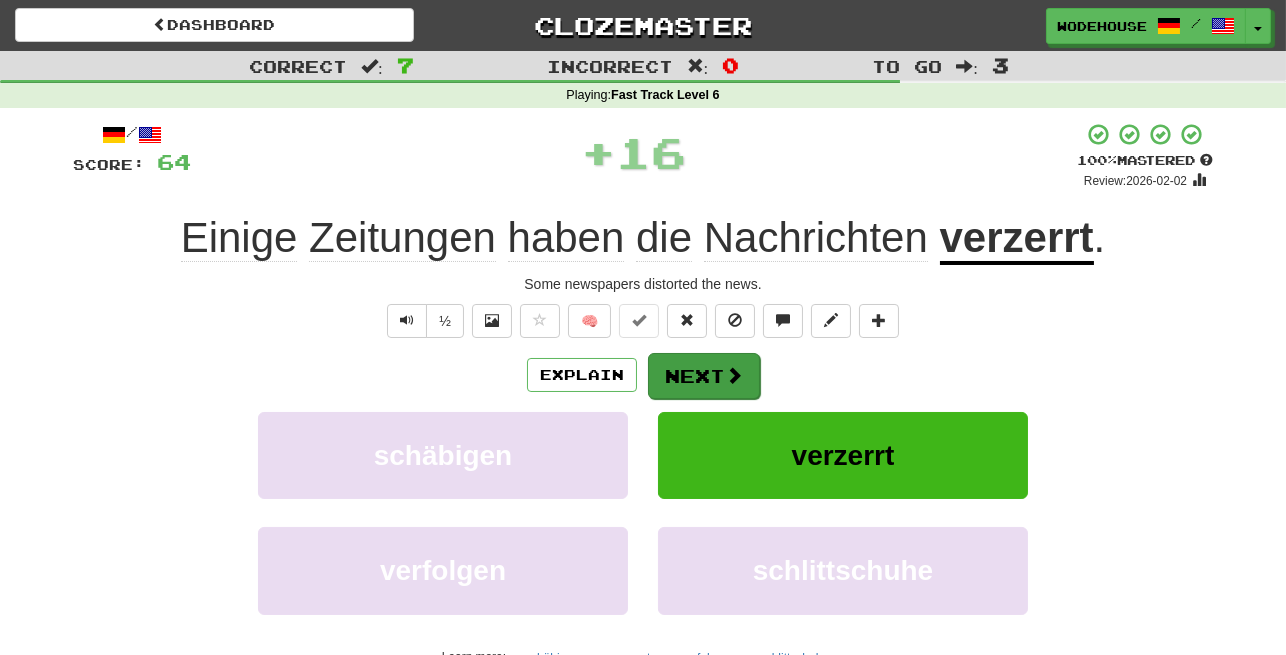 click on "Next" at bounding box center [704, 376] 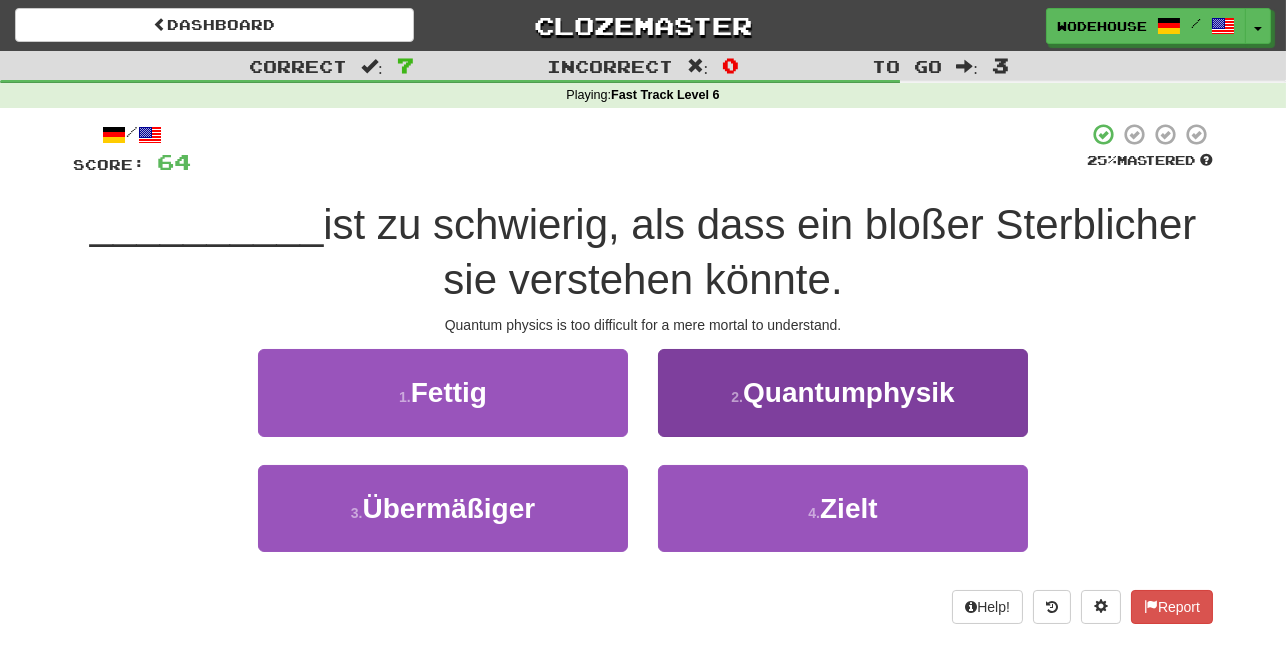 click on "2 .  Quantumphysik" at bounding box center (843, 392) 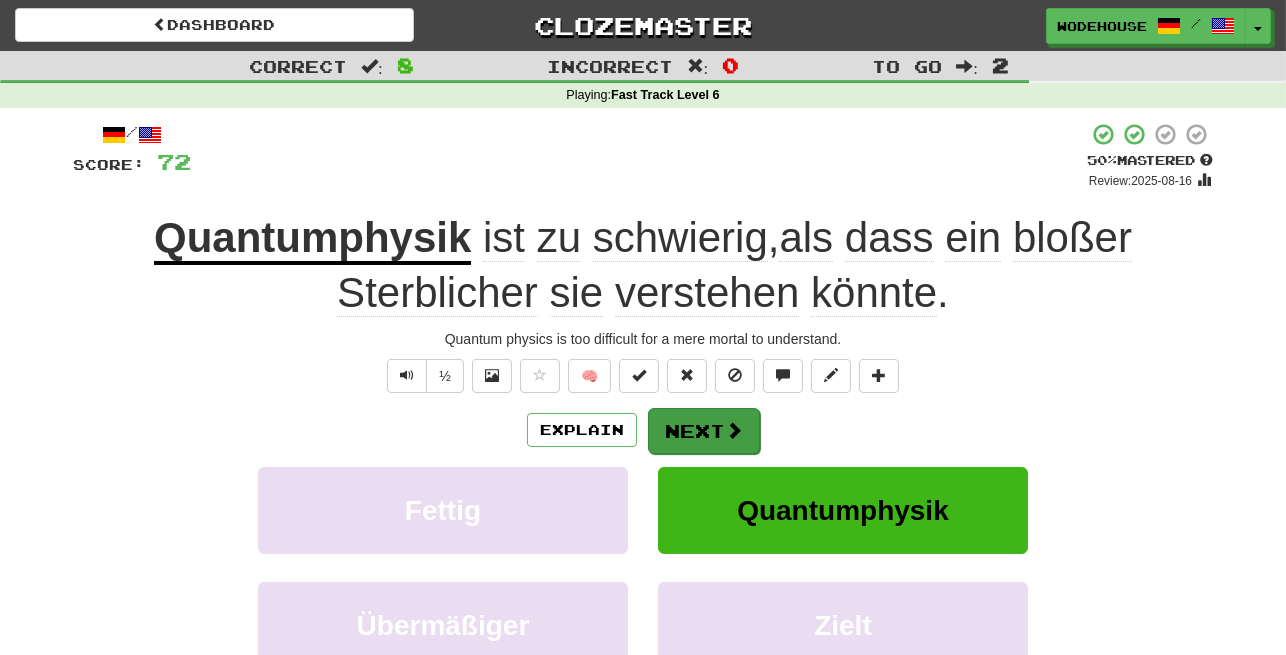 click at bounding box center (734, 430) 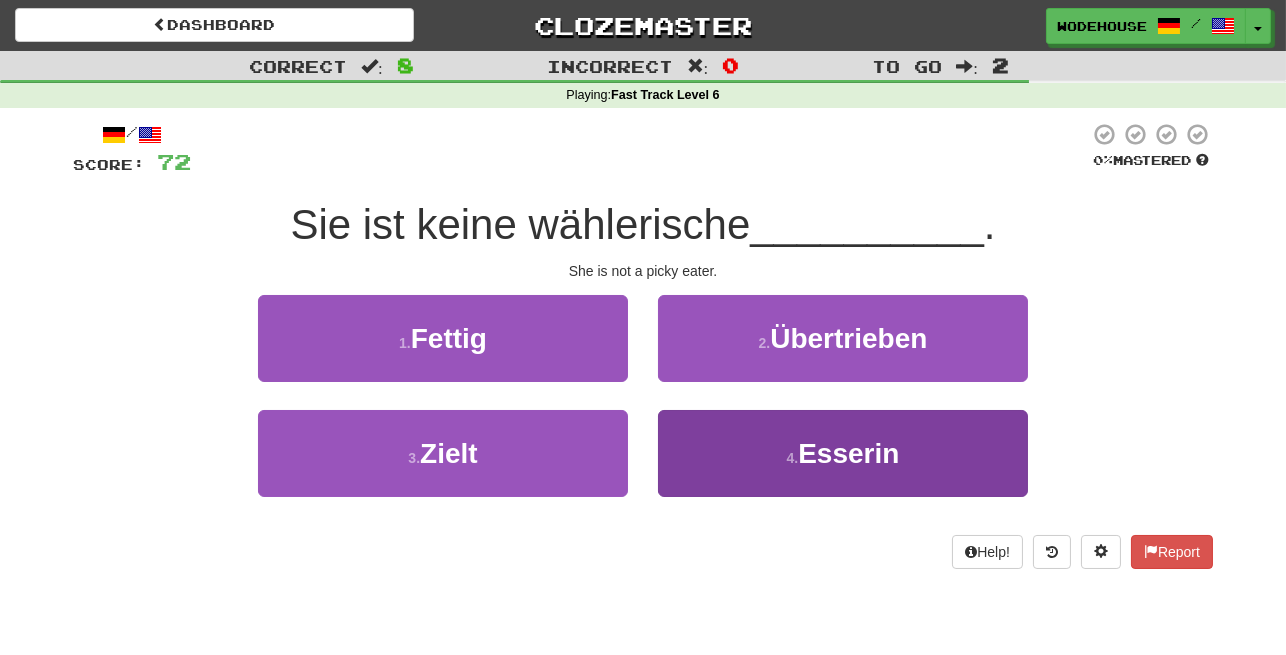 click on "4 .  Esserin" at bounding box center [843, 453] 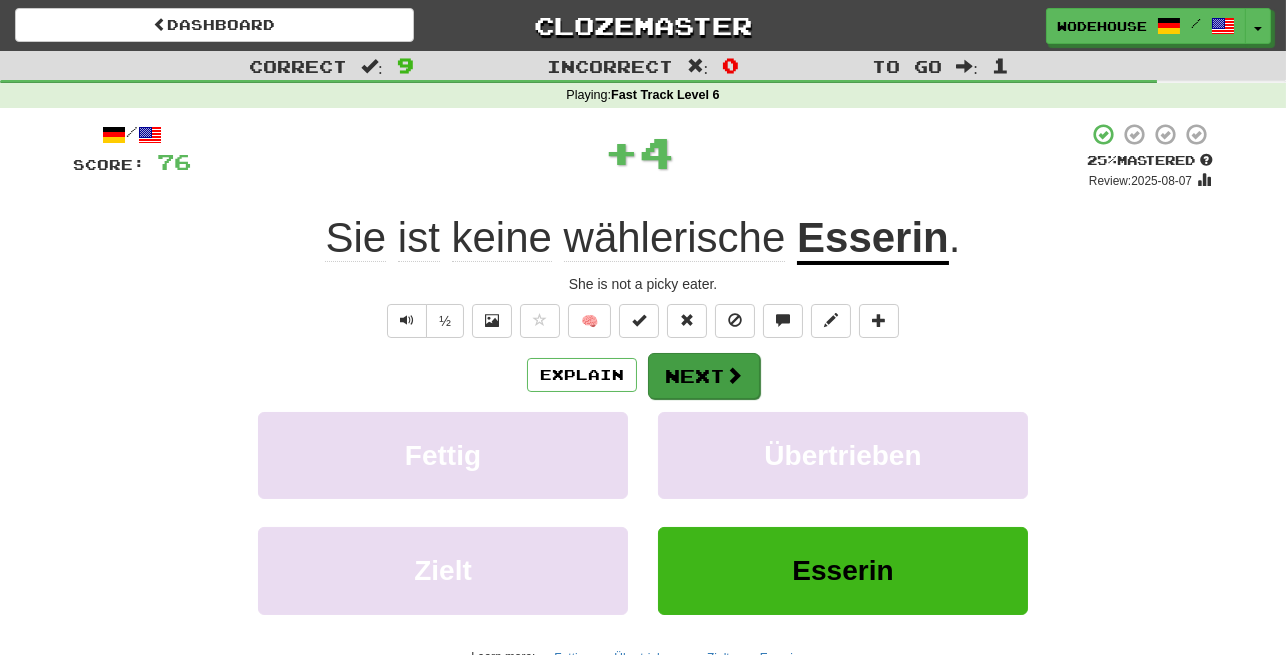 click at bounding box center [734, 375] 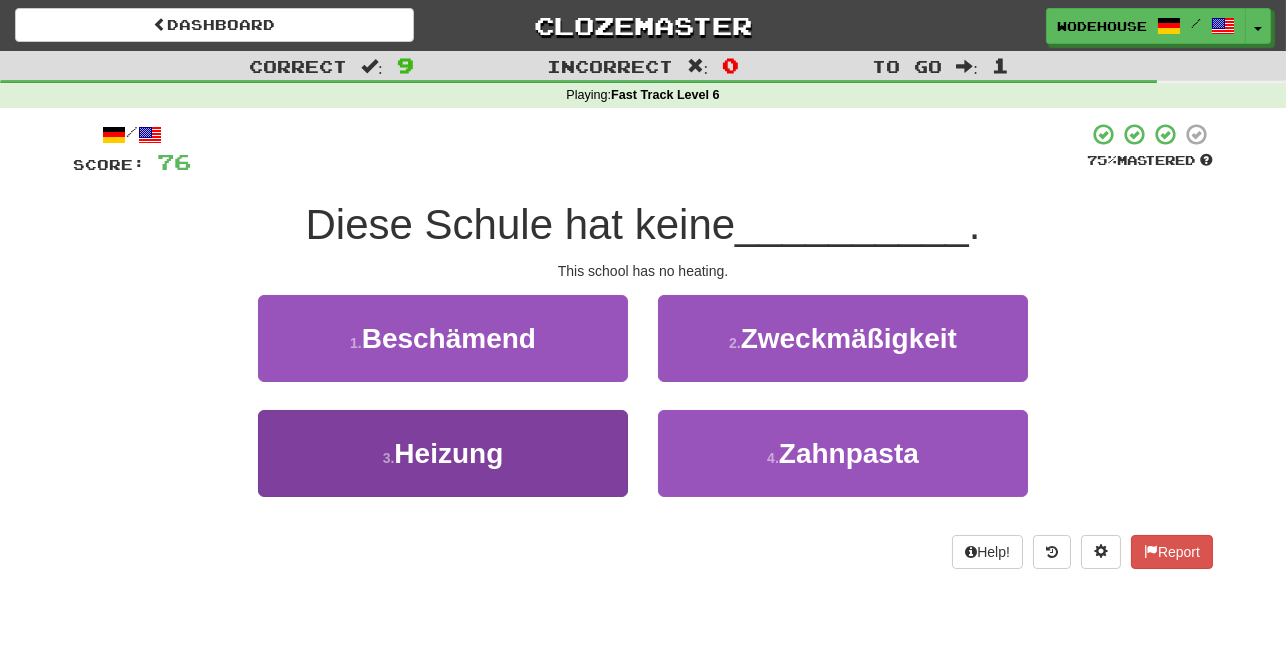 click on "3 .  Heizung" at bounding box center [443, 453] 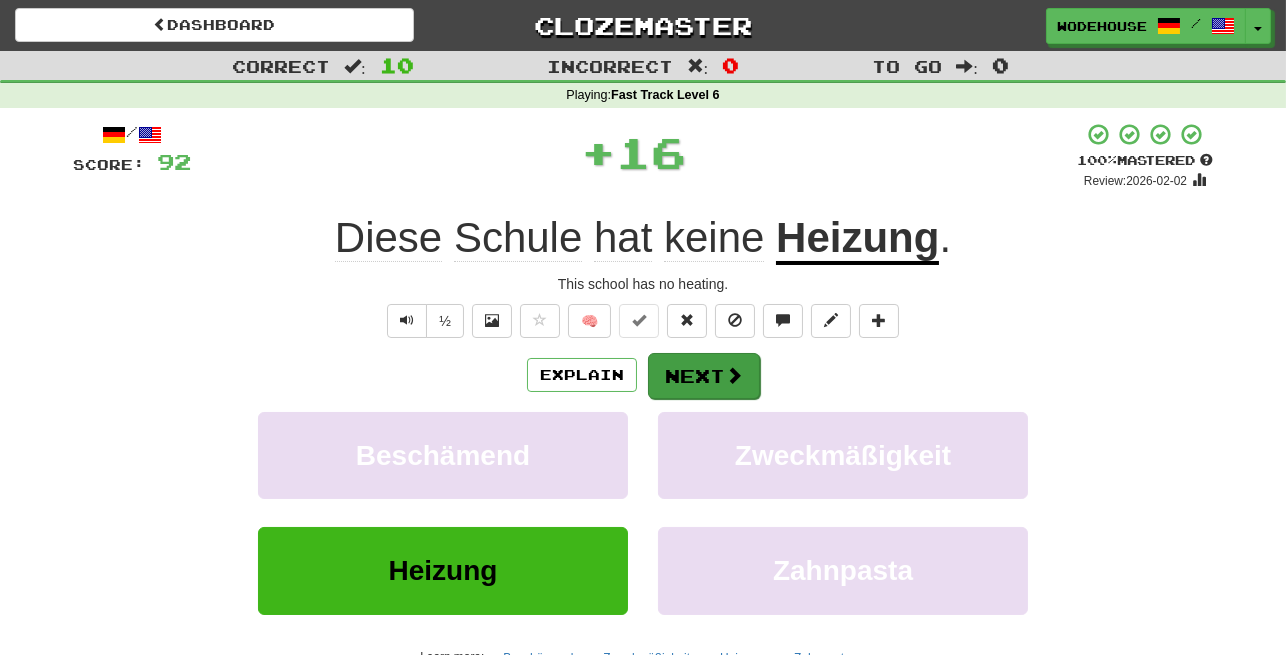 click on "Next" at bounding box center [704, 376] 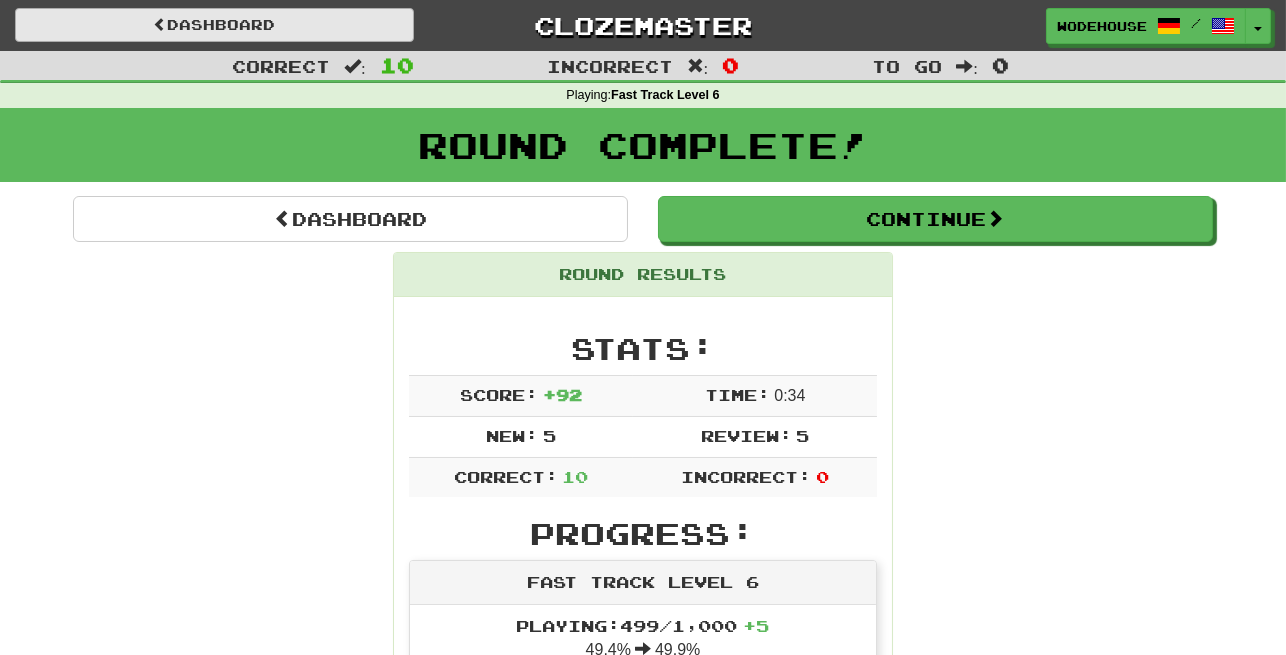 click on "Dashboard" at bounding box center [214, 25] 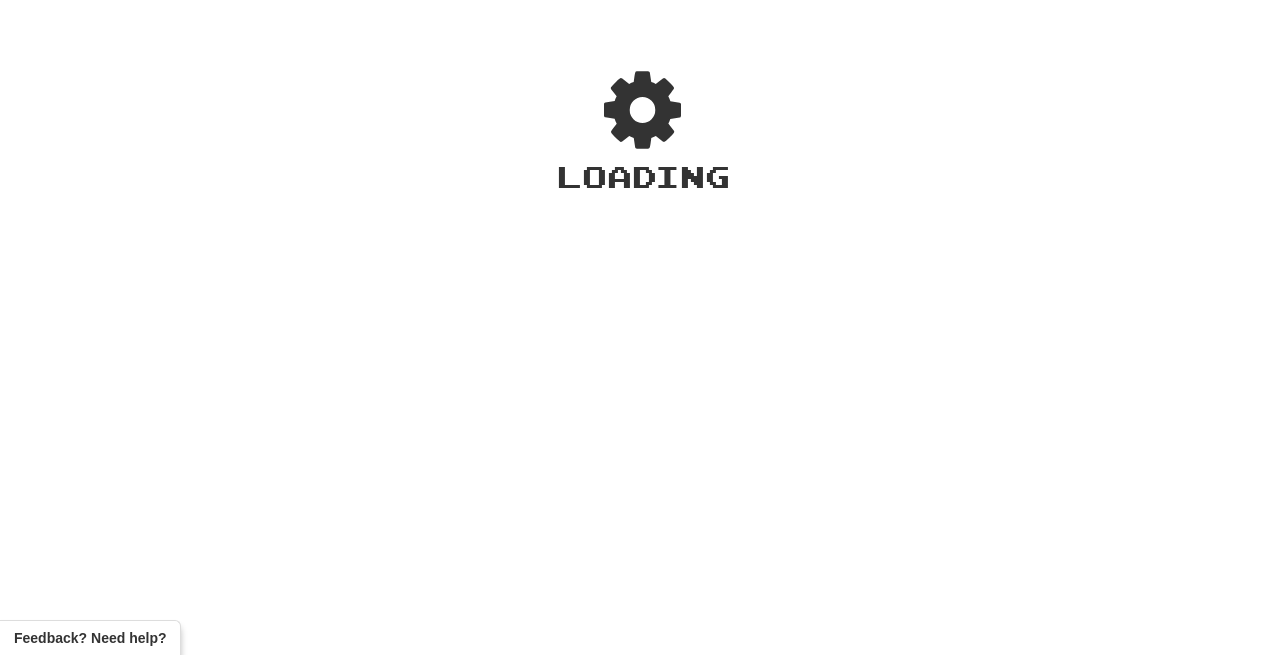 scroll, scrollTop: 0, scrollLeft: 0, axis: both 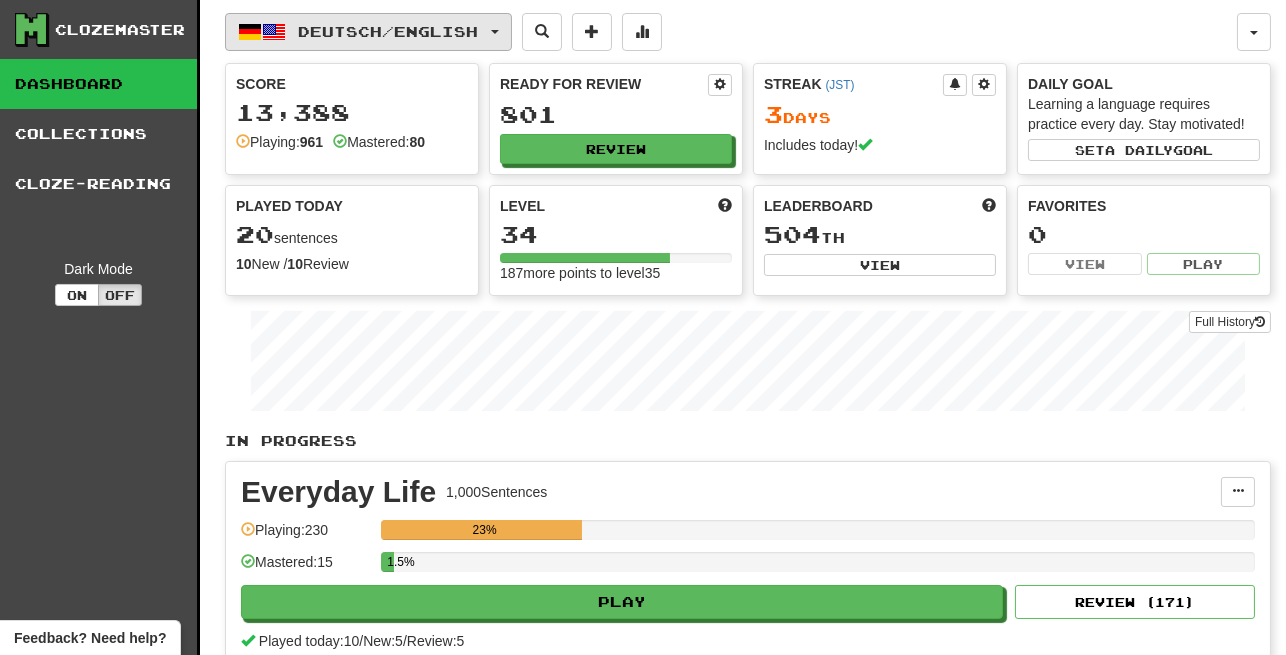 click on "Deutsch  /  English" at bounding box center (389, 31) 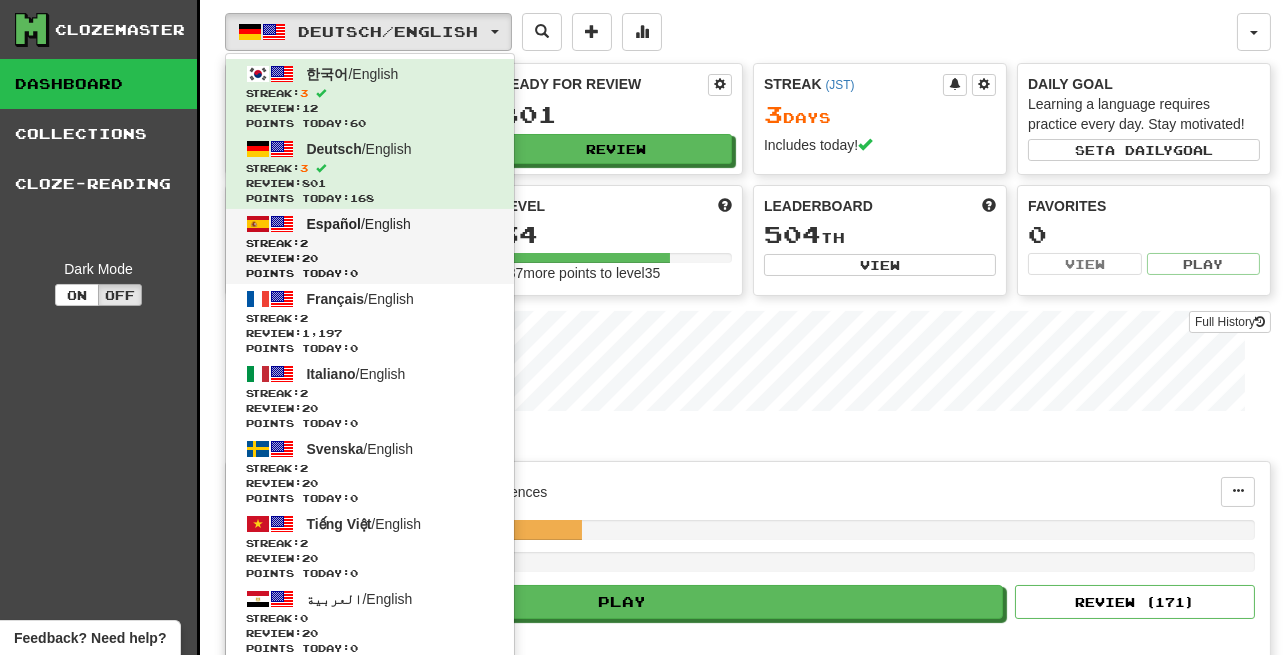 click on "Español  /  English" at bounding box center [359, 224] 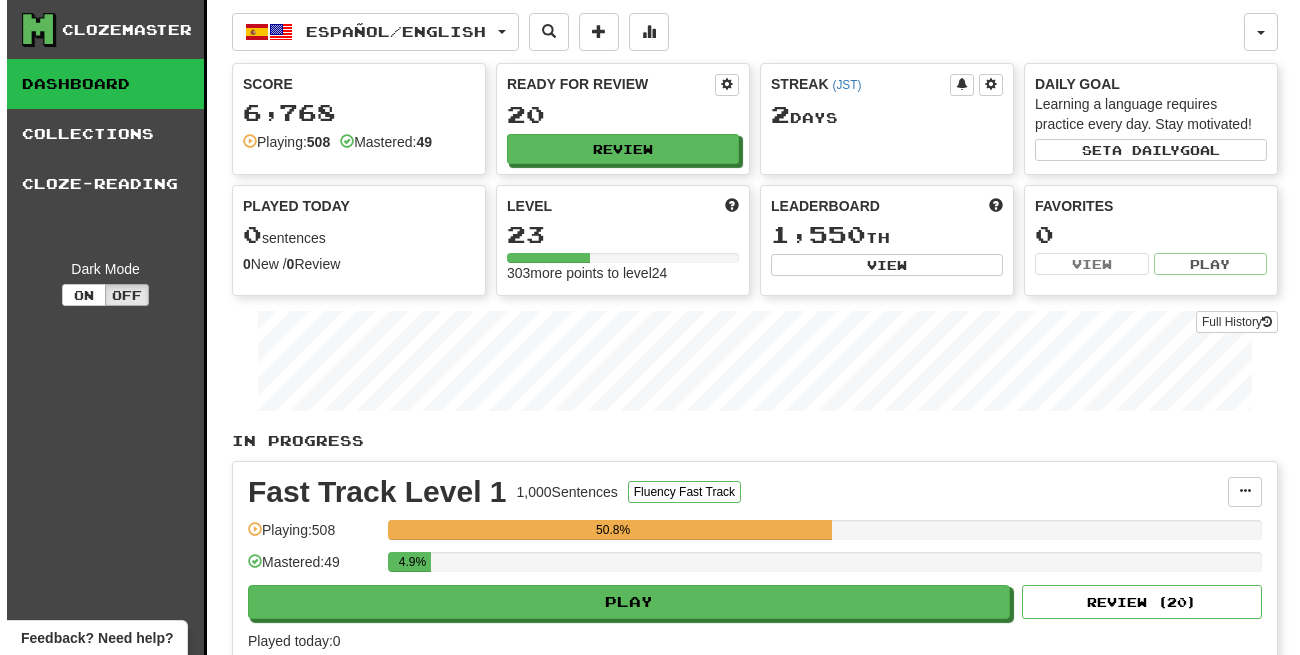 scroll, scrollTop: 0, scrollLeft: 0, axis: both 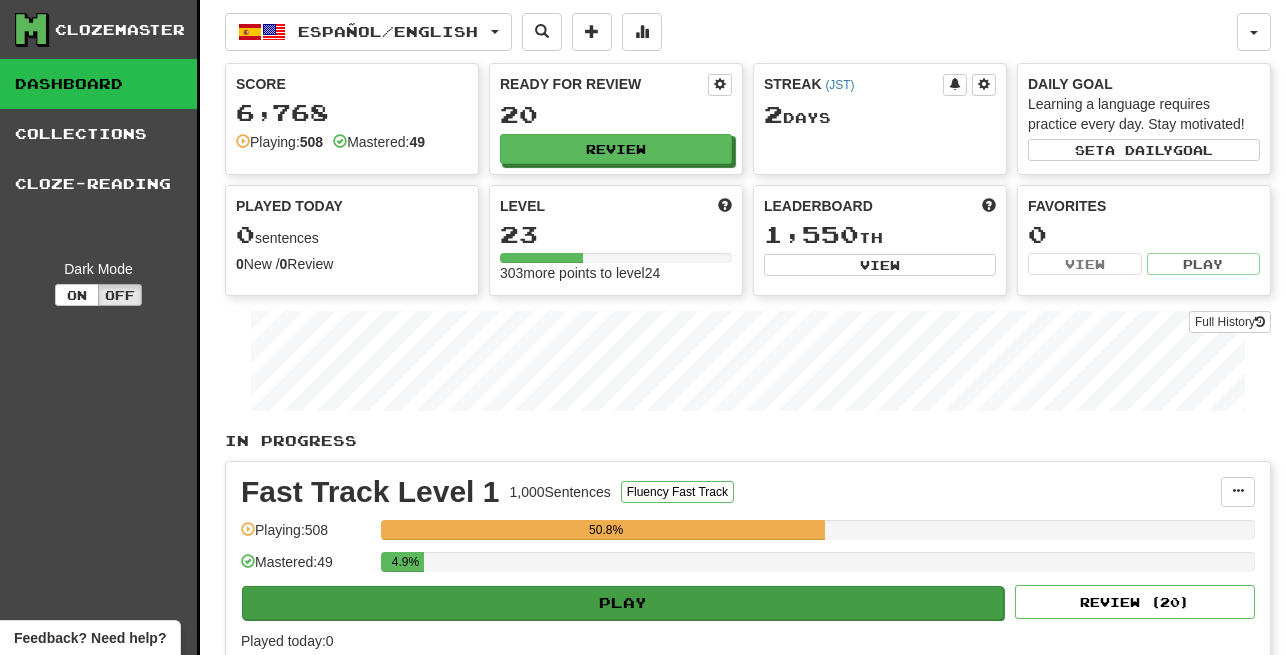click on "Play" at bounding box center (623, 603) 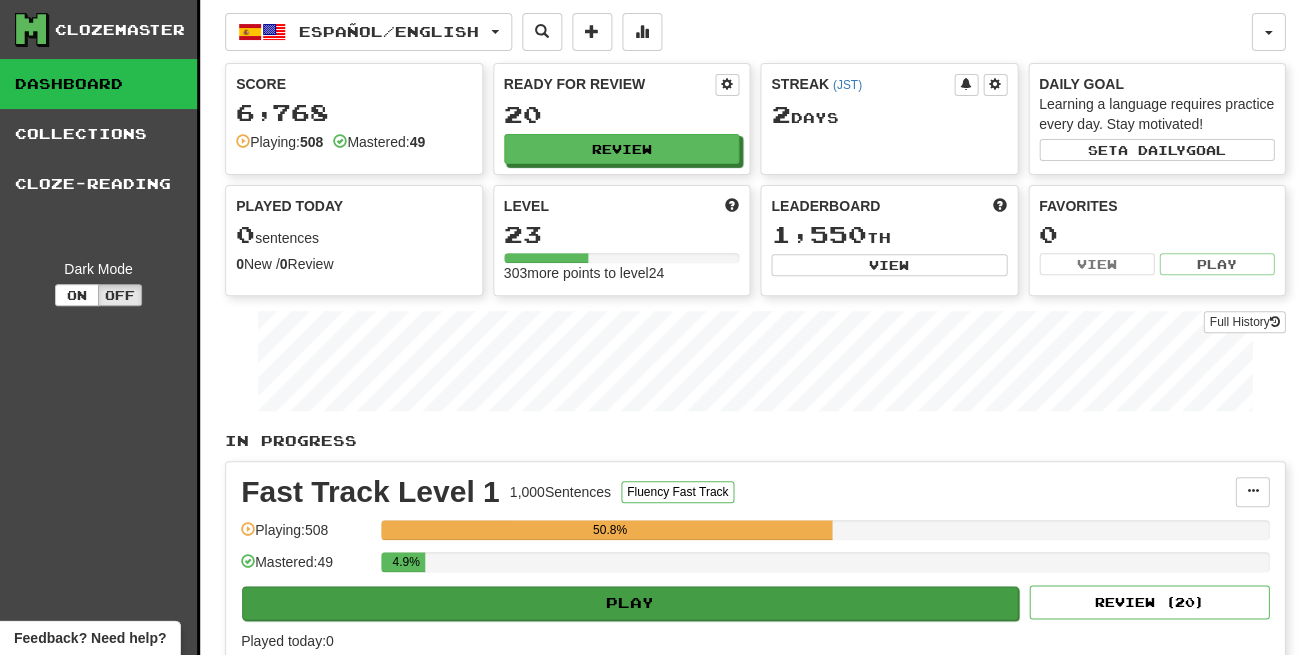 select on "**" 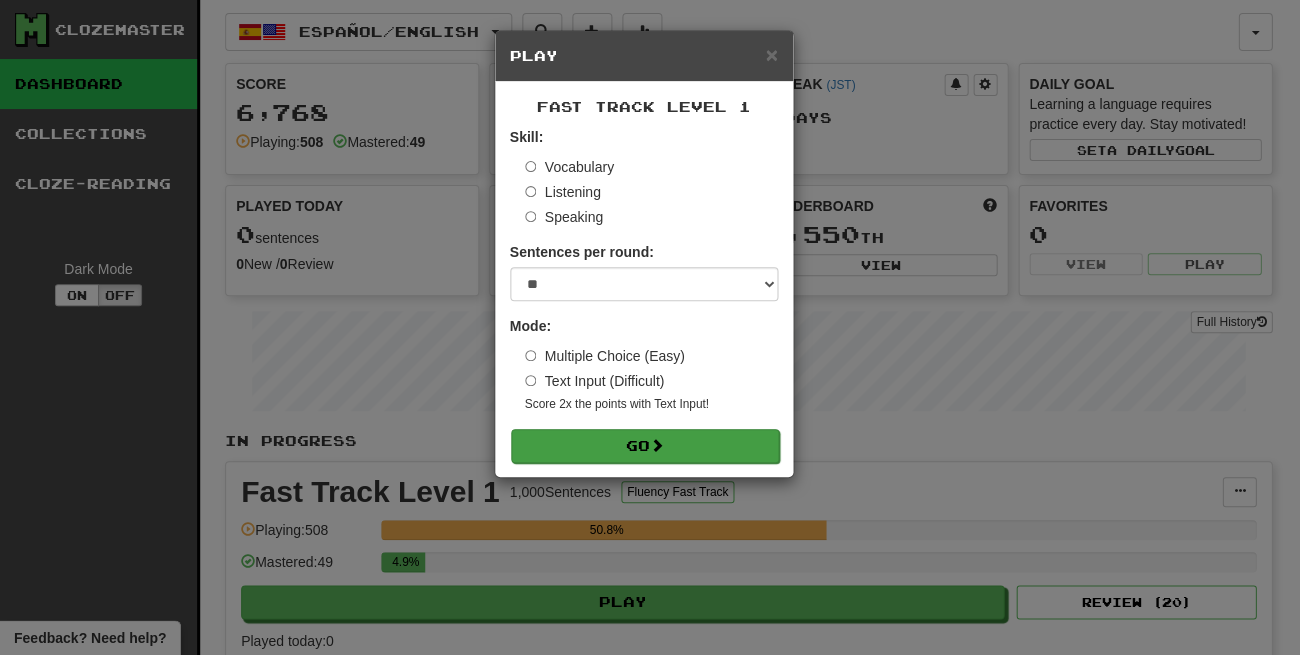 click on "Go" at bounding box center [645, 446] 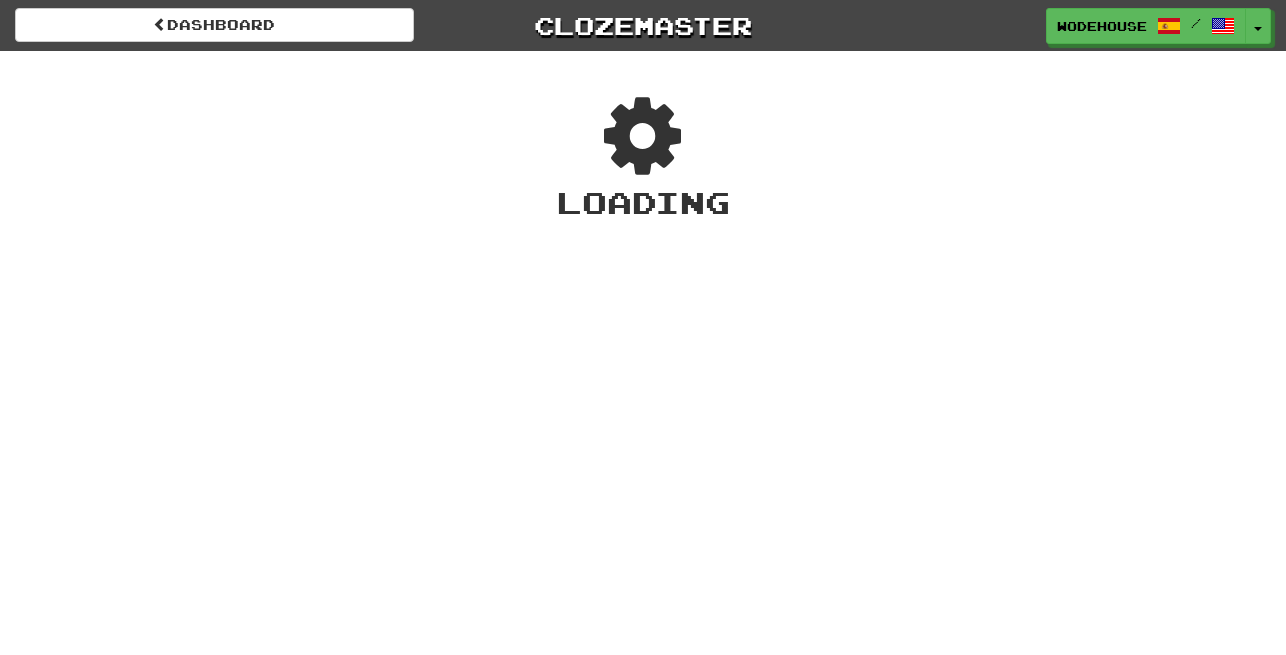 scroll, scrollTop: 0, scrollLeft: 0, axis: both 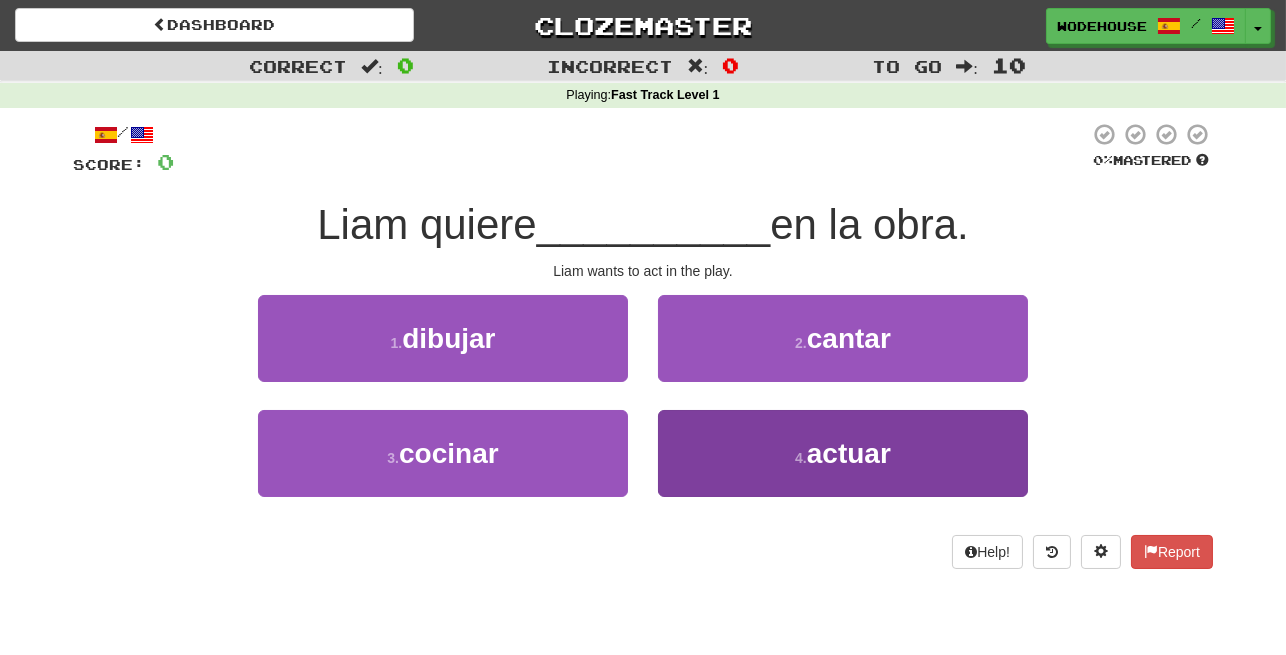 click on "4 .  actuar" at bounding box center [843, 453] 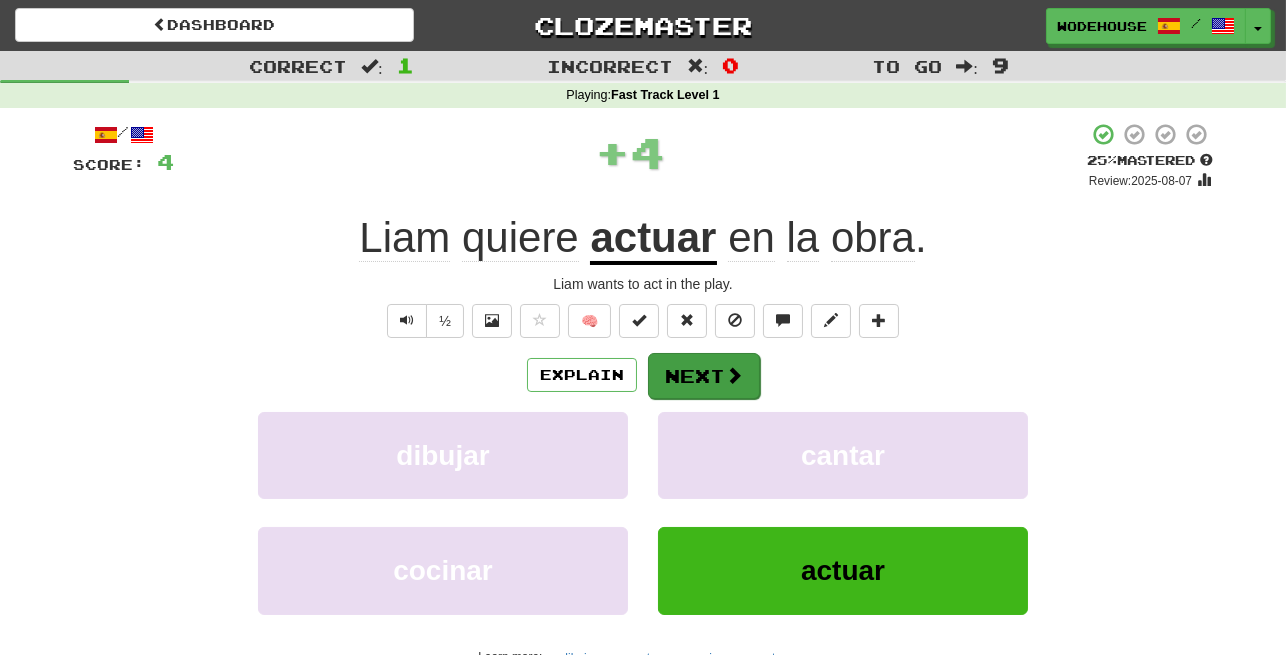 click on "Next" at bounding box center [704, 376] 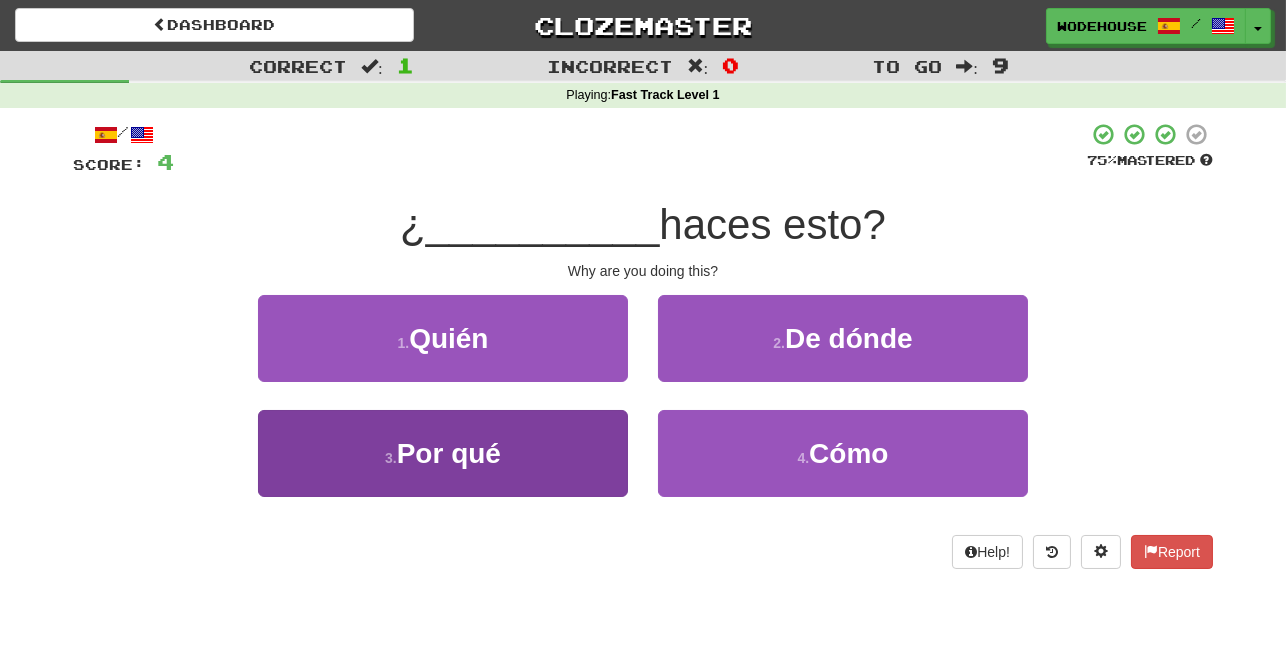 click on "Por qué" at bounding box center [449, 453] 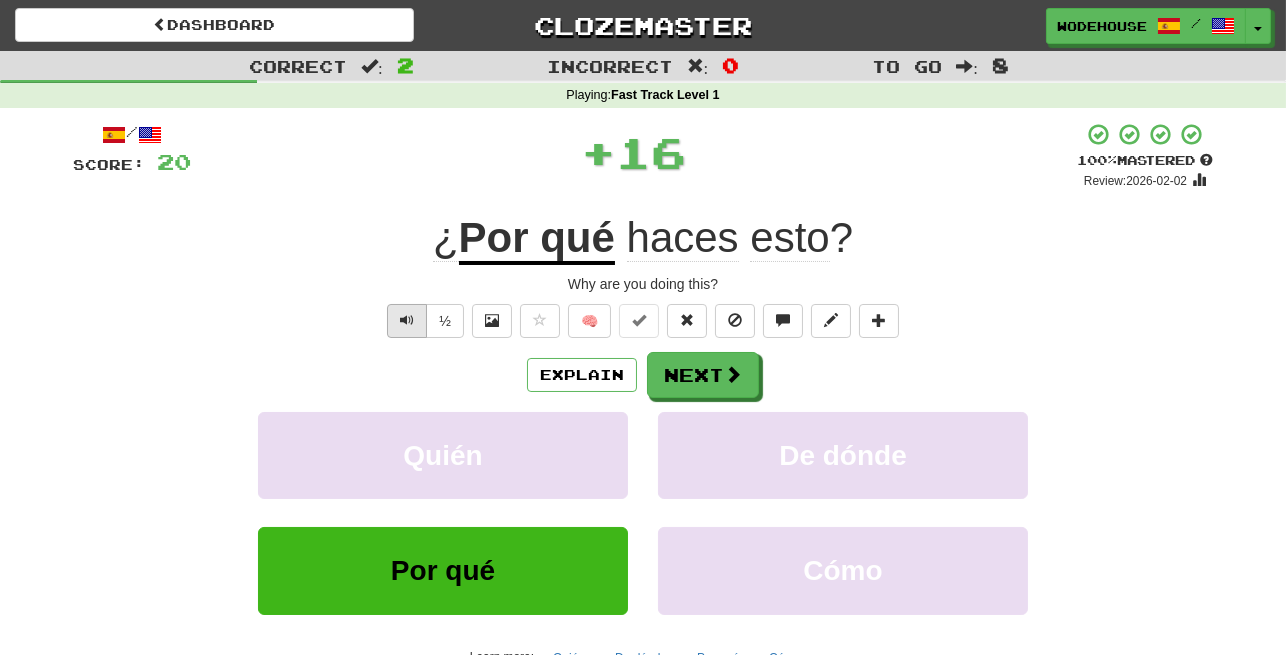 click at bounding box center [407, 320] 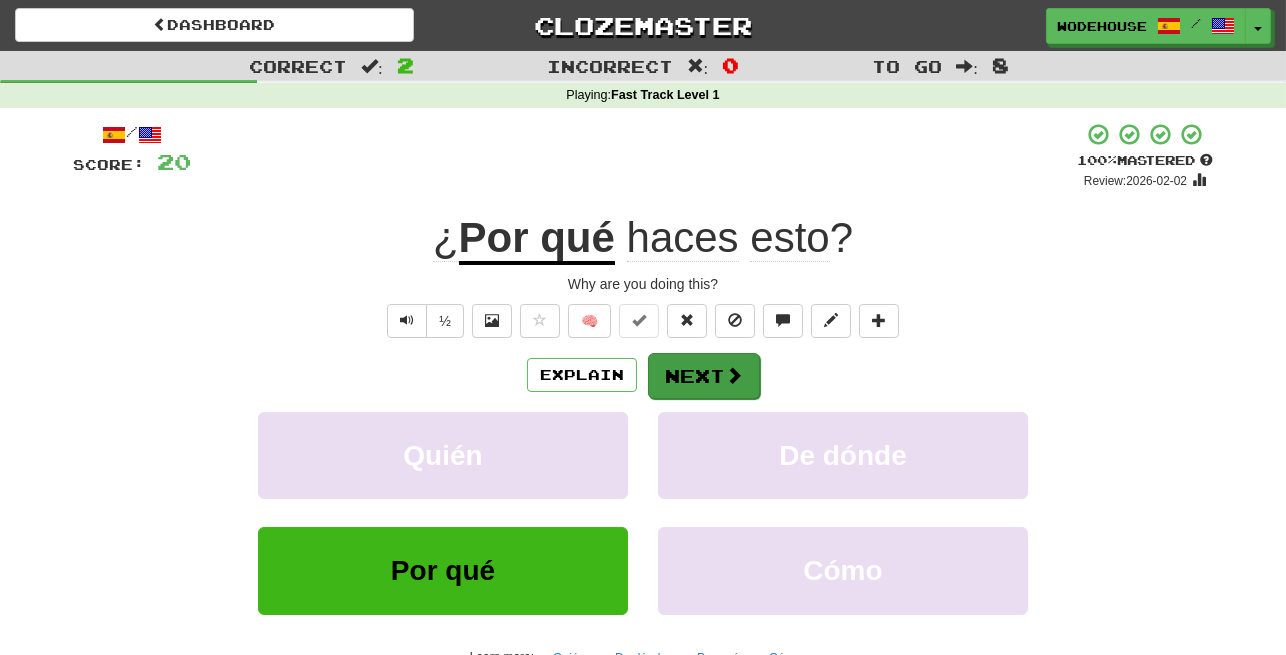 click on "Next" at bounding box center [704, 376] 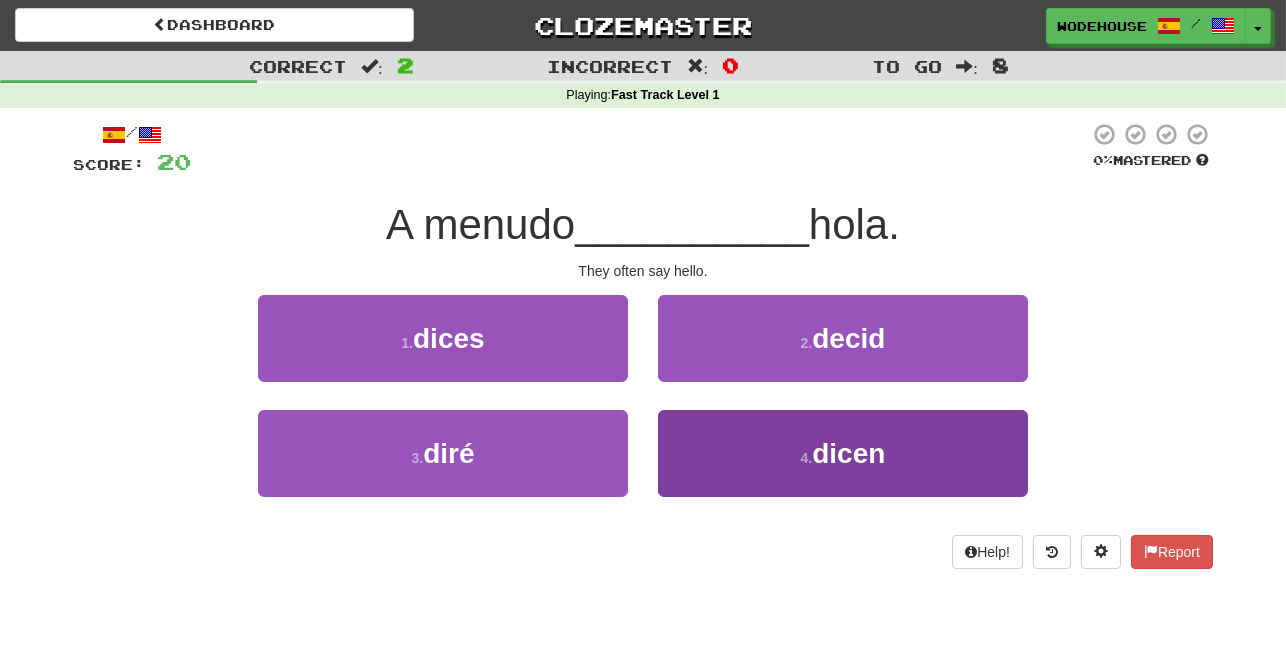 click on "4 .  dicen" at bounding box center (843, 453) 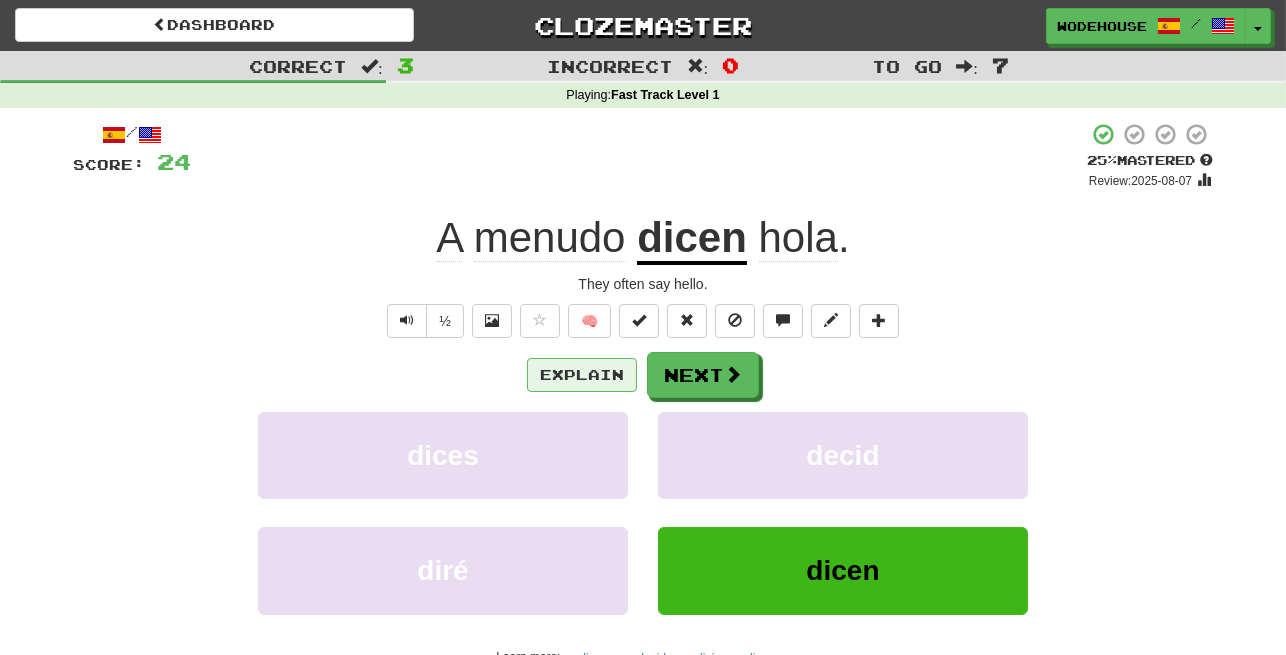 click on "Explain" at bounding box center [582, 375] 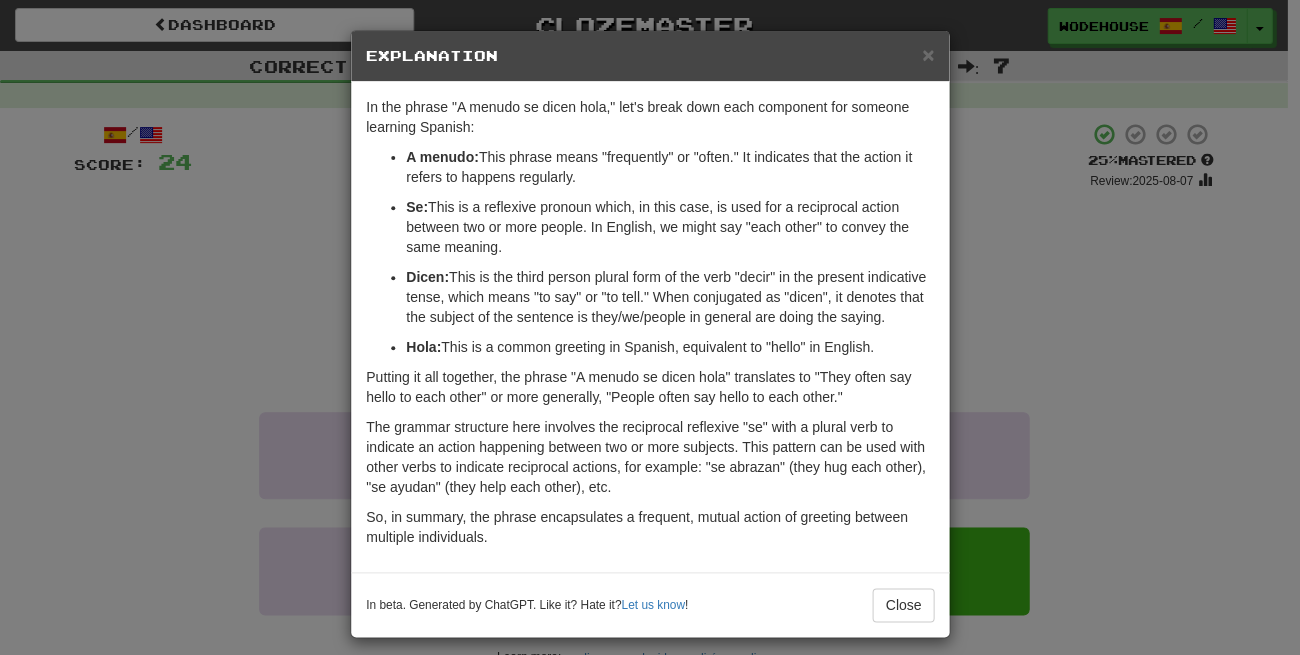 click on "× Explanation In the phrase "A menudo se dicen hola," let's break down each component for someone learning Spanish:
A menudo:  This phrase means "frequently" or "often." It indicates that the action it refers to happens regularly.
Se:  This is a reflexive pronoun which, in this case, is used for a reciprocal action between two or more people. In English, we might say "each other" to convey the same meaning.
Dicen:  This is the third person plural form of the verb "decir" in the present indicative tense, which means "to say" or "to tell." When conjugated as "dicen", it denotes that the subject of the sentence is they/we/people in general are doing the saying.
Hola:  This is a common greeting in Spanish, equivalent to "hello" in English.
Putting it all together, the phrase "A menudo se dicen hola" translates to "They often say hello to each other" or more generally, "People often say hello to each other."
In beta. Generated by ChatGPT. Like it? Hate it?  Let us know ! Close" at bounding box center (650, 327) 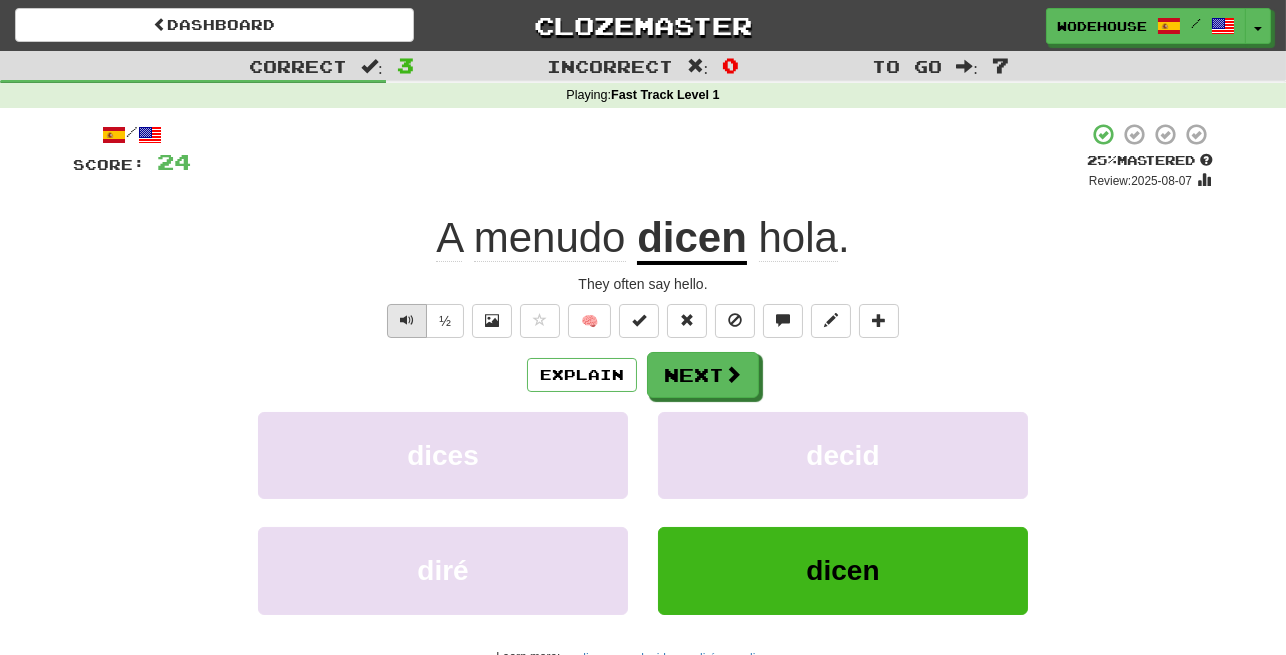 click at bounding box center [407, 320] 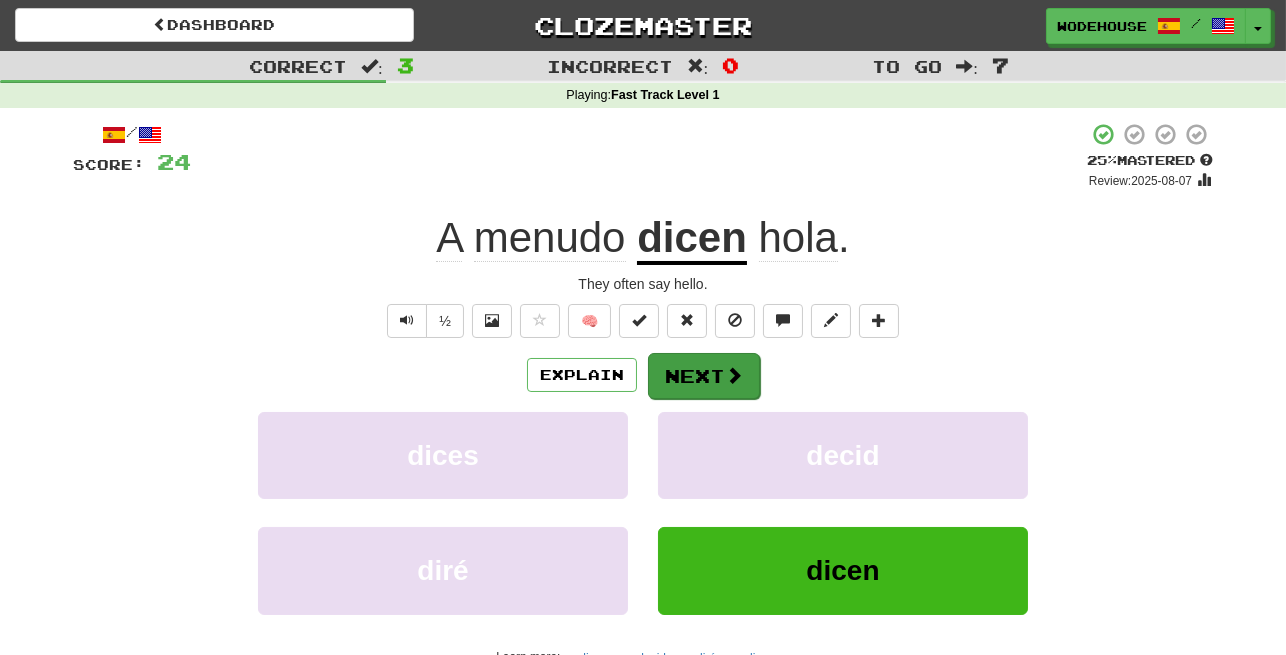 click on "Next" at bounding box center [704, 376] 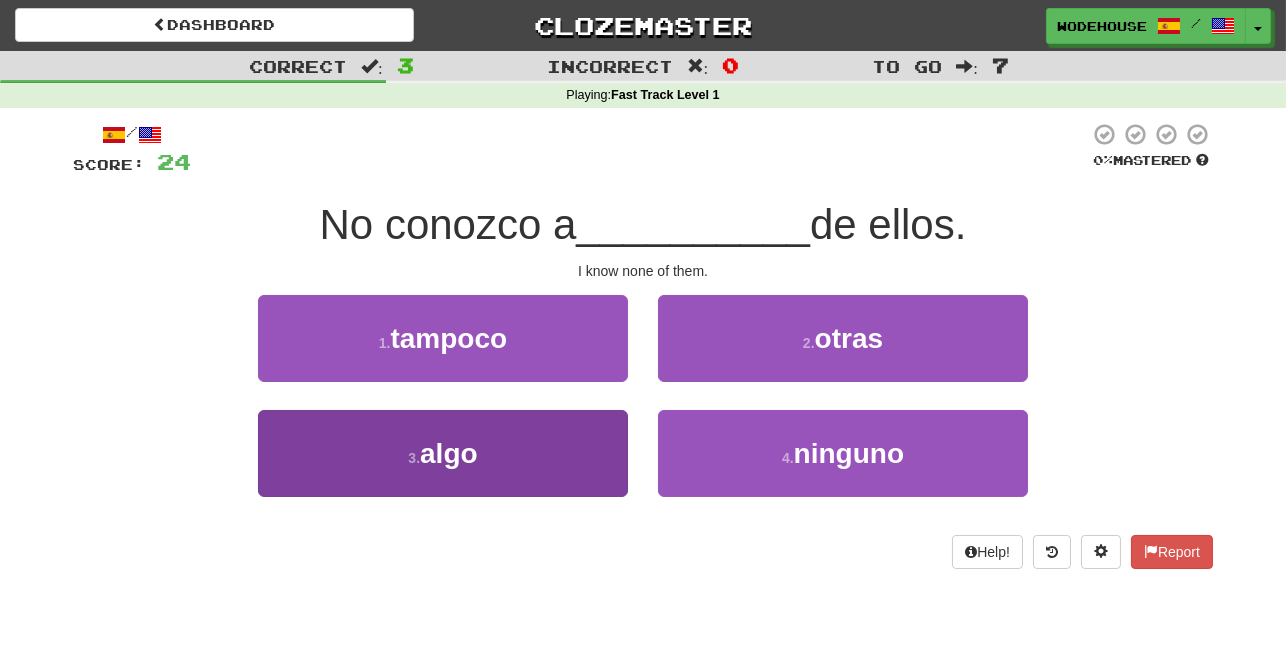 click on "3 ." at bounding box center [414, 458] 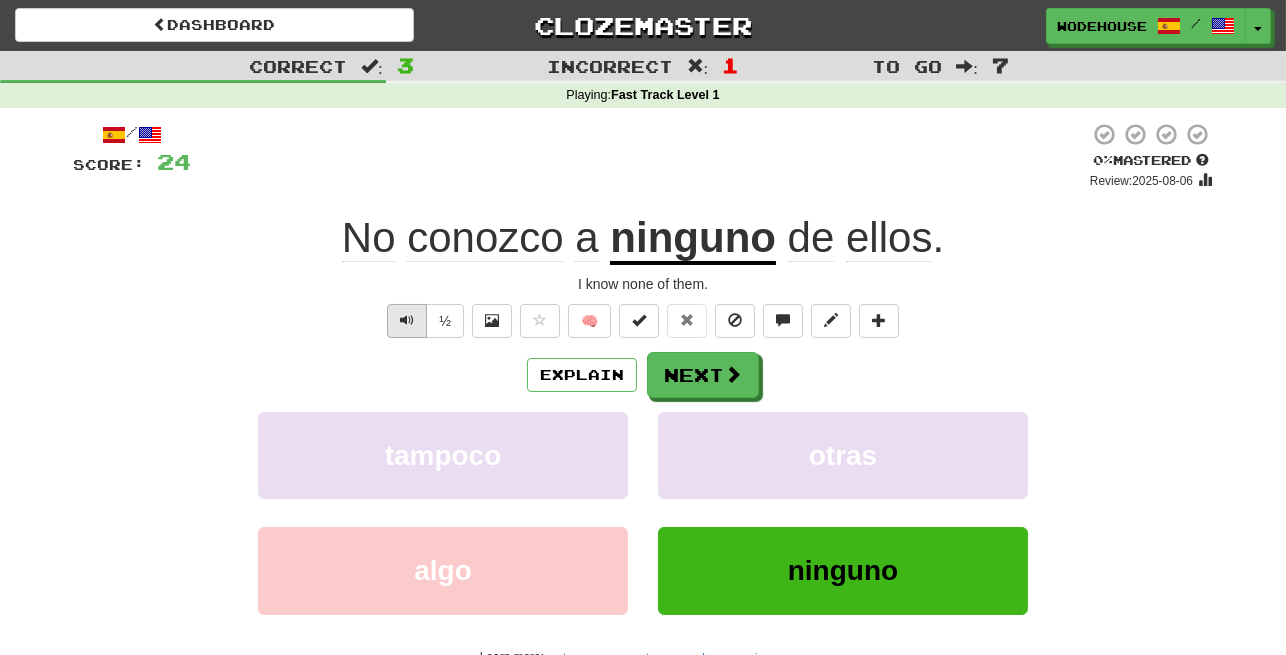 click at bounding box center [407, 320] 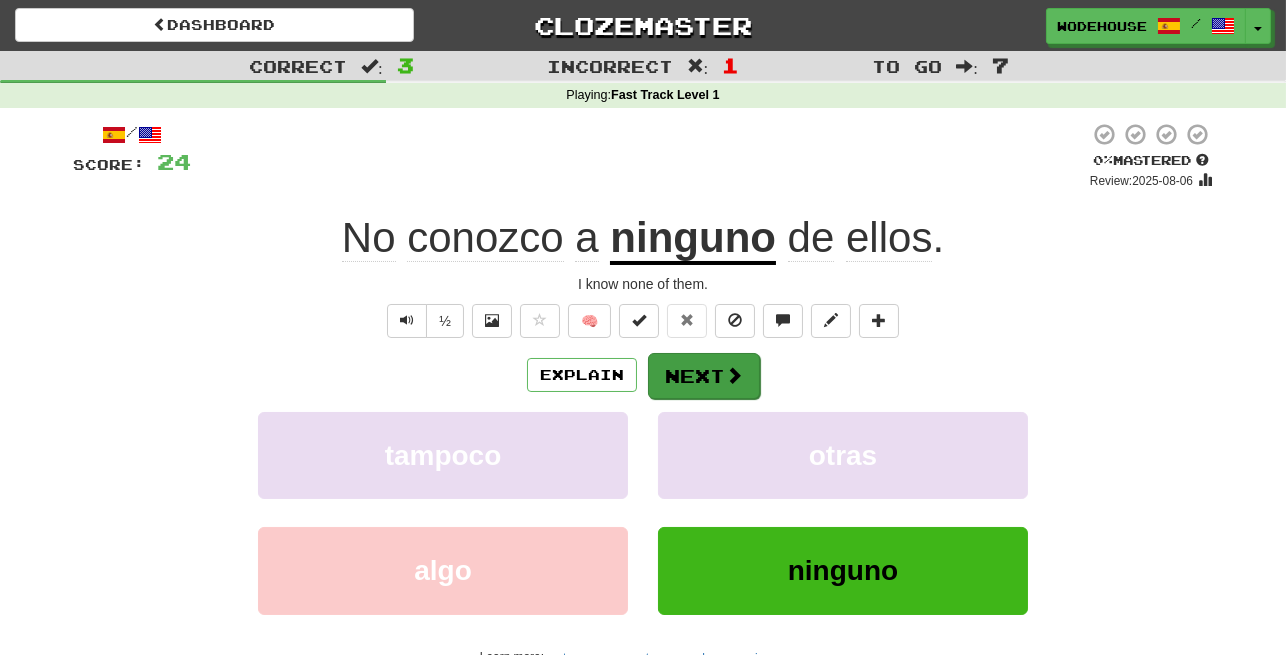 click on "Next" at bounding box center [704, 376] 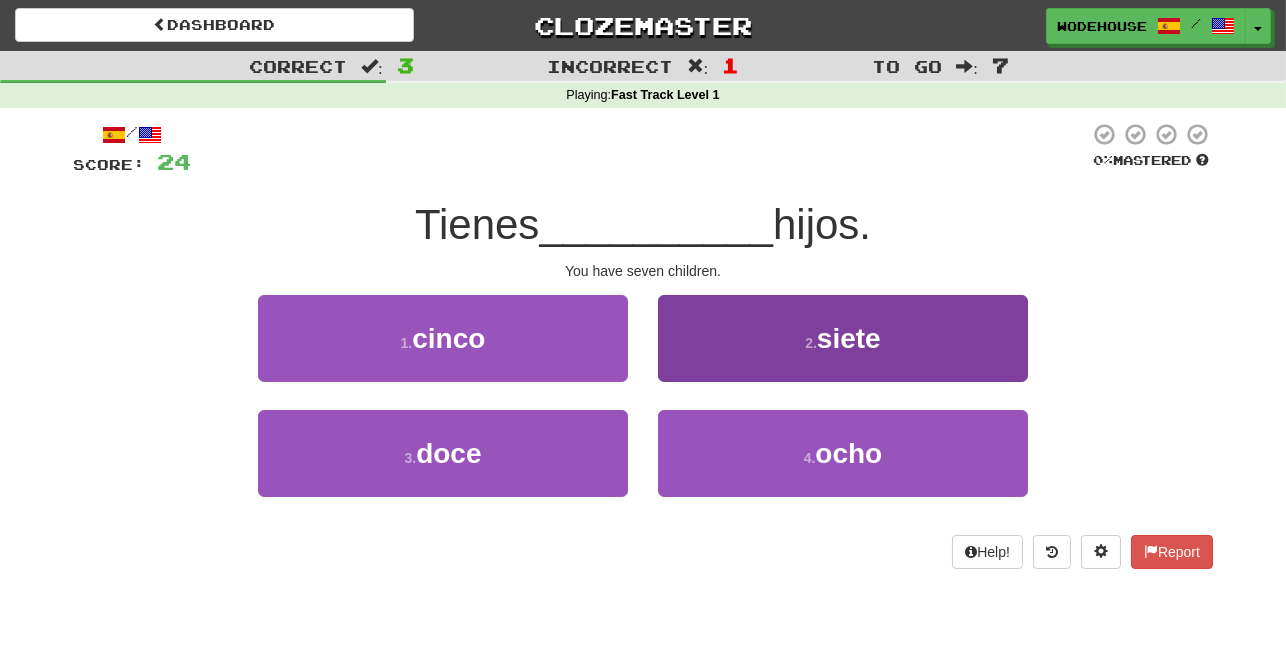 click on "2 .  siete" at bounding box center [843, 338] 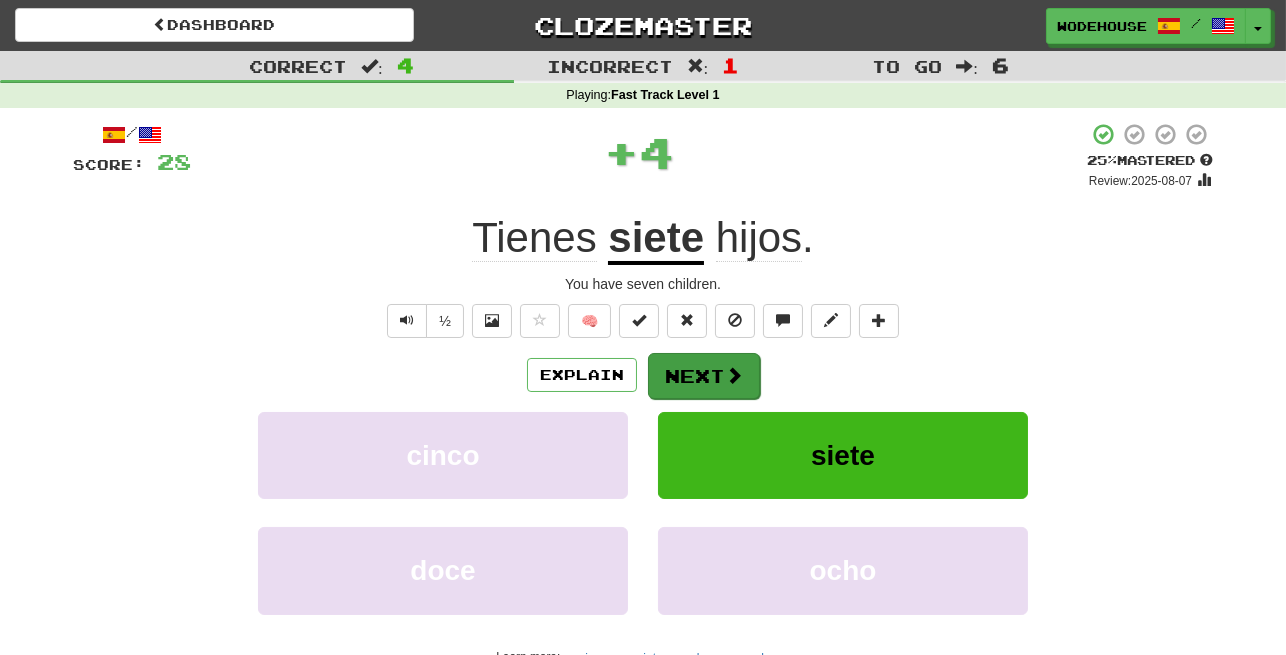 click on "Next" at bounding box center (704, 376) 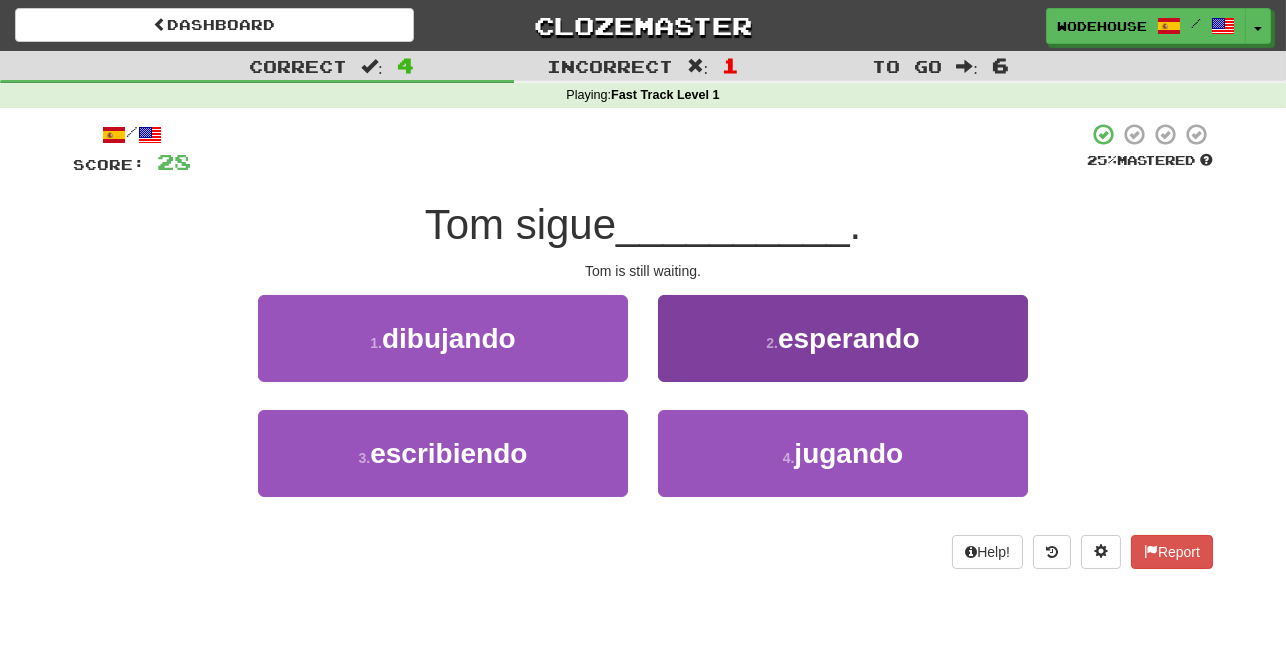 click on "2 .  esperando" at bounding box center (843, 338) 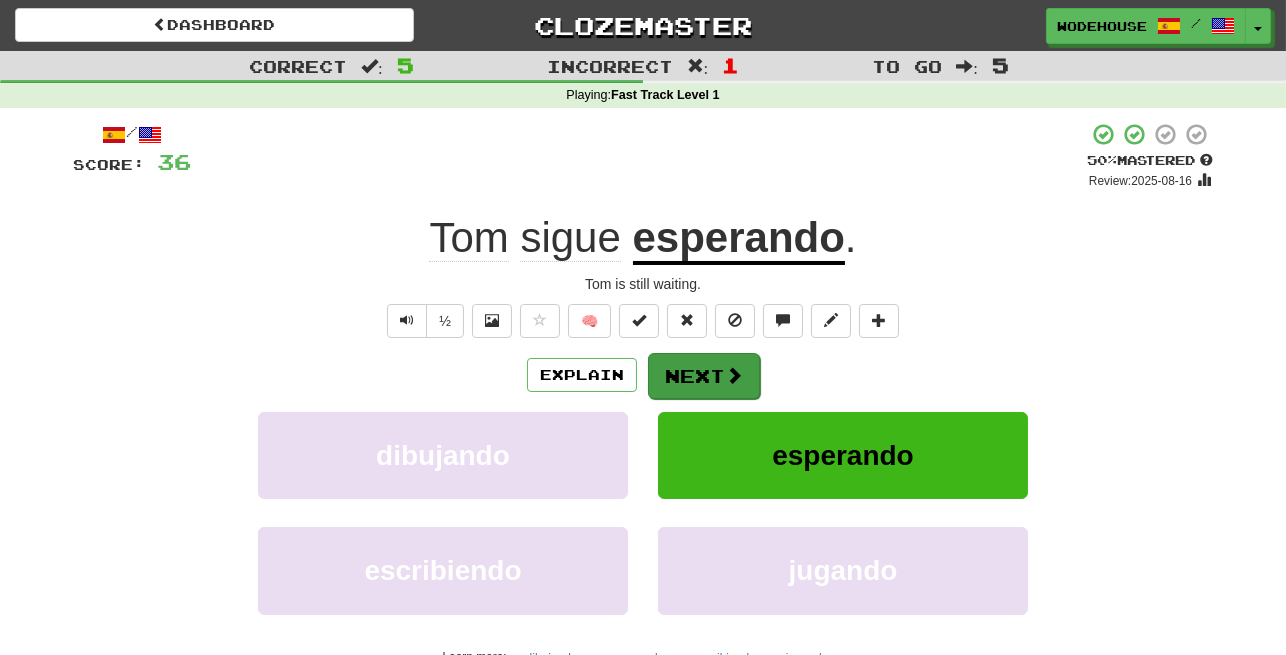 click at bounding box center [734, 375] 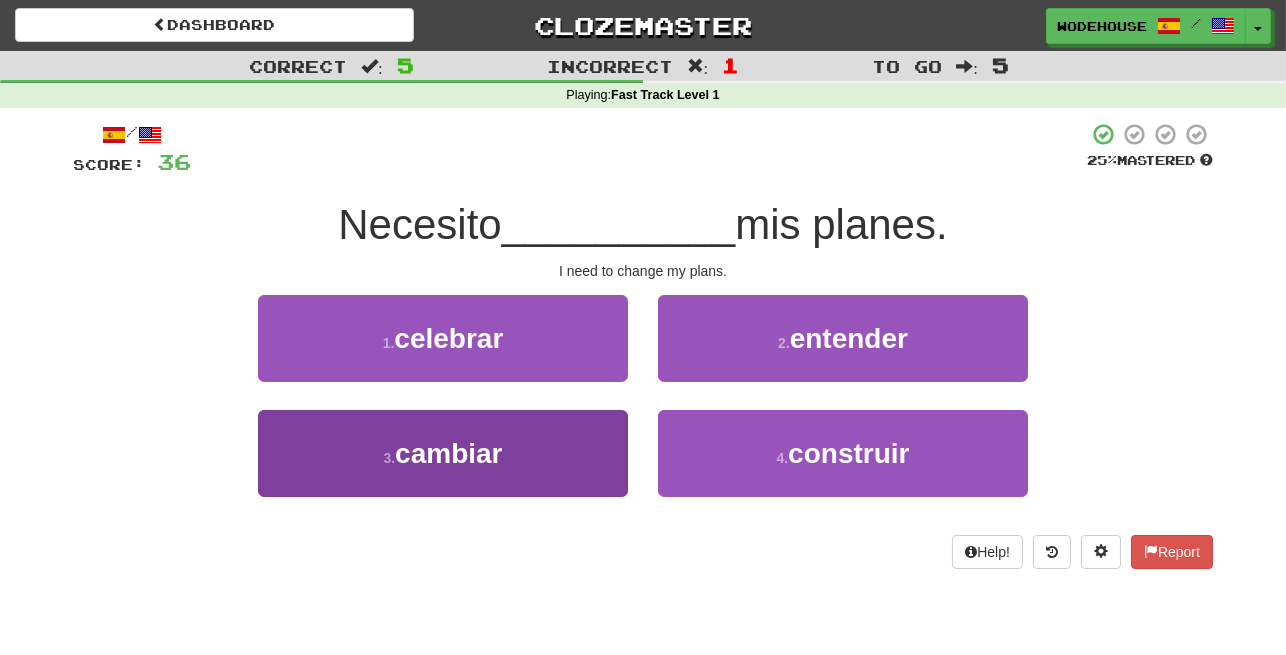 click on "cambiar" at bounding box center [448, 453] 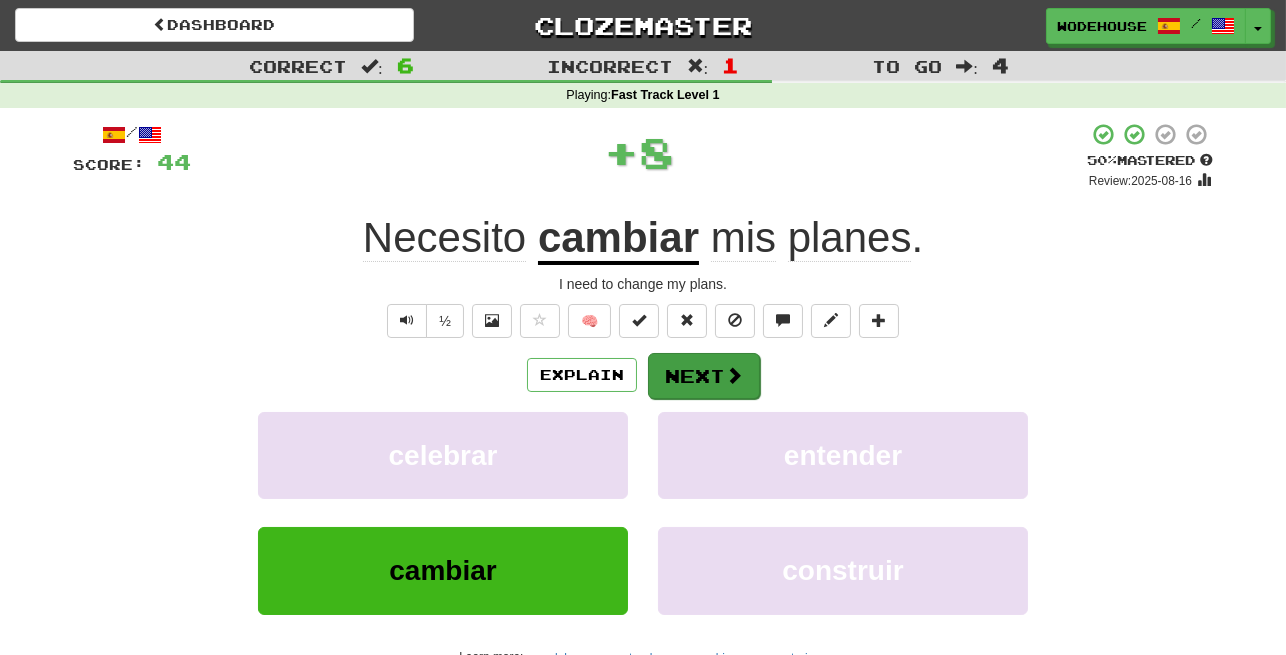 click at bounding box center (734, 375) 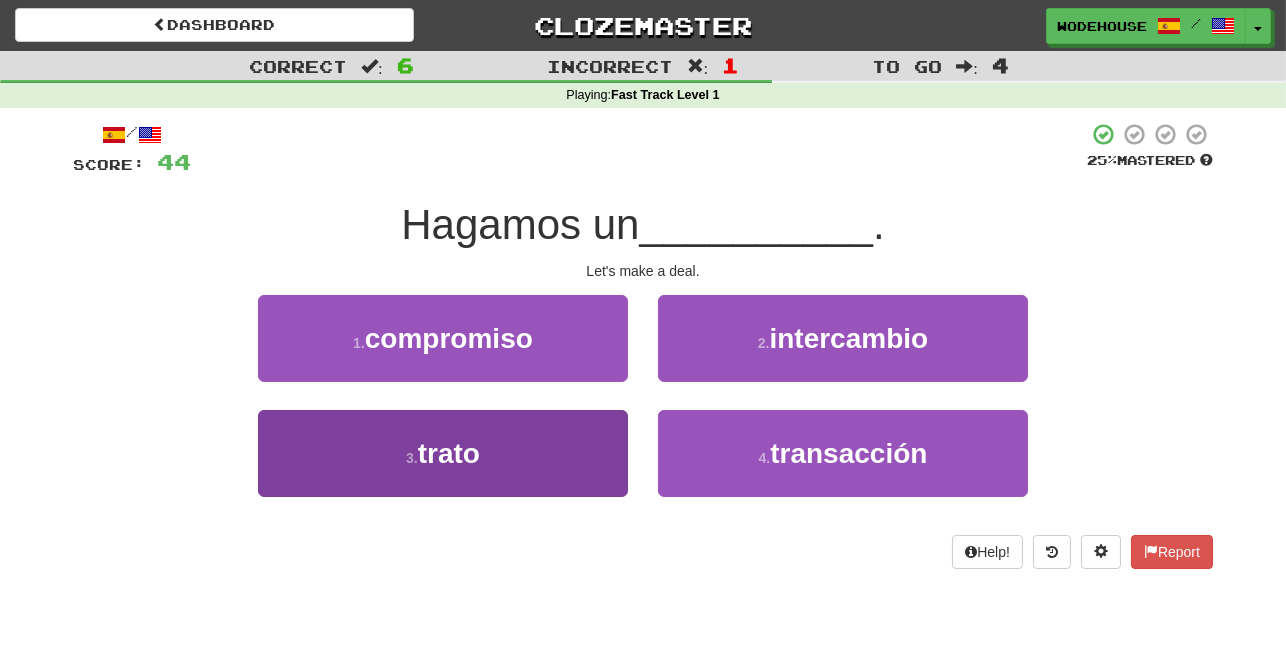 click on "3 .  trato" at bounding box center (443, 453) 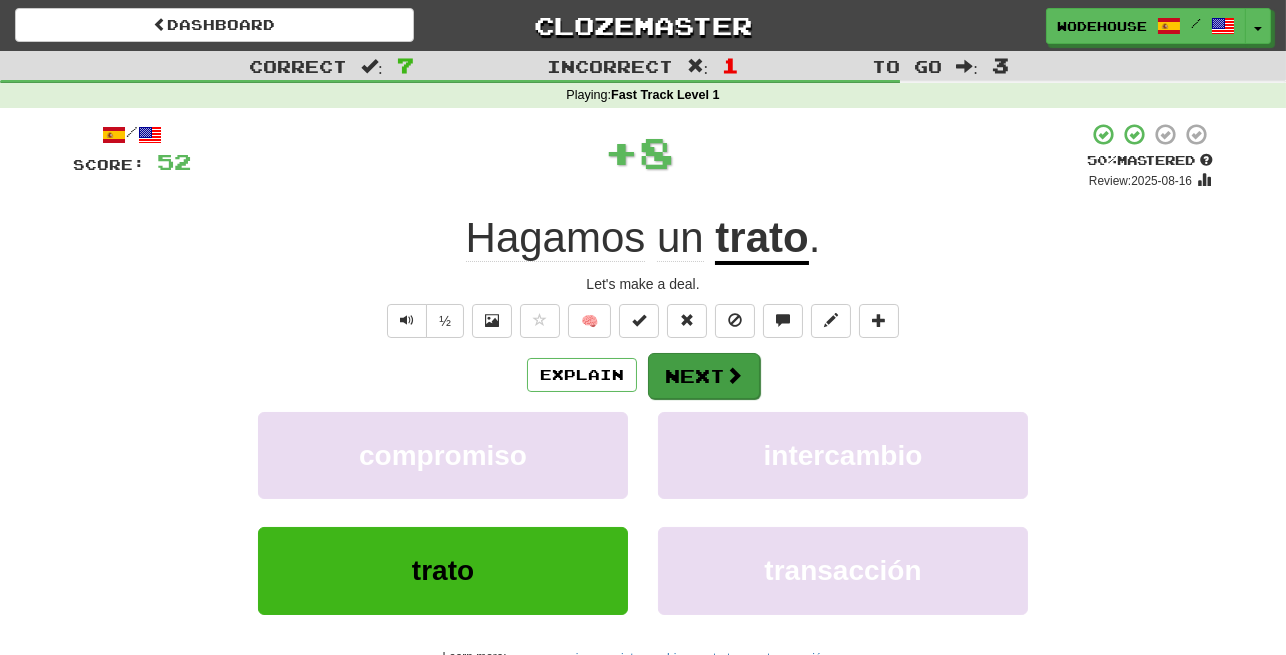 click on "Next" at bounding box center (704, 376) 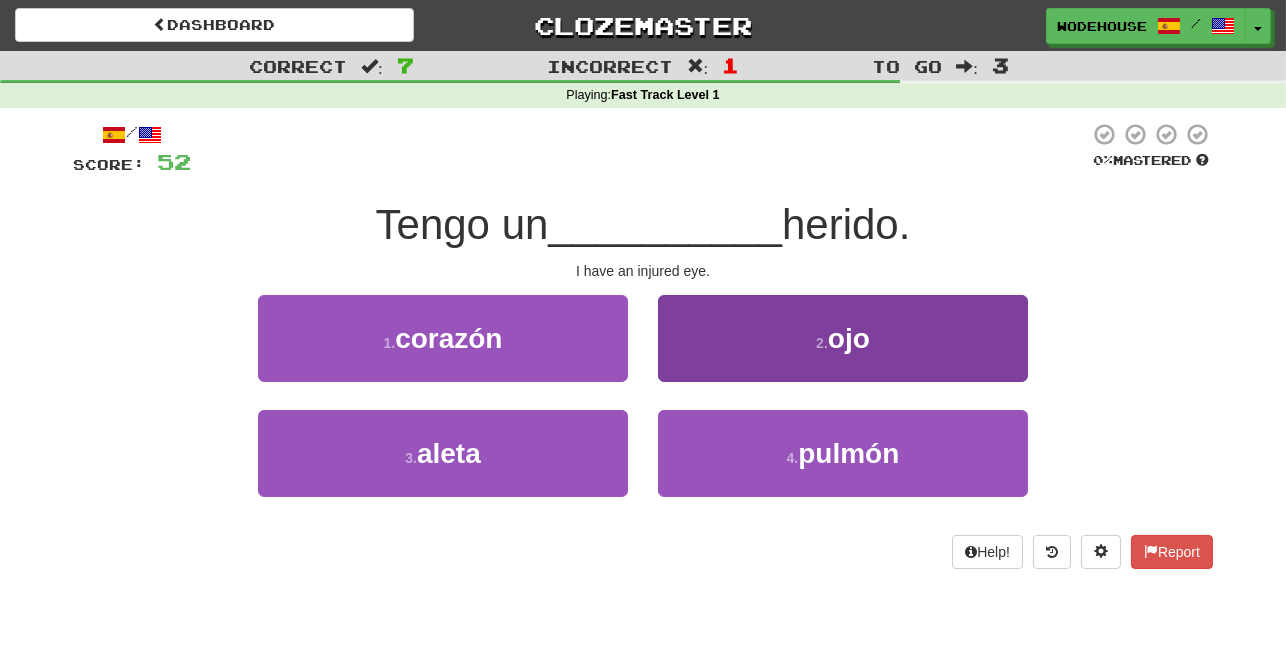 click on "2 .  ojo" at bounding box center [843, 338] 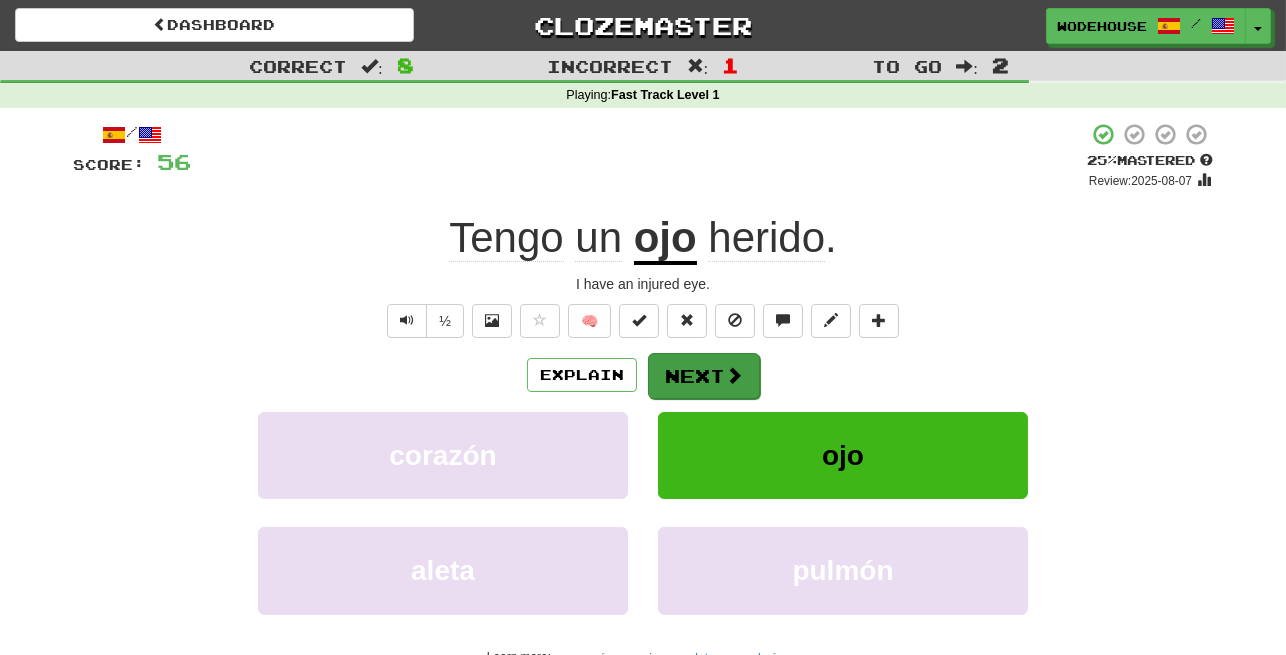 click at bounding box center [734, 375] 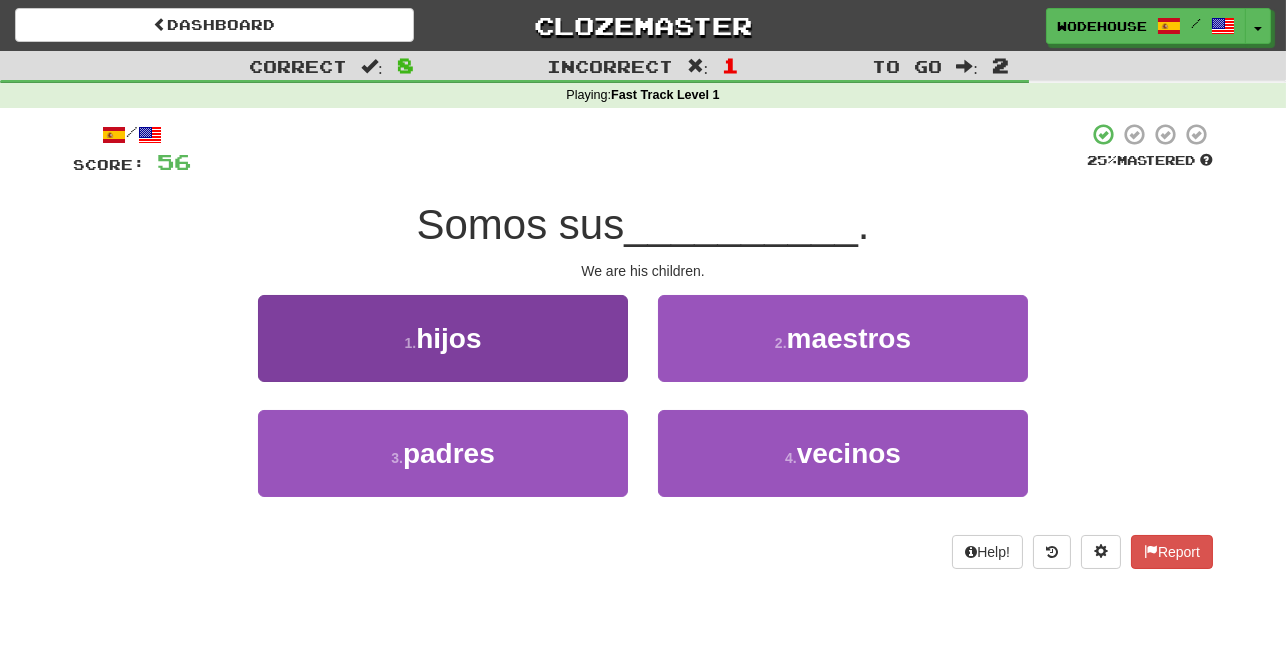 click on "1 .  hijos" at bounding box center (443, 338) 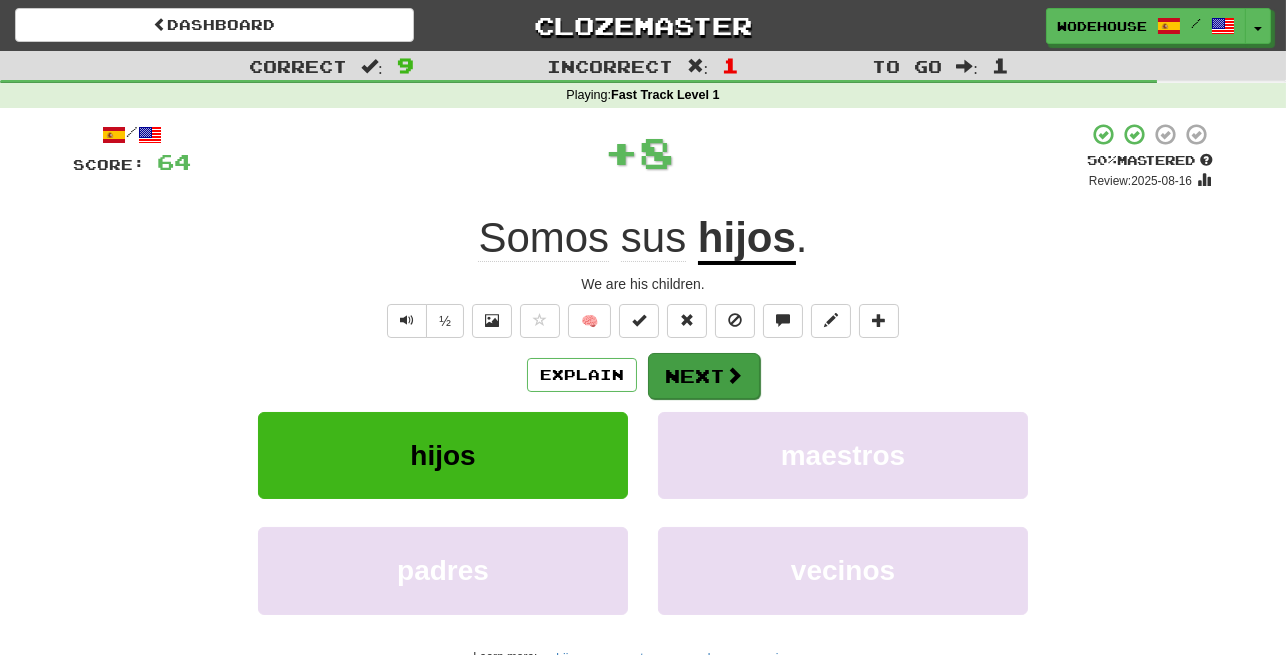click on "Next" at bounding box center [704, 376] 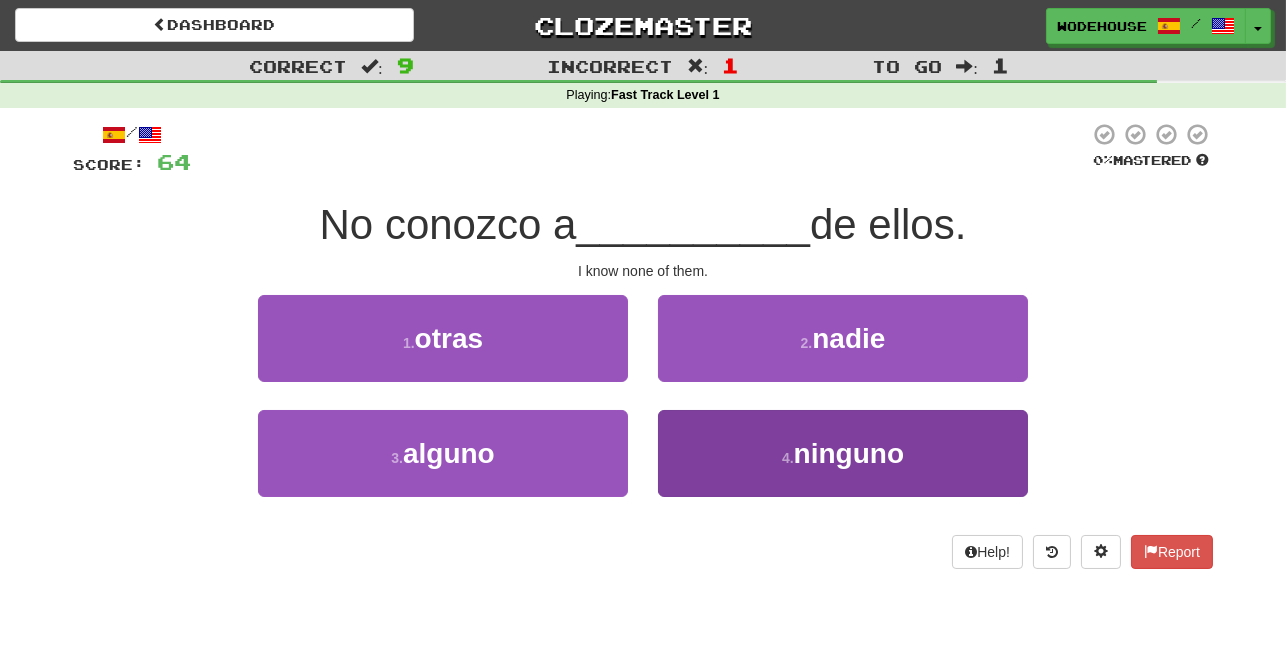 click on "ninguno" at bounding box center [849, 453] 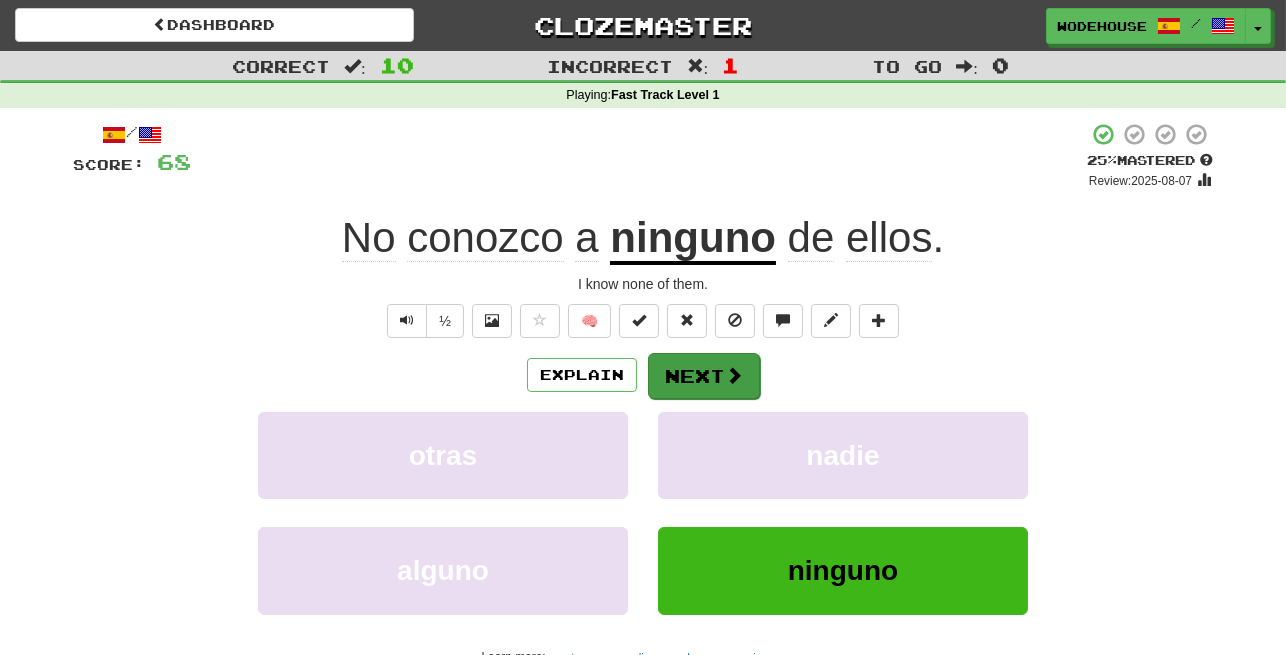 click on "Next" at bounding box center (704, 376) 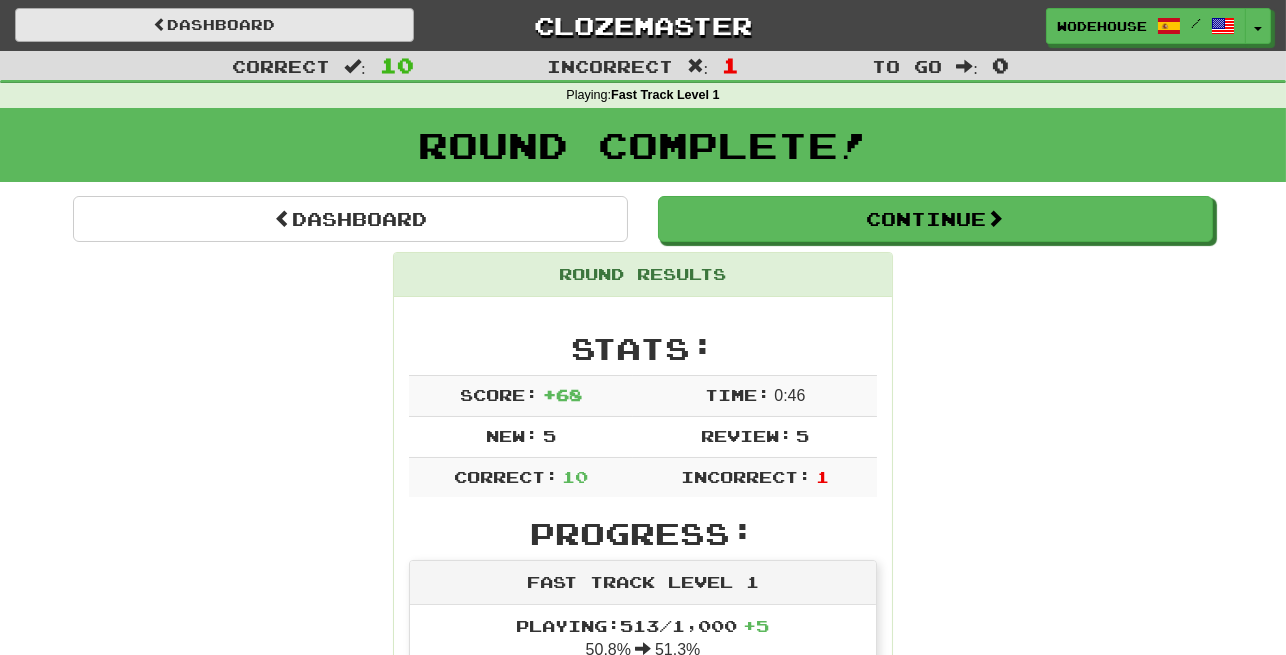 click on "Dashboard" at bounding box center [214, 25] 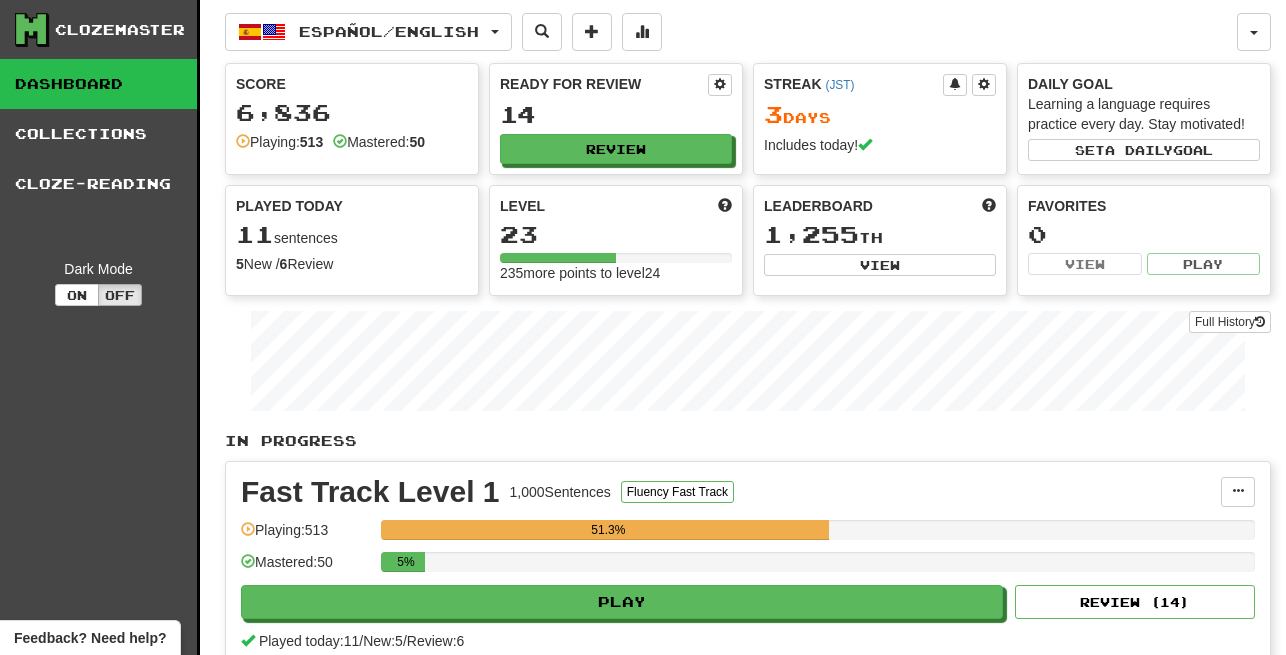 scroll, scrollTop: 0, scrollLeft: 0, axis: both 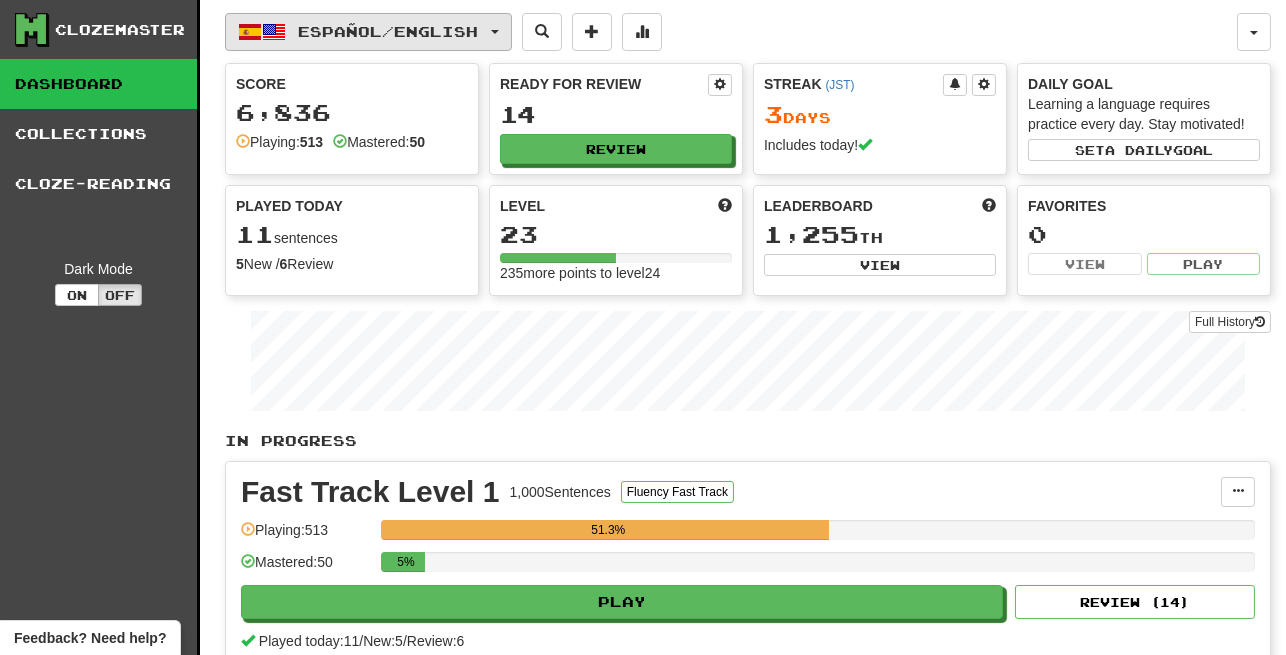click on "Español  /  English" at bounding box center [389, 31] 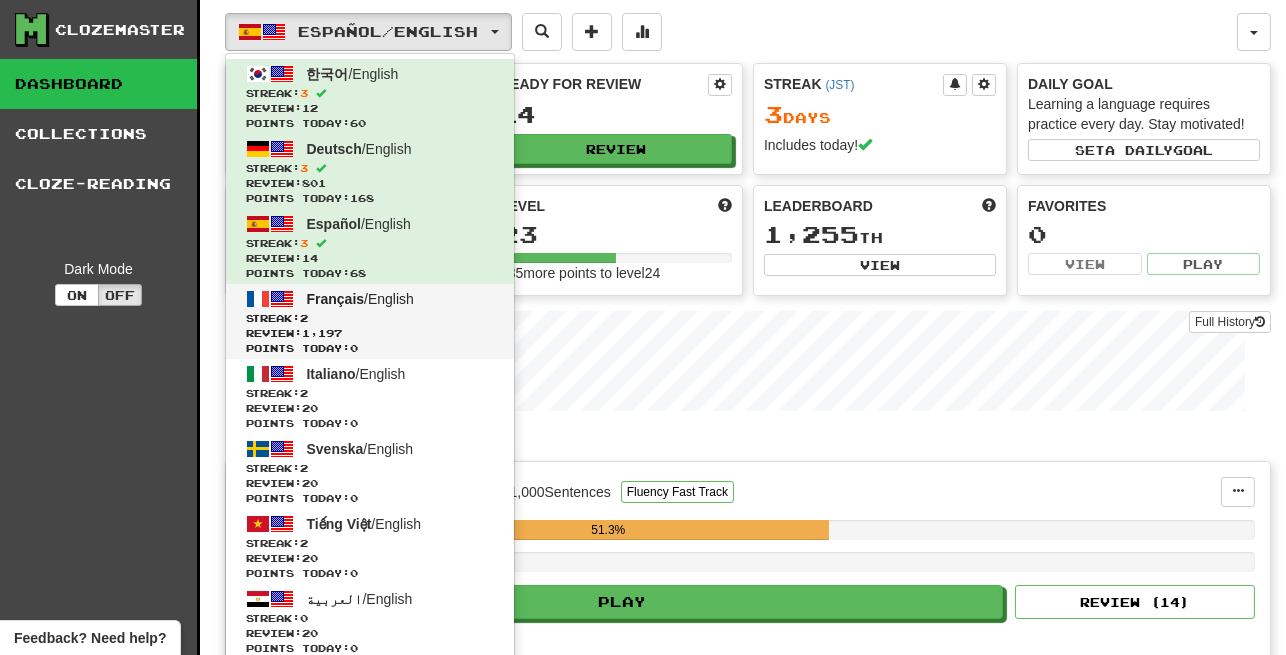 click on "Français" at bounding box center (336, 299) 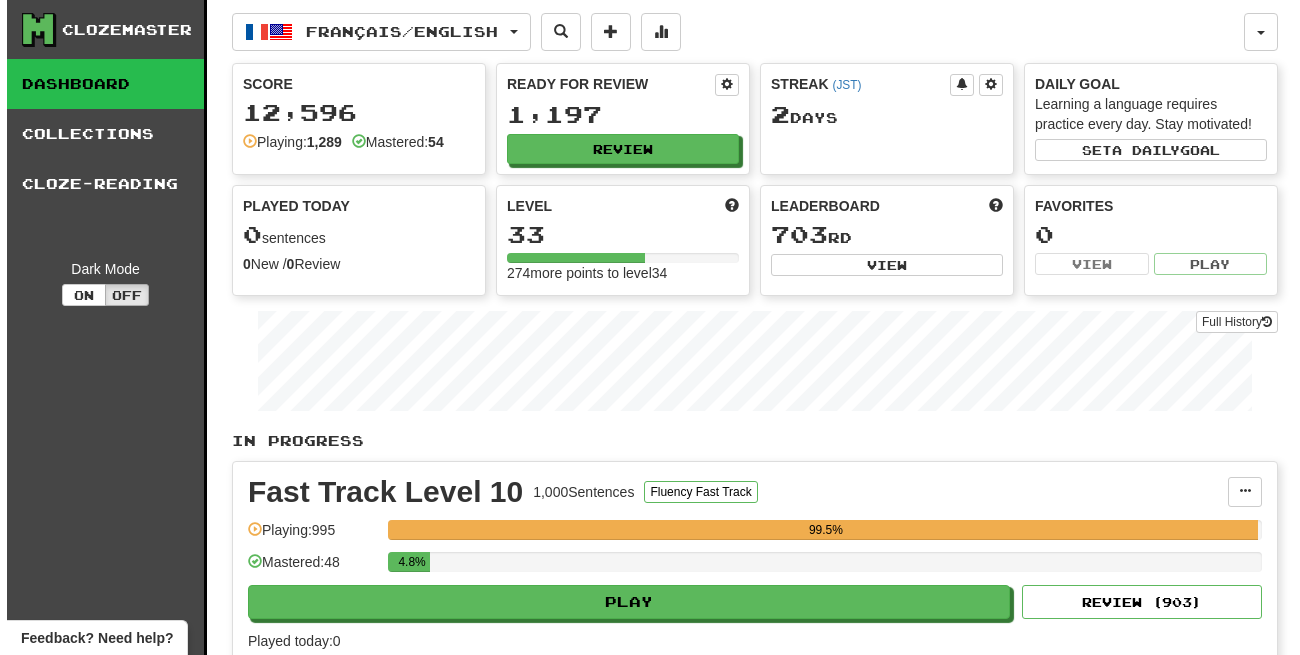 scroll, scrollTop: 0, scrollLeft: 0, axis: both 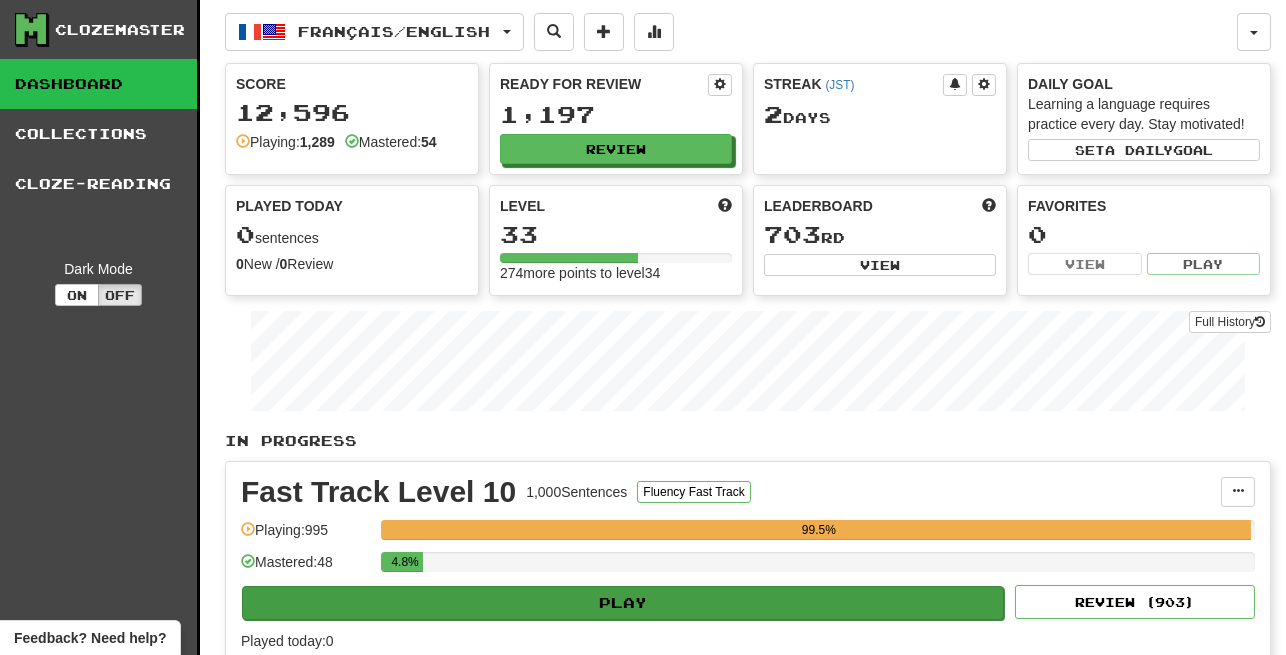 click on "Play" at bounding box center [623, 603] 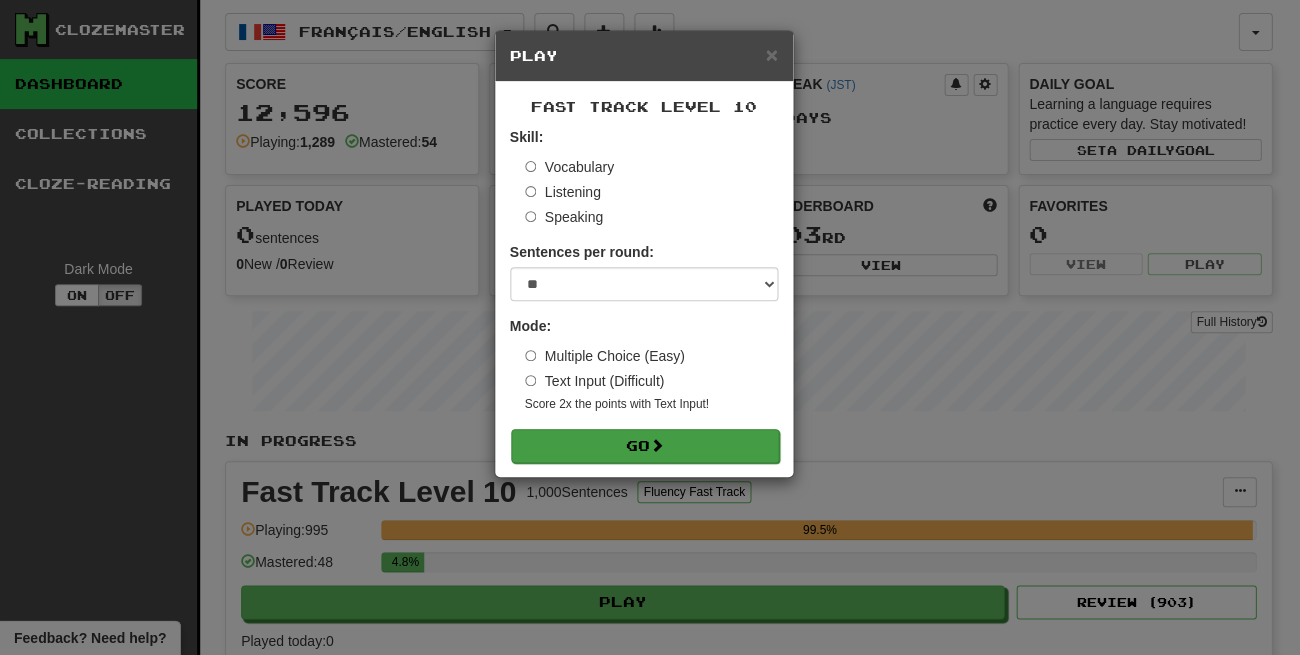 click on "Go" at bounding box center [645, 446] 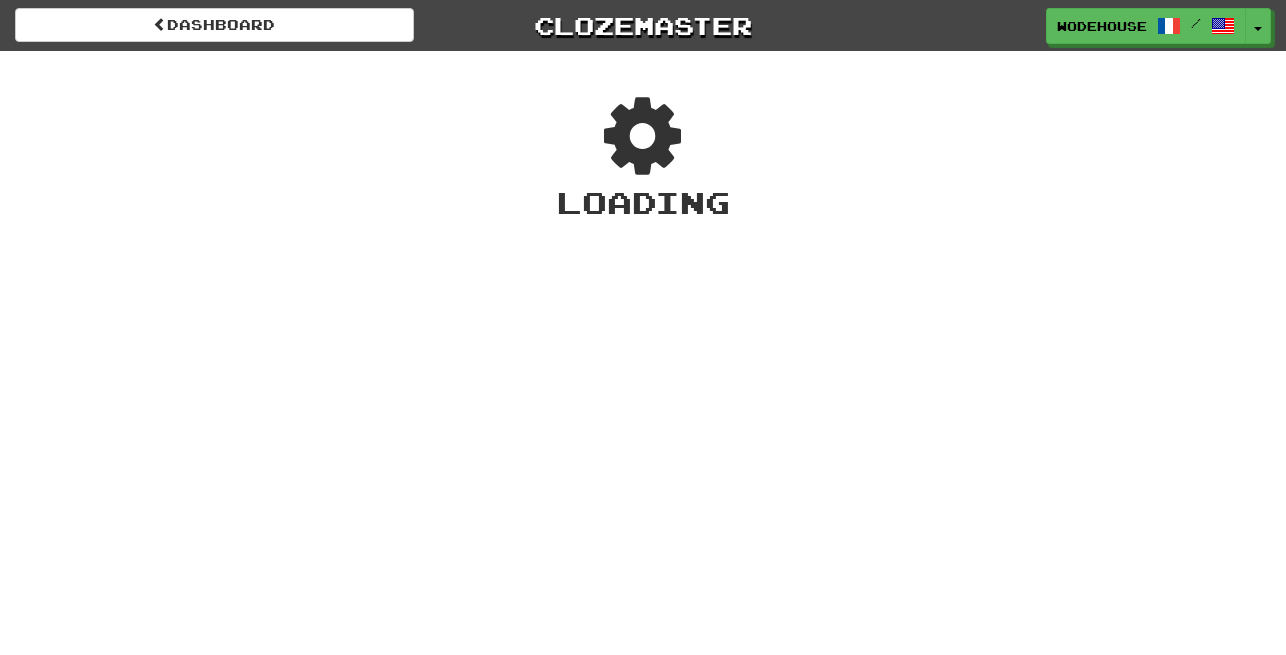 scroll, scrollTop: 0, scrollLeft: 0, axis: both 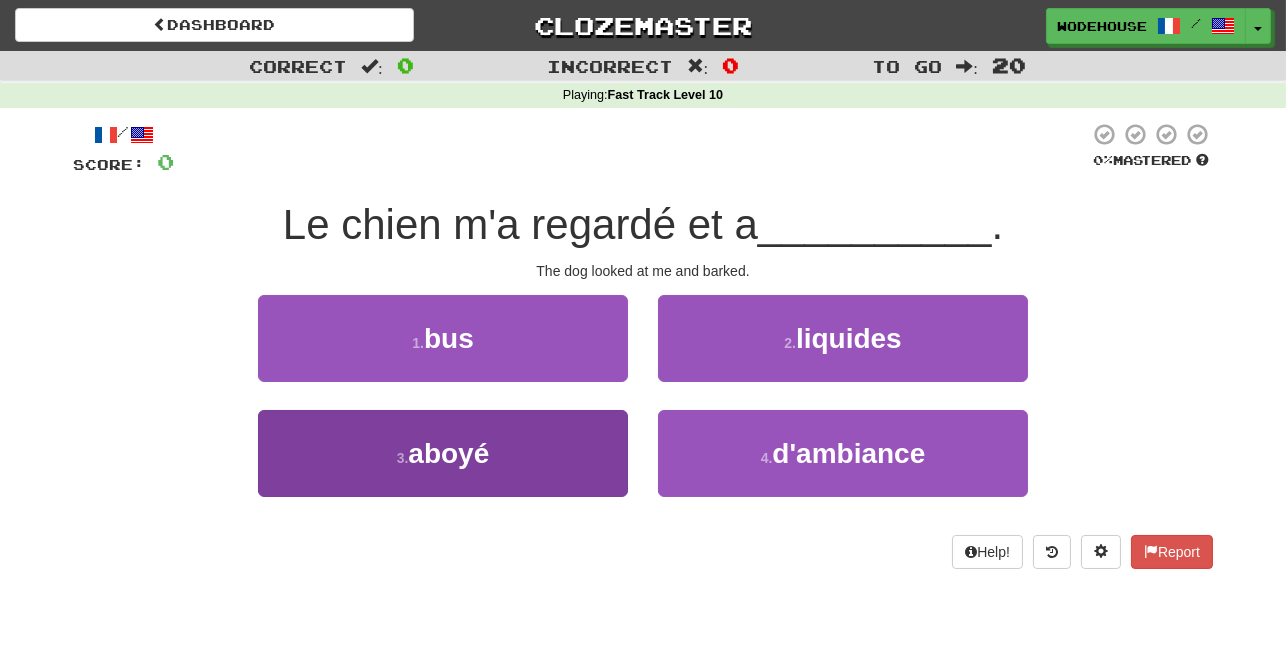 click on "aboyé" at bounding box center [448, 453] 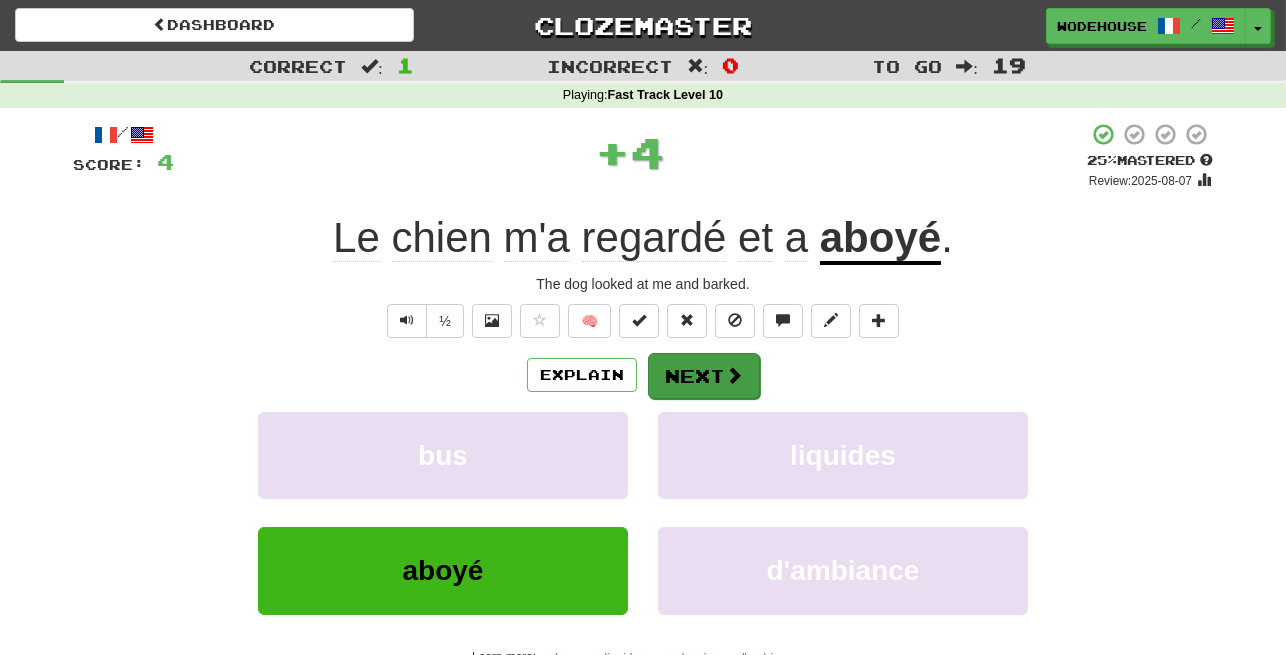 click on "Next" at bounding box center [704, 376] 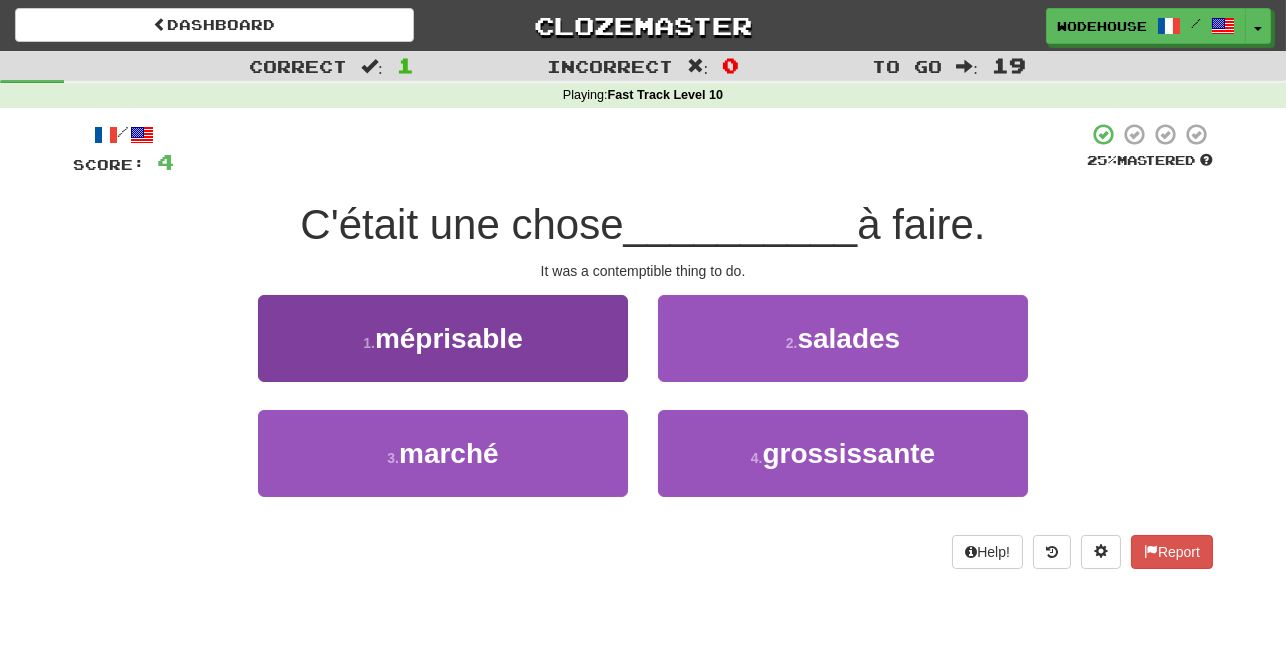 click on "méprisable" at bounding box center [449, 338] 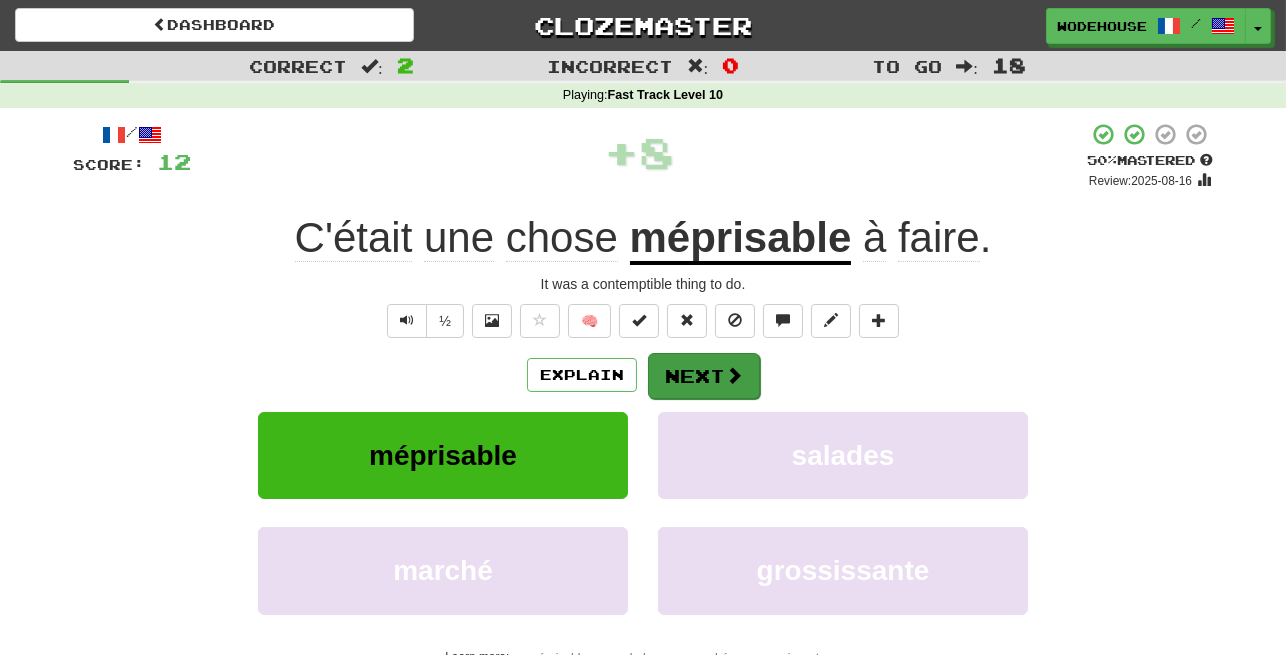 click on "Next" at bounding box center (704, 376) 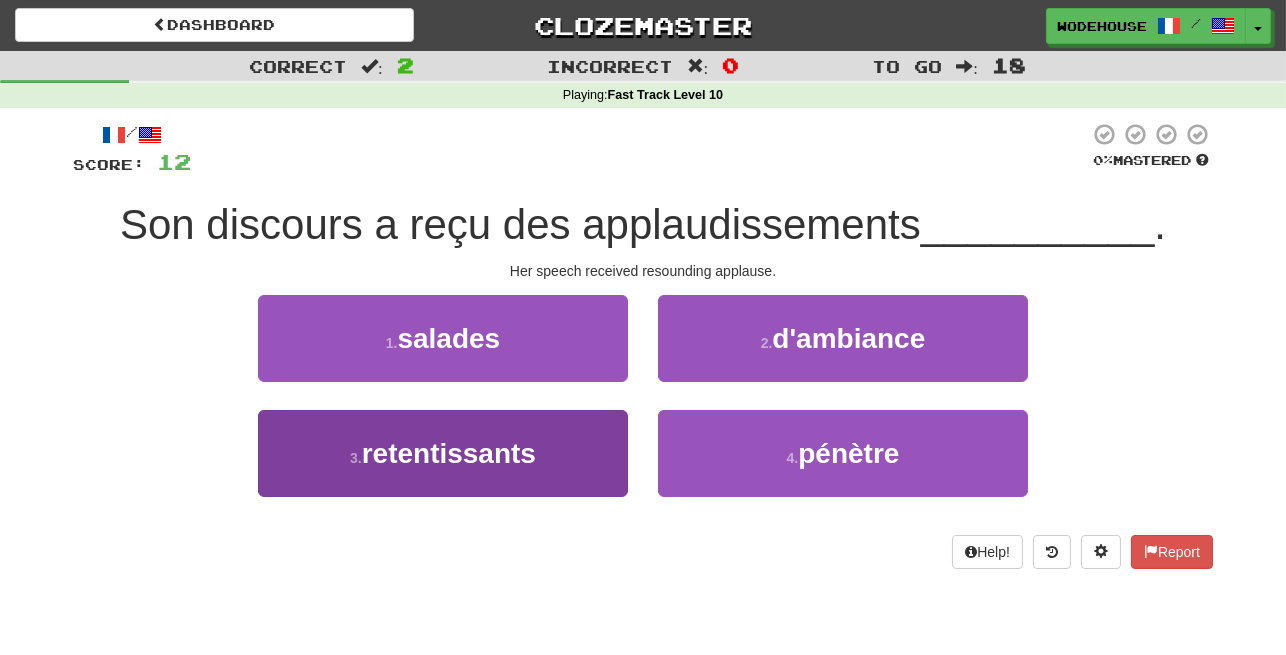 click on "3 .  retentissants" at bounding box center [443, 453] 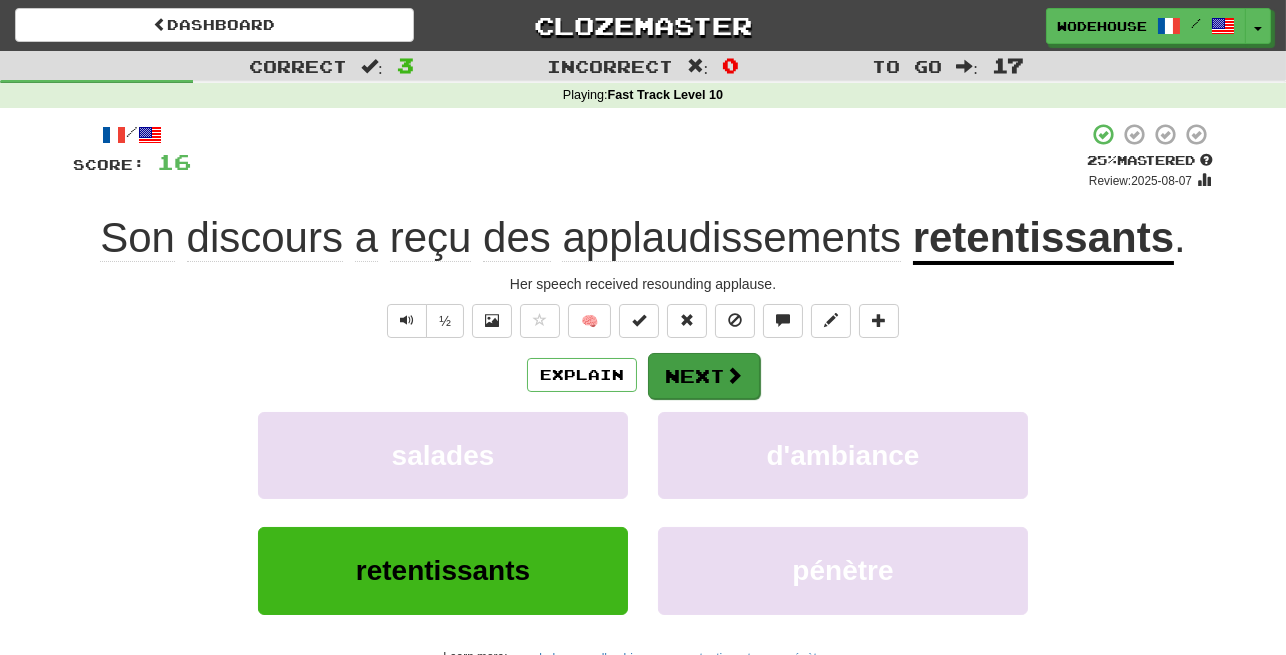 click at bounding box center (734, 375) 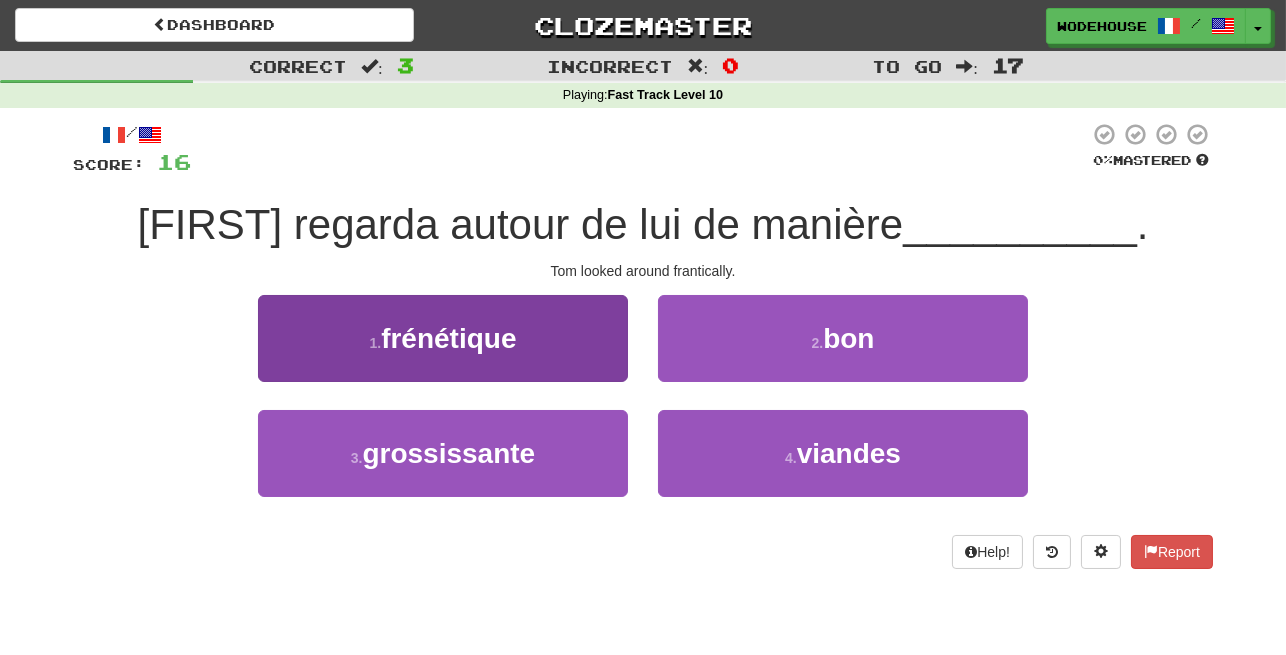click on "1 .  frénétique" at bounding box center [443, 338] 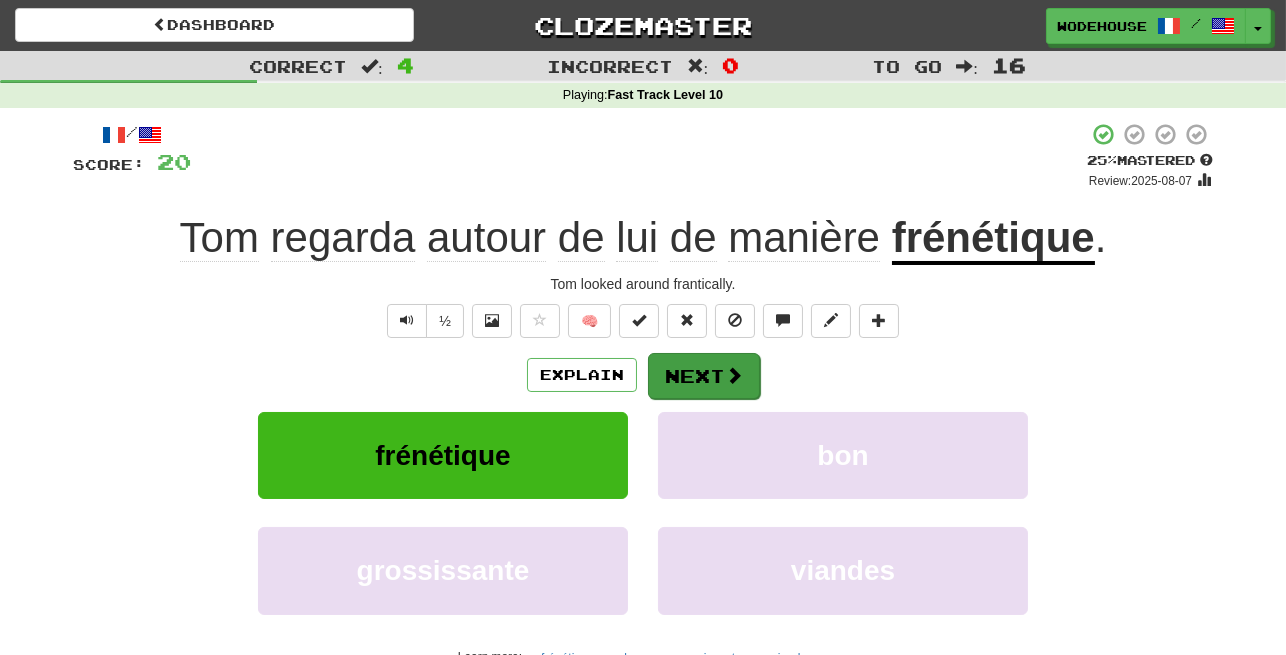 click on "Next" at bounding box center [704, 376] 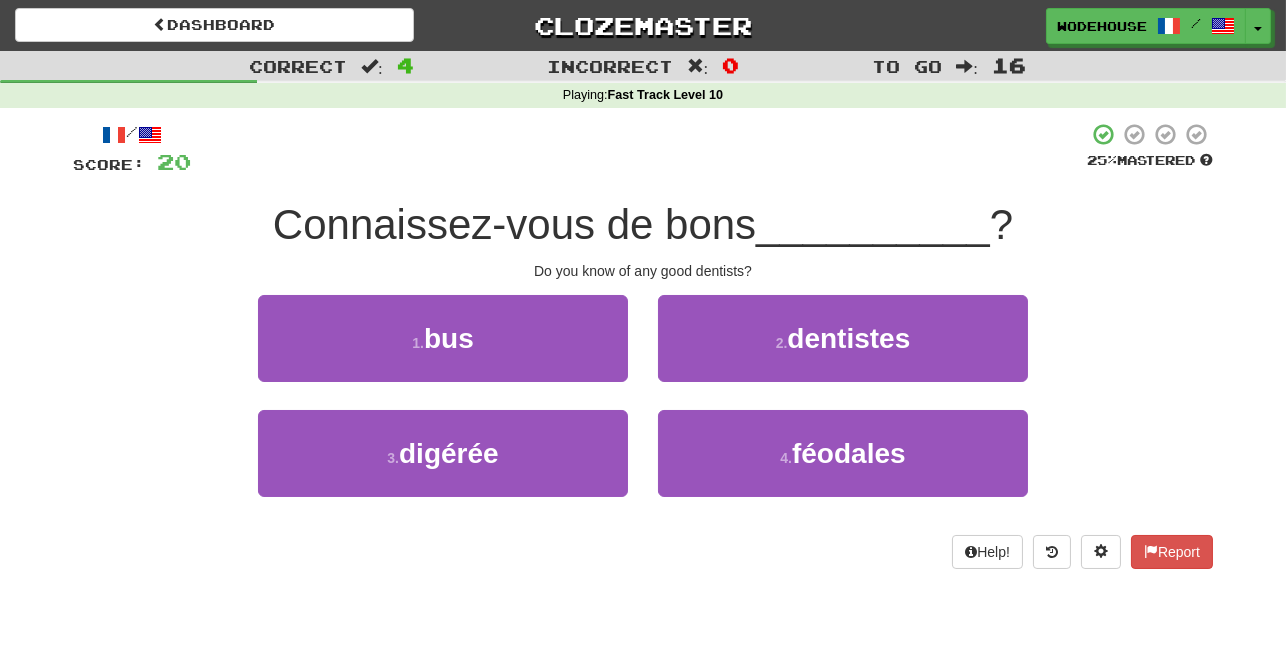 click on "2 .  dentistes" at bounding box center (843, 338) 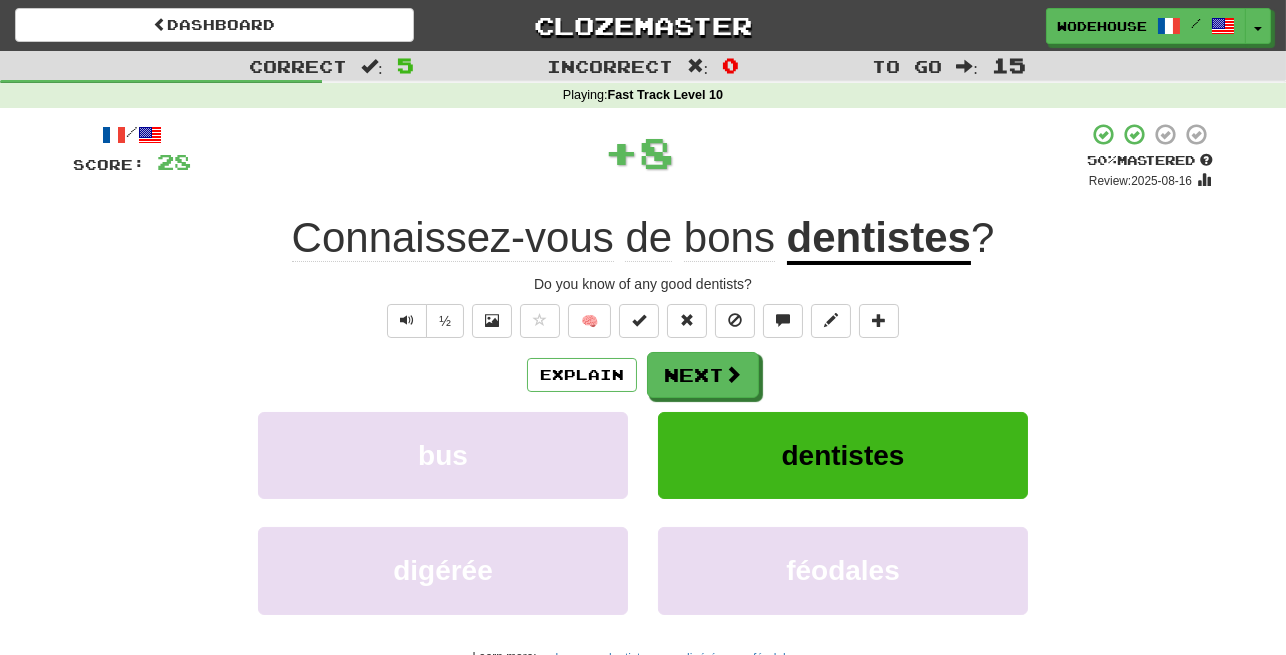 click on "Next" at bounding box center [703, 375] 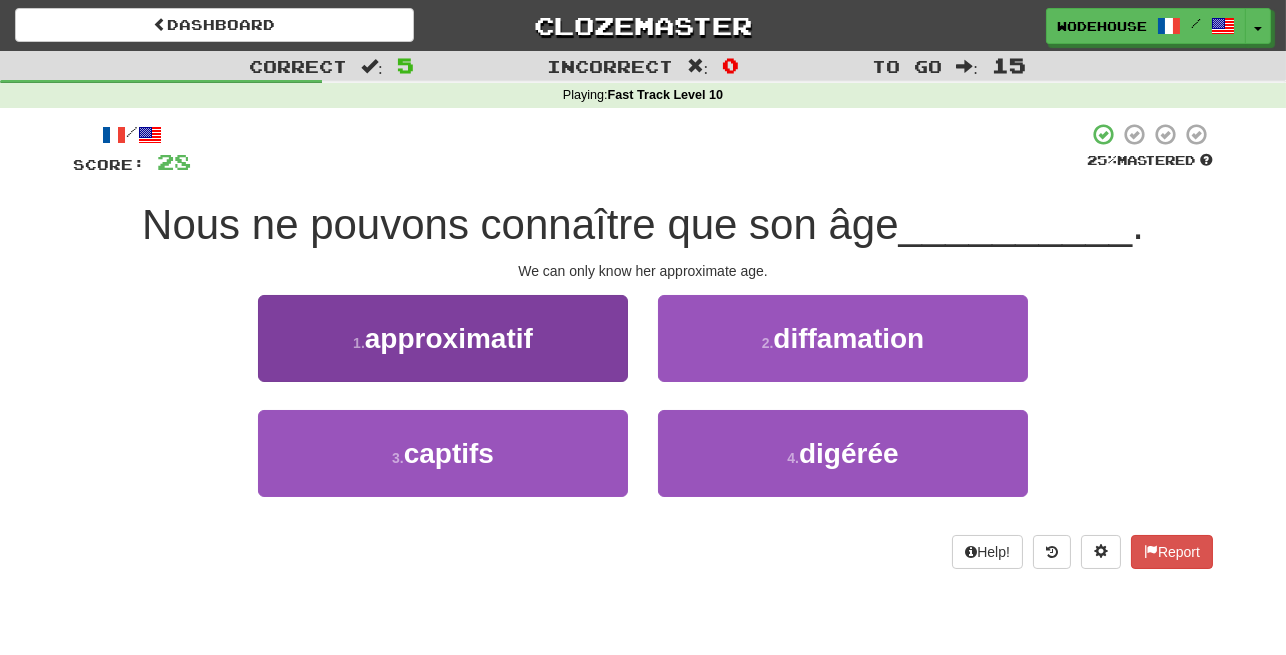click on "1 .  approximatif" at bounding box center (443, 338) 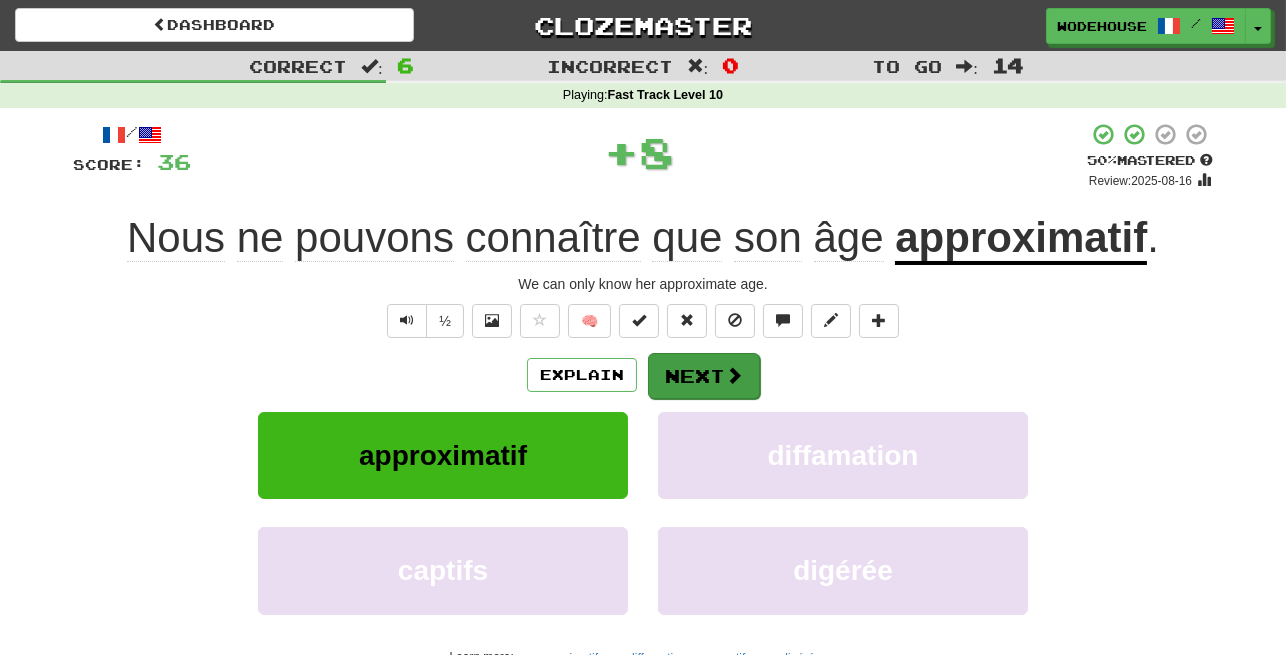 click on "Next" at bounding box center [704, 376] 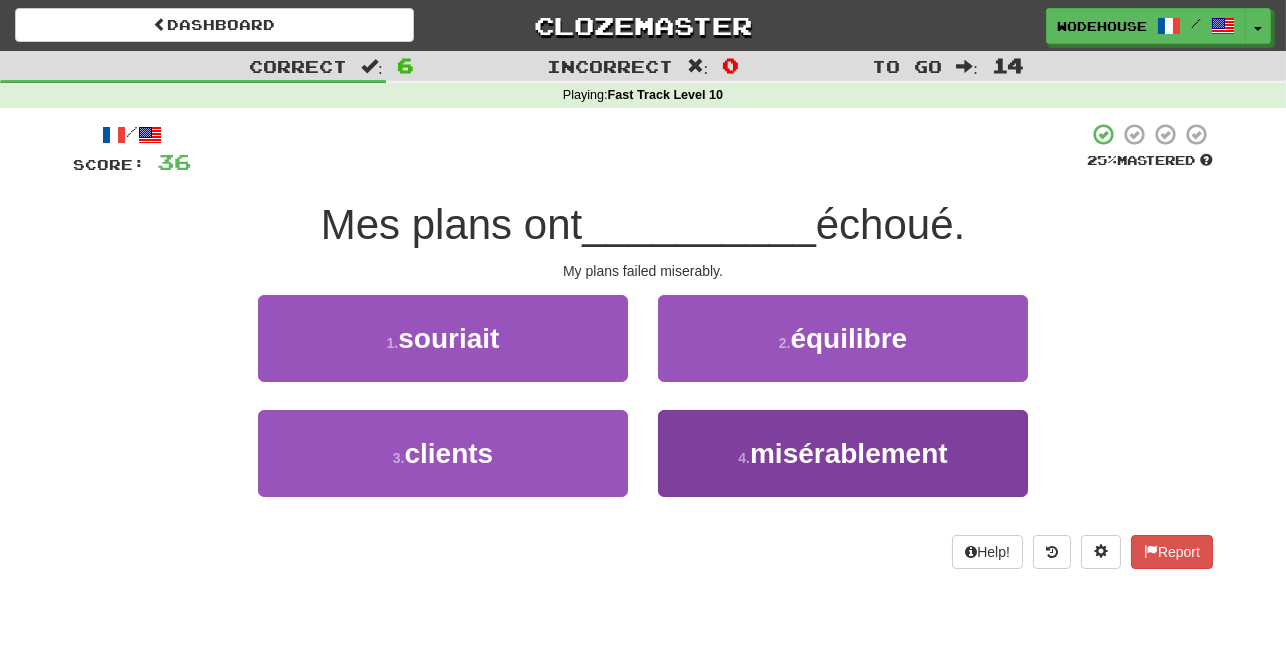 click on "4 .  misérablement" at bounding box center (843, 453) 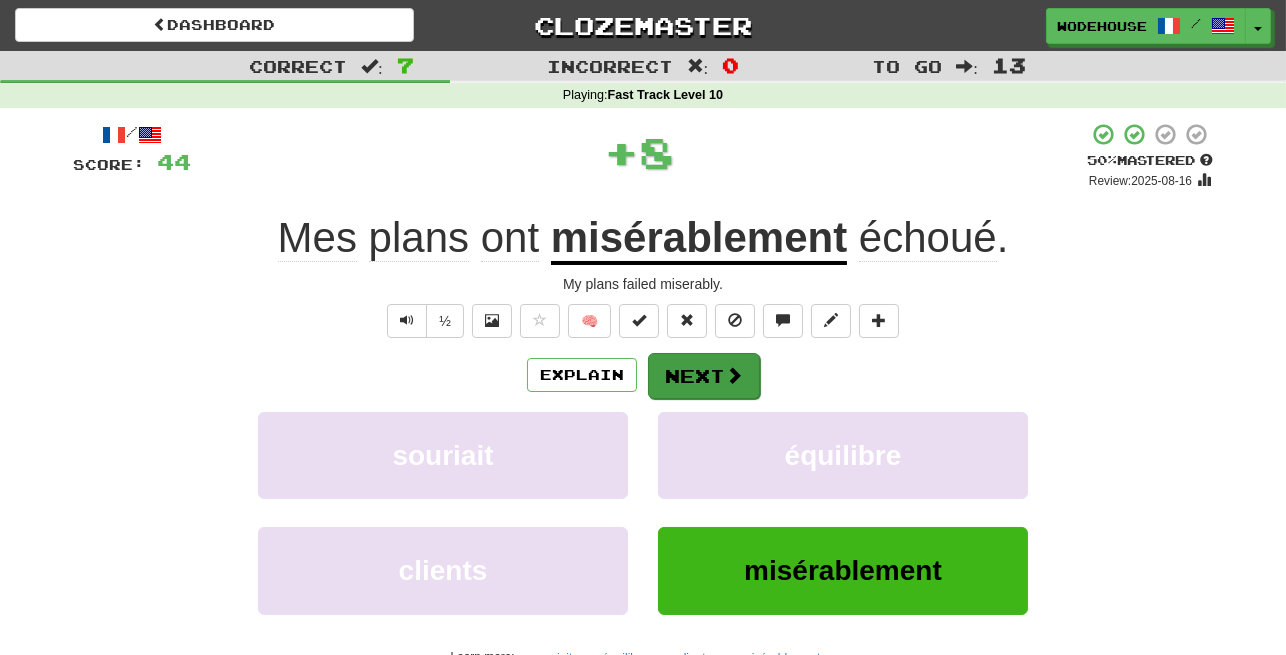 click on "Next" at bounding box center [704, 376] 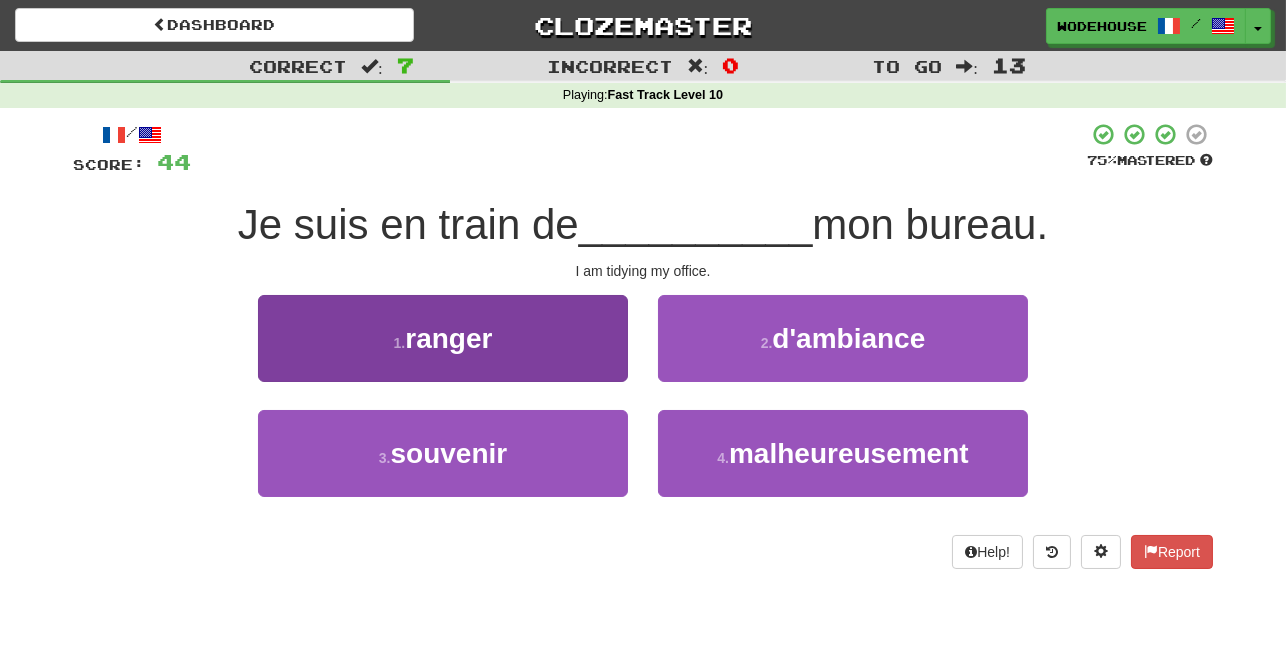click on "1 .  ranger" at bounding box center [443, 338] 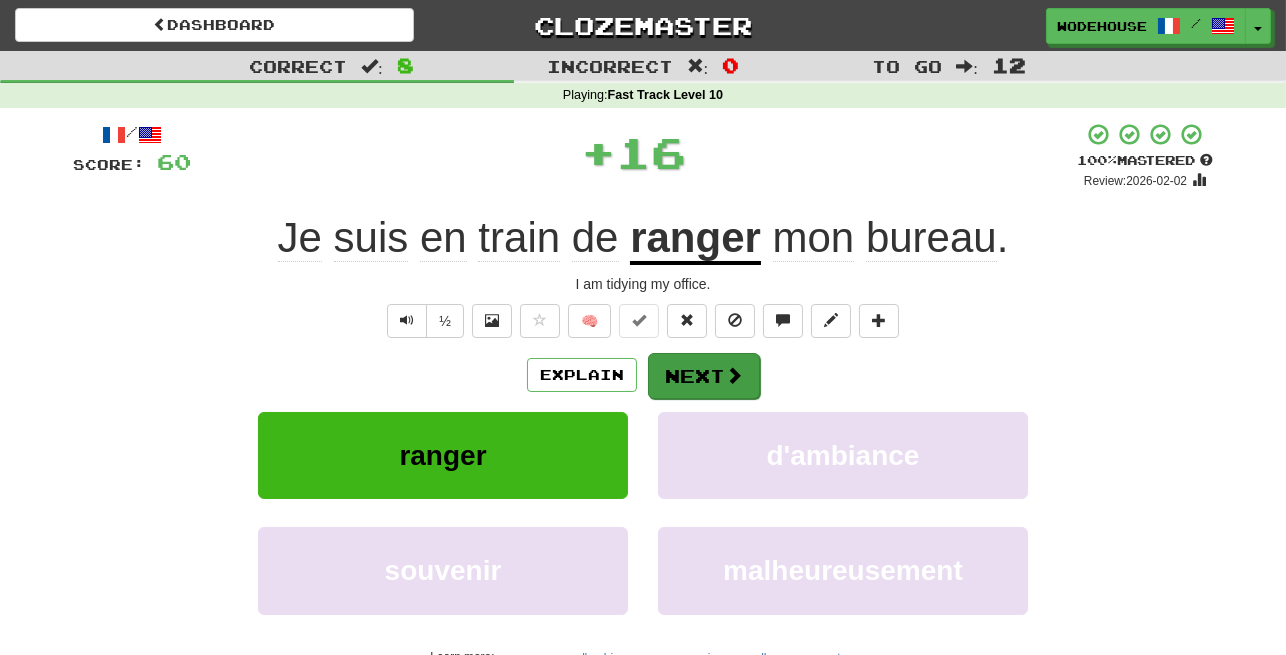click on "Next" at bounding box center [704, 376] 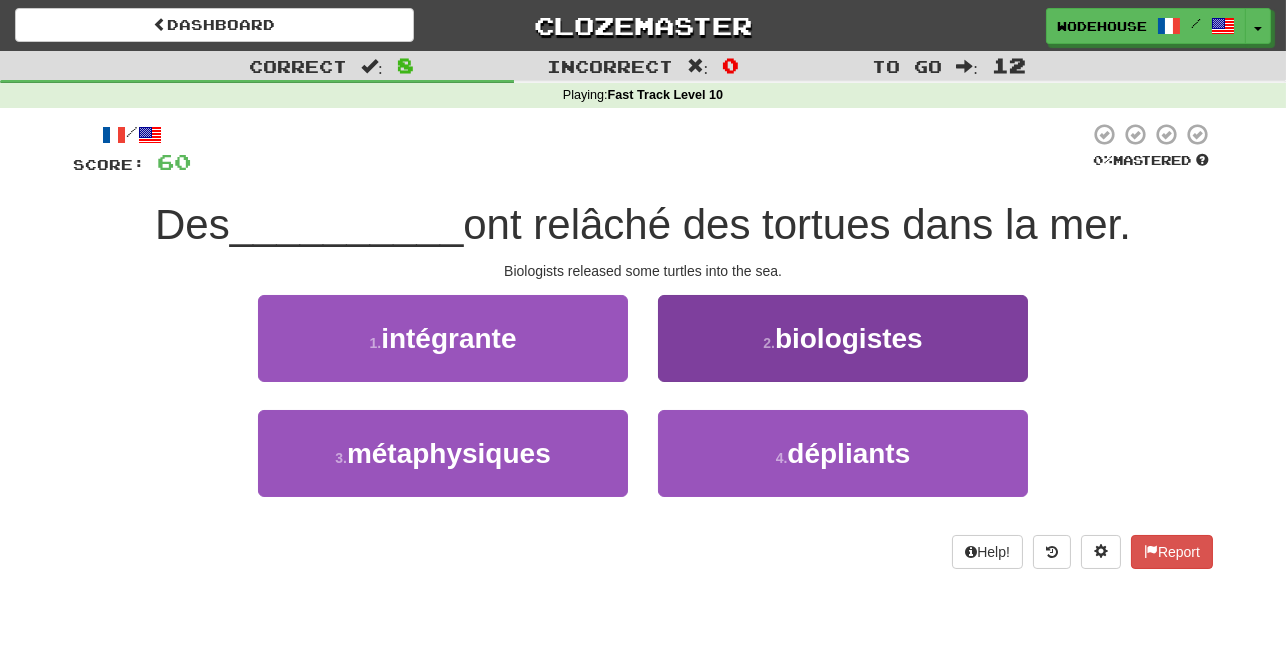 click on "2 .  biologistes" at bounding box center (843, 338) 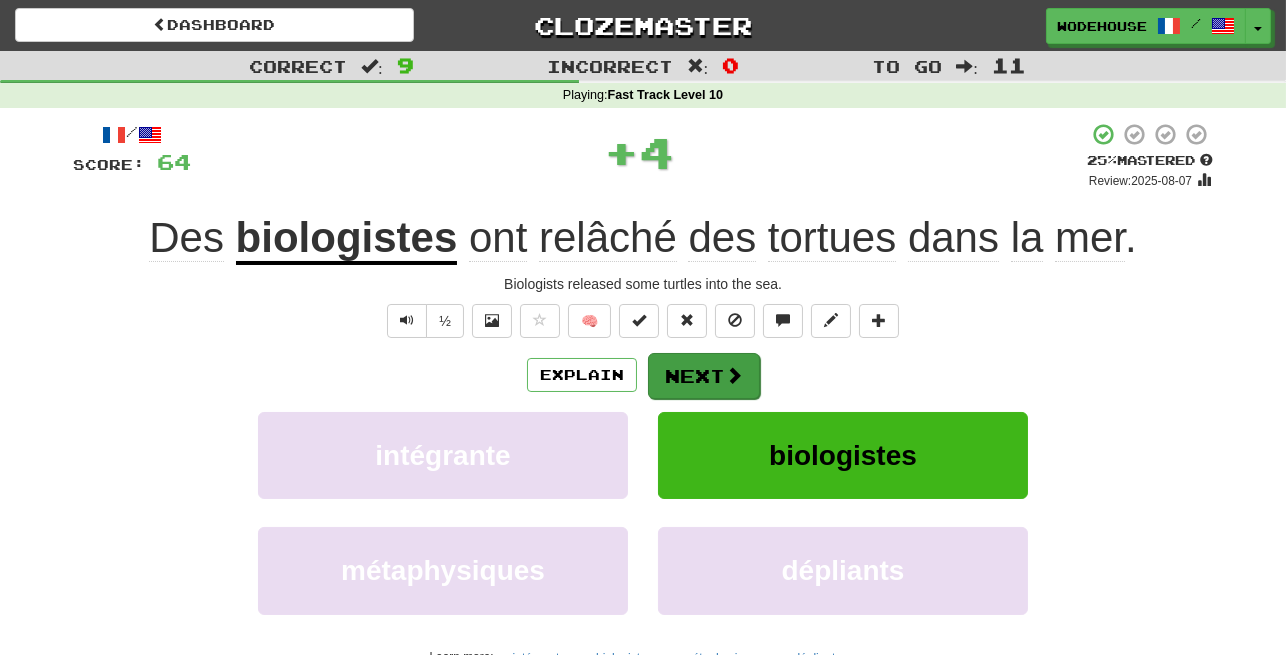 click on "Next" at bounding box center [704, 376] 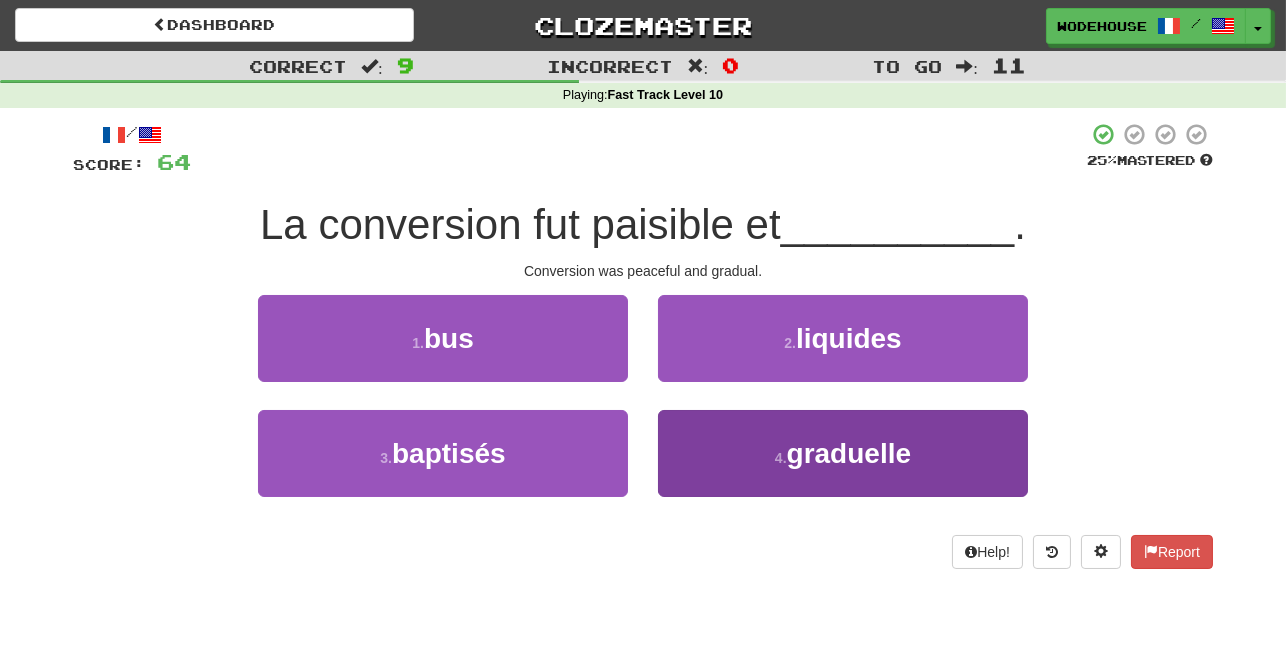 click on "4 .  graduelle" at bounding box center (843, 453) 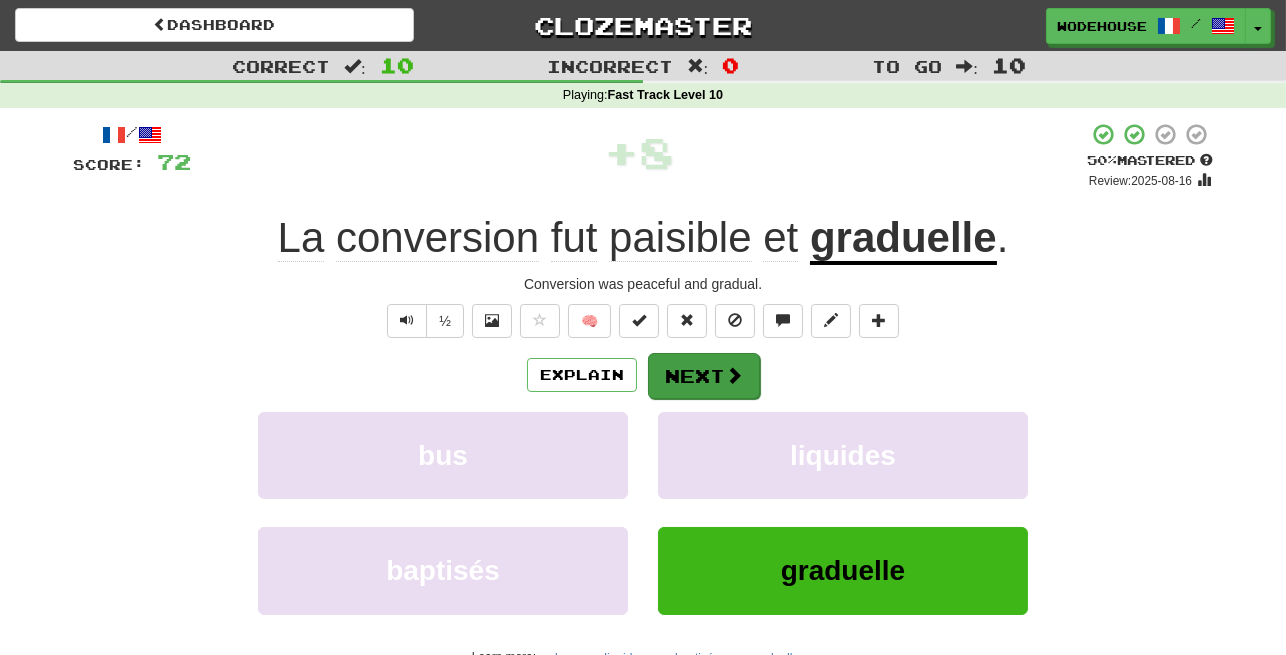 click at bounding box center [734, 375] 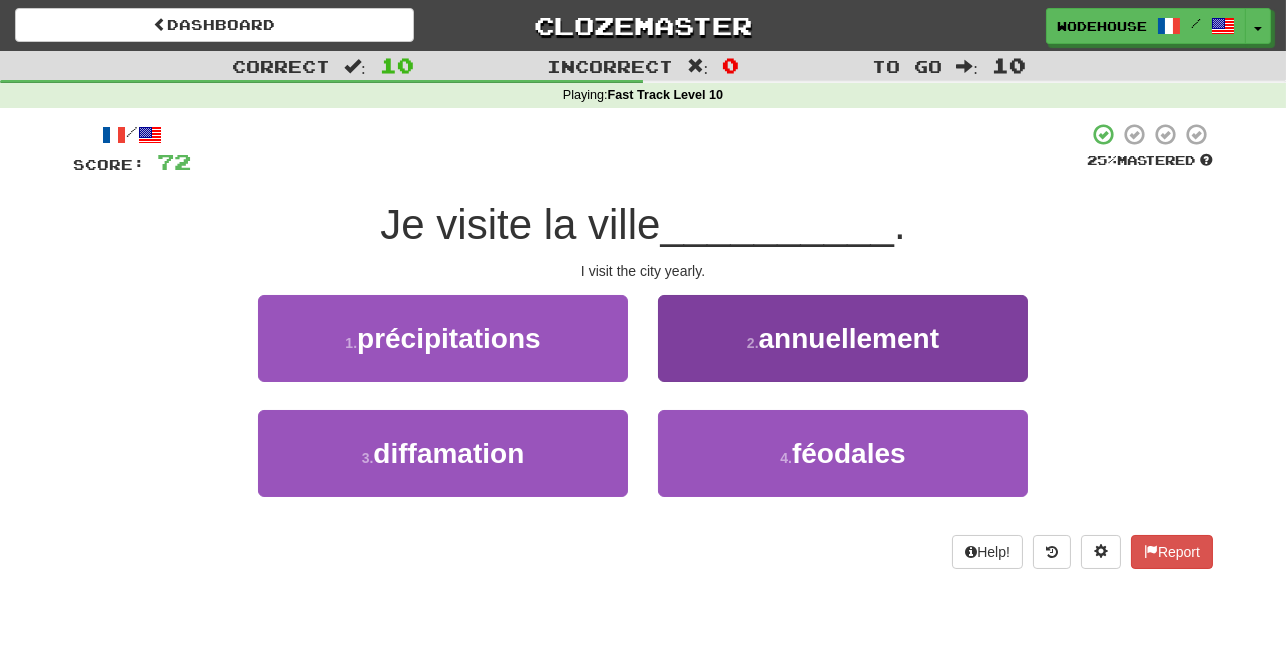 click on "2 .  annuellement" at bounding box center [843, 338] 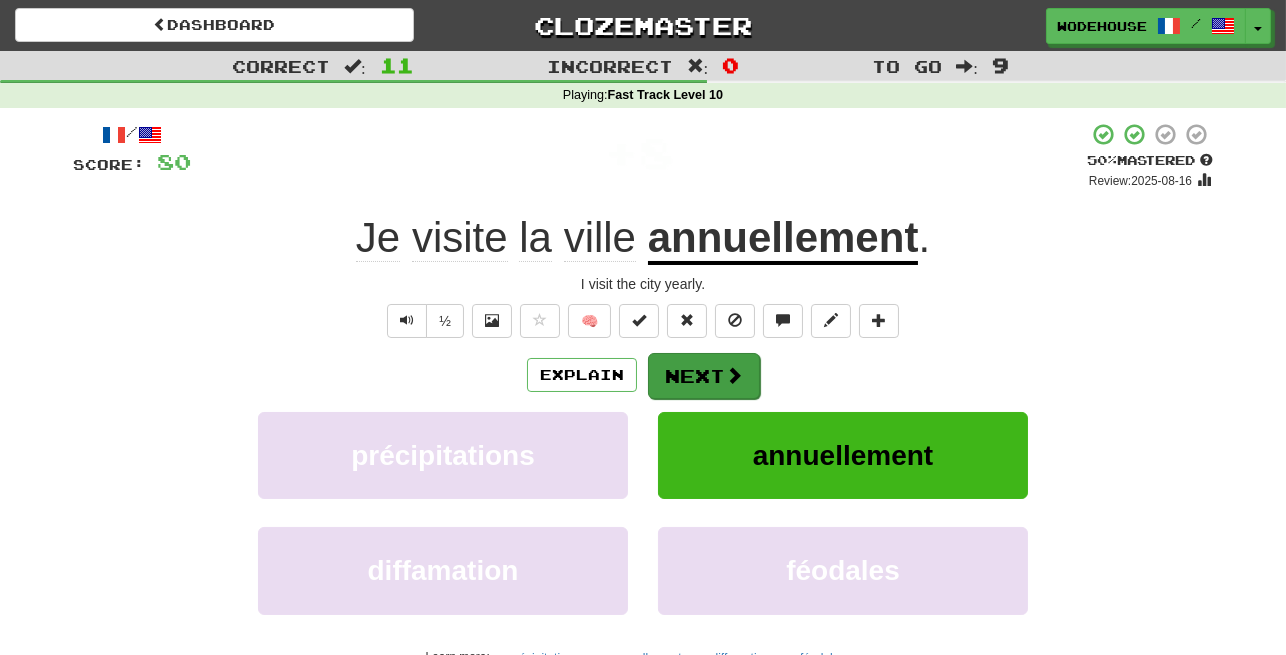click on "Next" at bounding box center [704, 376] 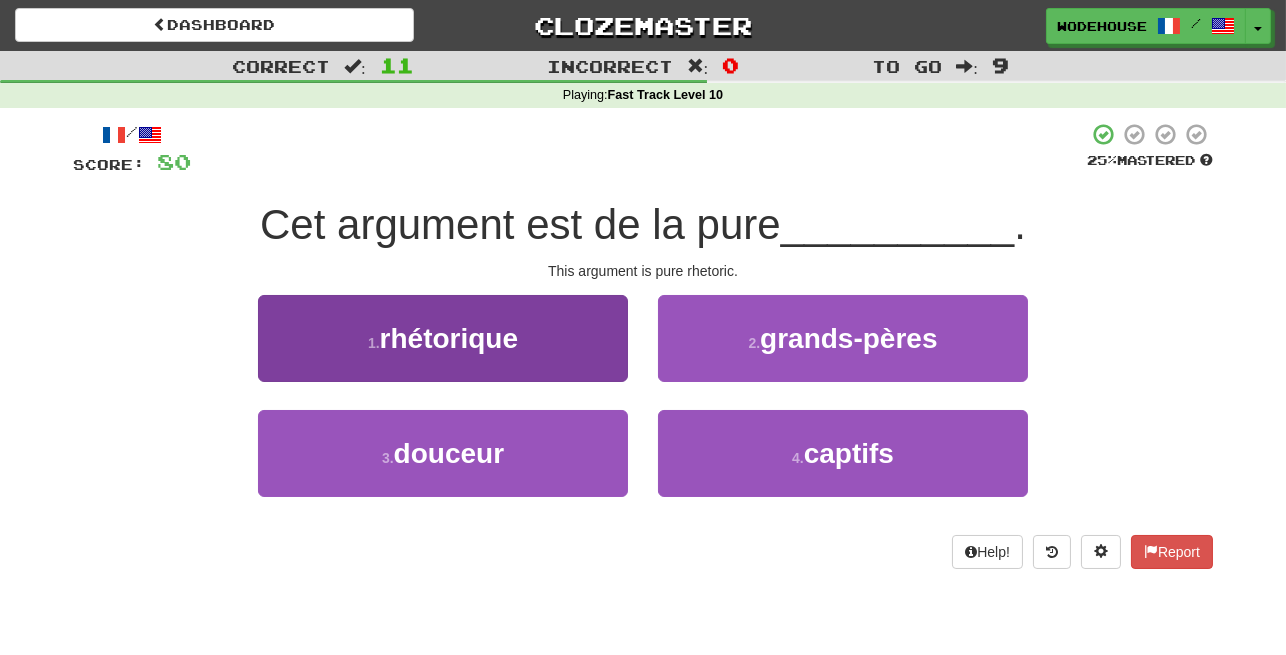 click on "1 .  rhétorique" at bounding box center [443, 338] 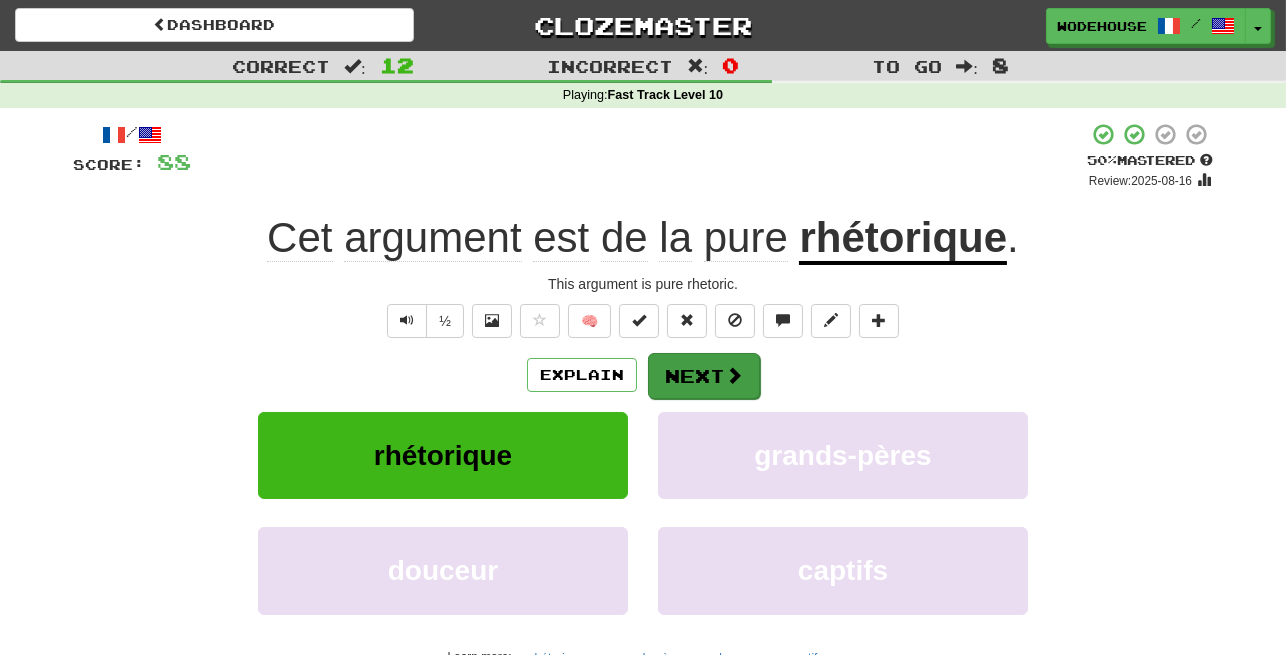 click on "Next" at bounding box center (704, 376) 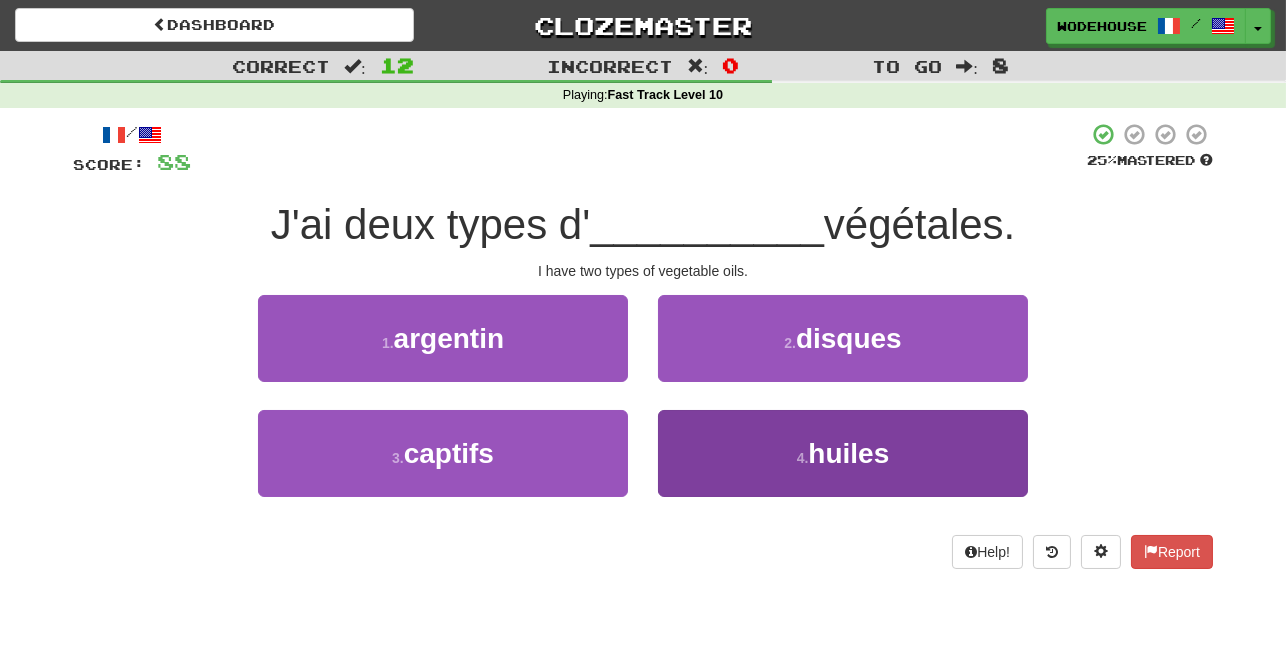 click on "4 .  huiles" at bounding box center [843, 453] 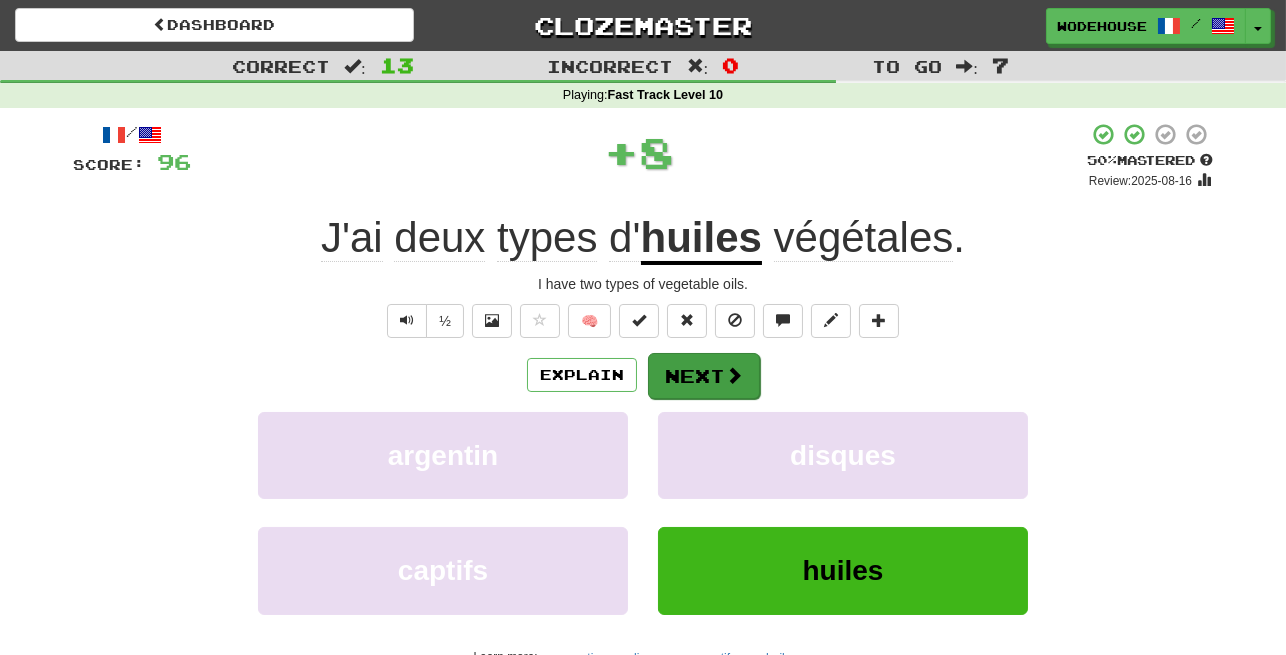 click at bounding box center [734, 375] 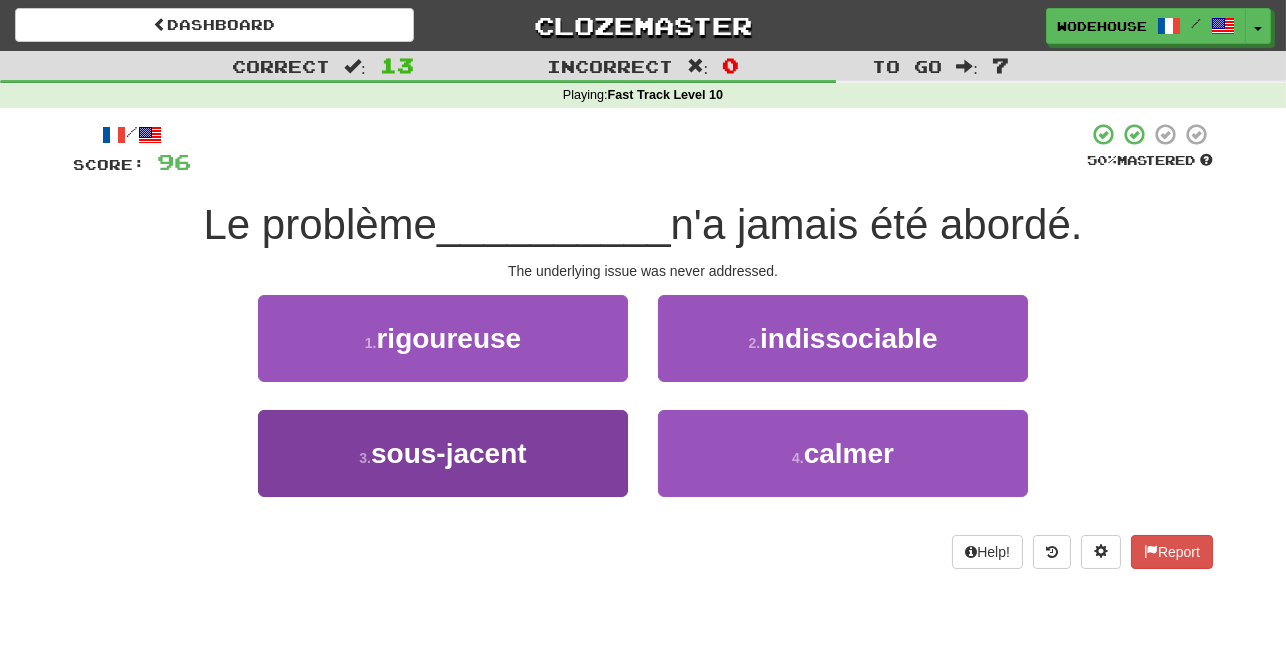 click on "3 .  sous-jacent" at bounding box center (443, 453) 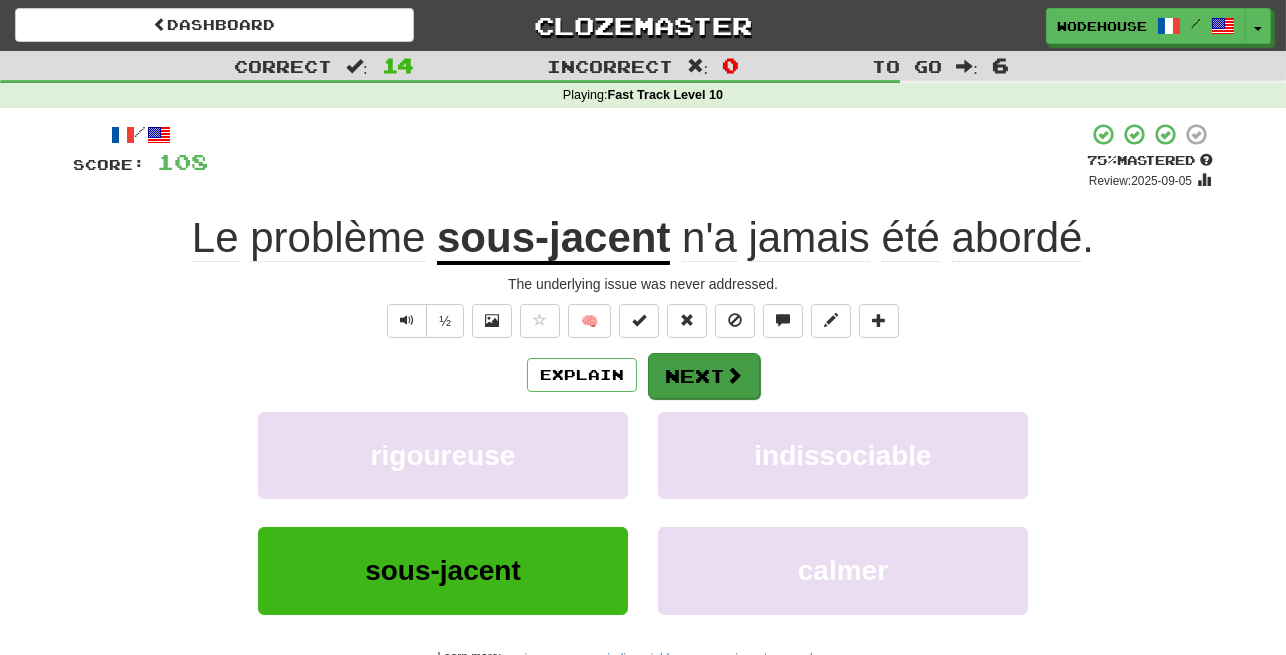 click on "Next" at bounding box center [704, 376] 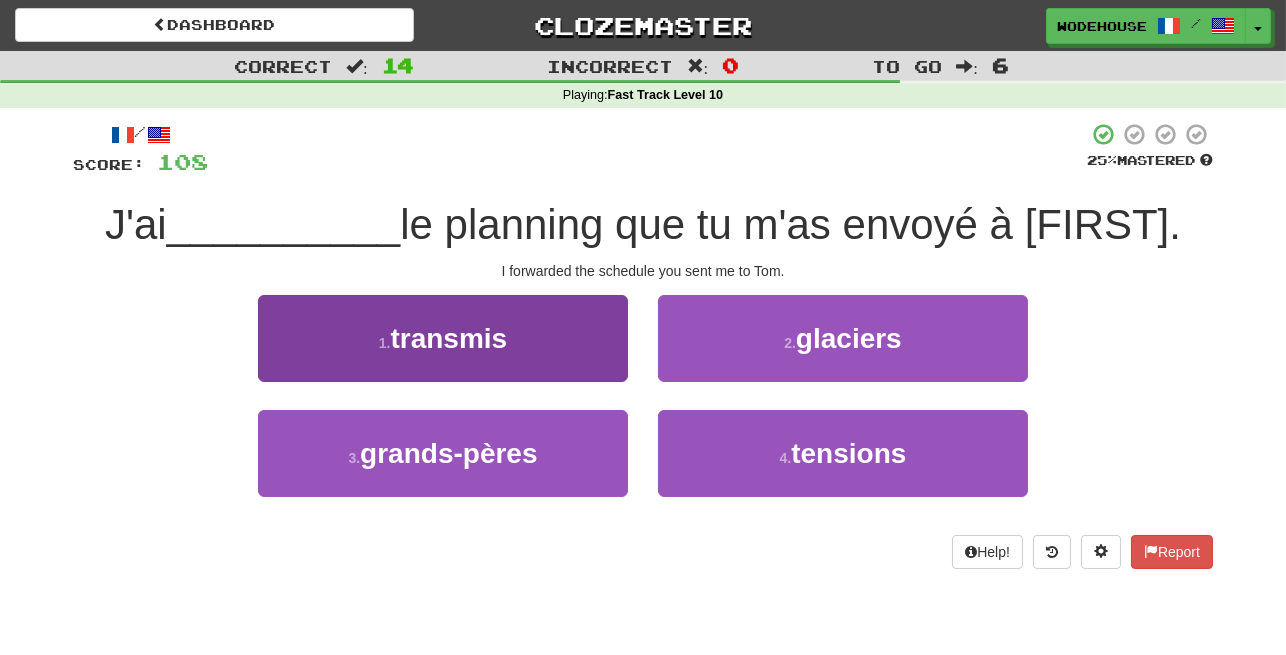 click on "1 .  transmis" at bounding box center (443, 338) 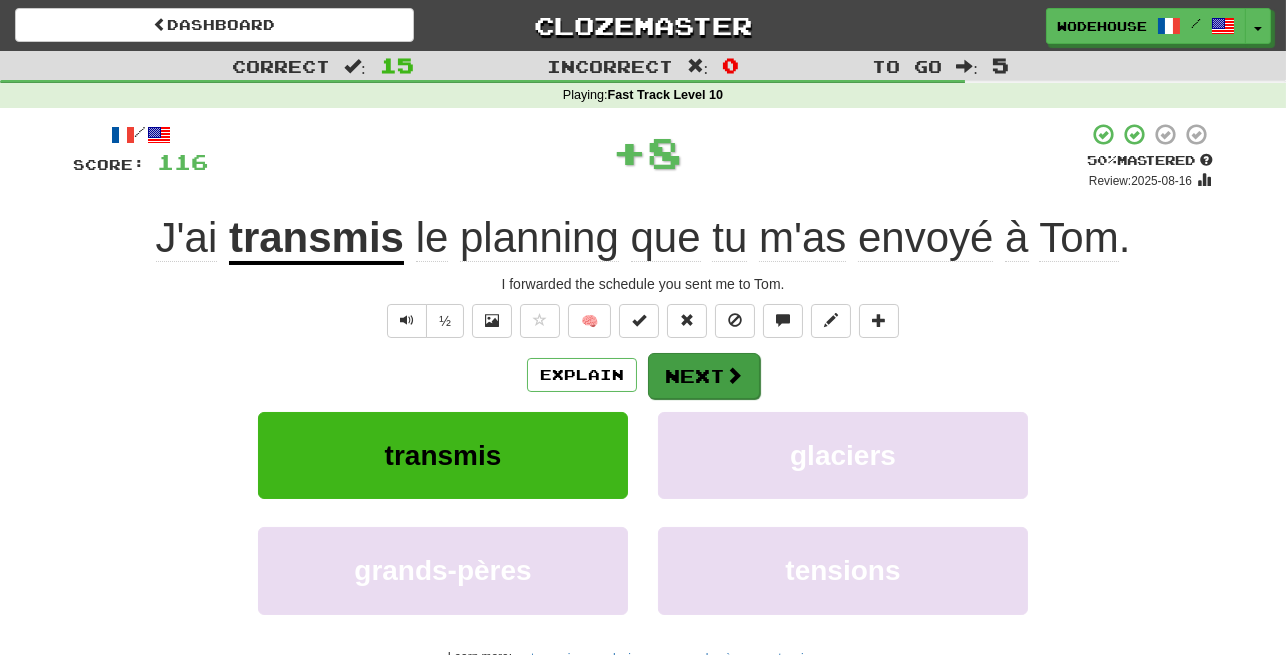 click on "Next" at bounding box center (704, 376) 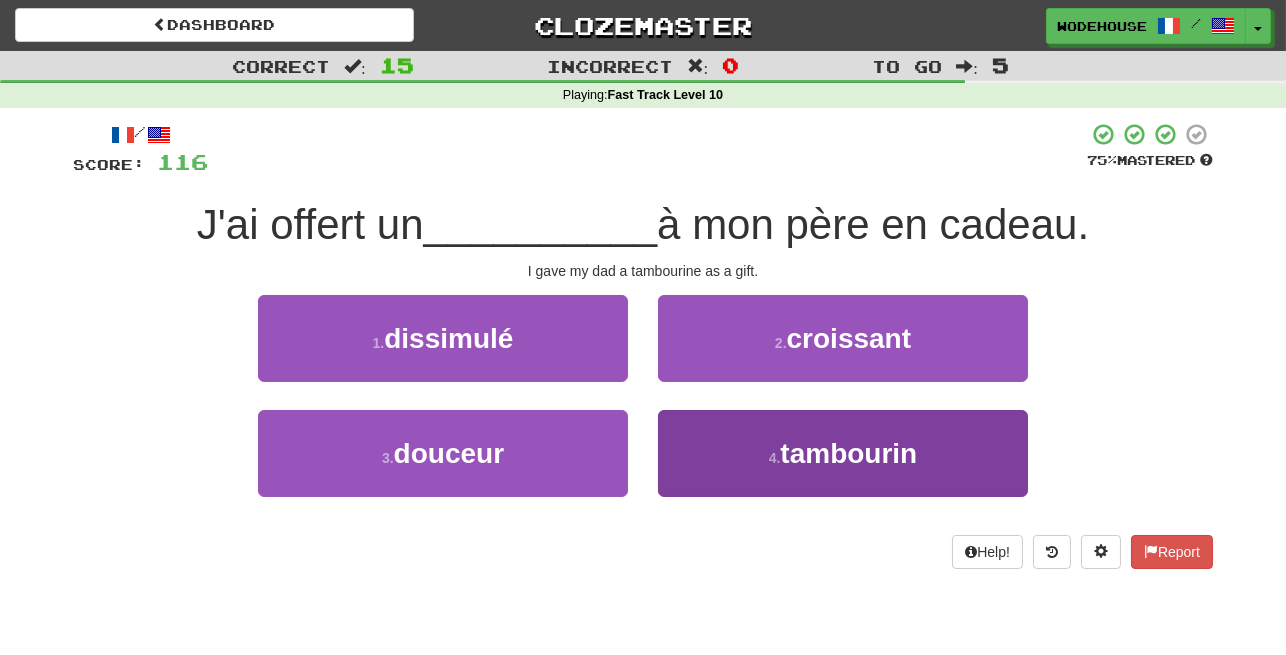 click on "4 .  tambourin" at bounding box center [843, 453] 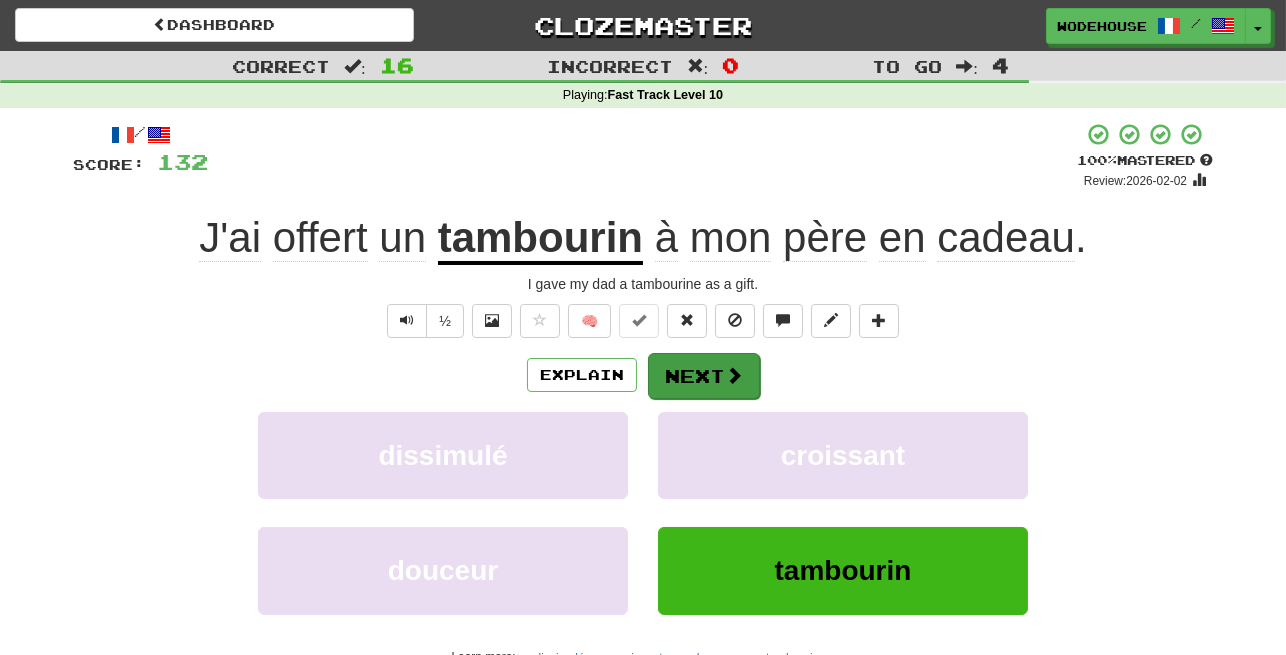 click on "Next" at bounding box center (704, 376) 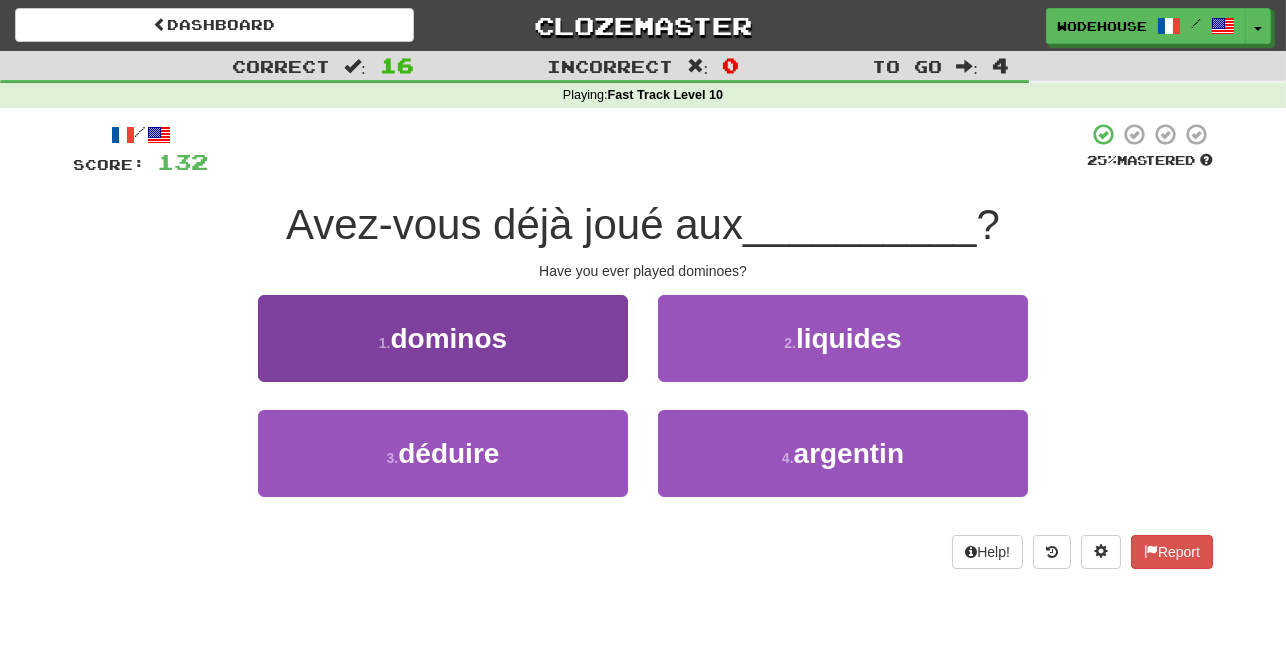 click on "dominos" at bounding box center (449, 338) 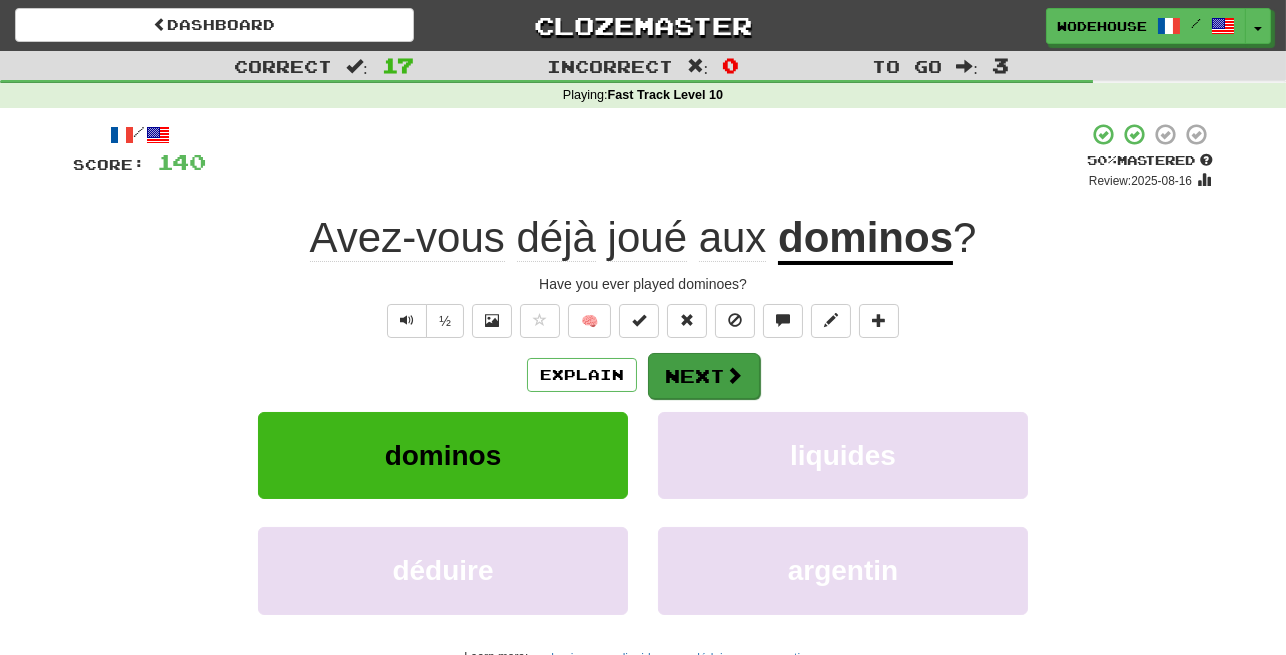 click on "Next" at bounding box center (704, 376) 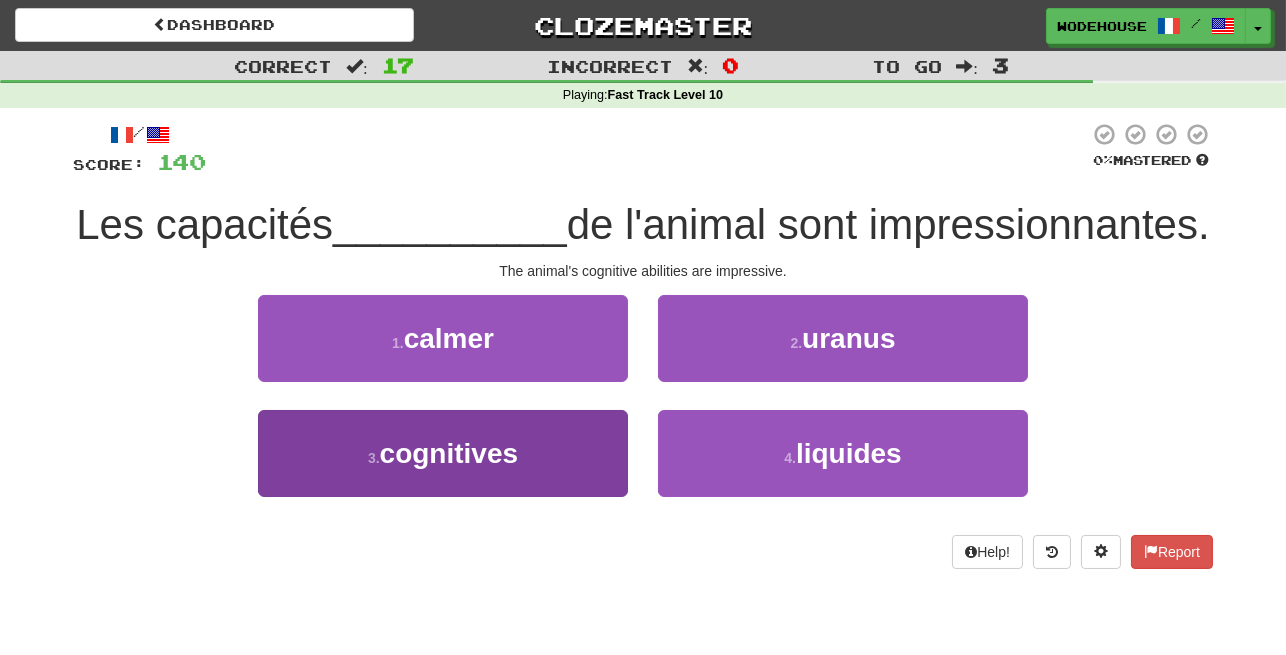 click on "3 .  cognitives" at bounding box center [443, 453] 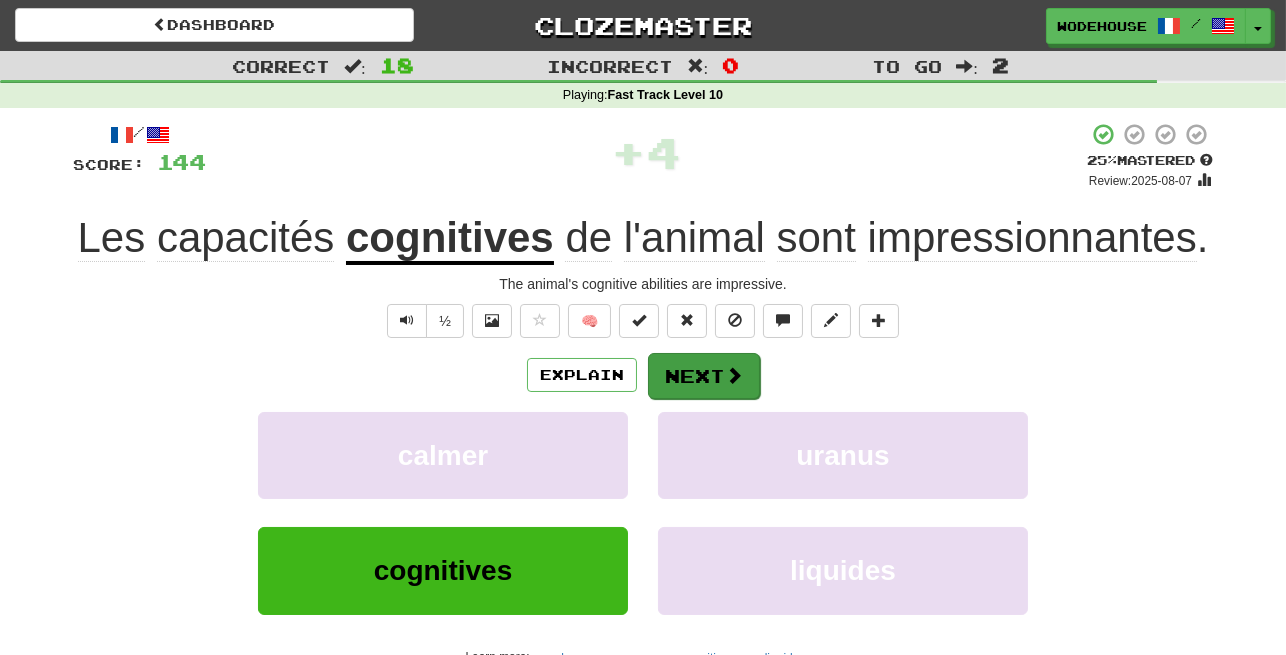 click at bounding box center [734, 375] 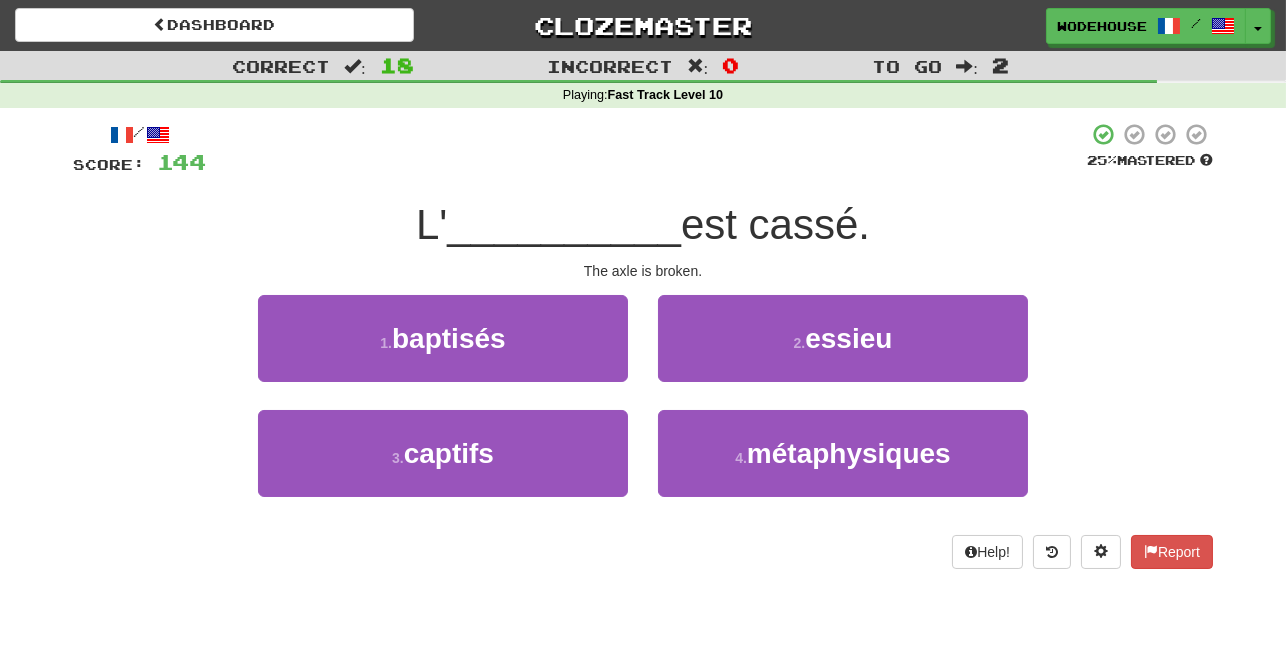 click on "2 .  essieu" at bounding box center [843, 338] 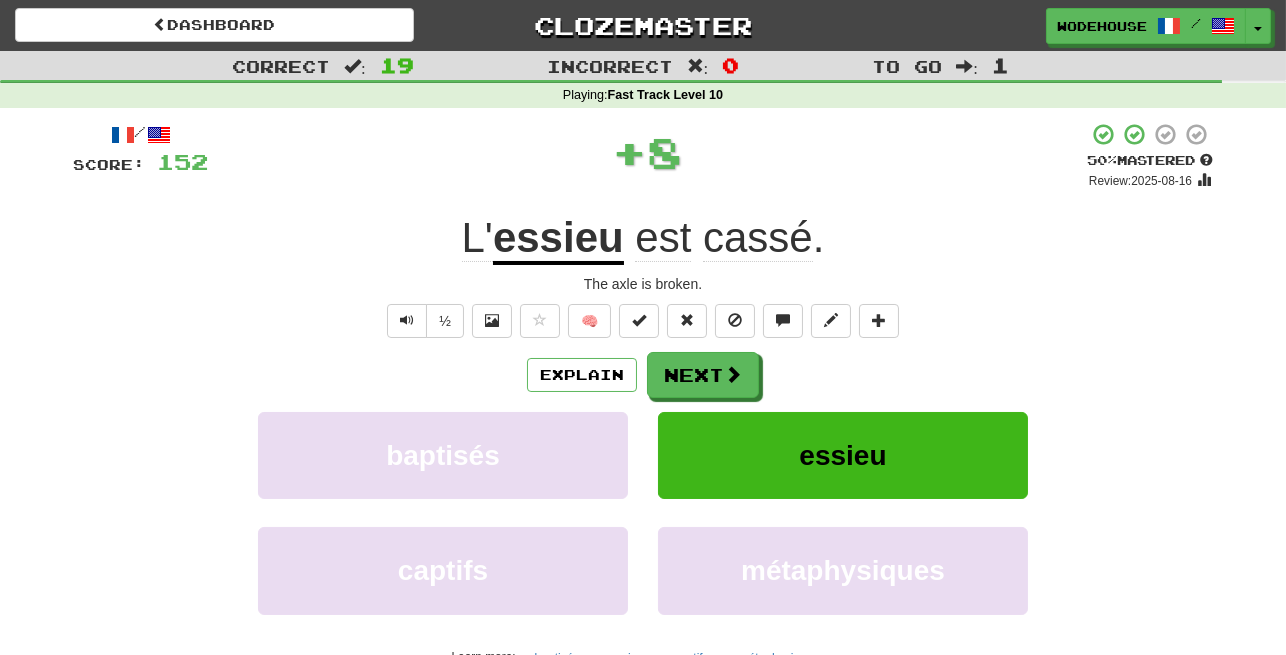 click at bounding box center (733, 374) 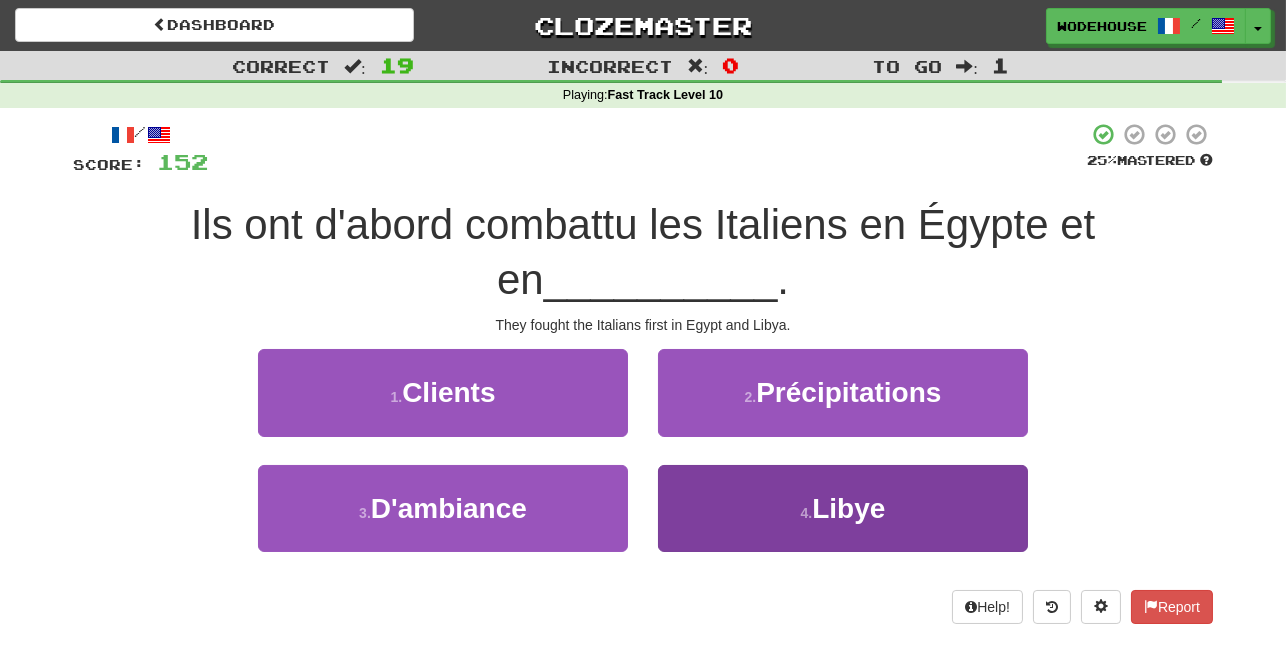 click on "4 .  Libye" at bounding box center [843, 508] 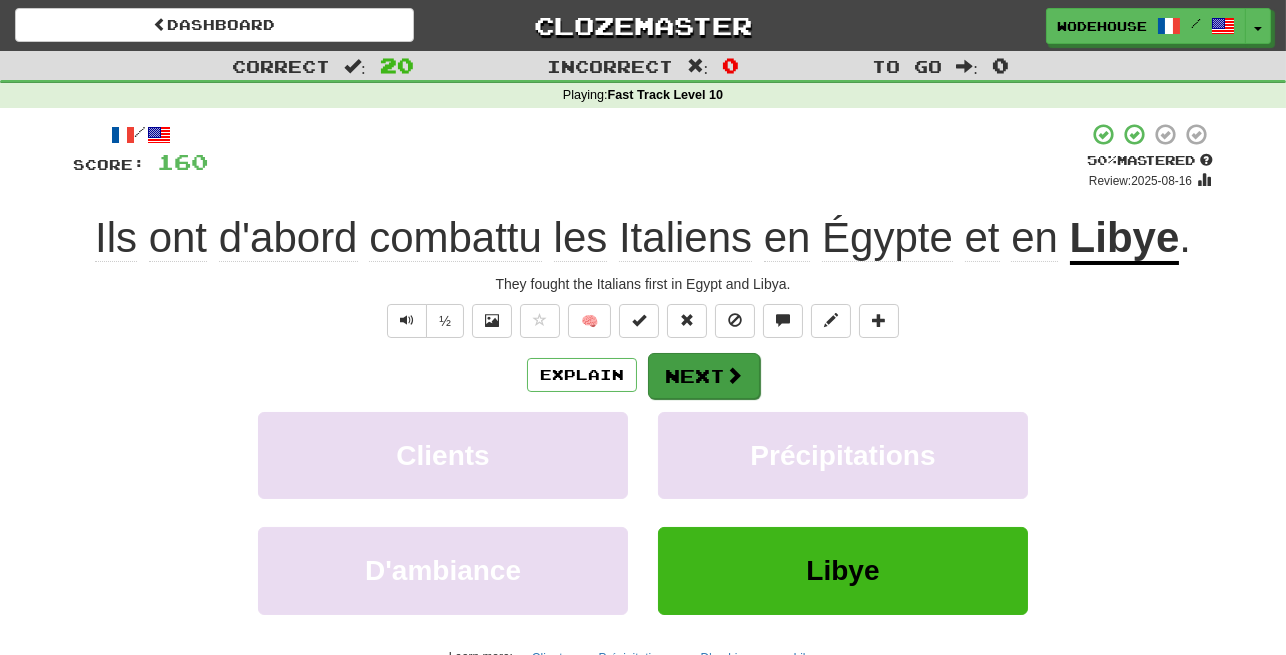 click on "Next" at bounding box center [704, 376] 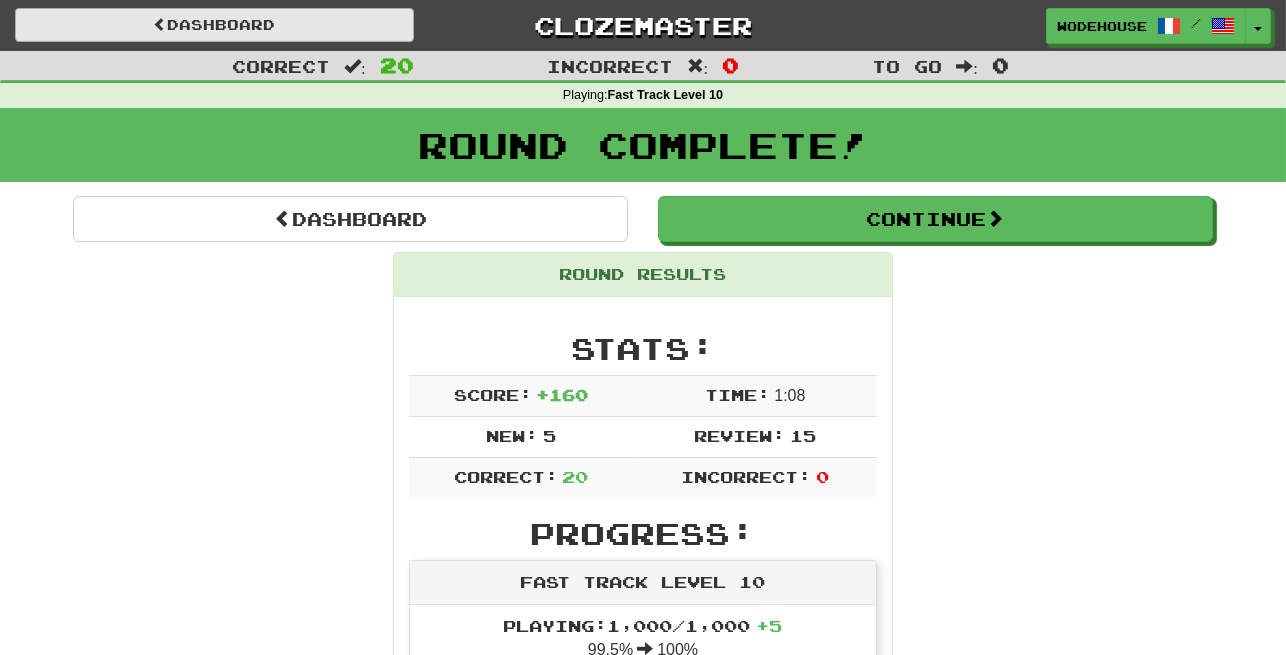 click on "Dashboard" at bounding box center (214, 25) 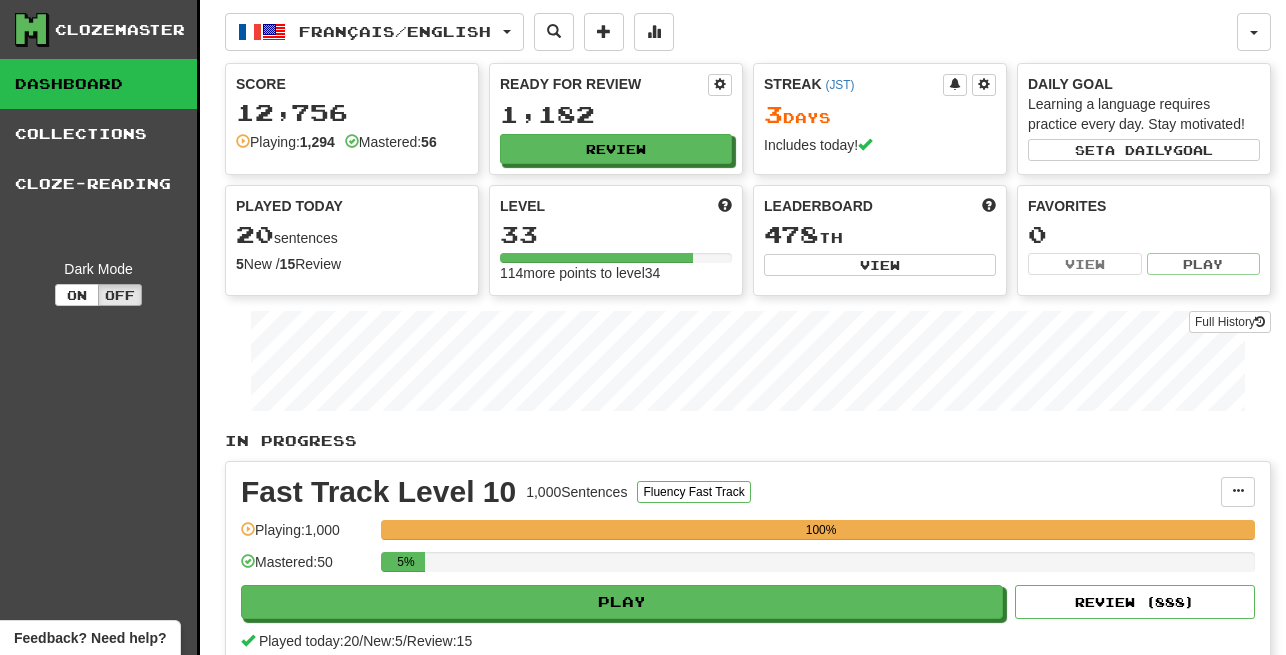 scroll, scrollTop: 0, scrollLeft: 0, axis: both 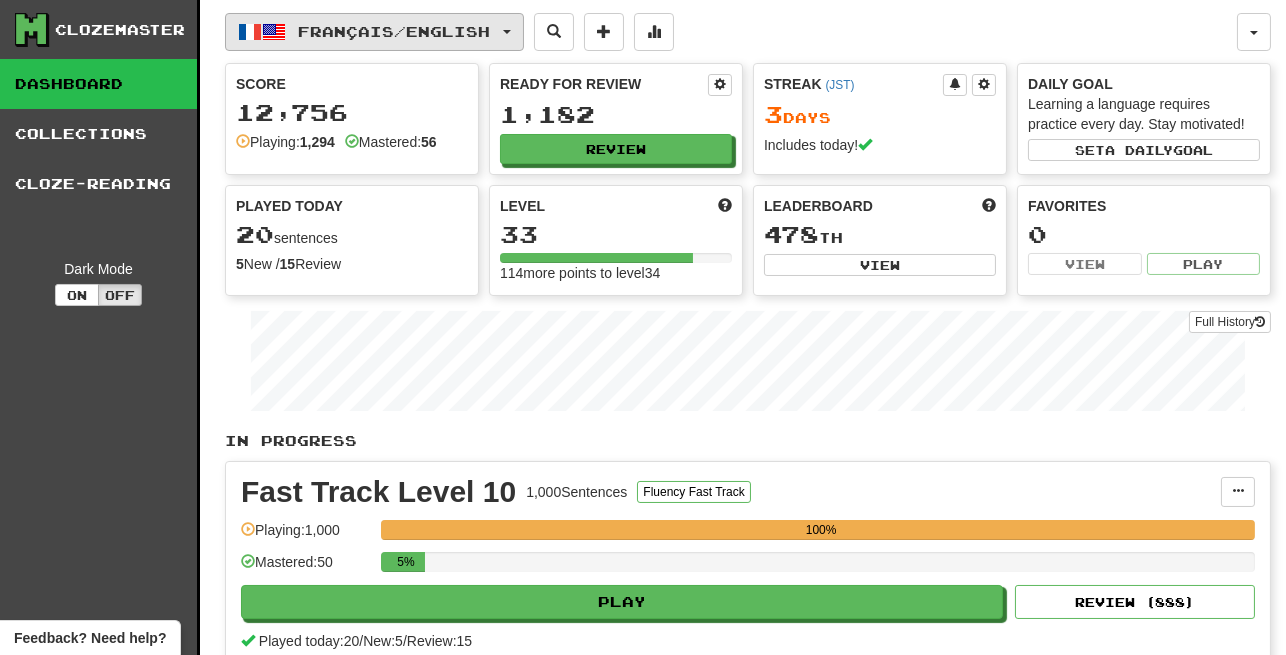 click on "Français  /  English" 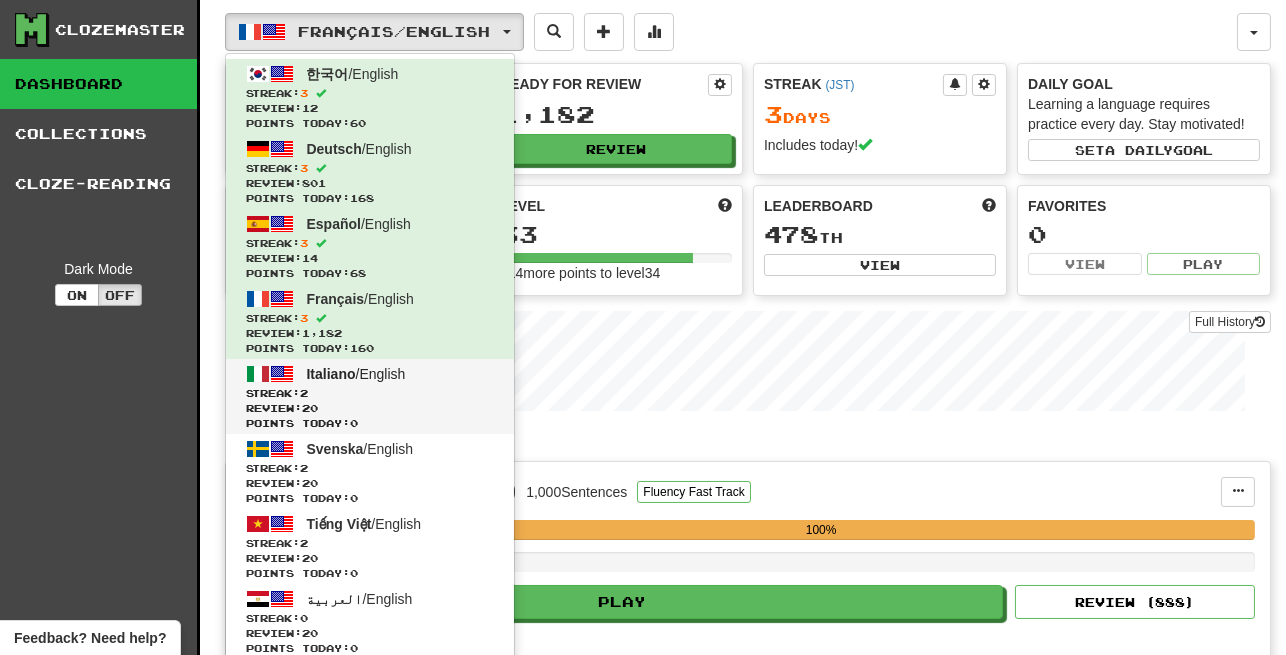 click on "Italiano  /  English" 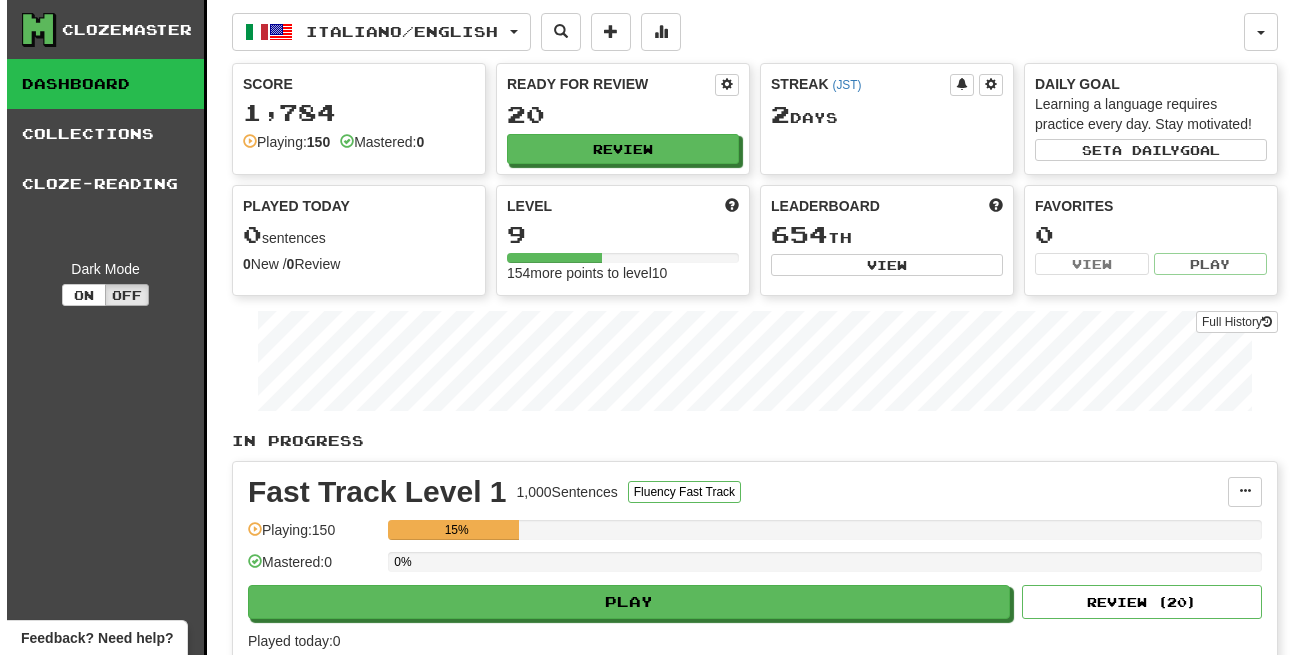 scroll, scrollTop: 0, scrollLeft: 0, axis: both 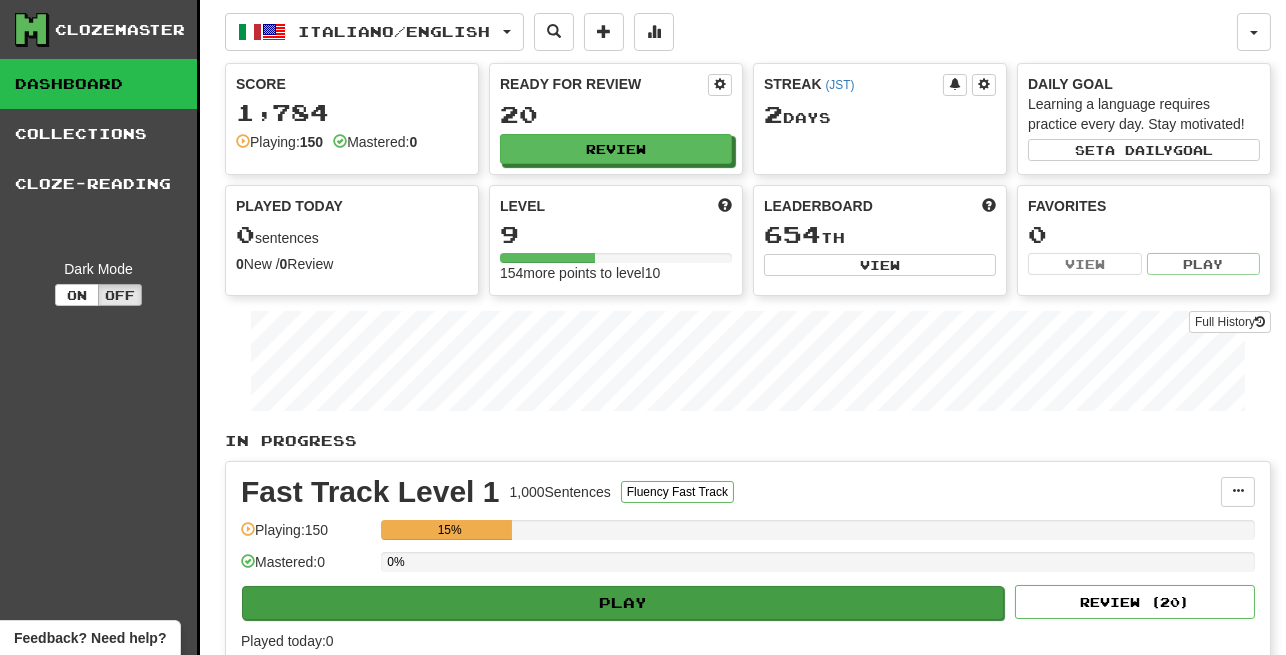 click on "Play" 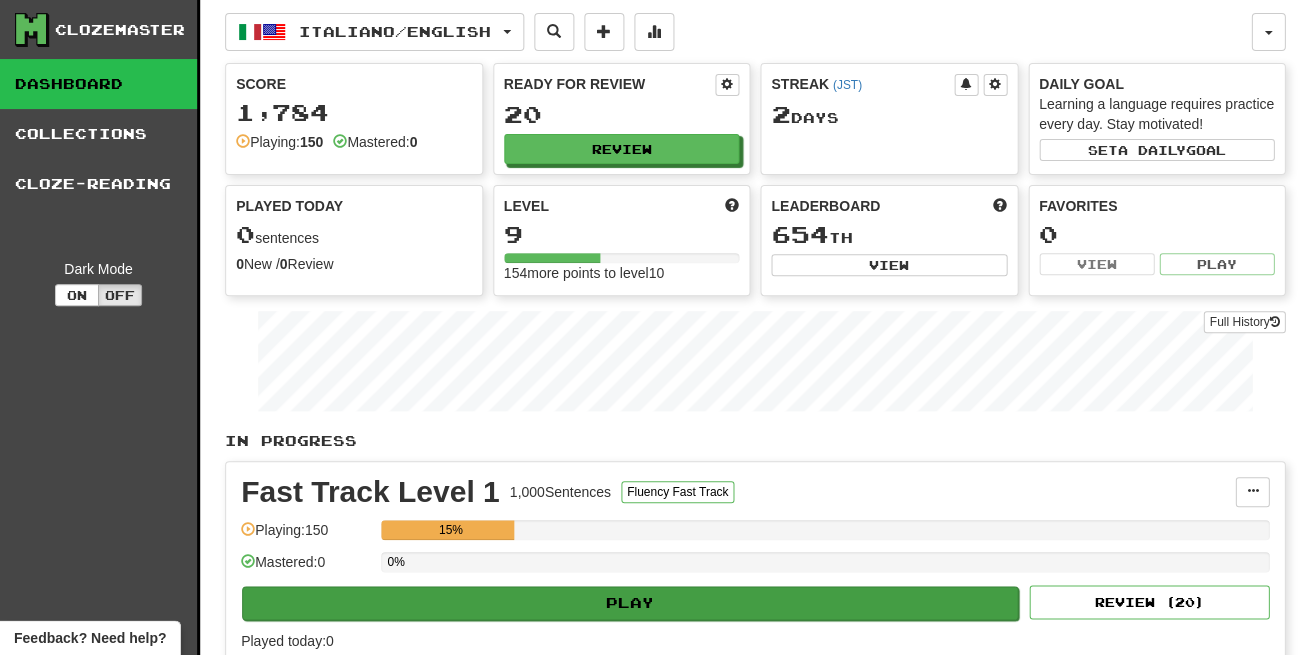 select on "**" 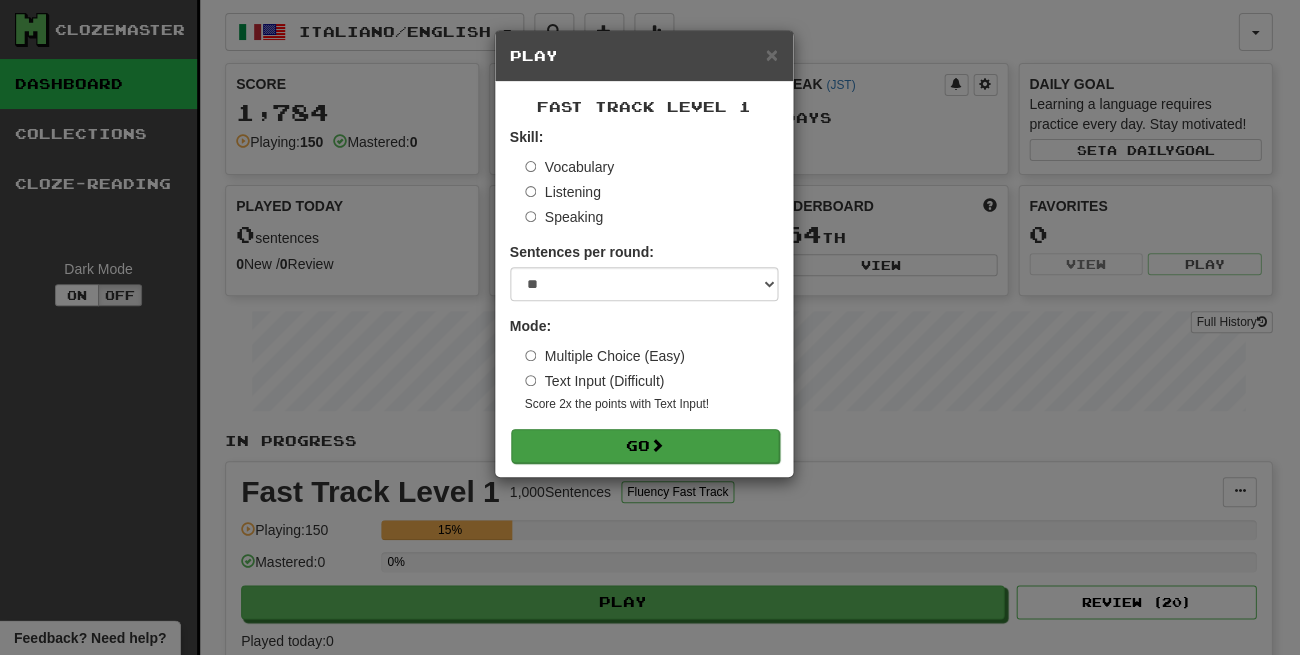 click on "Go" at bounding box center (645, 446) 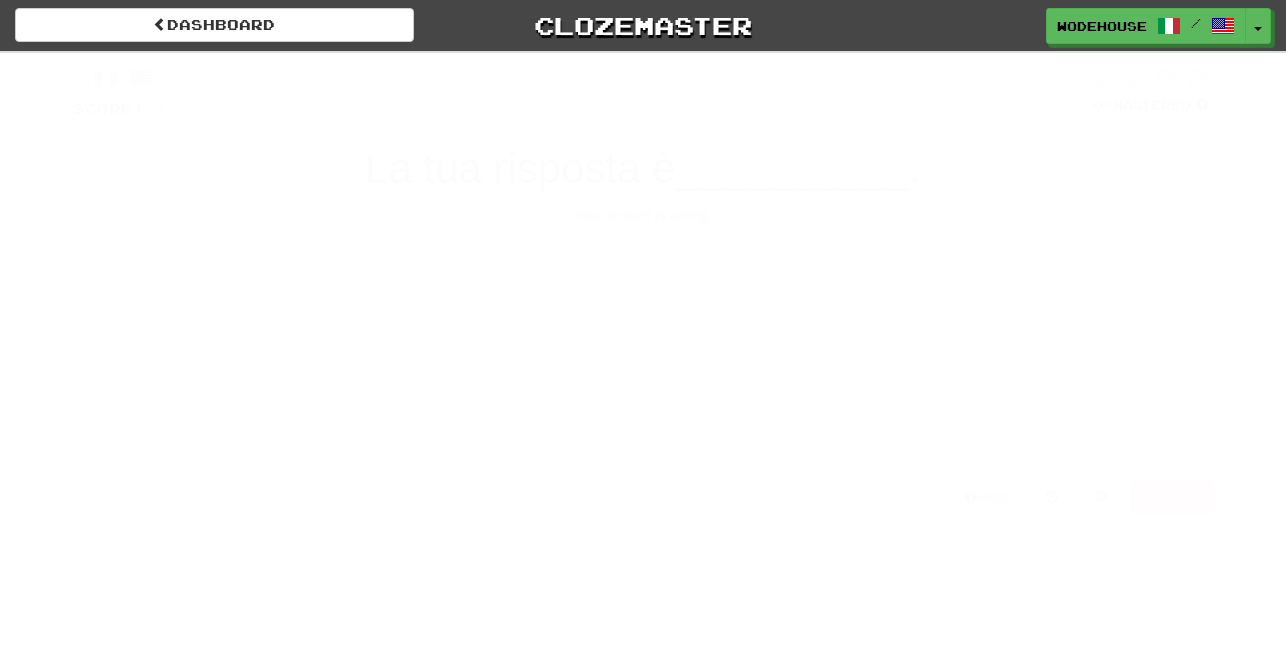 scroll, scrollTop: 0, scrollLeft: 0, axis: both 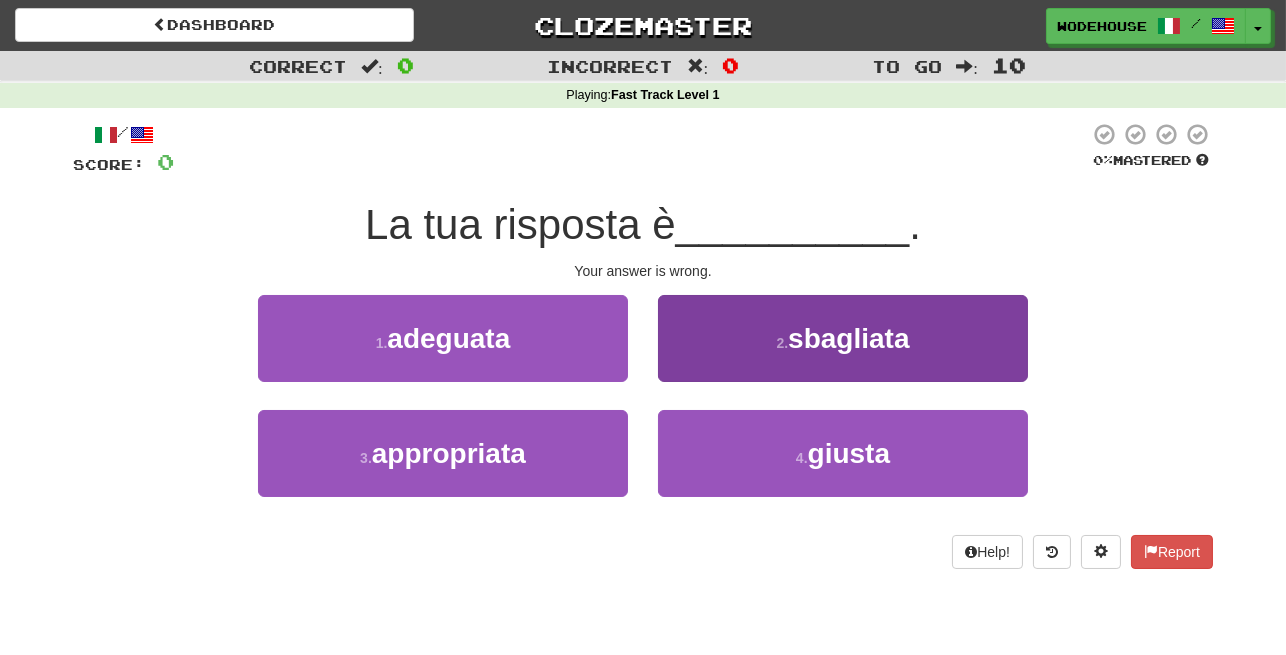 click on "sbagliata" at bounding box center (848, 338) 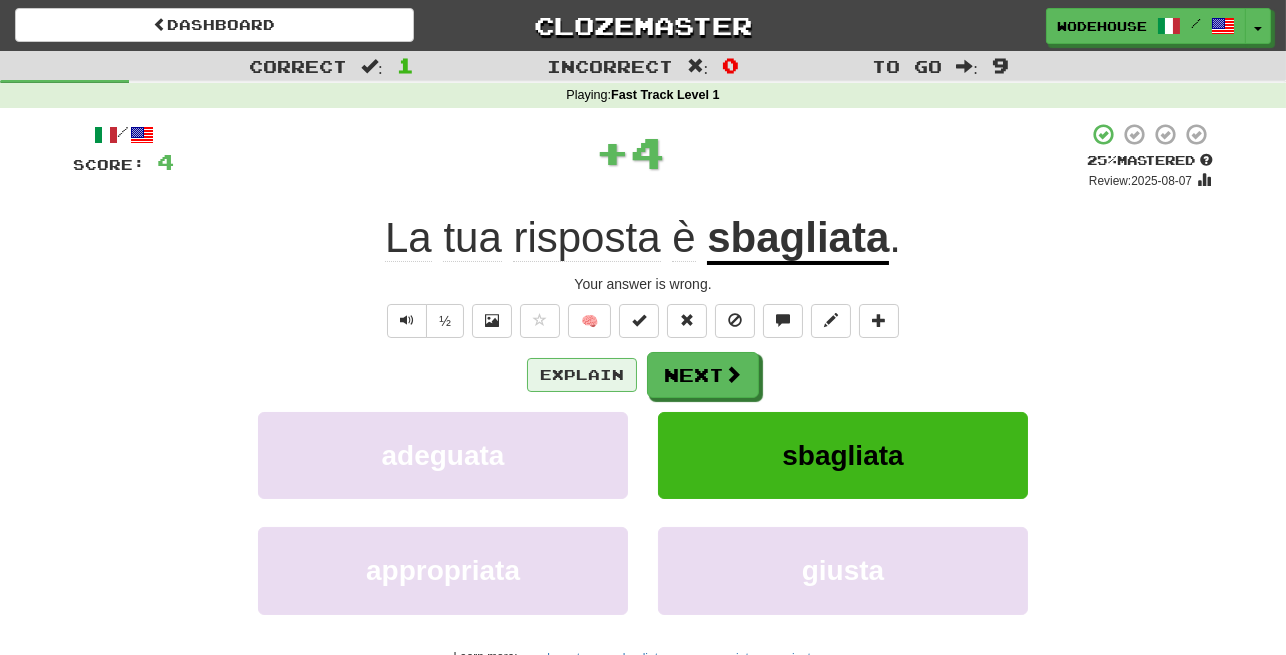 click on "Explain" at bounding box center [582, 375] 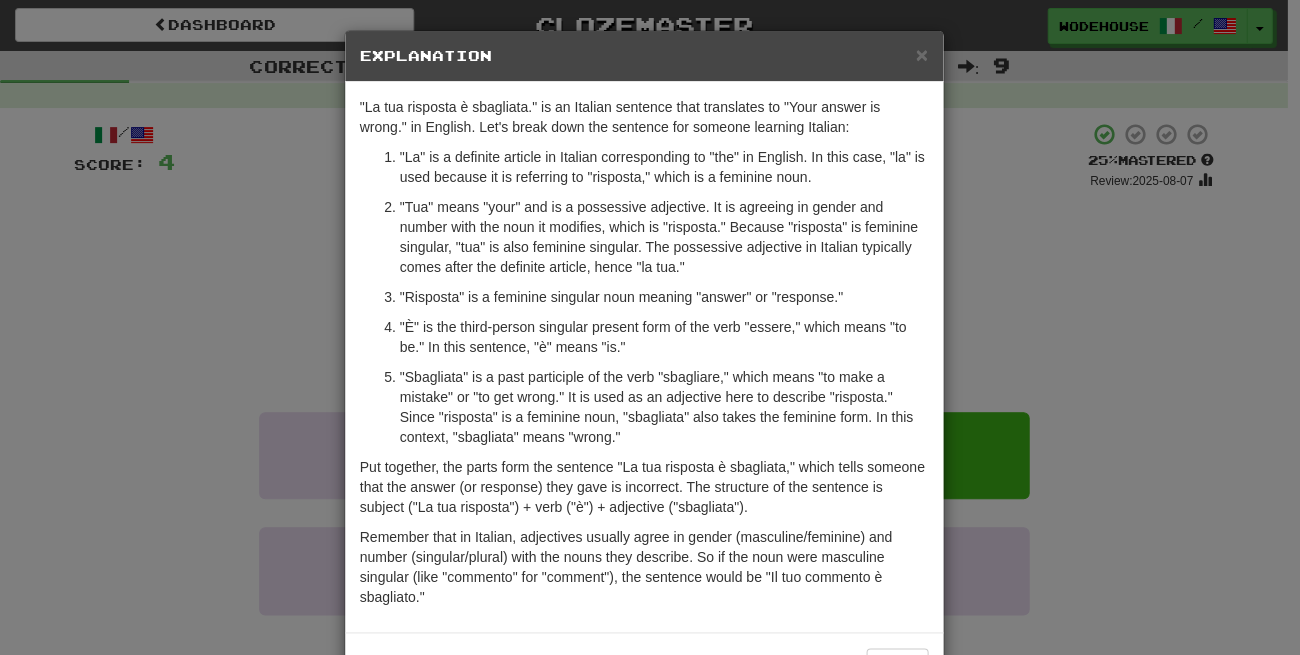 click on "× Explanation "La tua risposta è sbagliata." is an Italian sentence that translates to "Your answer is wrong." in English. Let's break down the sentence for someone learning Italian:
"La" is a definite article in Italian corresponding to "the" in English. In this case, "la" is used because it is referring to "risposta," which is a feminine noun.
"Tua" means "your" and is a possessive adjective. It is agreeing in gender and number with the noun it modifies, which is "risposta." Because "risposta" is feminine singular, "tua" is also feminine singular. The possessive adjective in Italian typically comes after the definite article, hence "la tua."
"Risposta" is a feminine singular noun meaning "answer" or "response."
"È" is the third-person singular present form of the verb "essere," which means "to be." In this sentence, "è" means "is."
In beta. Generated by ChatGPT. Like it? Hate it?  Let us know ! Close" at bounding box center [650, 327] 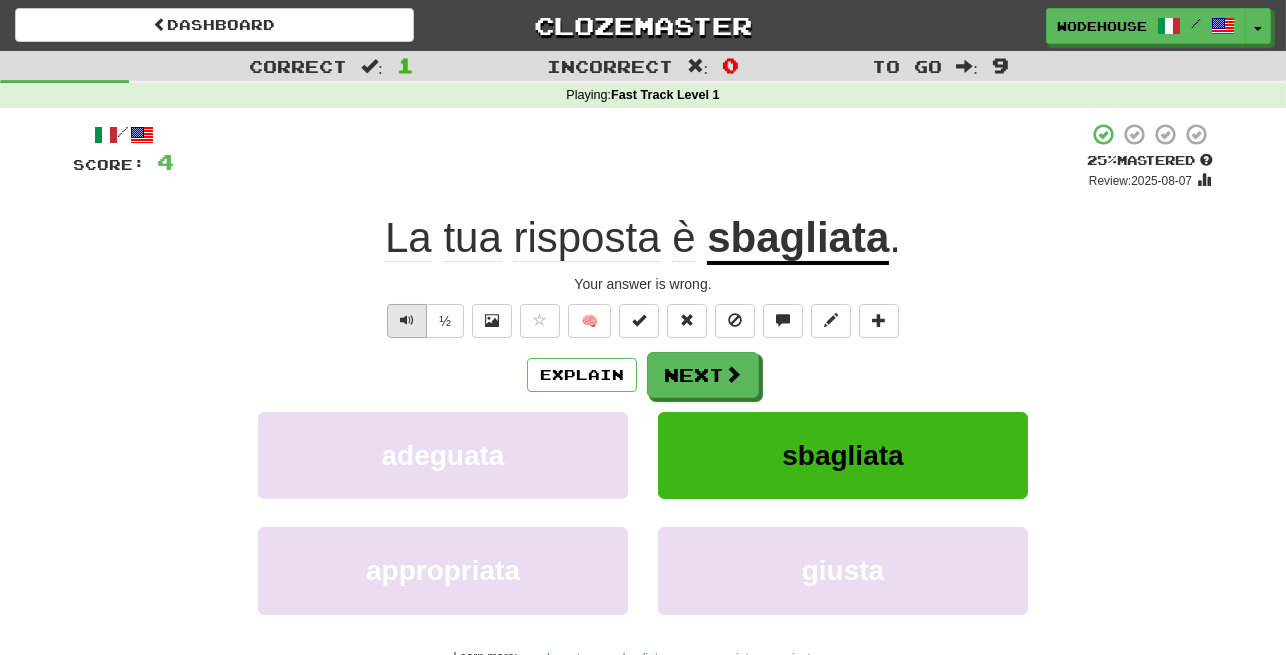 click at bounding box center (407, 320) 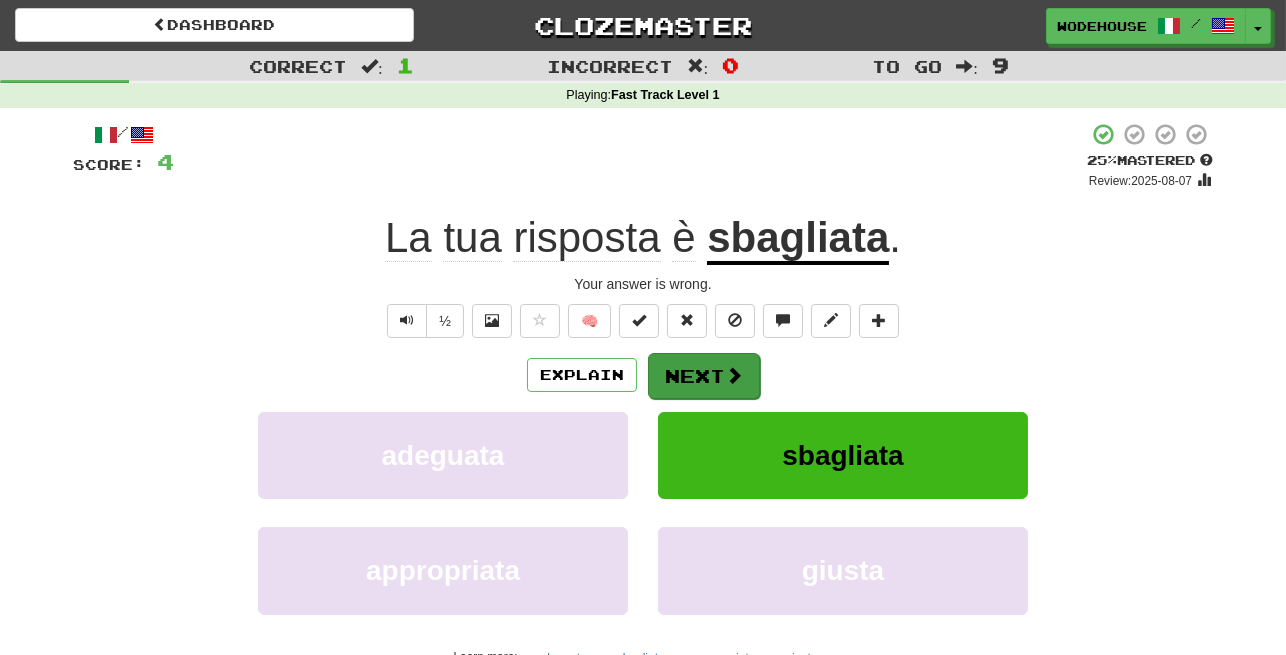 click at bounding box center [734, 375] 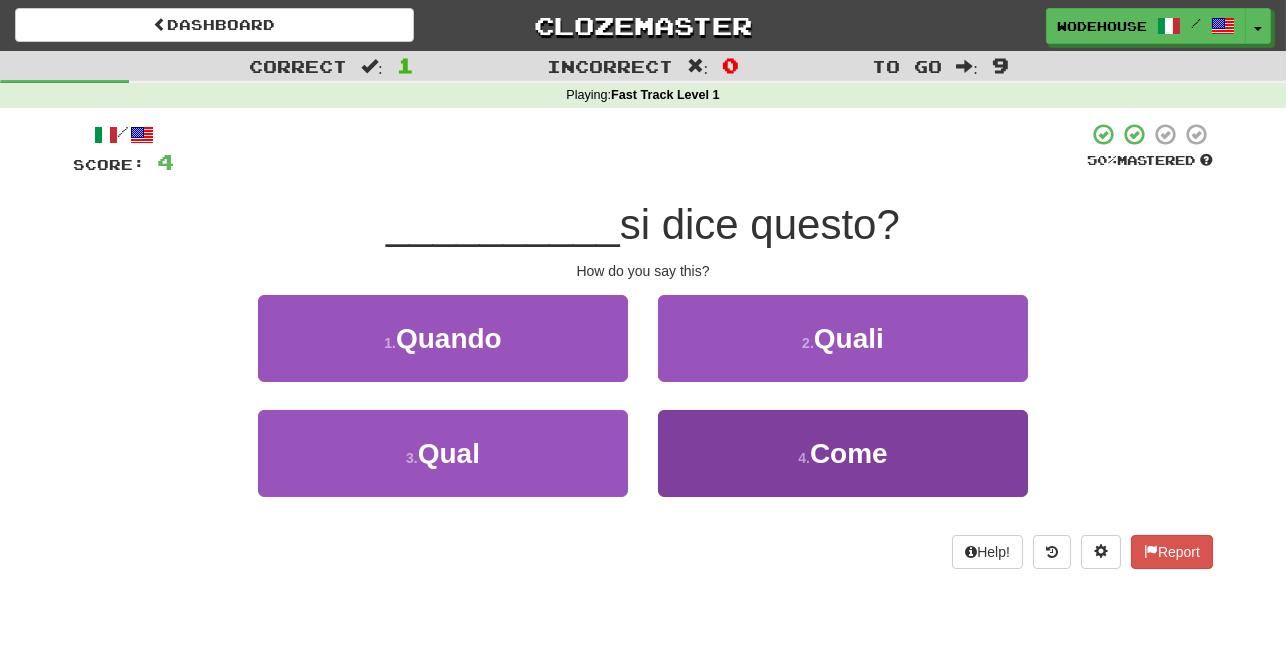 click on "4 .  Come" at bounding box center [843, 453] 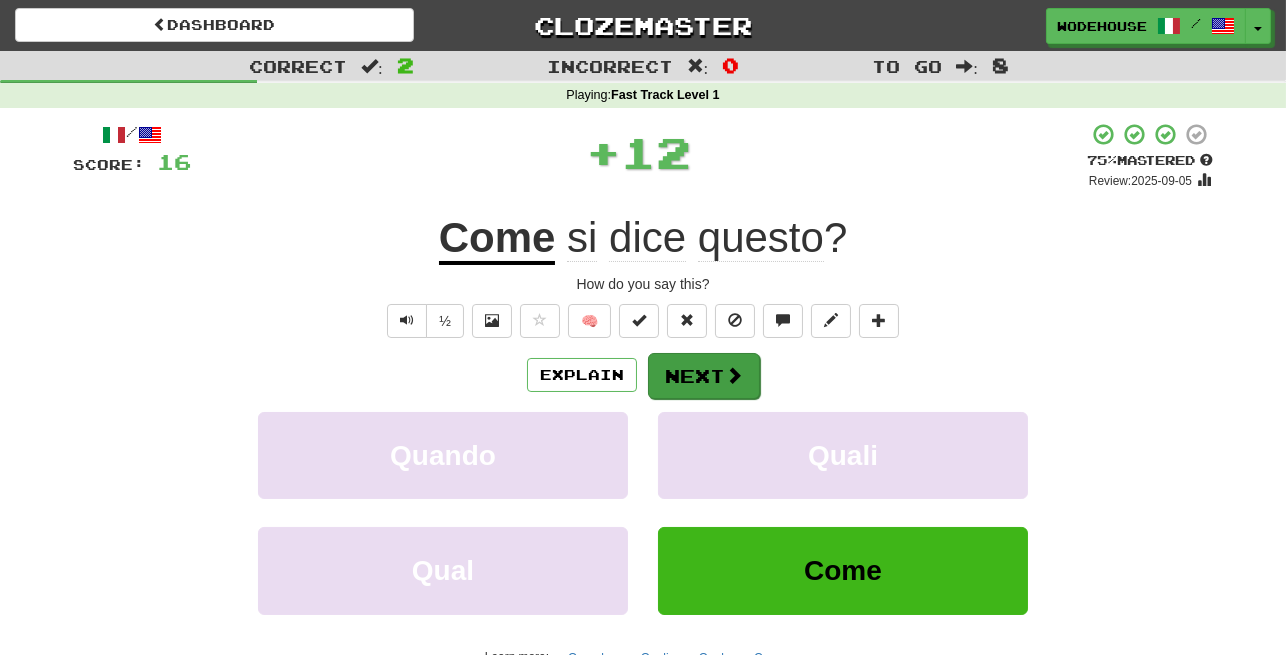 click on "Next" at bounding box center (704, 376) 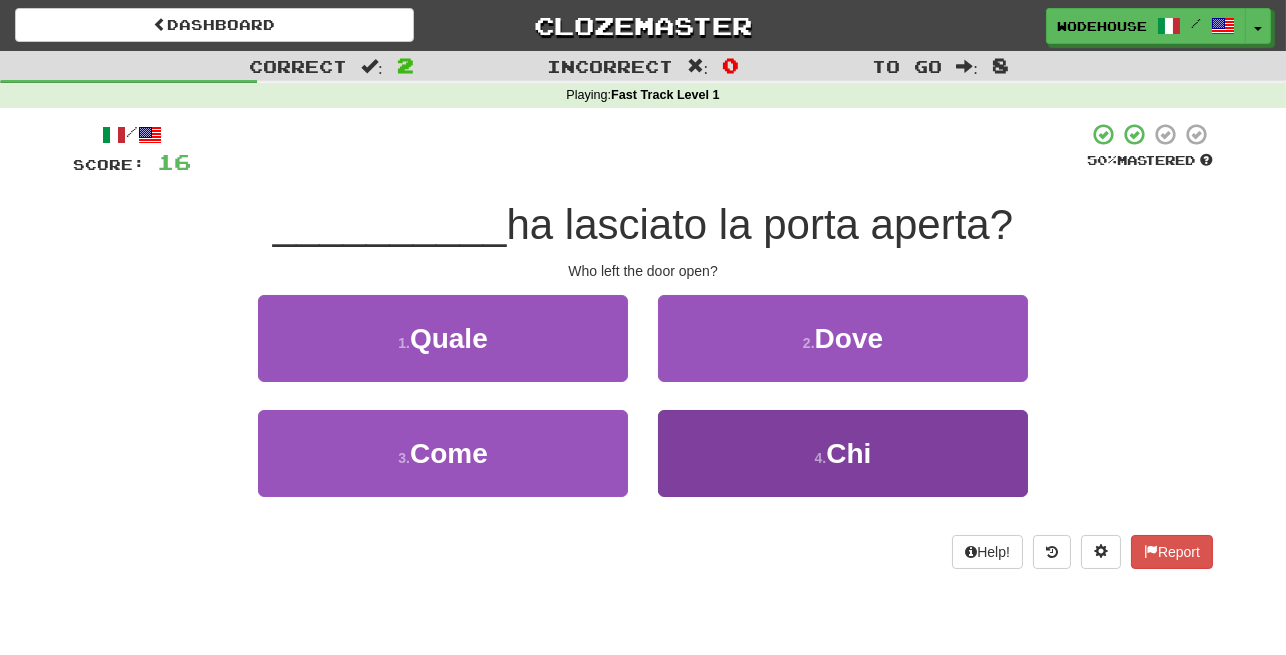 click on "4 .  Chi" at bounding box center (843, 453) 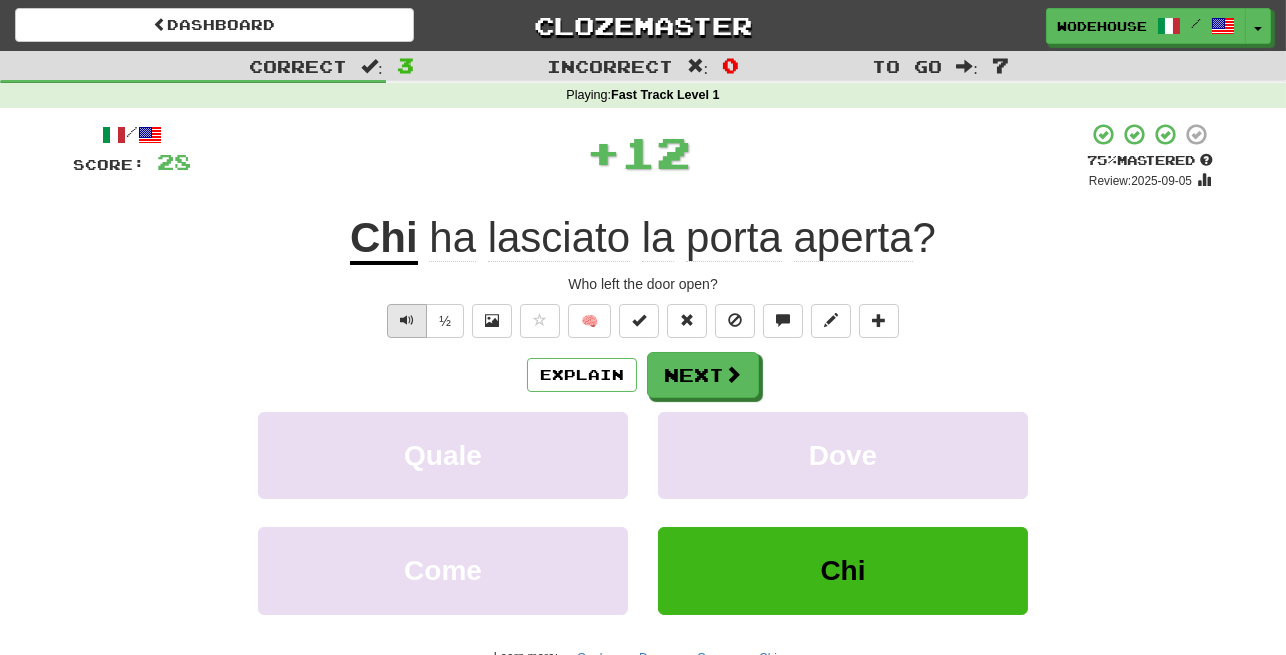 click at bounding box center [407, 320] 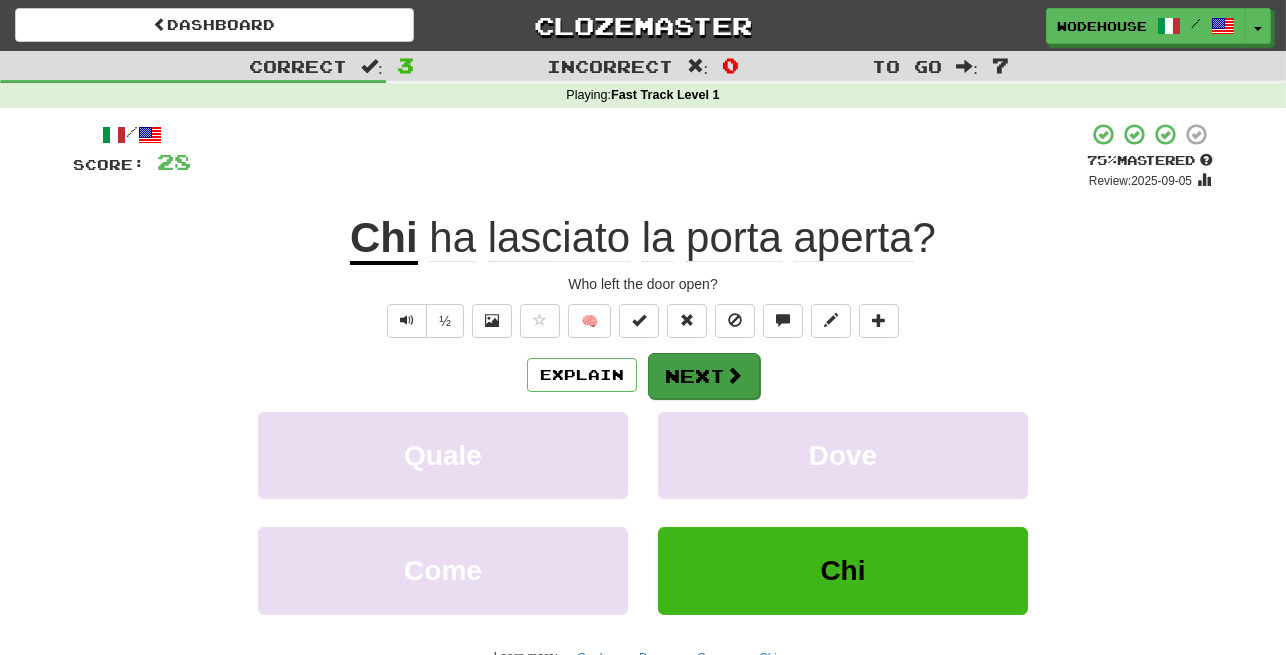 click on "Next" at bounding box center [704, 376] 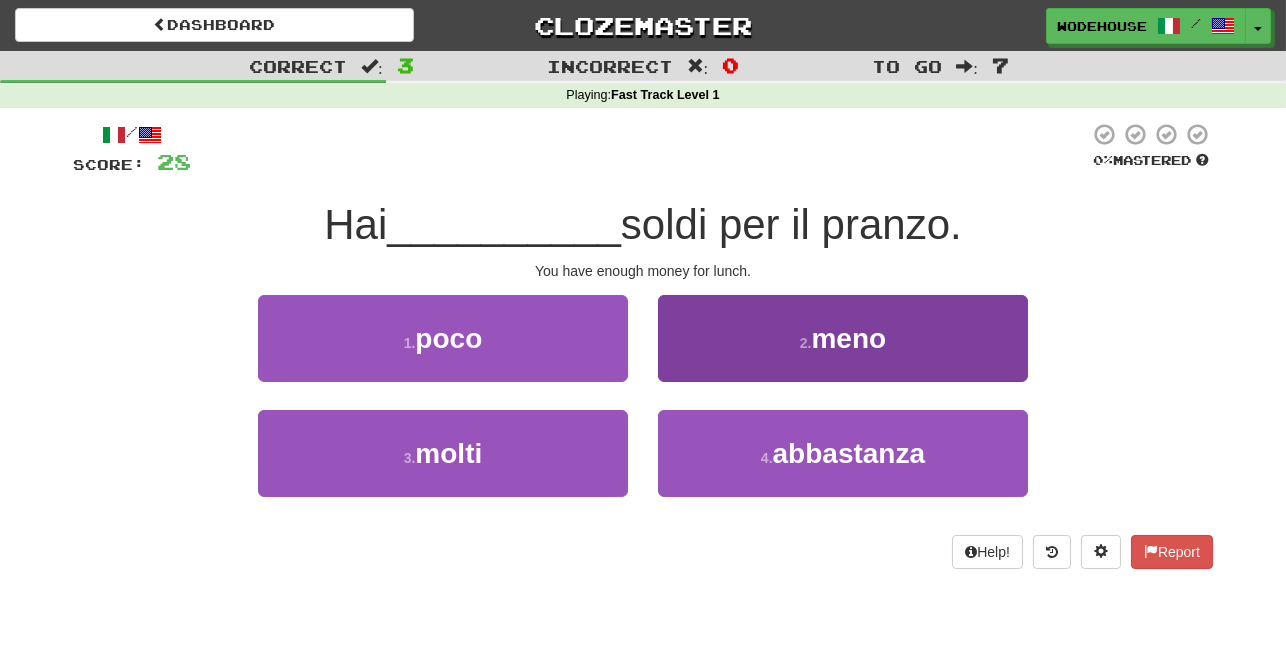 click on "meno" at bounding box center (849, 338) 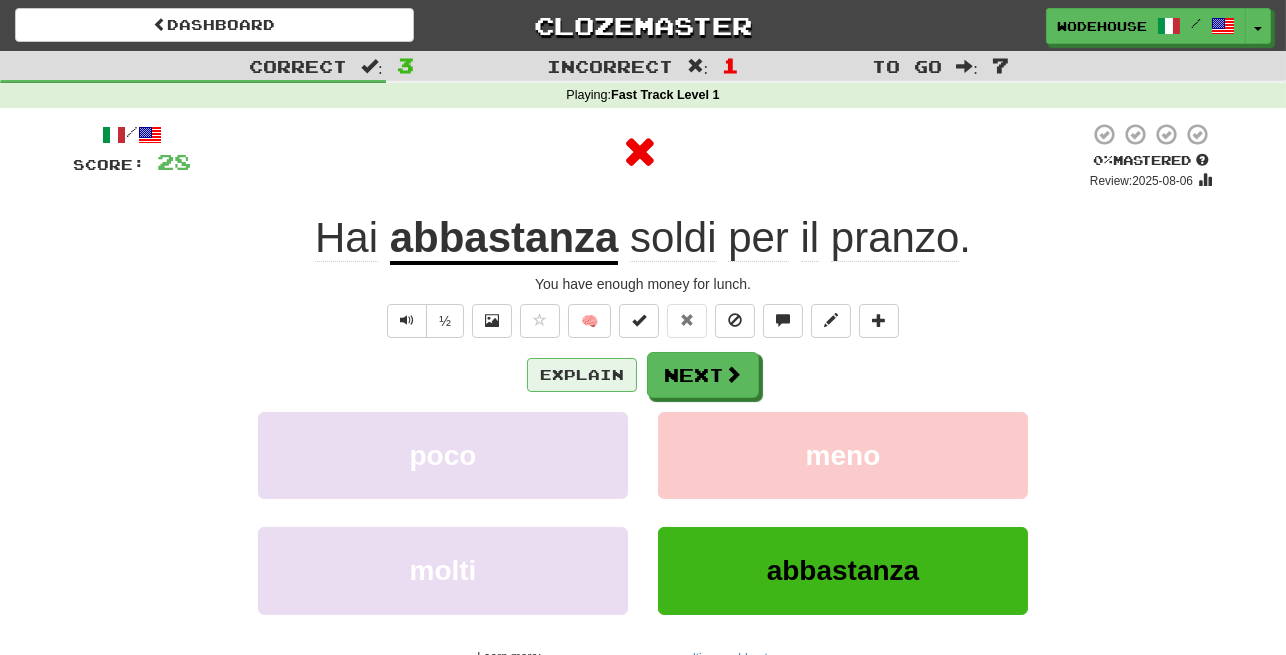 click on "Explain" at bounding box center (582, 375) 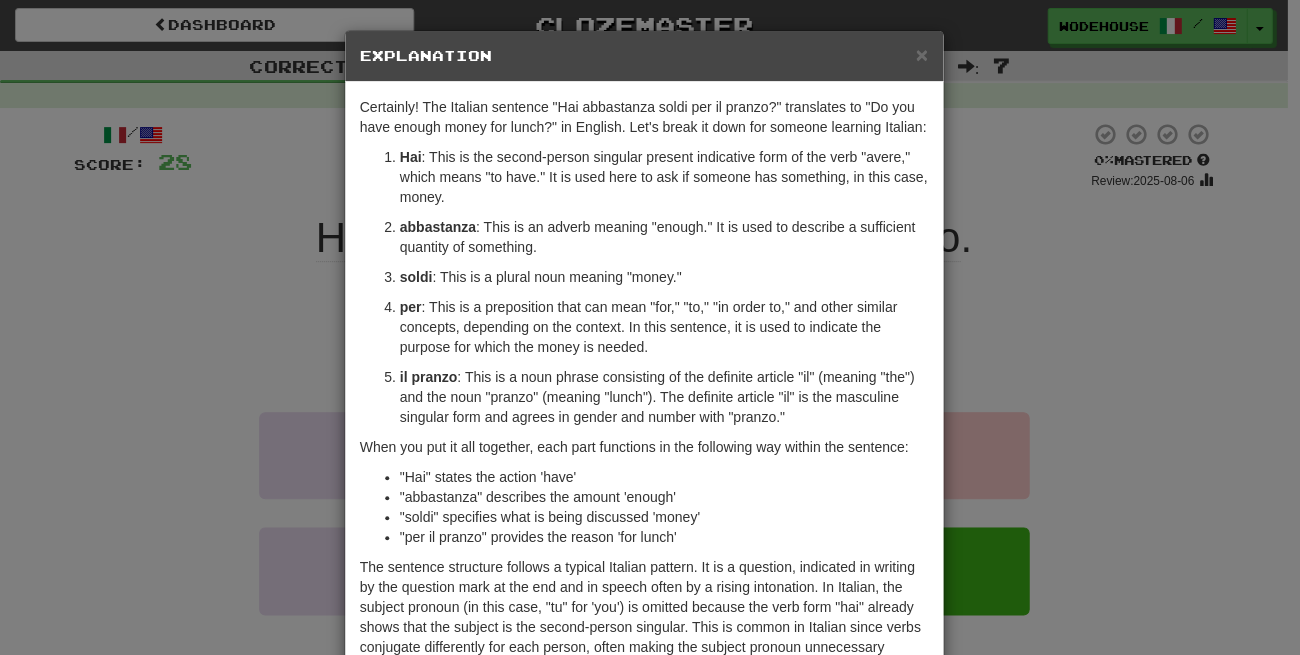 click on "× Explanation Certainly! The Italian sentence "Hai abbastanza soldi per il pranzo?" translates to "Do you have enough money for lunch?" in English. Let's break it down for someone learning Italian:
Hai : This is the second-person singular present indicative form of the verb "avere," which means "to have." It is used here to ask if someone has something, in this case, money.
abbastanza : This is an adverb meaning "enough." It is used to describe a sufficient quantity of something.
soldi : This is a plural noun meaning "money."
per : This is a preposition that can mean "for," "to," "in order to," and other similar concepts, depending on the context. In this sentence, it is used to indicate the purpose for which the money is needed.
il pranzo : This is a noun phrase consisting of the definite article "il" (meaning "the") and the noun "pranzo" (meaning "lunch"). The definite article "il" is the masculine singular form and agrees in gender and number with "pranzo."" at bounding box center (650, 327) 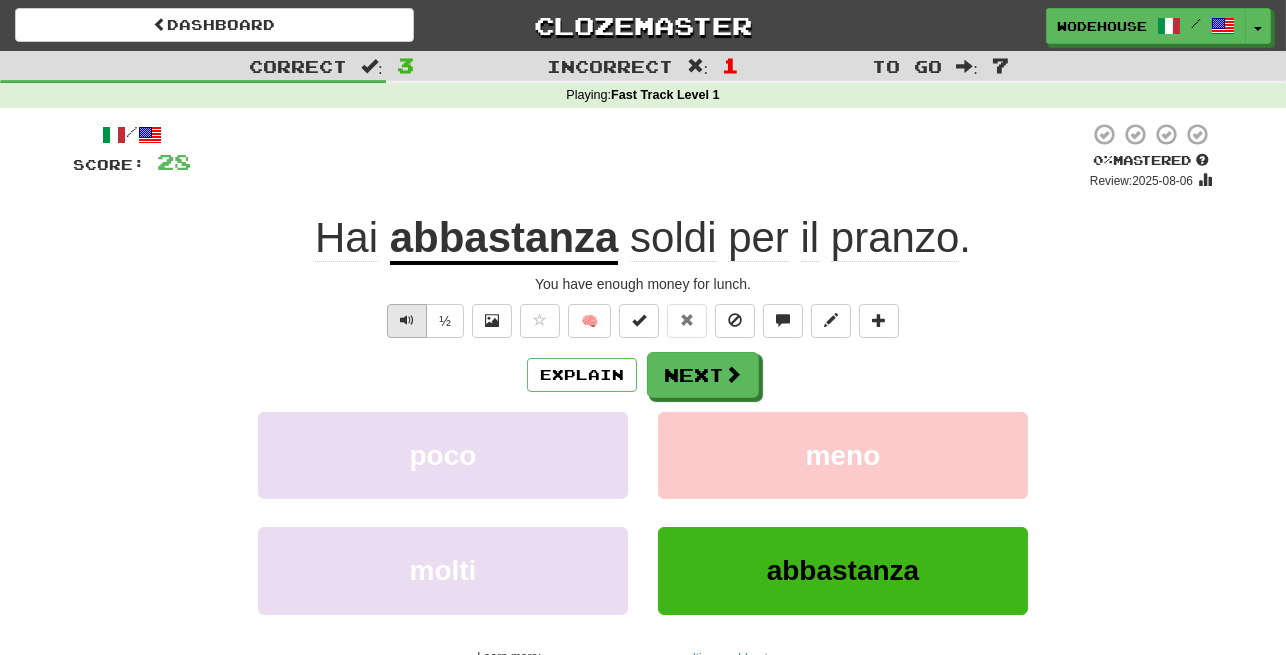 click at bounding box center (407, 320) 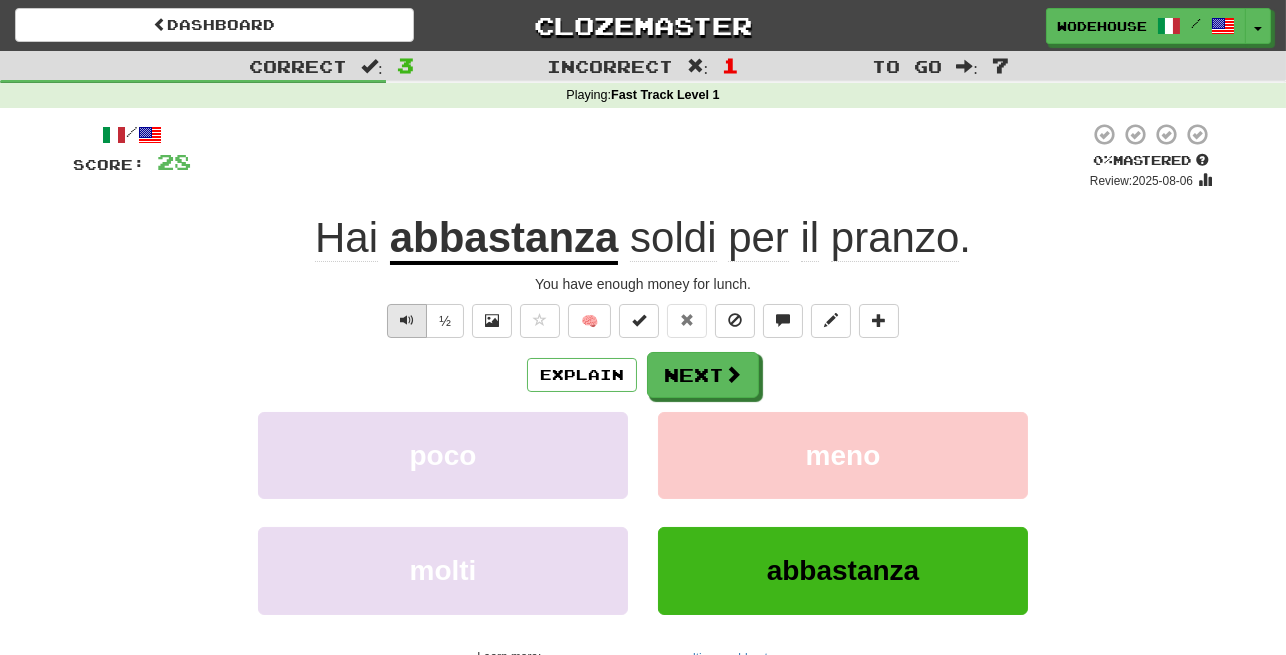 click at bounding box center (407, 320) 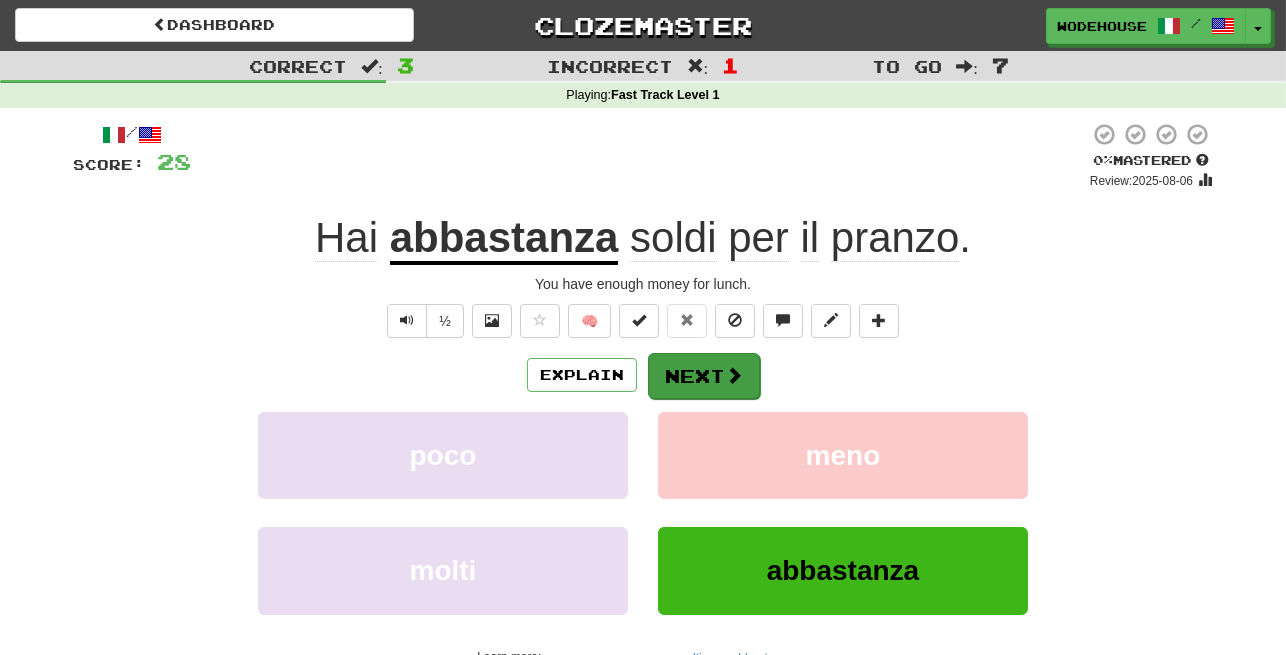 click at bounding box center (734, 375) 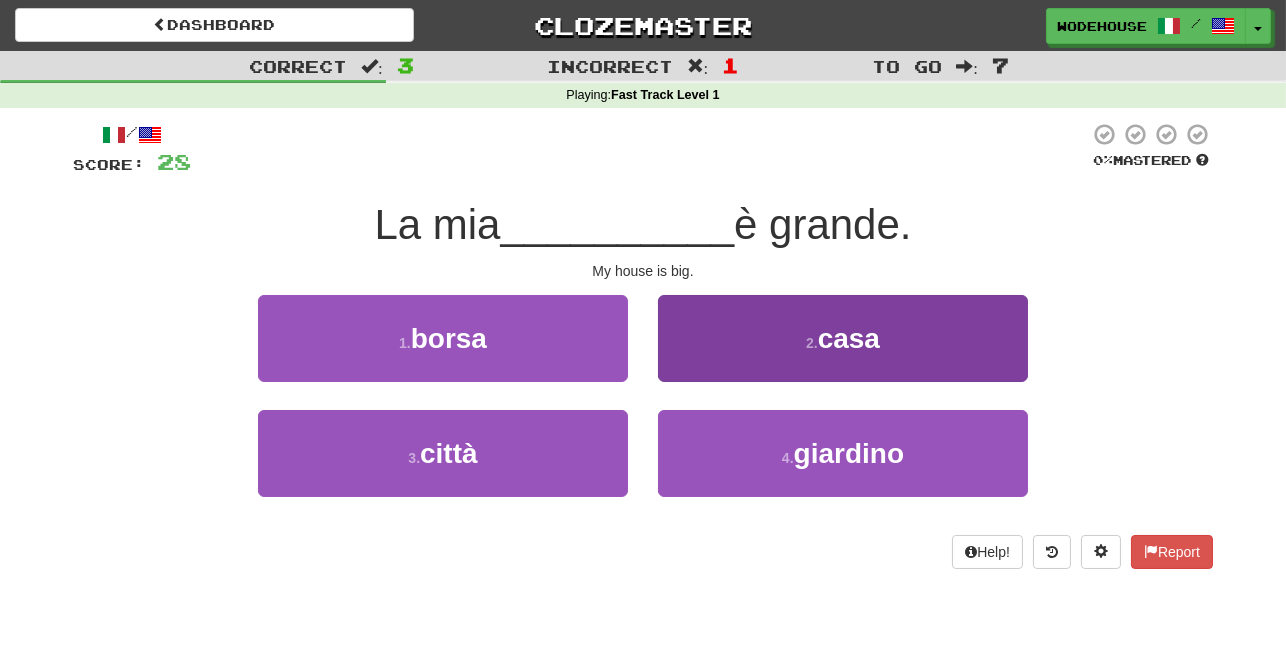 click on "2 .  casa" at bounding box center (843, 338) 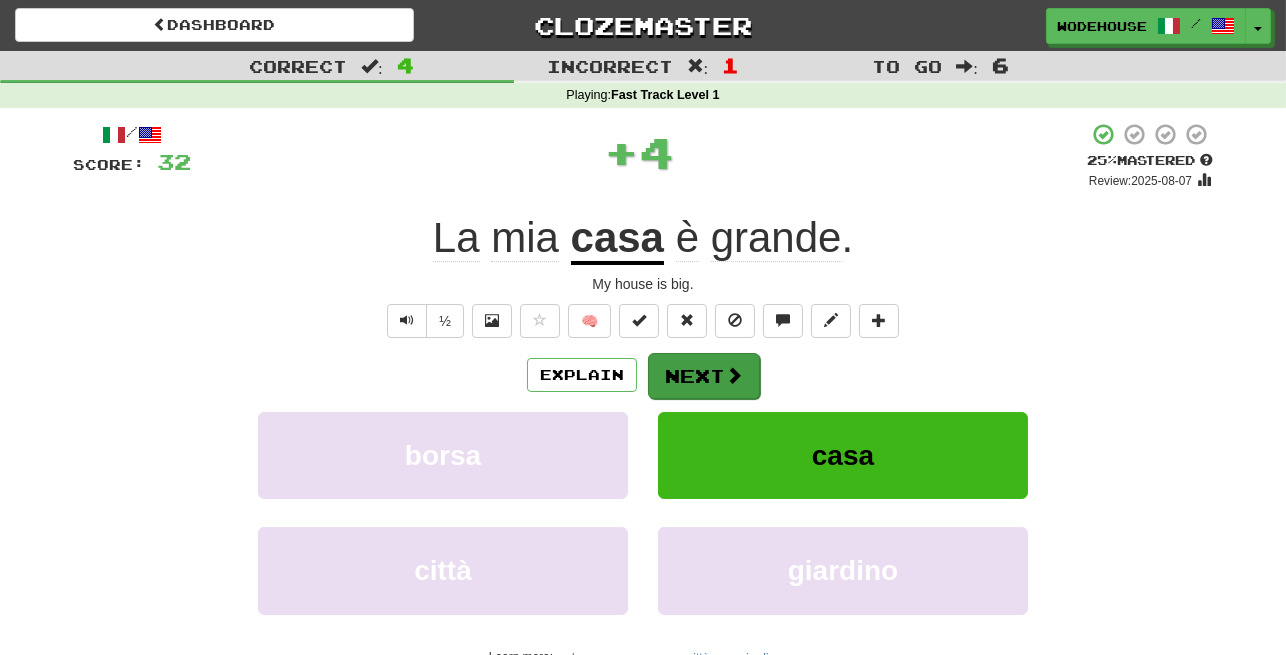 click on "Next" at bounding box center (704, 376) 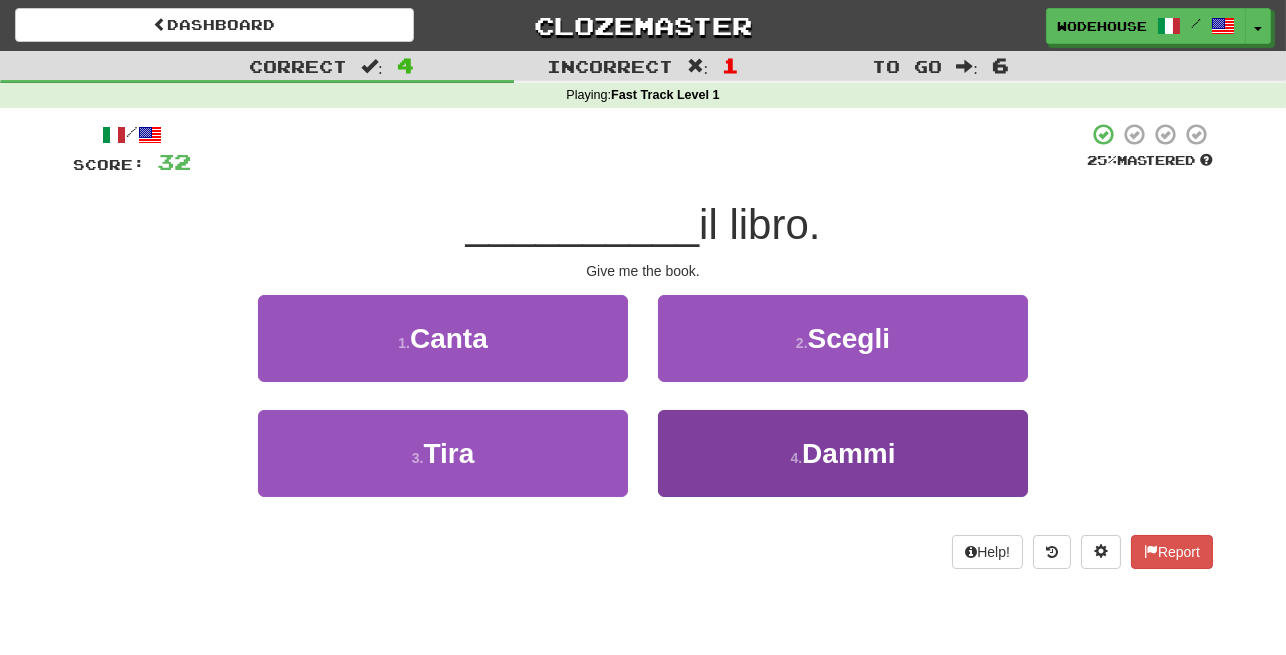 click on "4 .  Dammi" at bounding box center [843, 453] 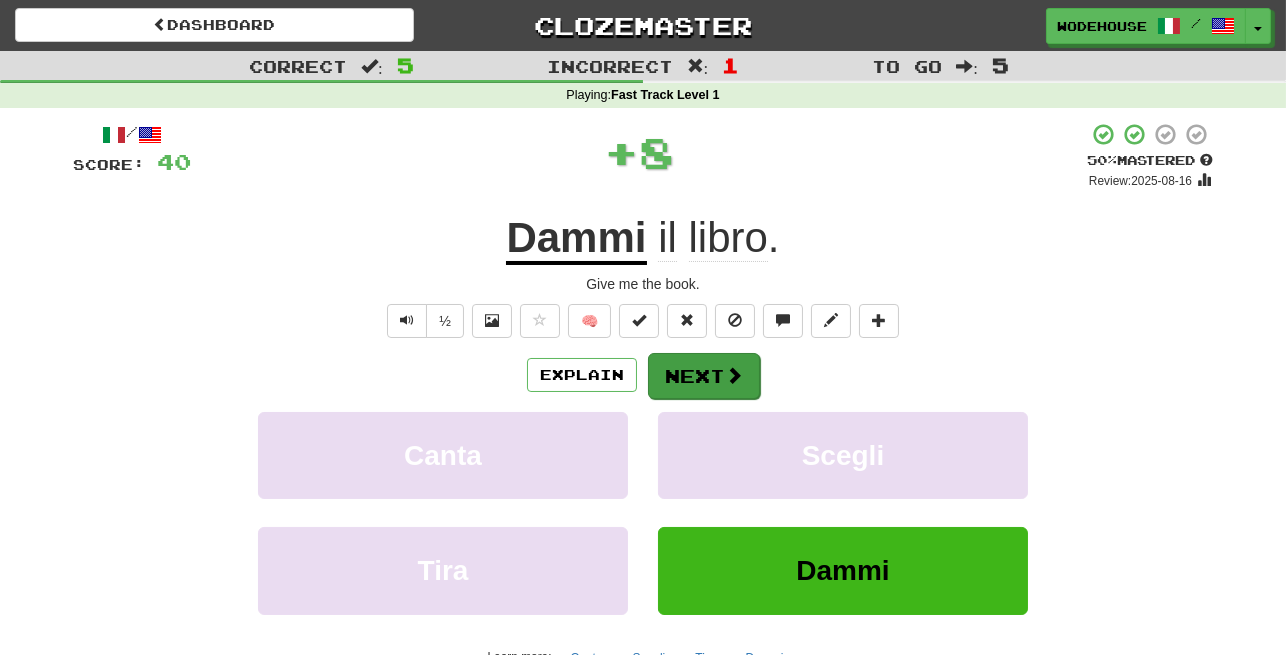 click on "Next" at bounding box center [704, 376] 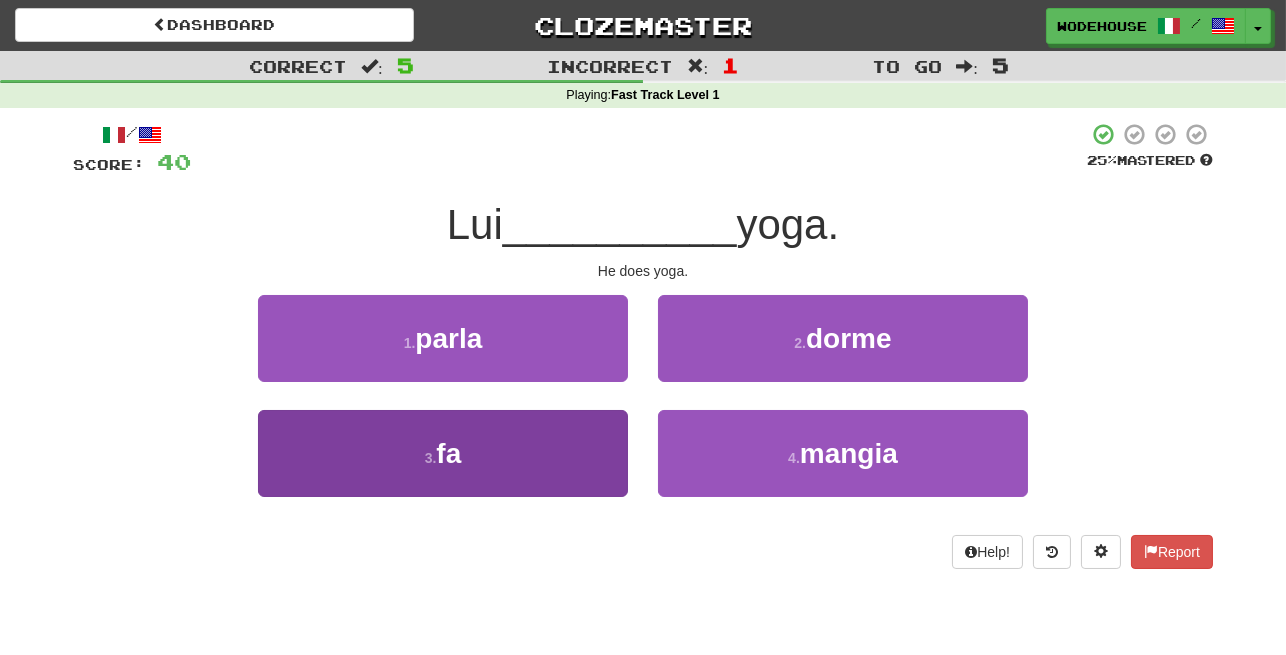click on "3 .  fa" at bounding box center [443, 453] 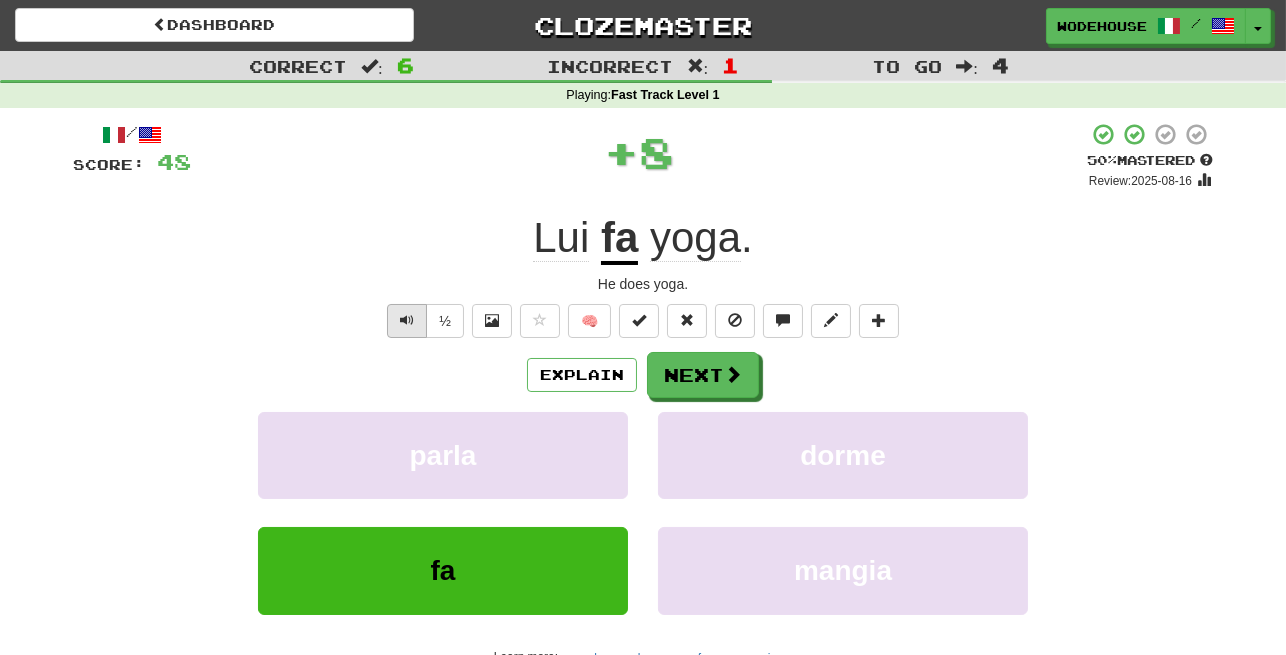 click at bounding box center [407, 321] 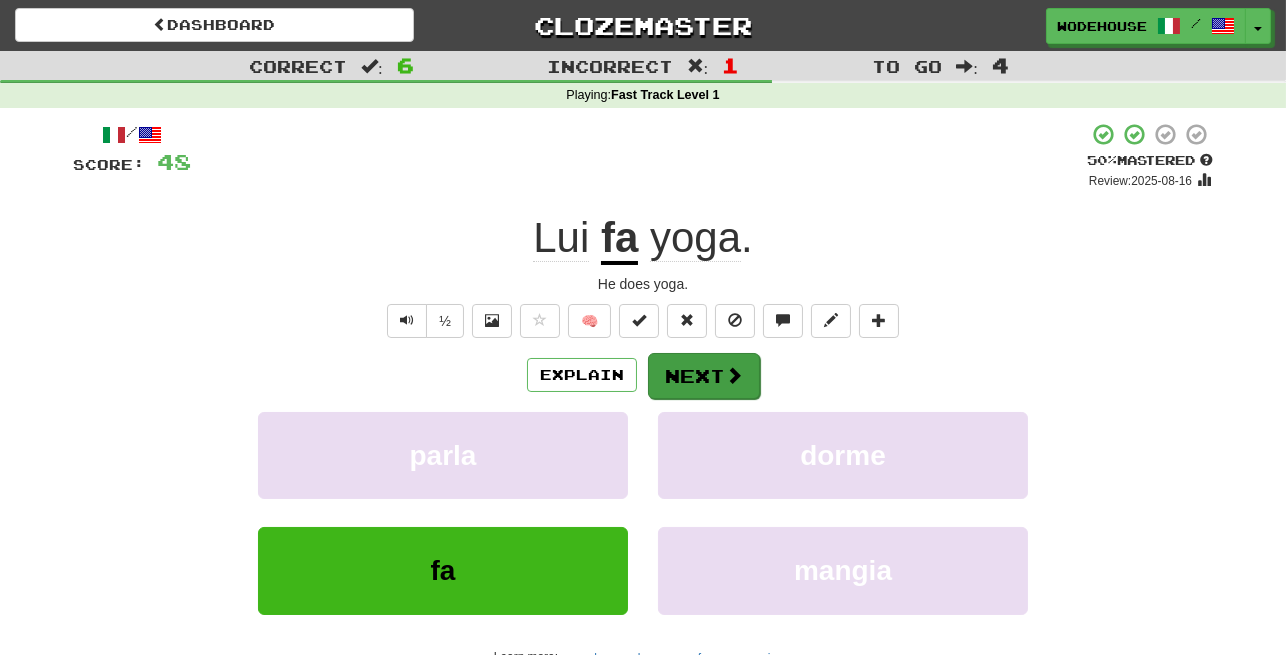 click at bounding box center [734, 375] 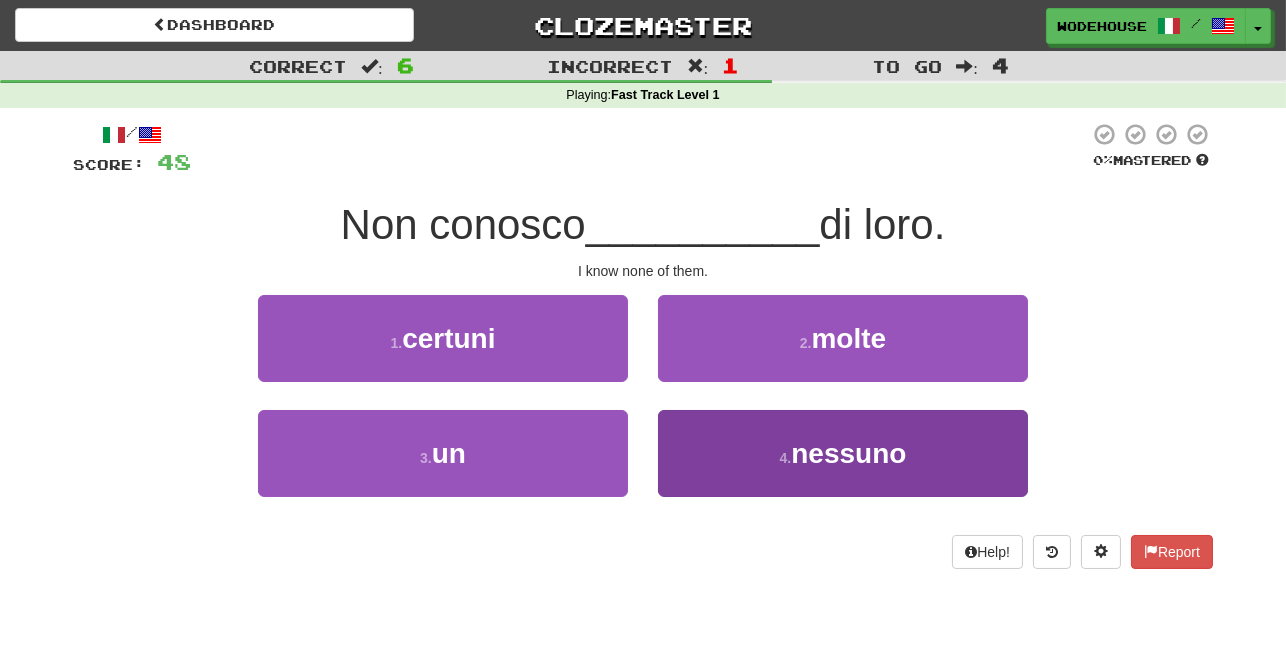 click on "4 .  nessuno" at bounding box center [843, 453] 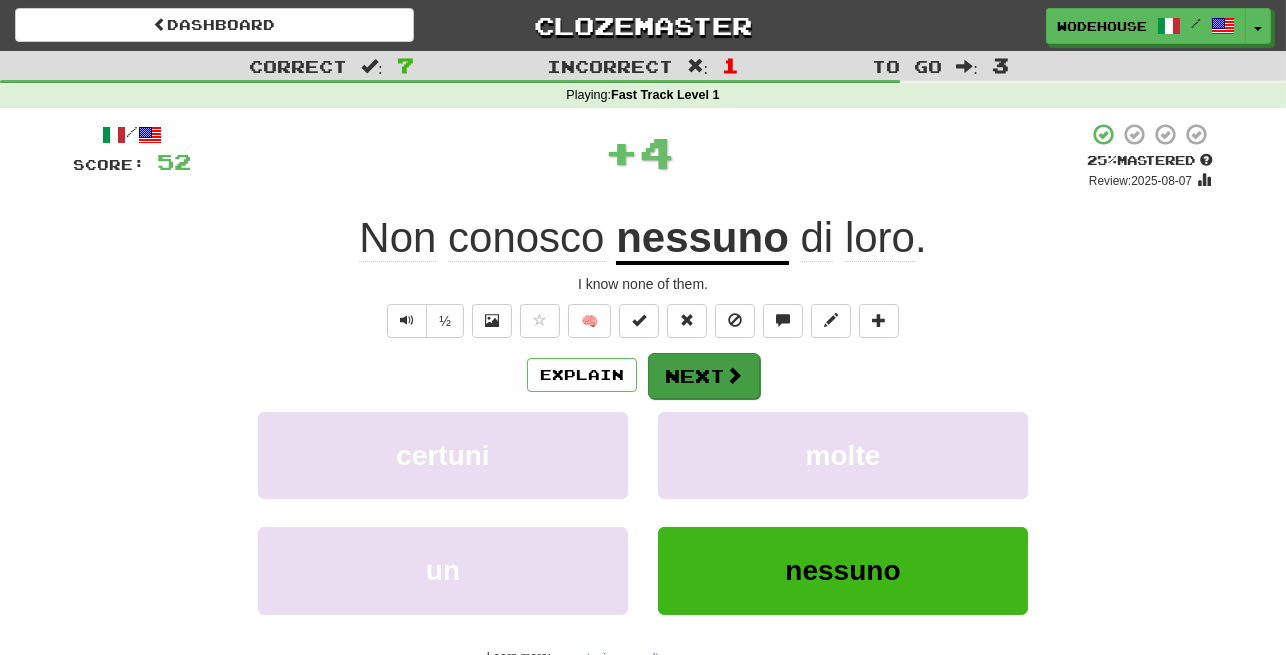 click on "Next" at bounding box center (704, 376) 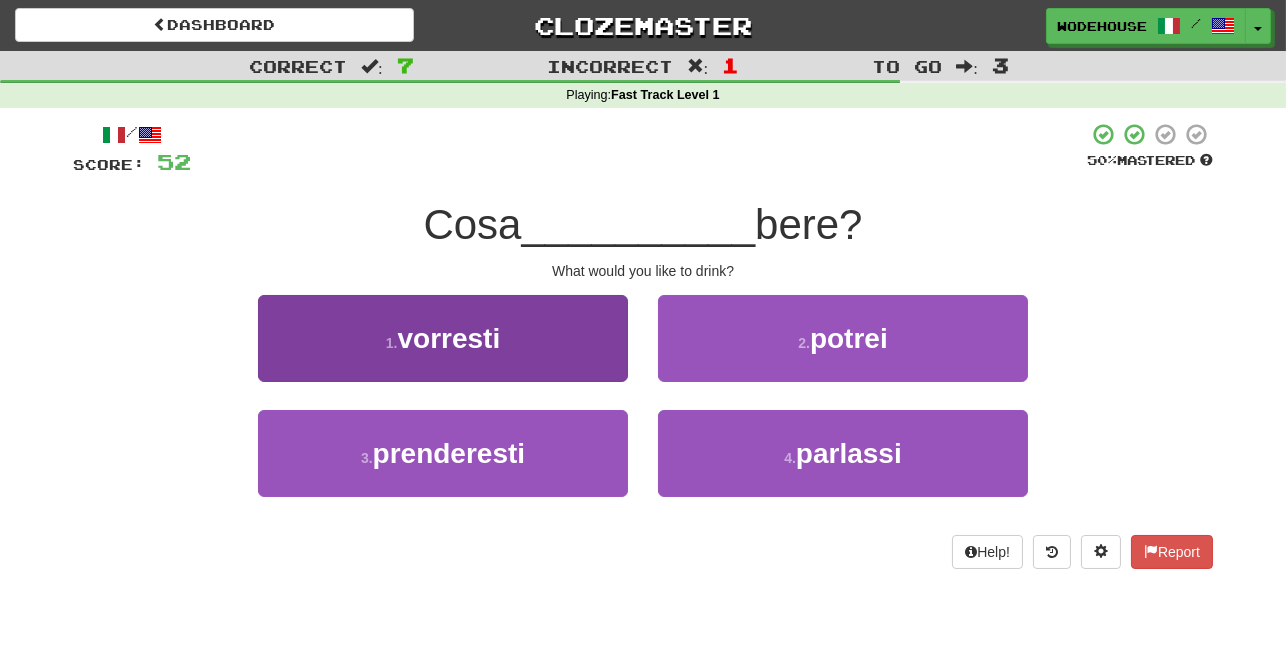 drag, startPoint x: 447, startPoint y: 351, endPoint x: 458, endPoint y: 329, distance: 24.596748 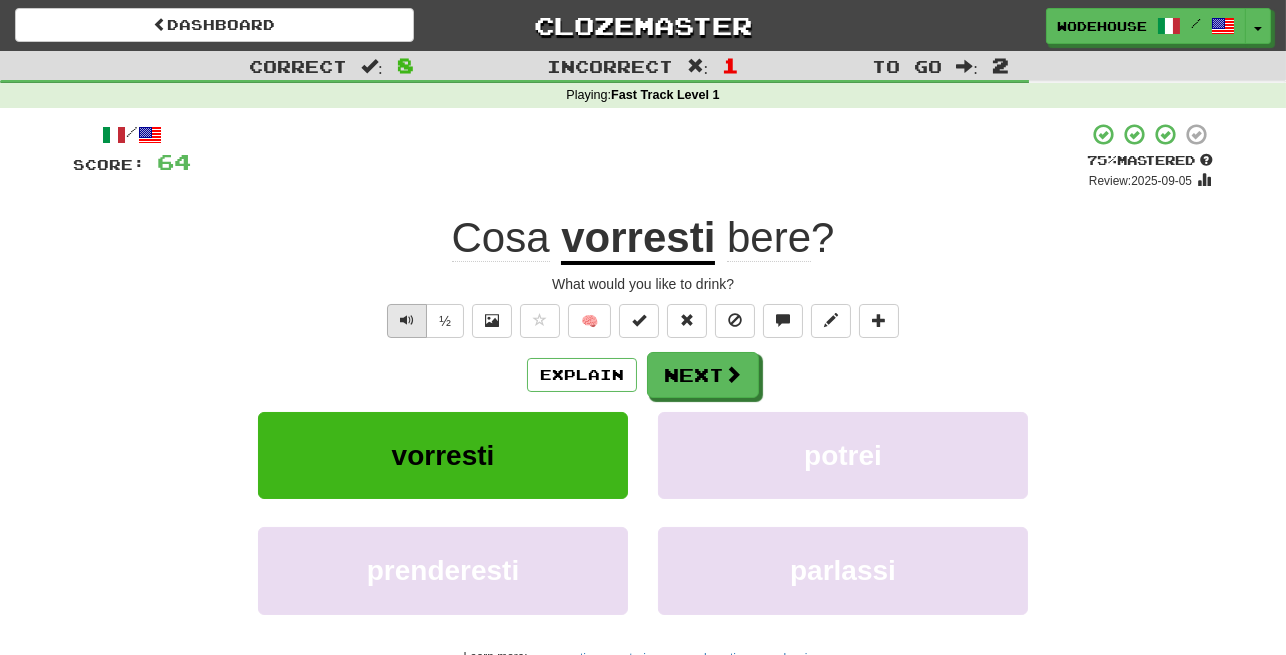 click at bounding box center (407, 321) 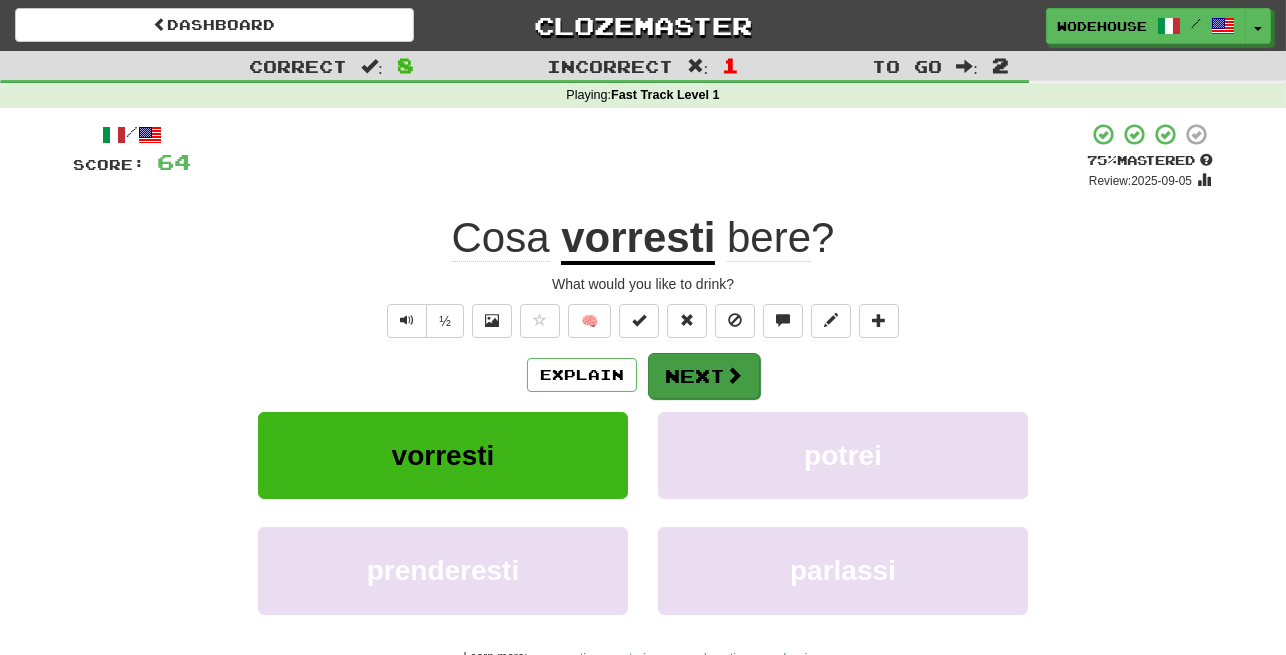 click on "Next" at bounding box center [704, 376] 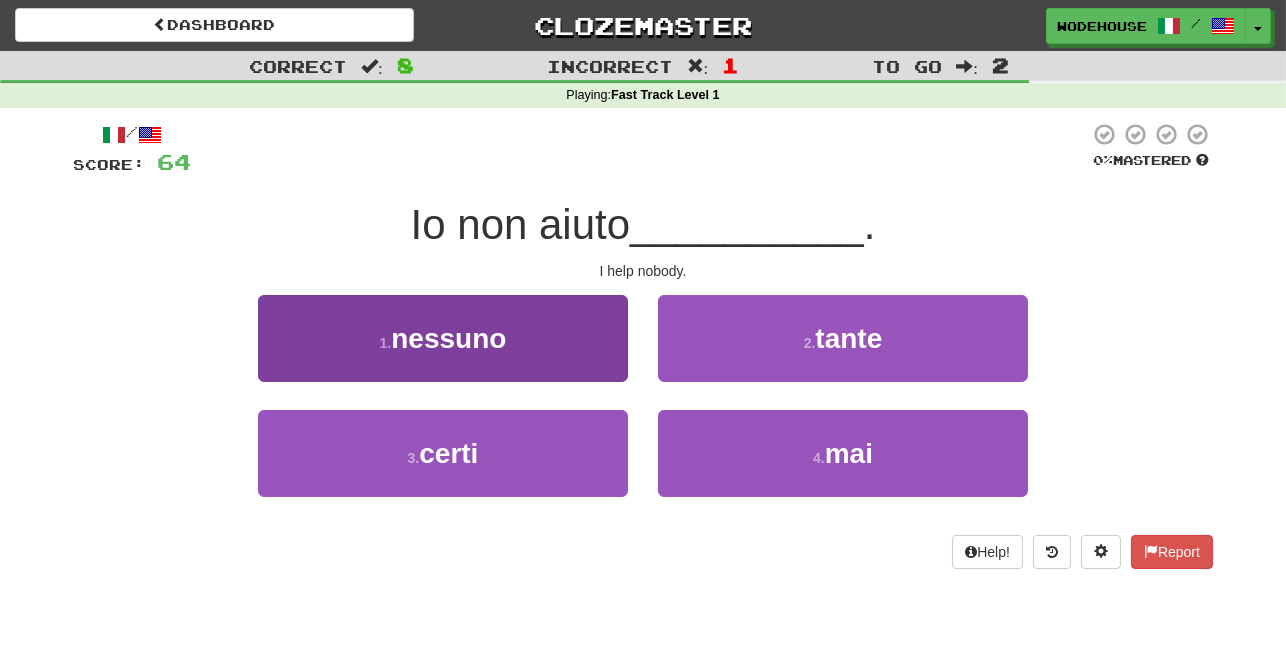 click on "nessuno" at bounding box center (448, 338) 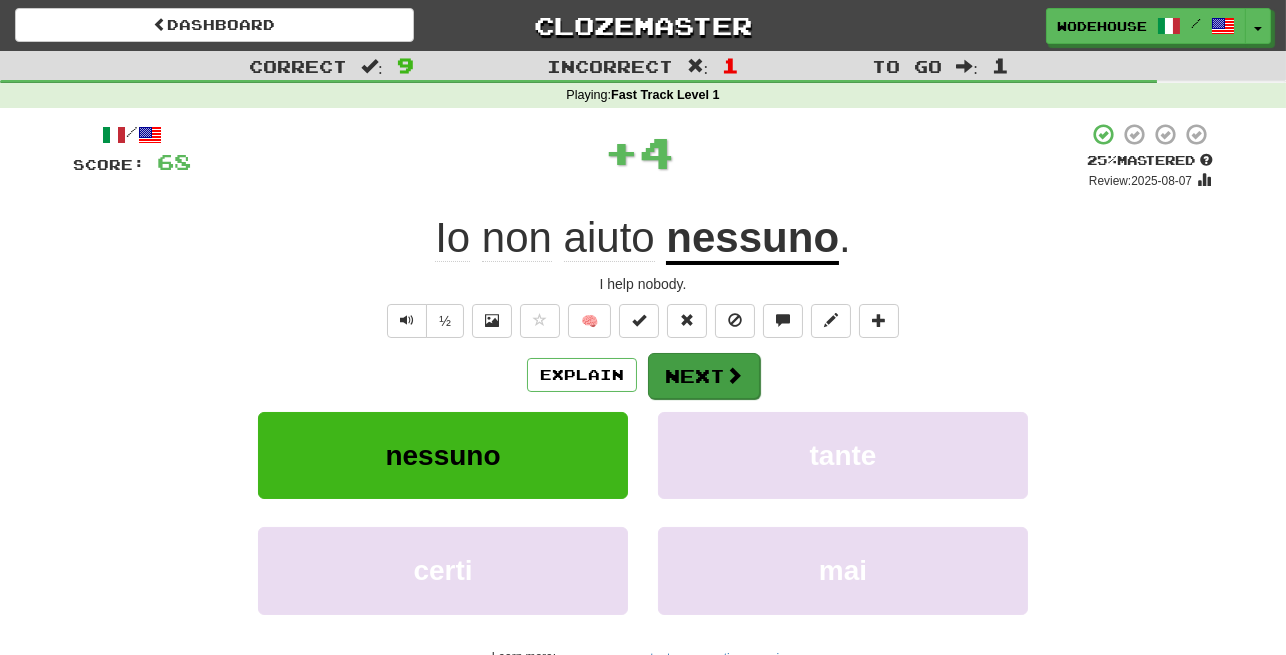 click on "Next" at bounding box center (704, 376) 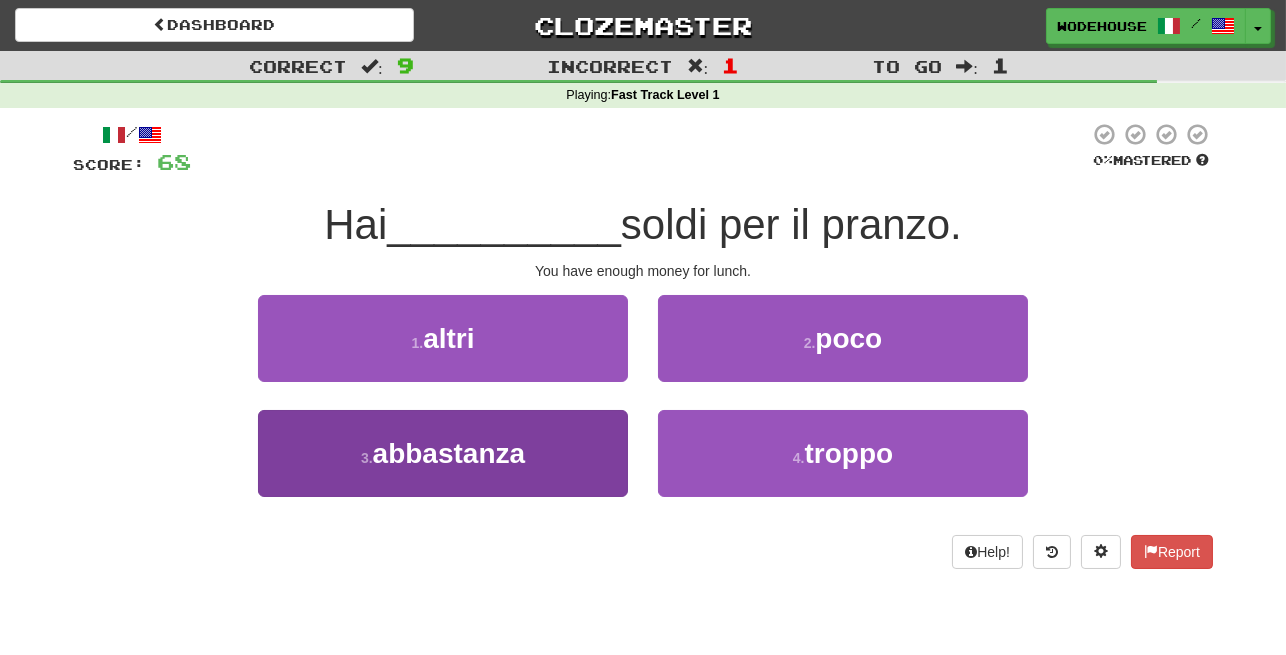 click on "abbastanza" at bounding box center [449, 453] 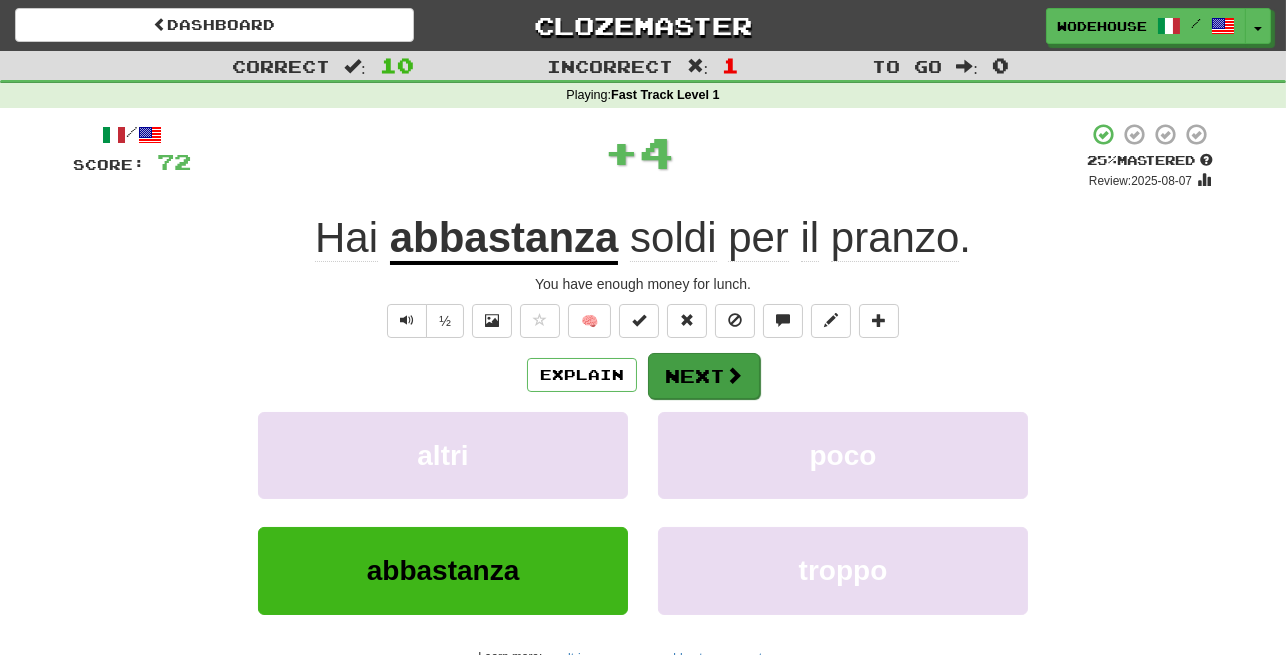click at bounding box center [734, 375] 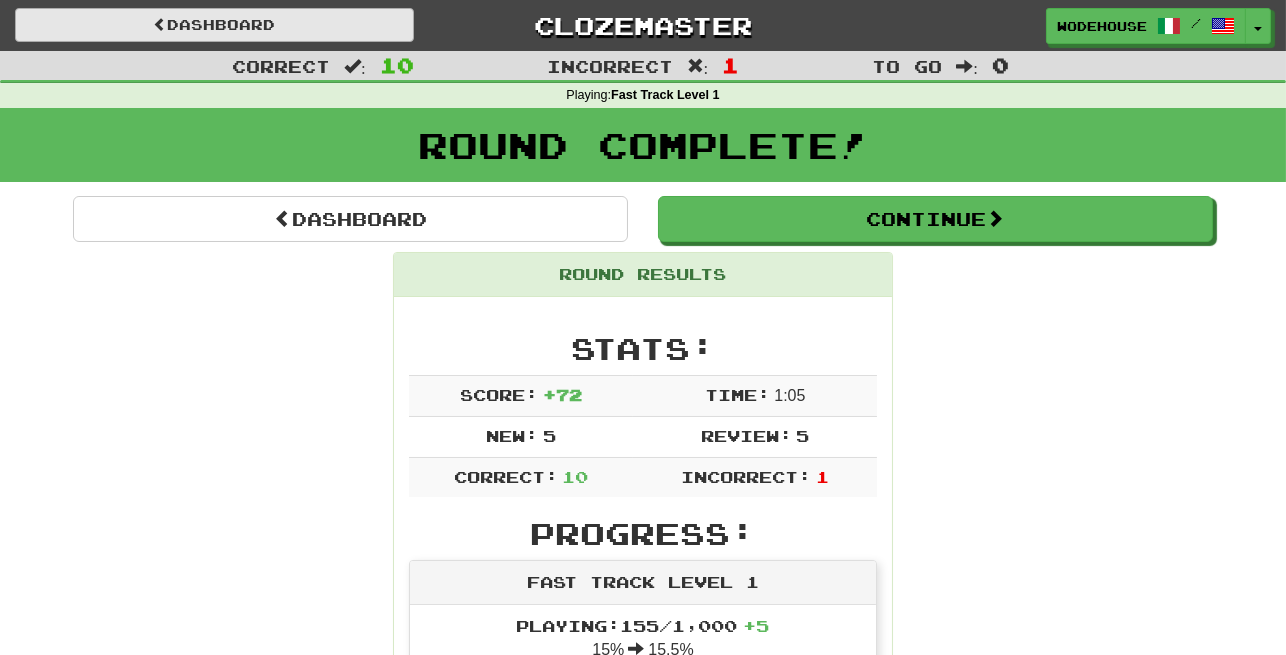 click on "Dashboard" at bounding box center (214, 25) 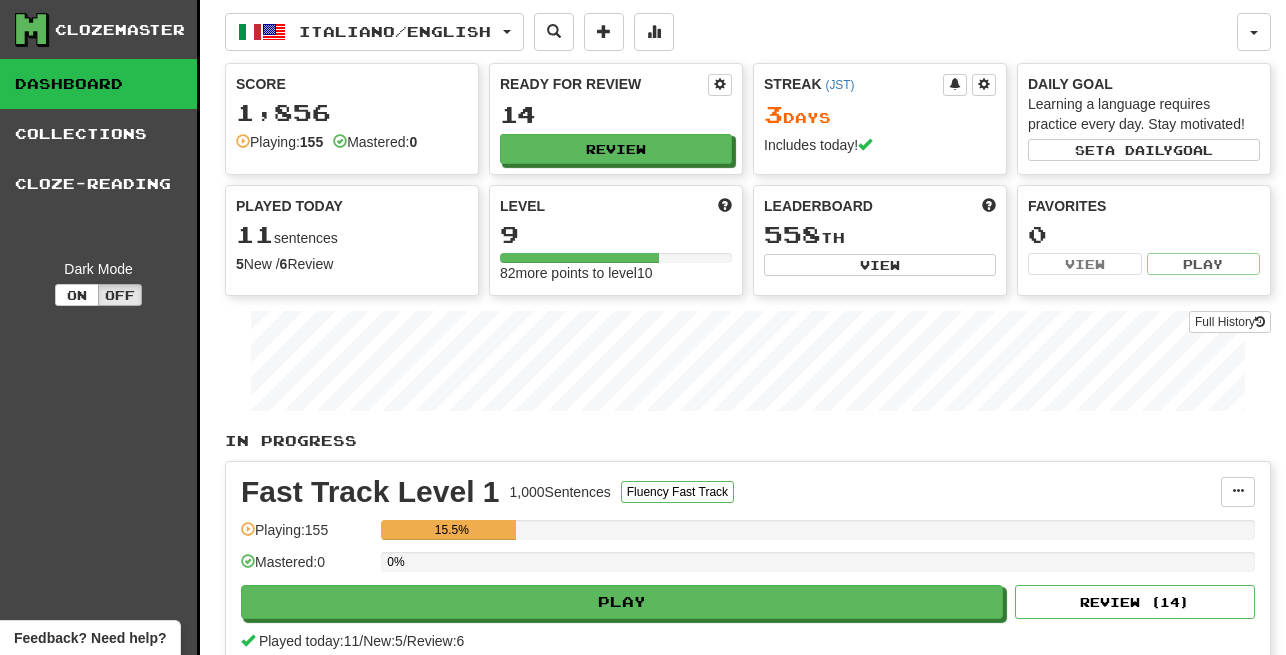 scroll, scrollTop: 0, scrollLeft: 0, axis: both 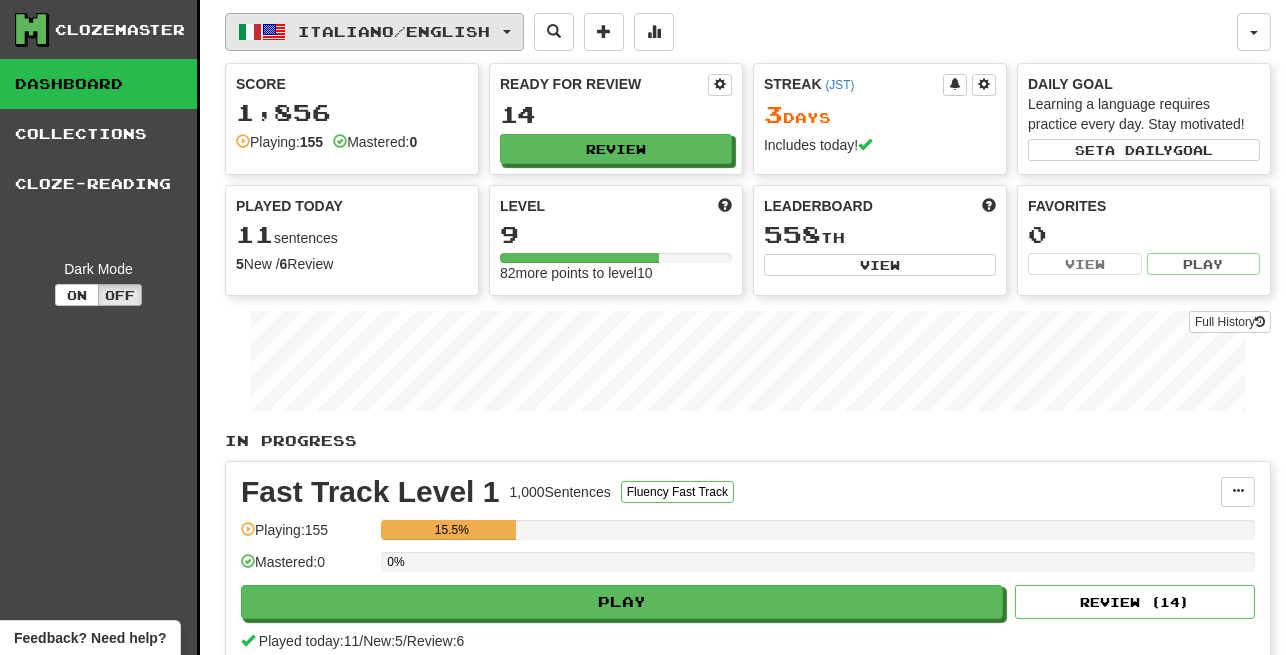 click on "Italiano  /  English" 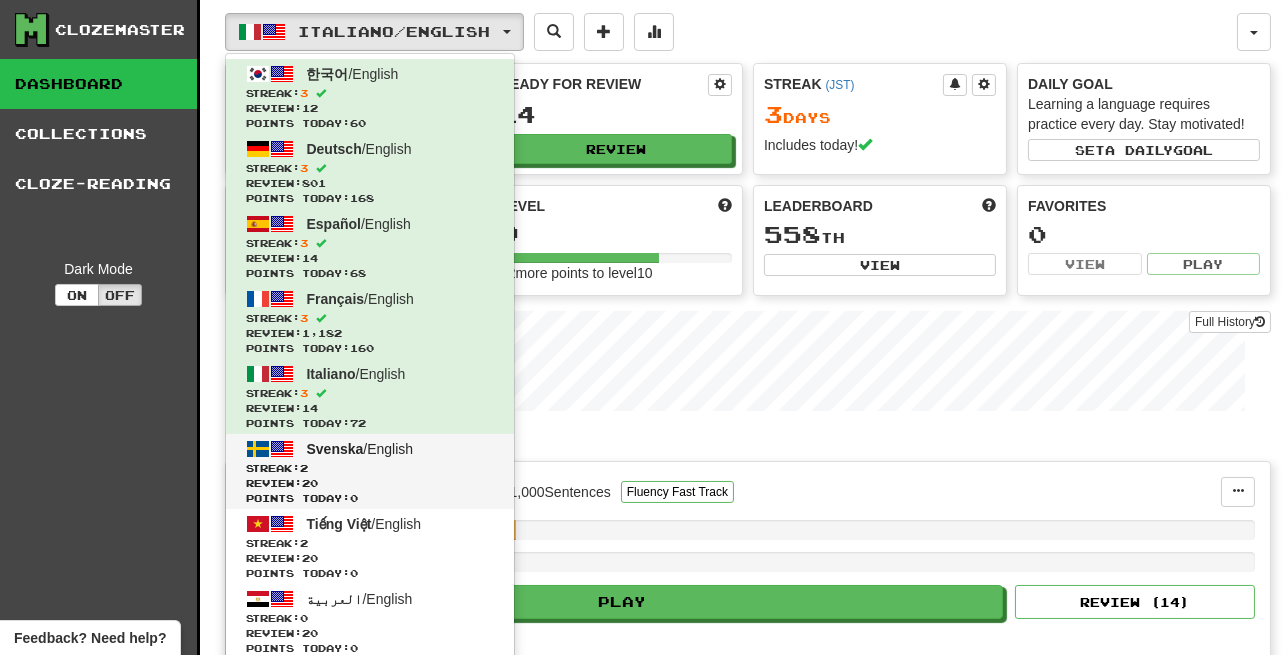 click on "Svenska  /  English" 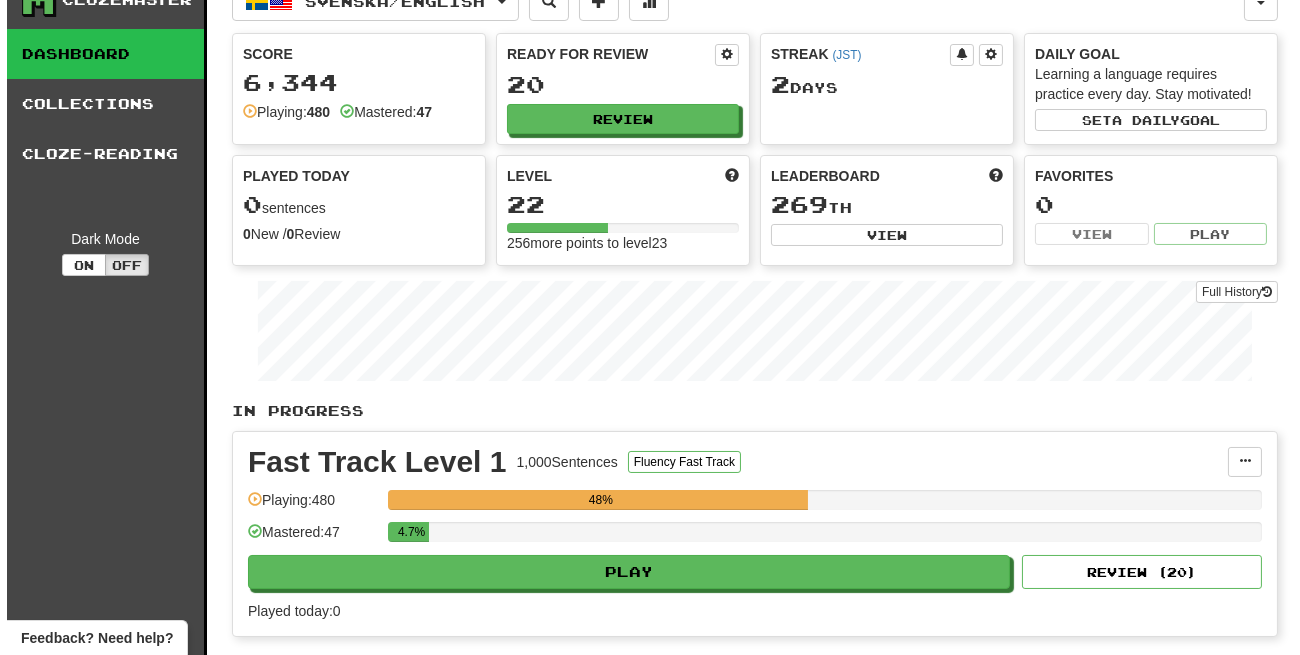 scroll, scrollTop: 101, scrollLeft: 0, axis: vertical 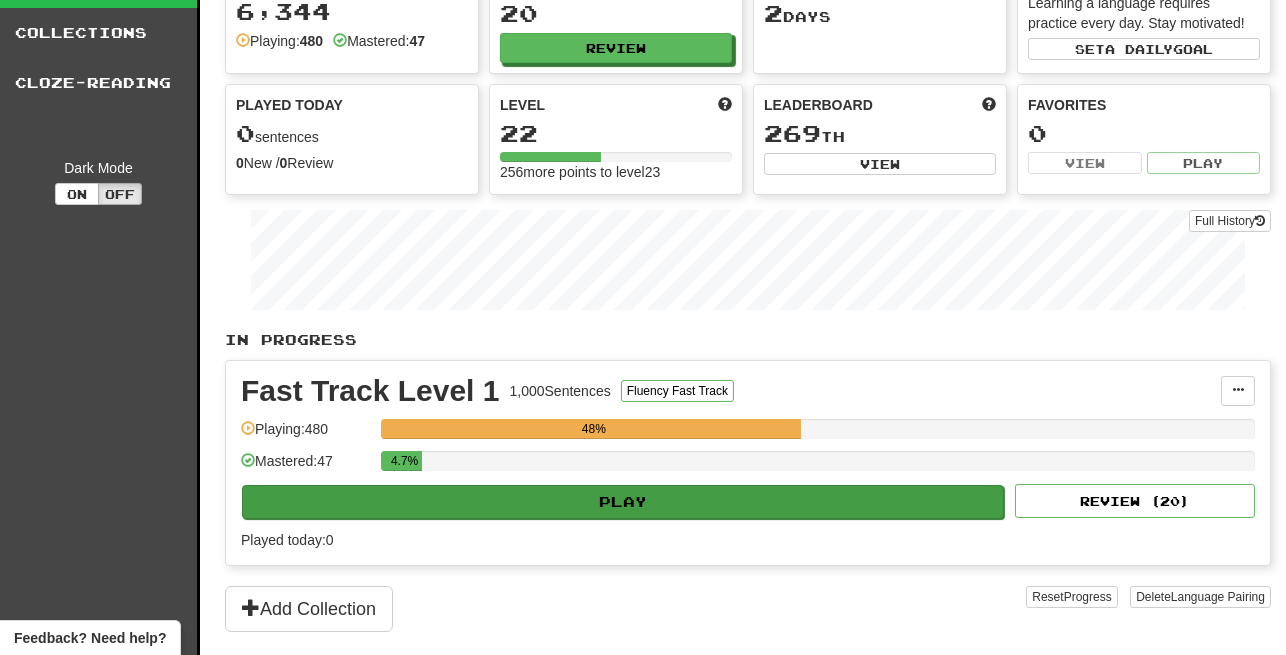 click on "Play" 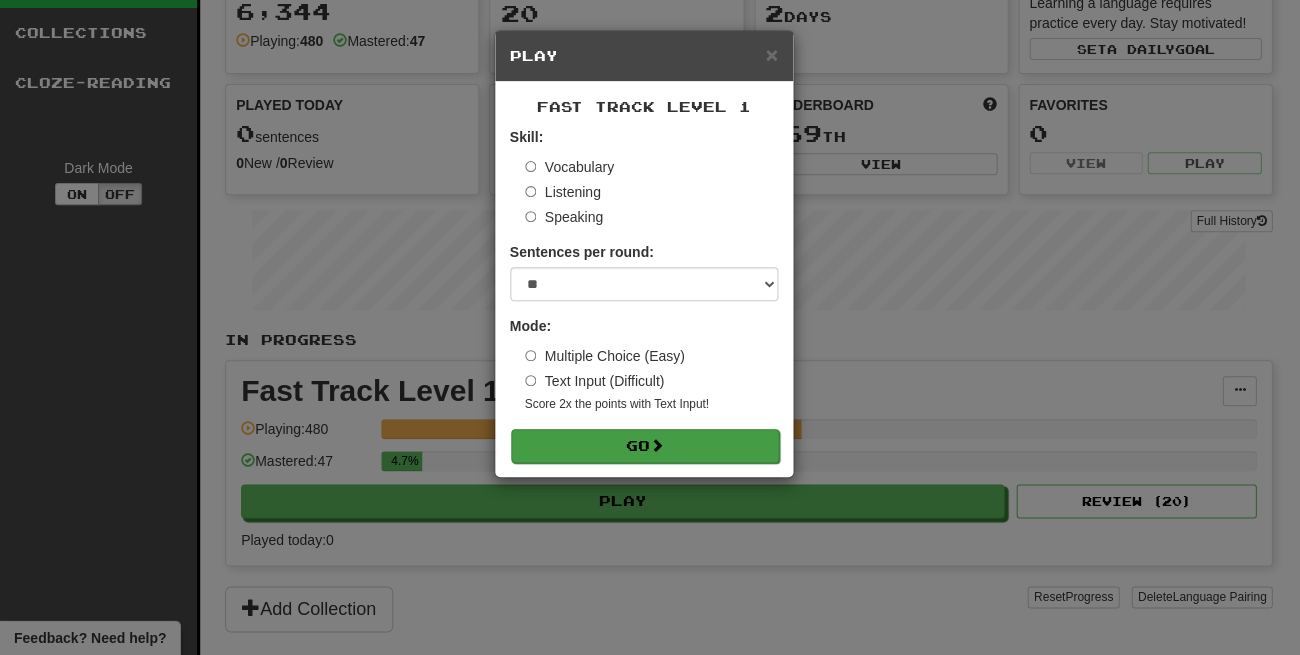 click at bounding box center [657, 445] 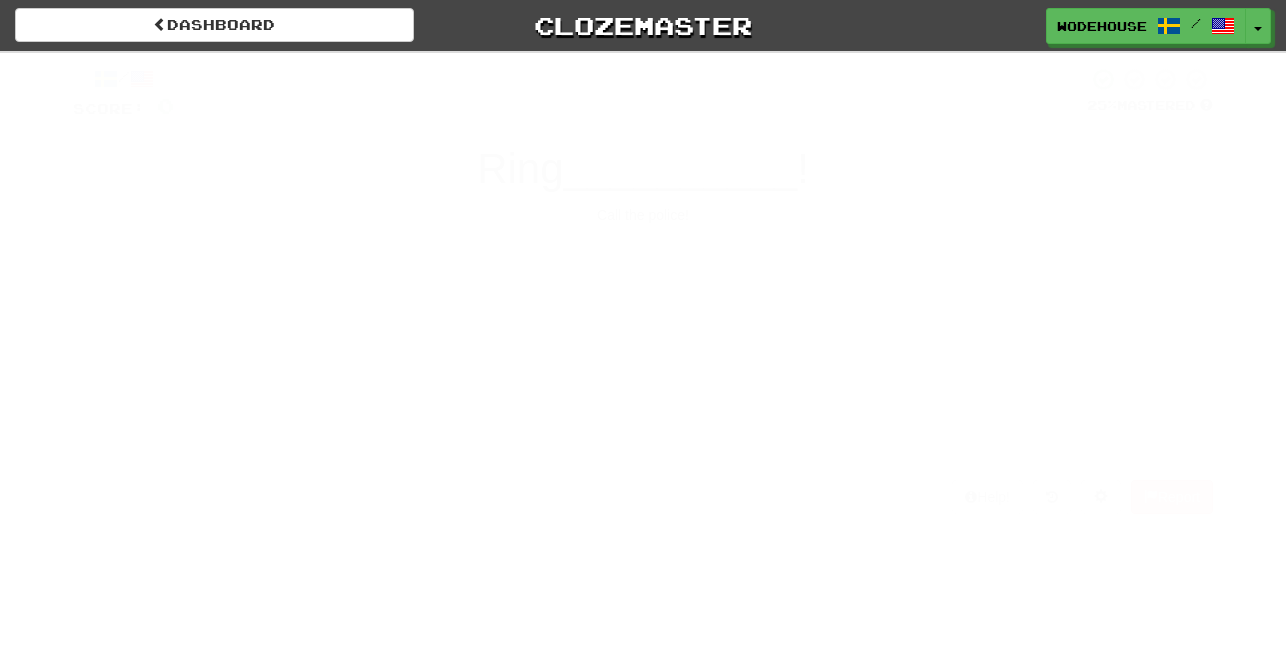 scroll, scrollTop: 0, scrollLeft: 0, axis: both 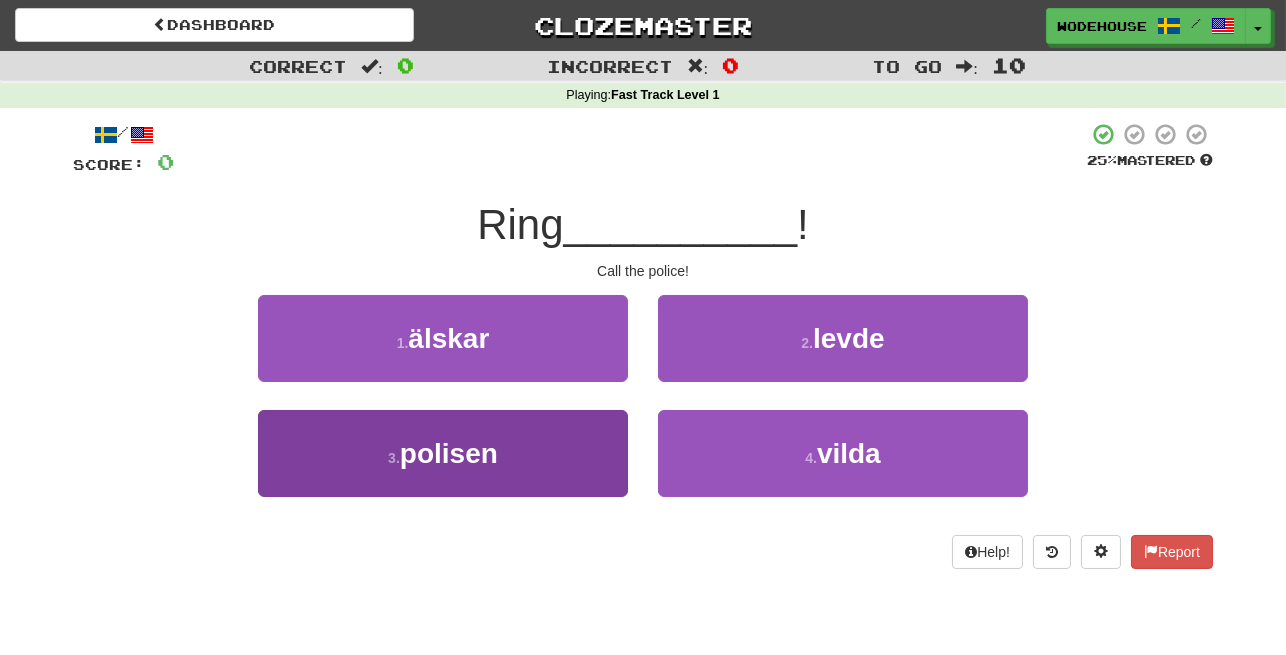 click on "3 .  polisen" at bounding box center (443, 453) 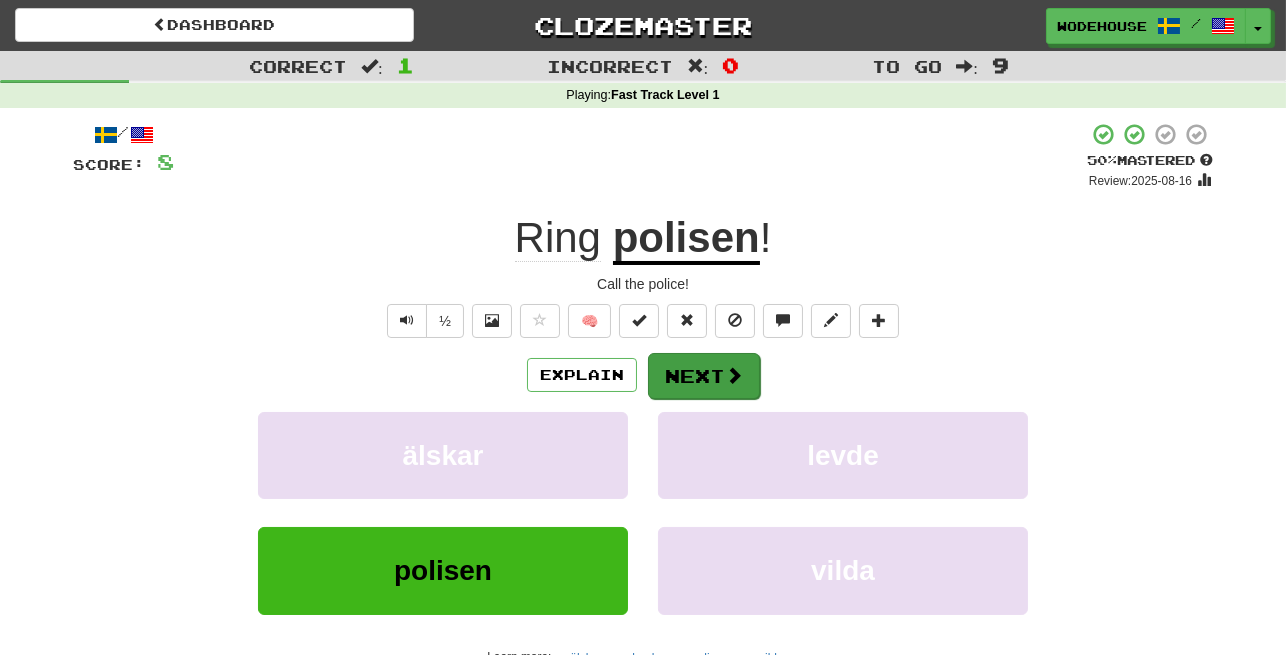 click on "Next" at bounding box center (704, 376) 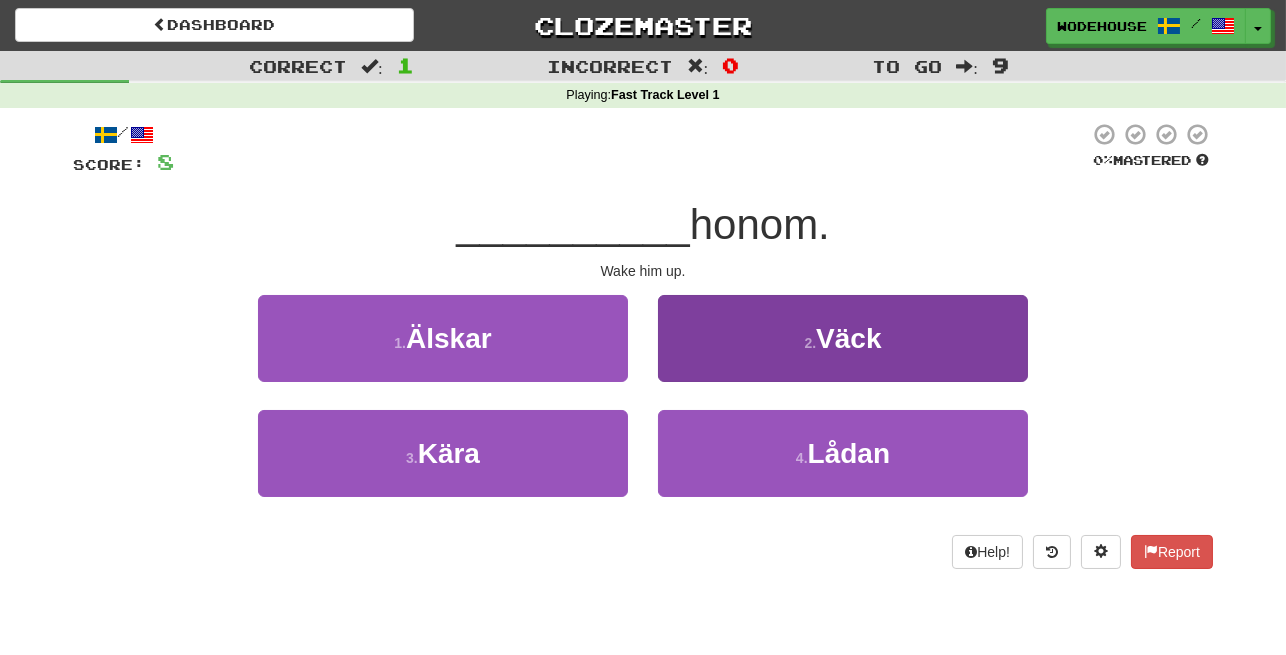 click on "2 .  Väck" at bounding box center [843, 338] 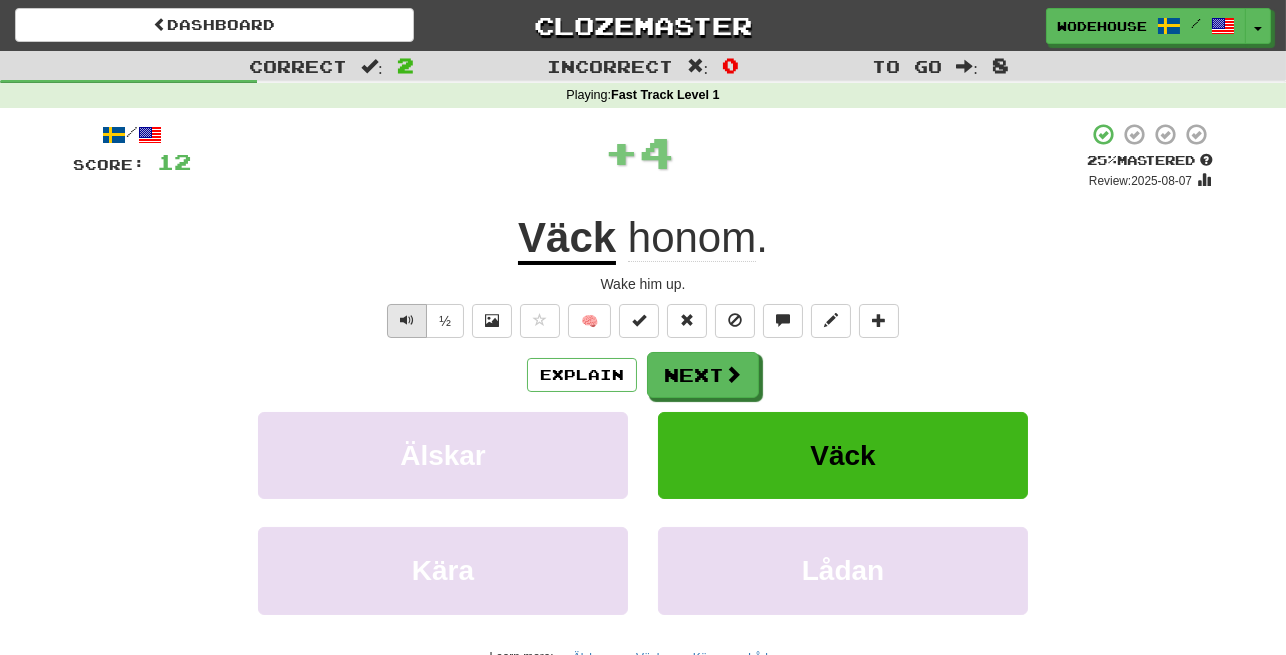 click at bounding box center (407, 321) 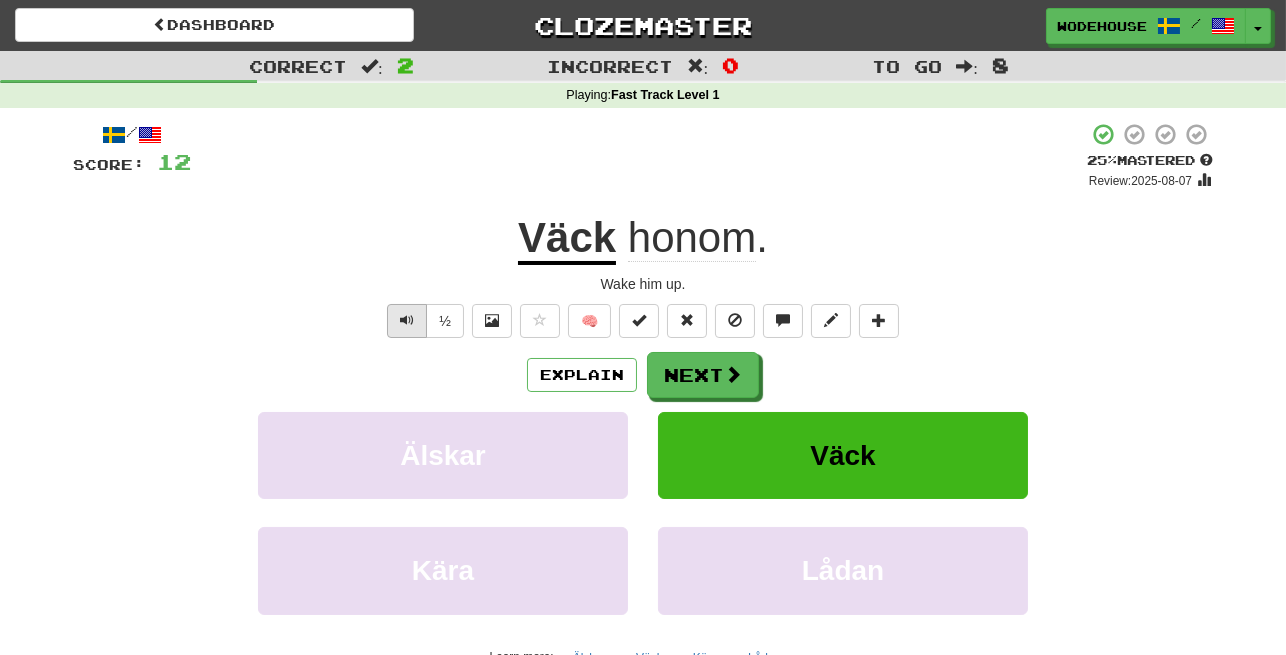 click at bounding box center (407, 321) 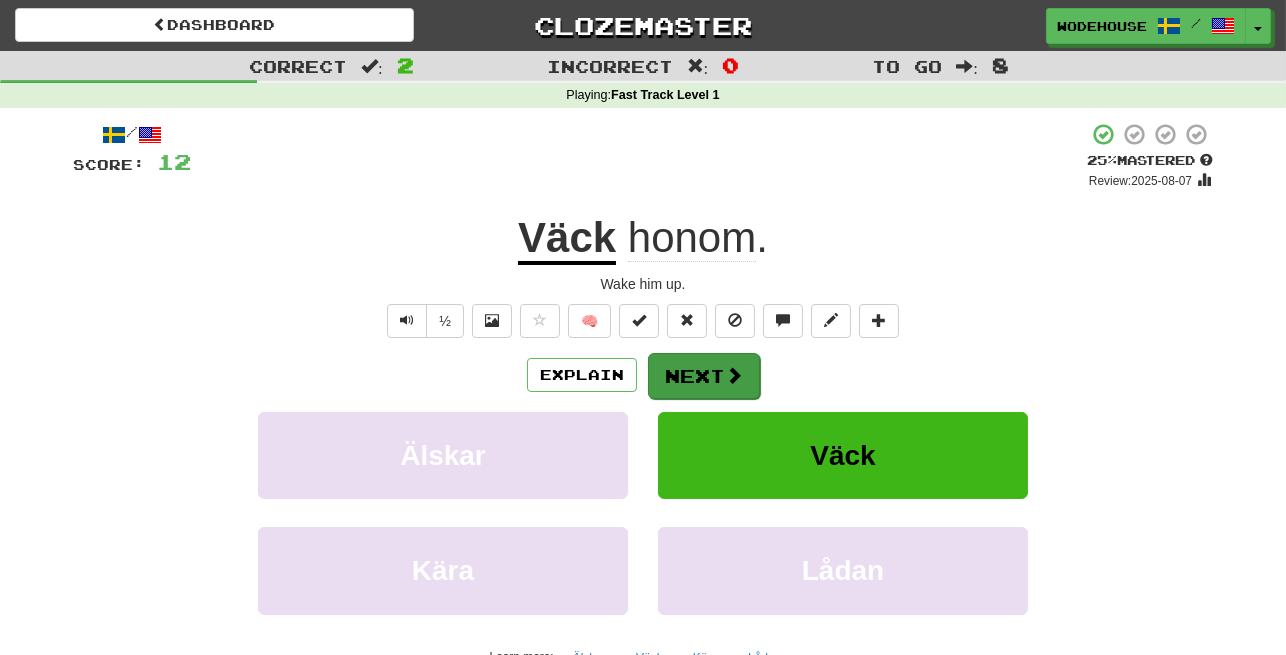click on "Next" at bounding box center [704, 376] 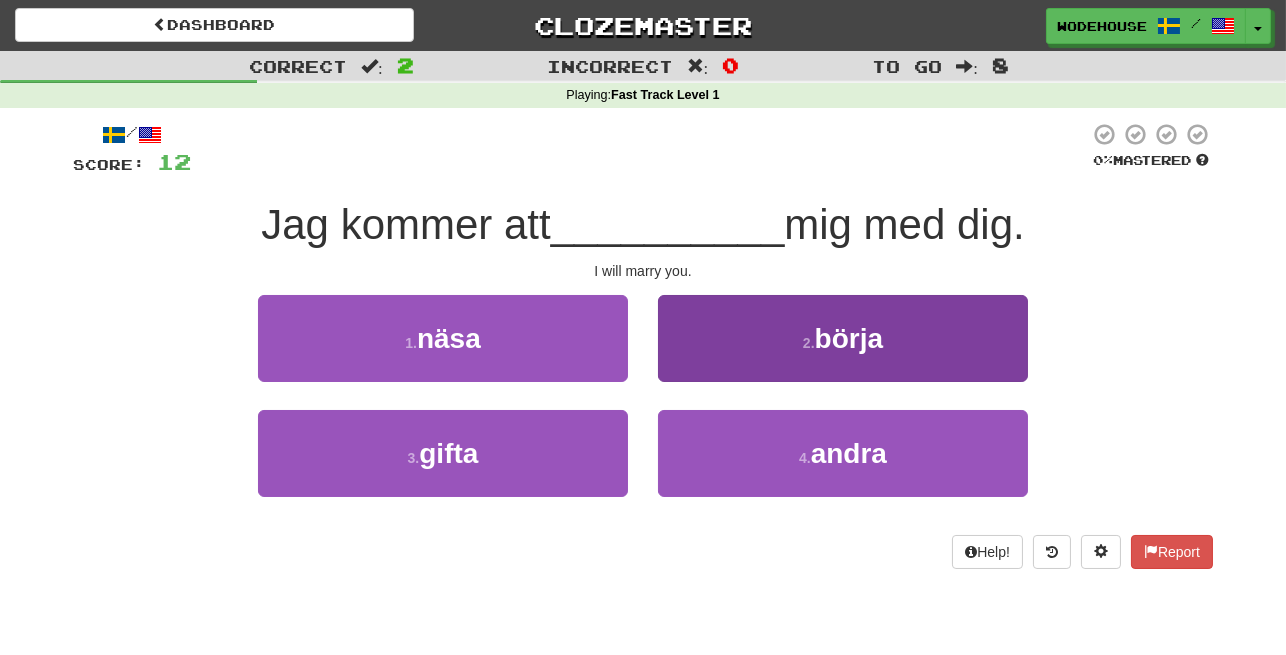 click on "börja" at bounding box center (849, 338) 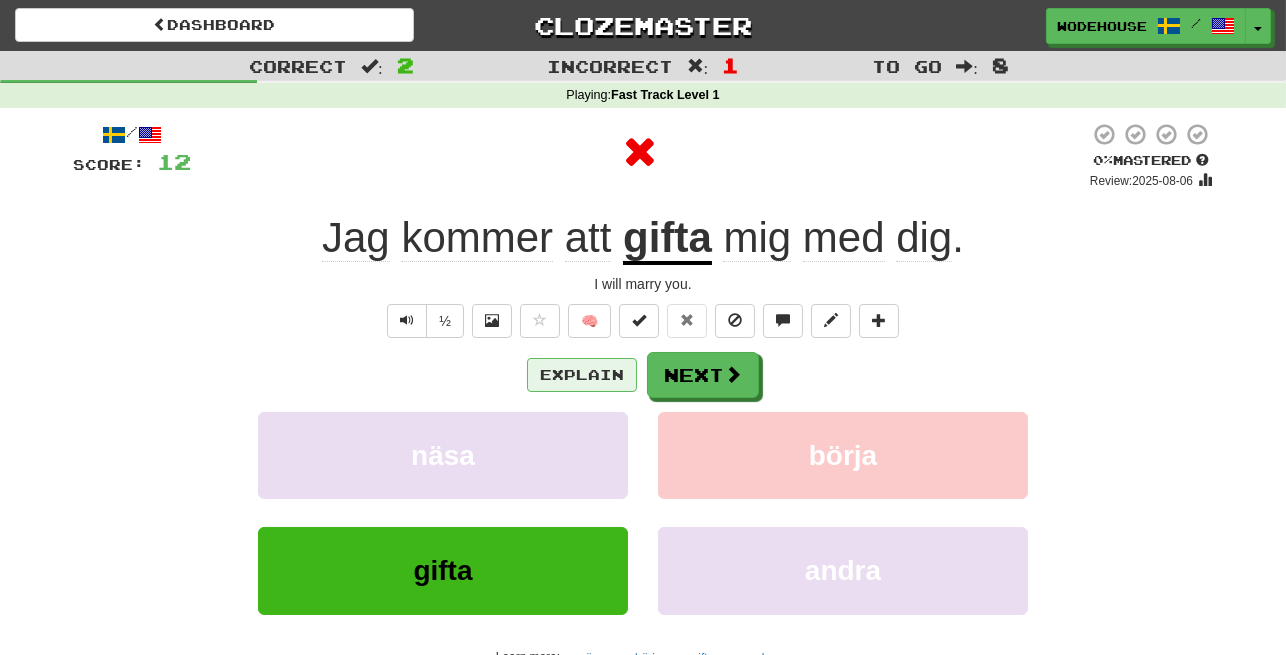 click on "Explain" at bounding box center [582, 375] 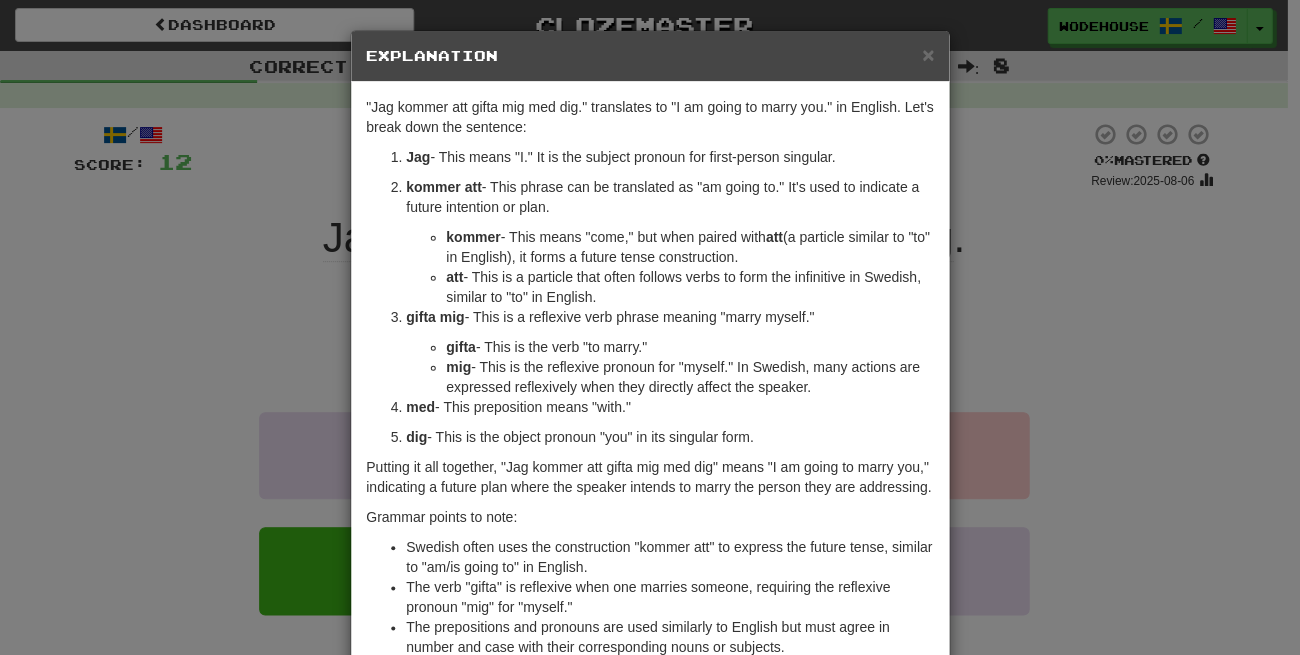 click on "× Explanation "Jag kommer att gifta mig med dig." translates to "I am going to marry you." in English. Let's break down the sentence:
Jag  - This means "I." It is the subject pronoun for first-person singular.
kommer att  - This phrase can be translated as "am going to." It's used to indicate a future intention or plan.
kommer  - This means "come," but when paired with  att  (a particle similar to "to" in English), it forms a future tense construction.
att  - This is a particle that often follows verbs to form the infinitive in Swedish, similar to "to" in English.
gifta mig  - This is a reflexive verb phrase meaning "marry myself."
gifta  - This is the verb "to marry."
mig  - This is the reflexive pronoun for "myself." In Swedish, many actions are expressed reflexively when they directly affect the speaker.
med  - This preposition means "with."
dig  - This is the object pronoun "you" in its singular form.
Grammar points to note:
Let us know !" at bounding box center [650, 327] 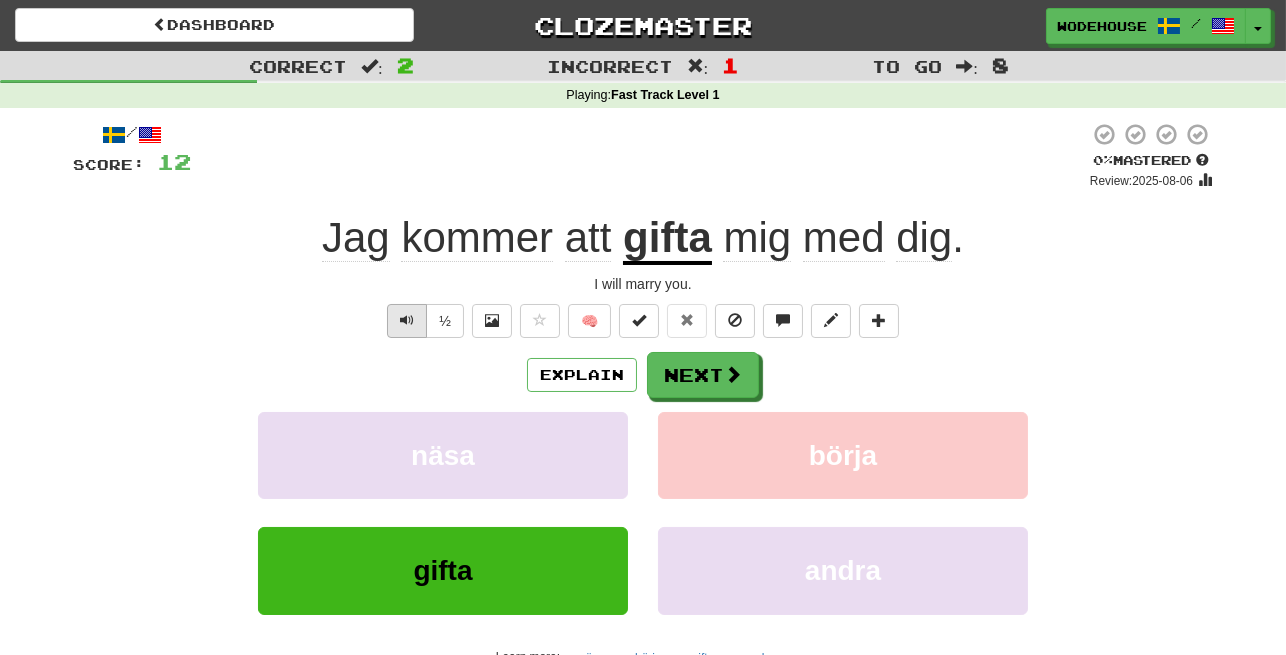 click at bounding box center (407, 321) 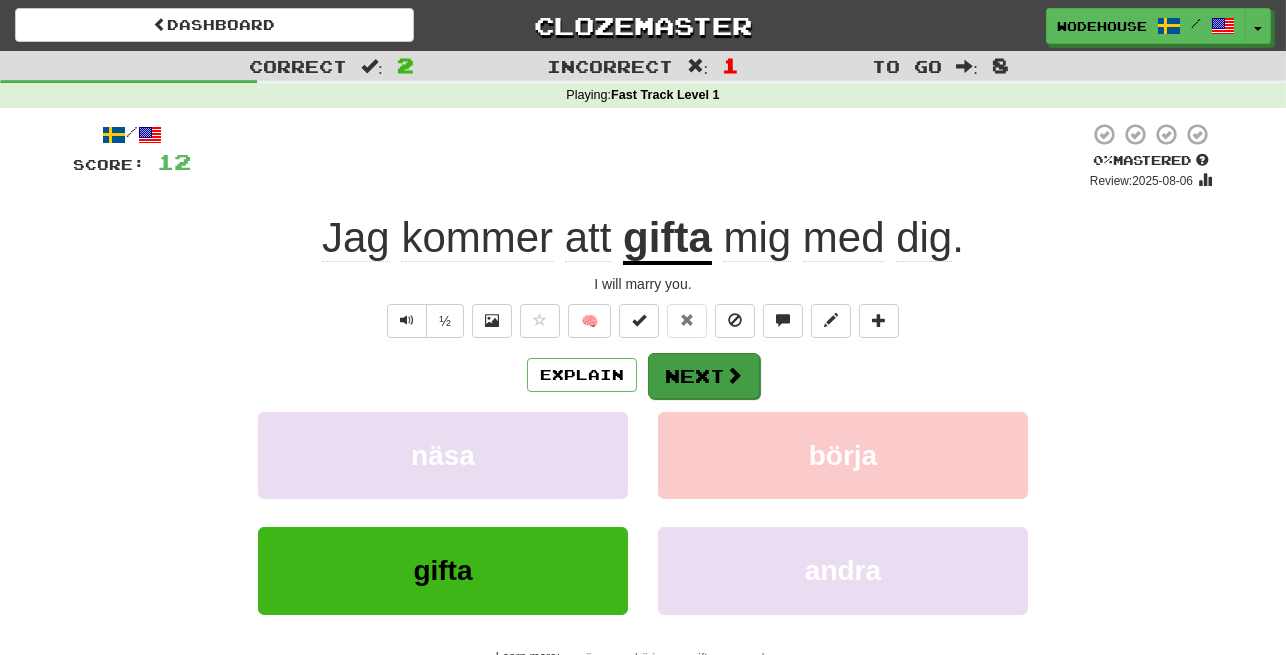 click on "Next" at bounding box center (704, 376) 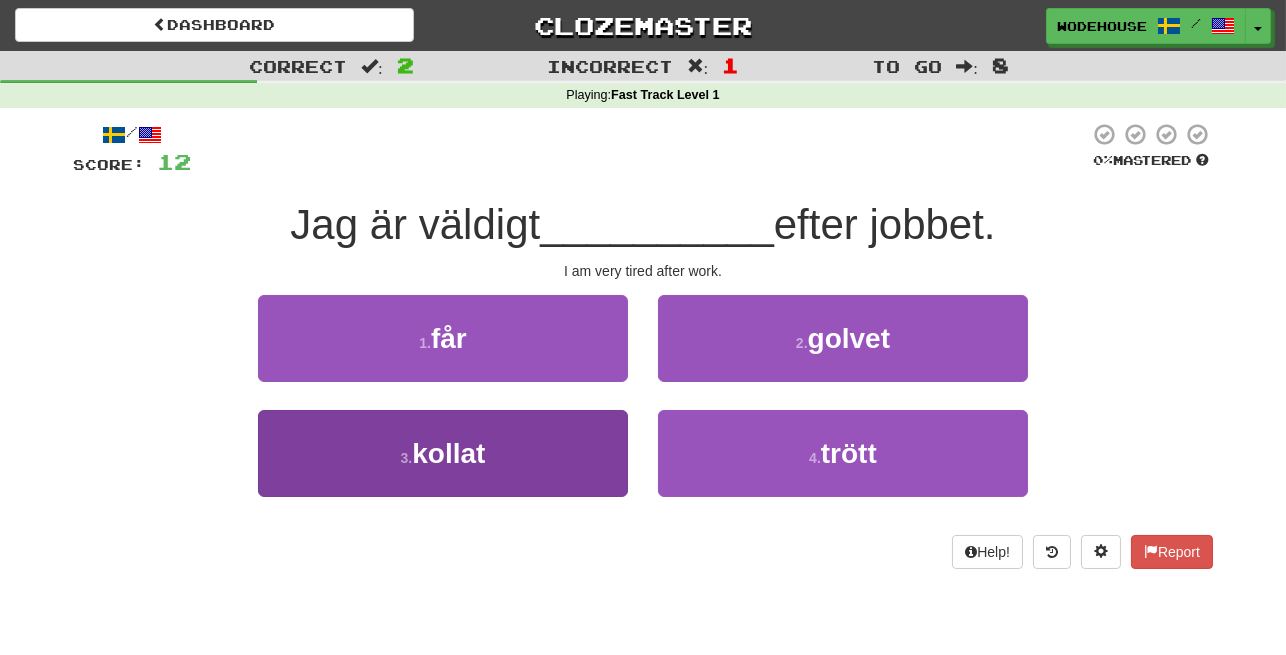 click on "3 .  kollat" at bounding box center (443, 453) 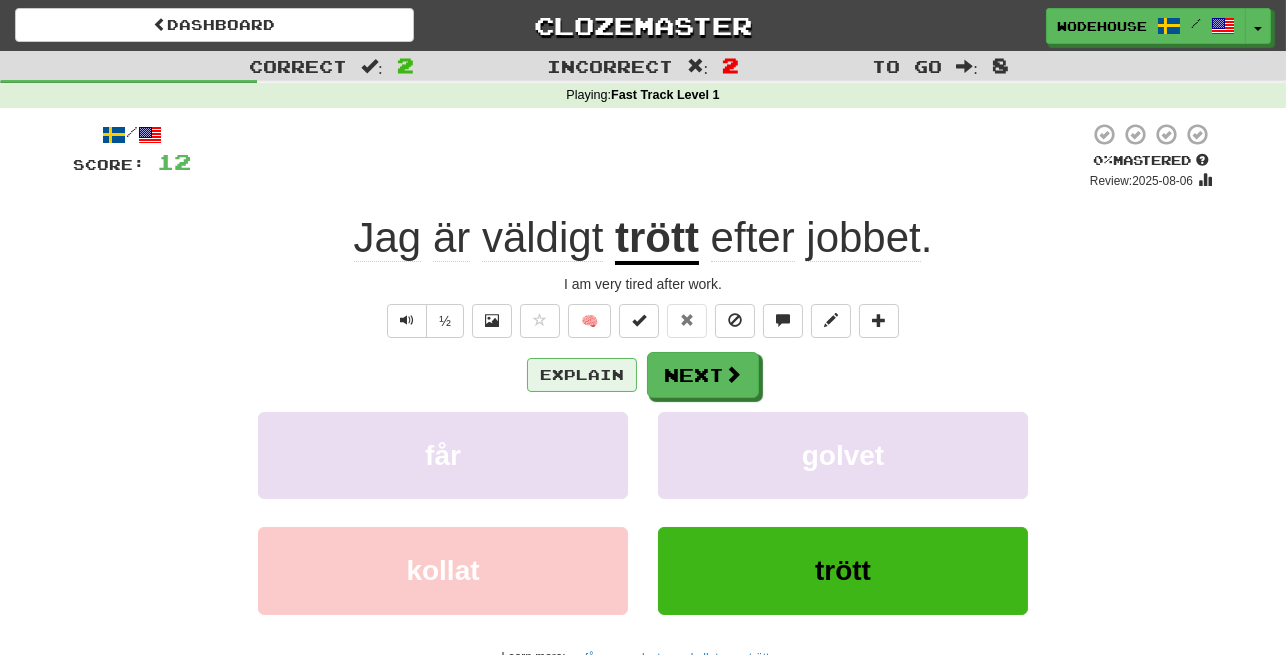 click on "Explain" at bounding box center [582, 375] 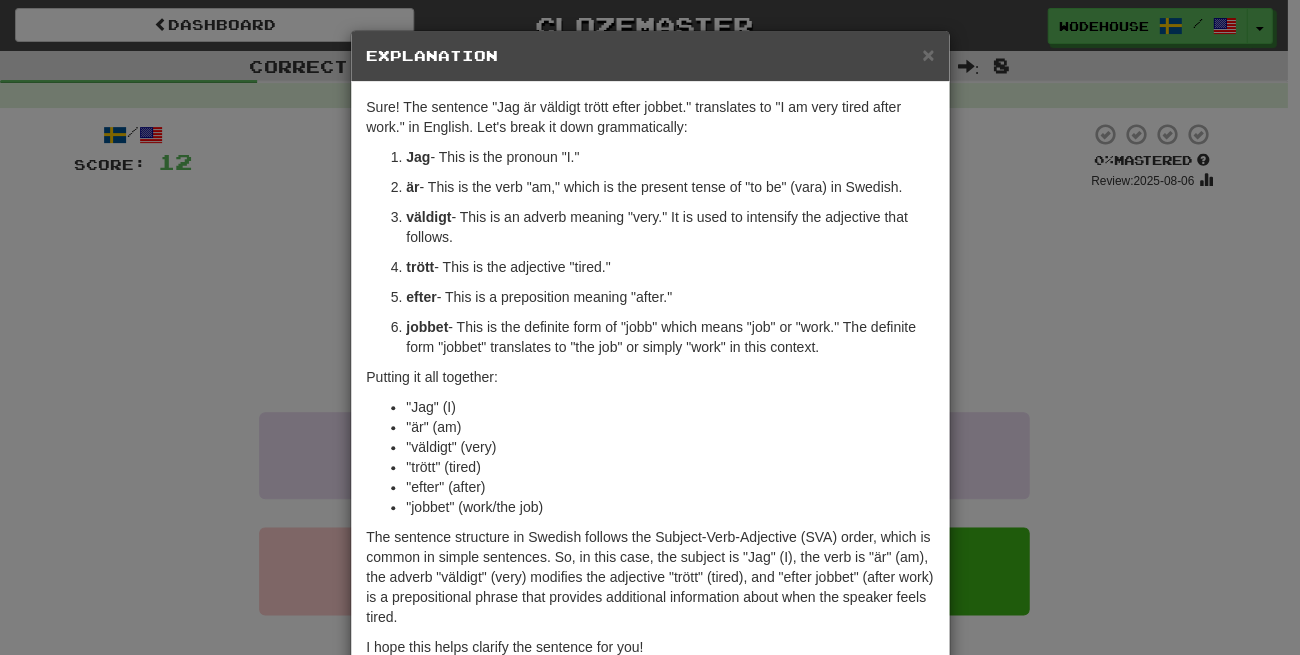 click on "× Explanation Sure! The sentence "Jag är väldigt trött efter jobbet." translates to "I am very tired after work." in English. Let's break it down grammatically:
Jag  - This is the pronoun "I."
är  - This is the verb "am," which is the present tense of "to be" (vara) in Swedish.
väldigt  - This is an adverb meaning "very." It is used to intensify the adjective that follows.
trött  - This is the adjective "tired."
efter  - This is a preposition meaning "after."
jobbet  - This is the definite form of "jobb" which means "job" or "work." The definite form "jobbet" translates to "the job" or simply "work" in this context.
Putting it all together:
"Jag" (I)
"är" (am)
"väldigt" (very)
"trött" (tired)
"efter" (after)
"jobbet" (work/the job)
I hope this helps clarify the sentence for you! In beta. Generated by ChatGPT. Like it? Hate it?  Let us know ! Close" at bounding box center [650, 327] 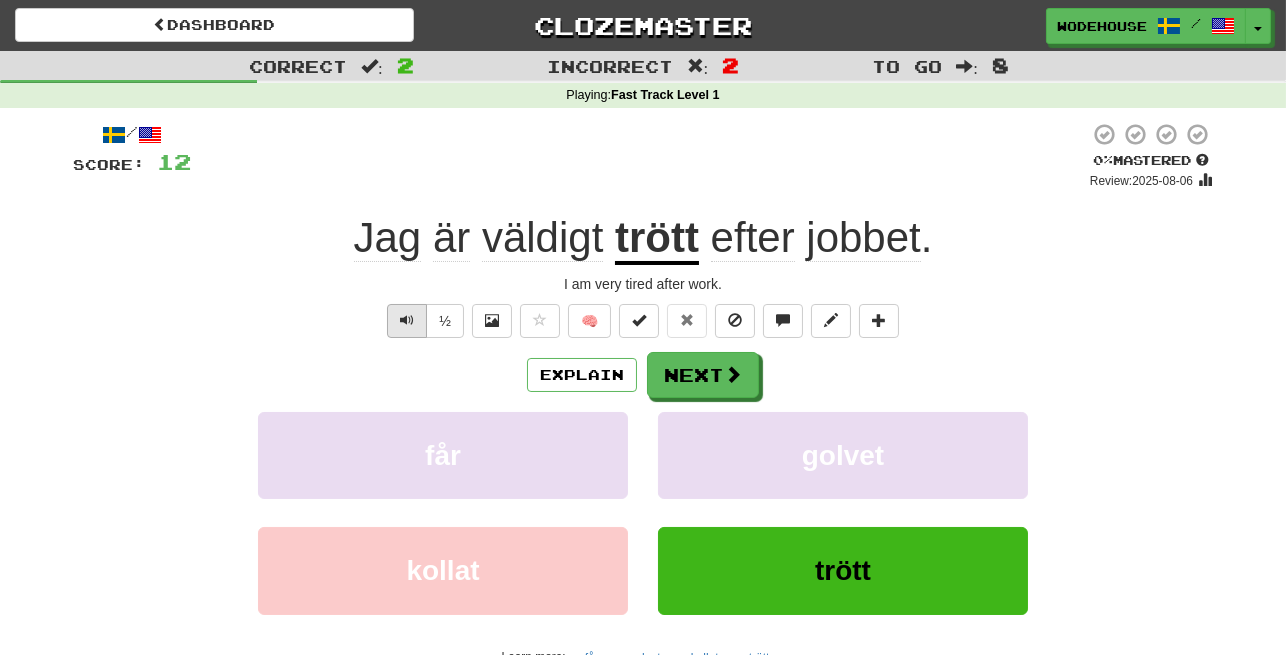 click at bounding box center (407, 321) 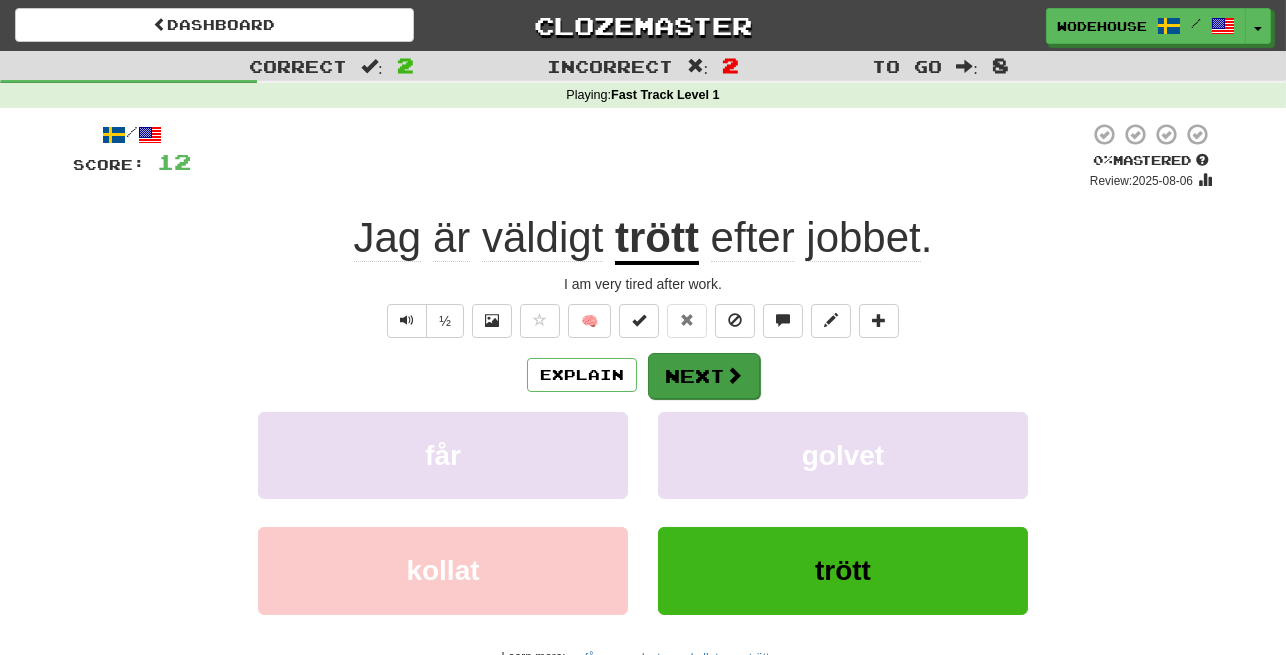 click on "Next" at bounding box center [704, 376] 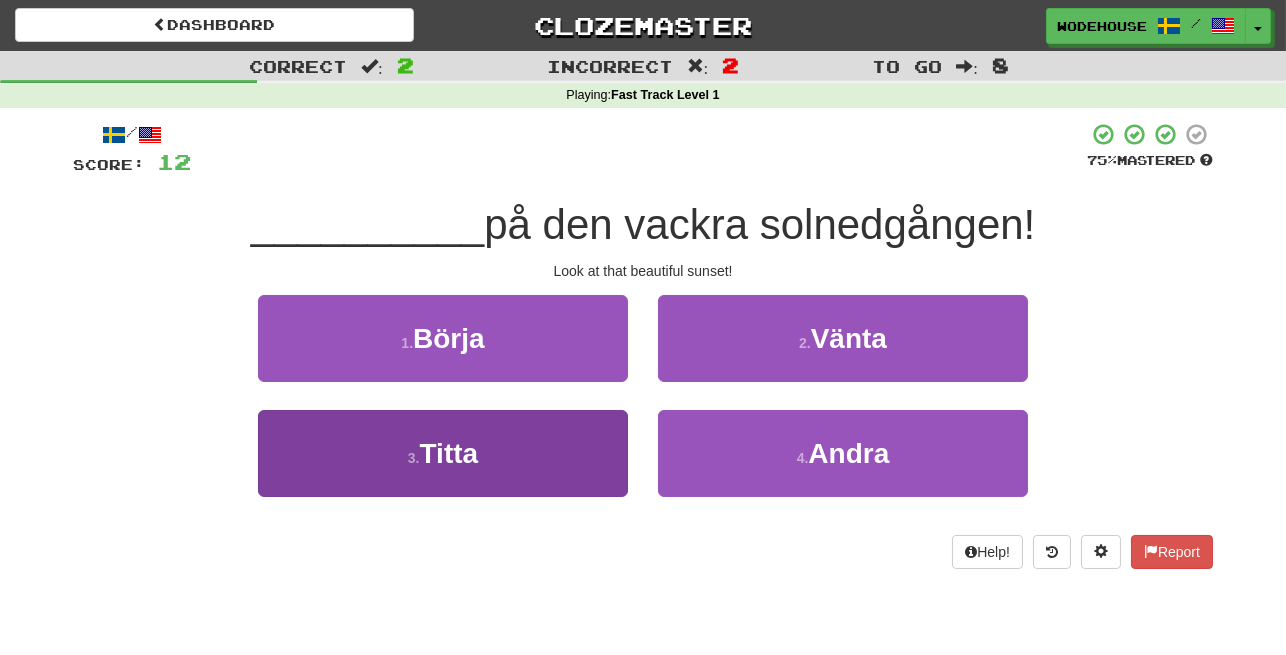 click on "3 .  Titta" at bounding box center [443, 453] 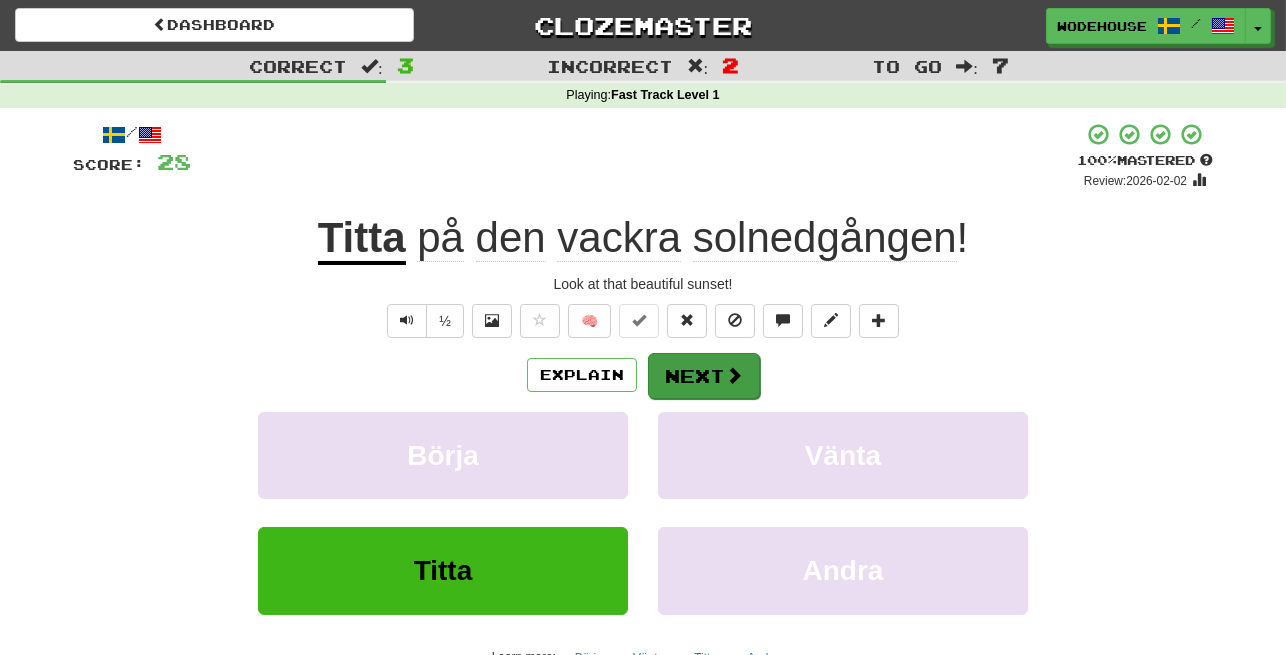 click at bounding box center (734, 375) 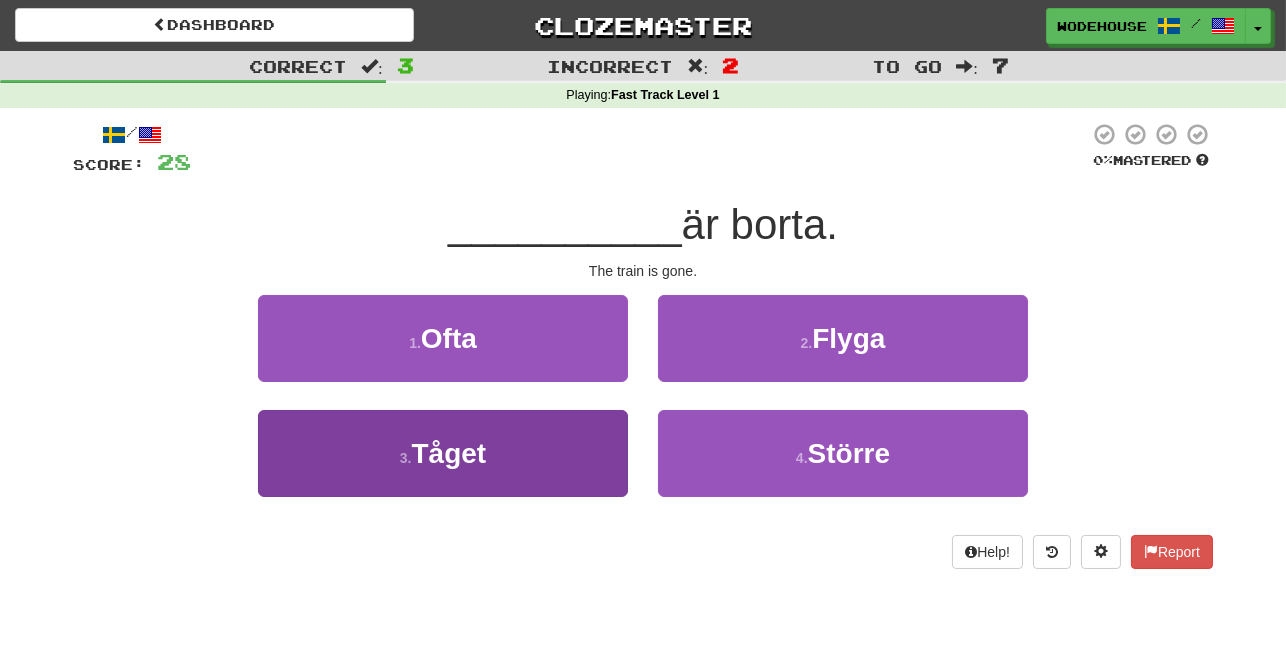 click on "3 .  Tåget" at bounding box center [443, 453] 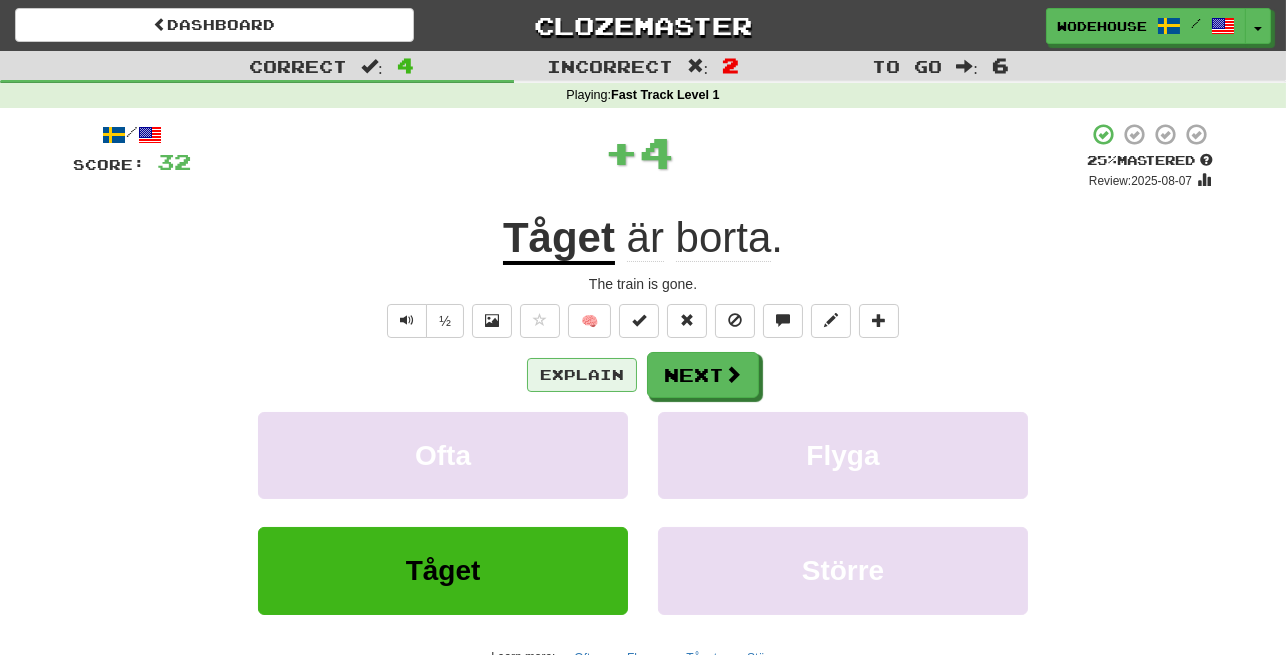 click on "Explain" at bounding box center (582, 375) 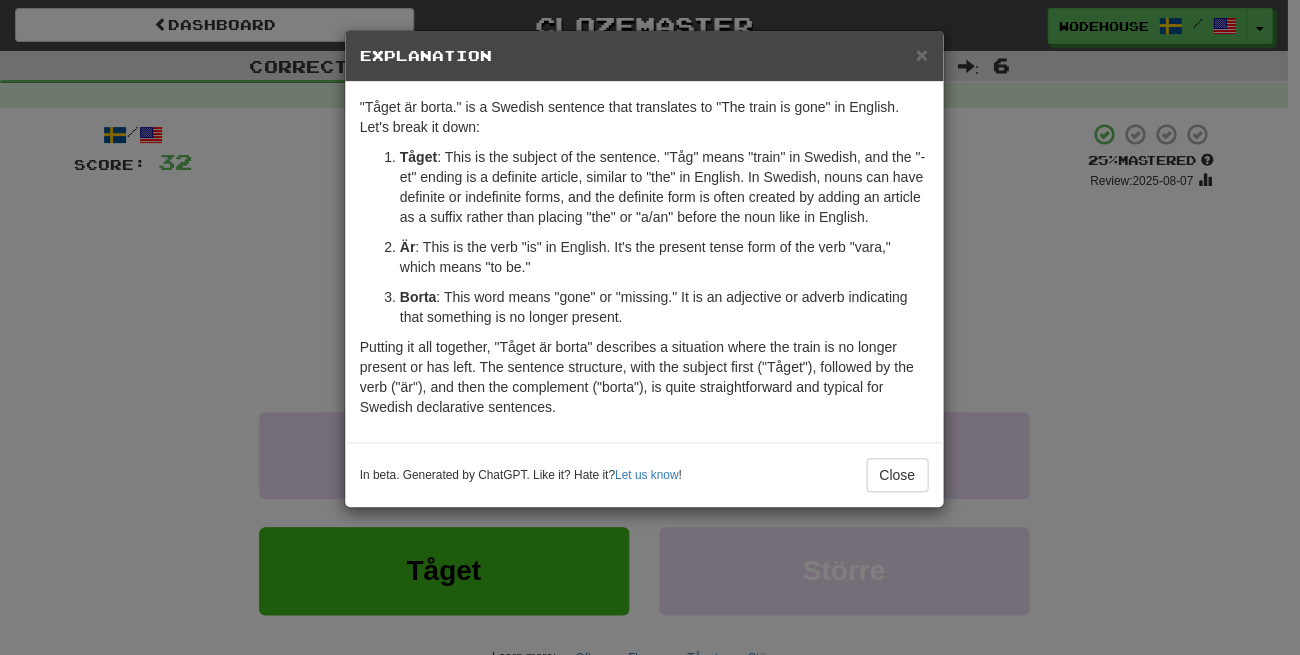 click on "× Explanation "Tåget är borta." is a Swedish sentence that translates to "The train is gone" in English. Let's break it down:
Tåget : This is the subject of the sentence. "Tåg" means "train" in Swedish, and the "-et" ending is a definite article, similar to "the" in English. In Swedish, nouns can have definite or indefinite forms, and the definite form is often created by adding an article as a suffix rather than placing "the" or "a/an" before the noun like in English.
Är : This is the verb "is" in English. It's the present tense form of the verb "vara," which means "to be."
Borta : This word means "gone" or "missing." It is an adjective or adverb indicating that something is no longer present.
In beta. Generated by ChatGPT. Like it? Hate it?  Let us know ! Close" at bounding box center (650, 327) 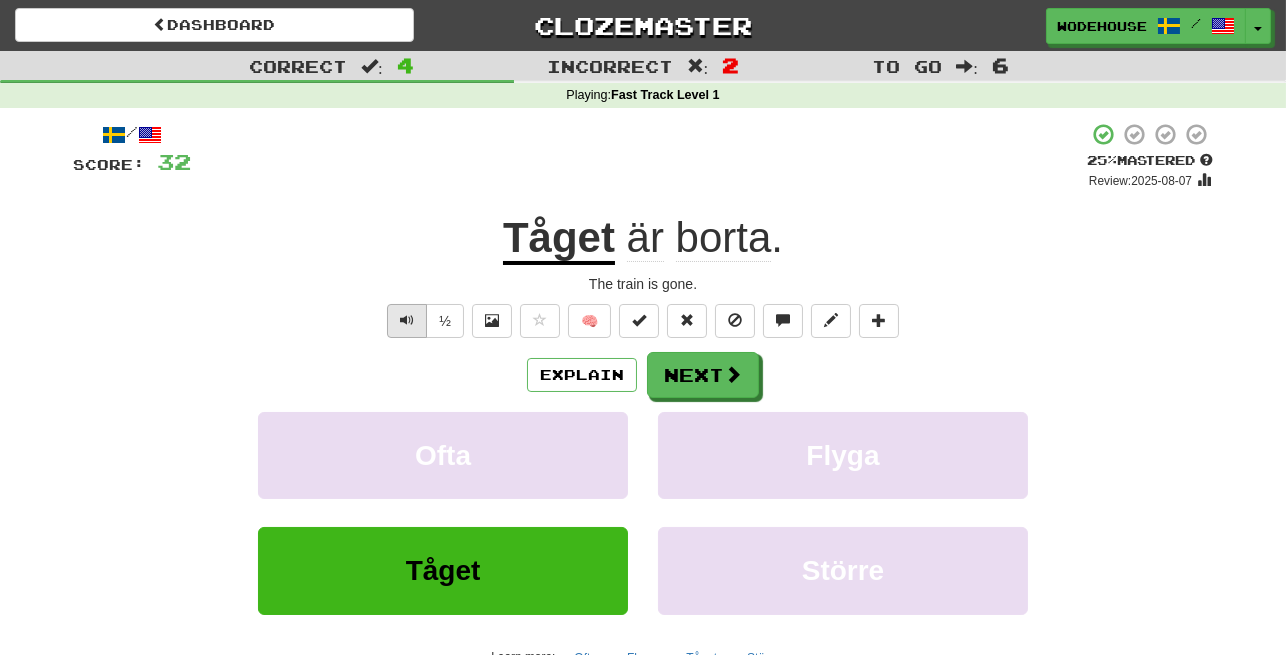 click at bounding box center [407, 321] 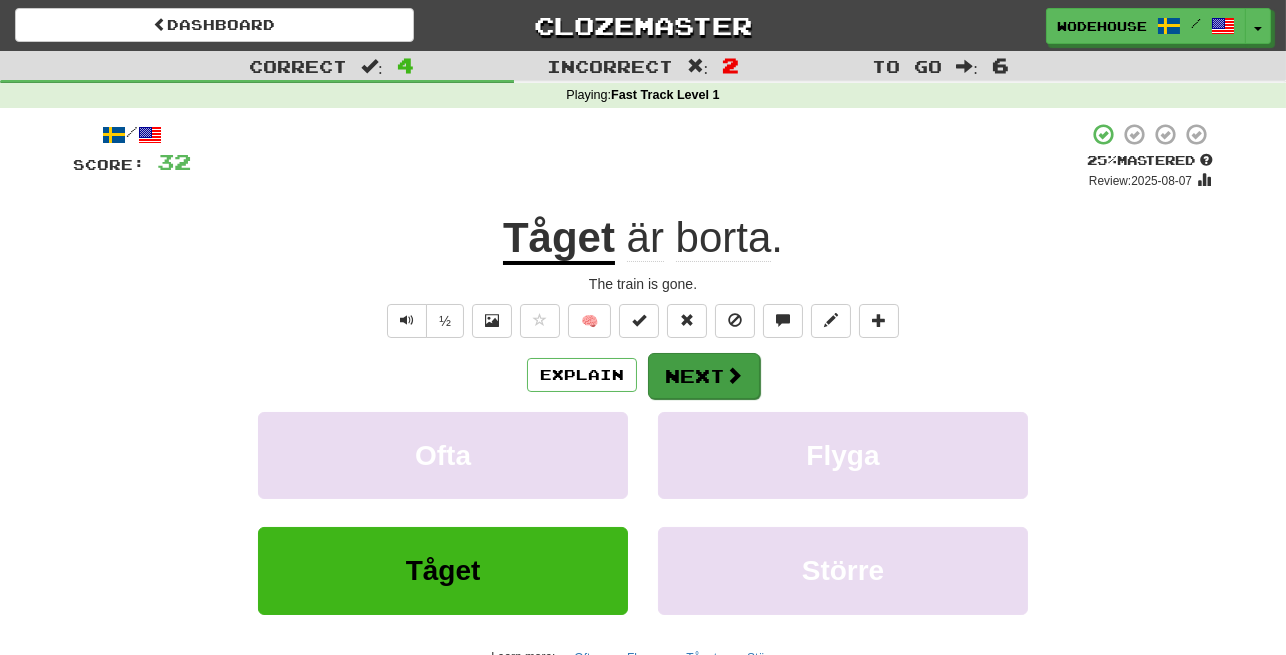 click on "Next" at bounding box center (704, 376) 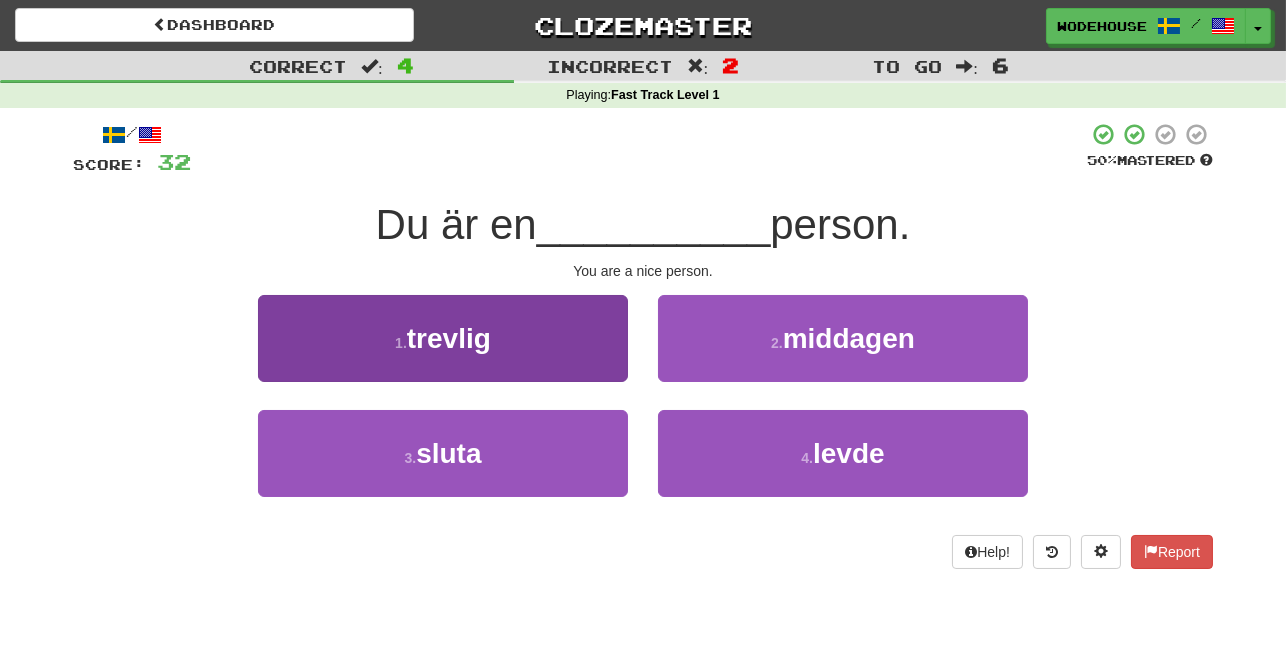 click on "1 .  trevlig" at bounding box center (443, 338) 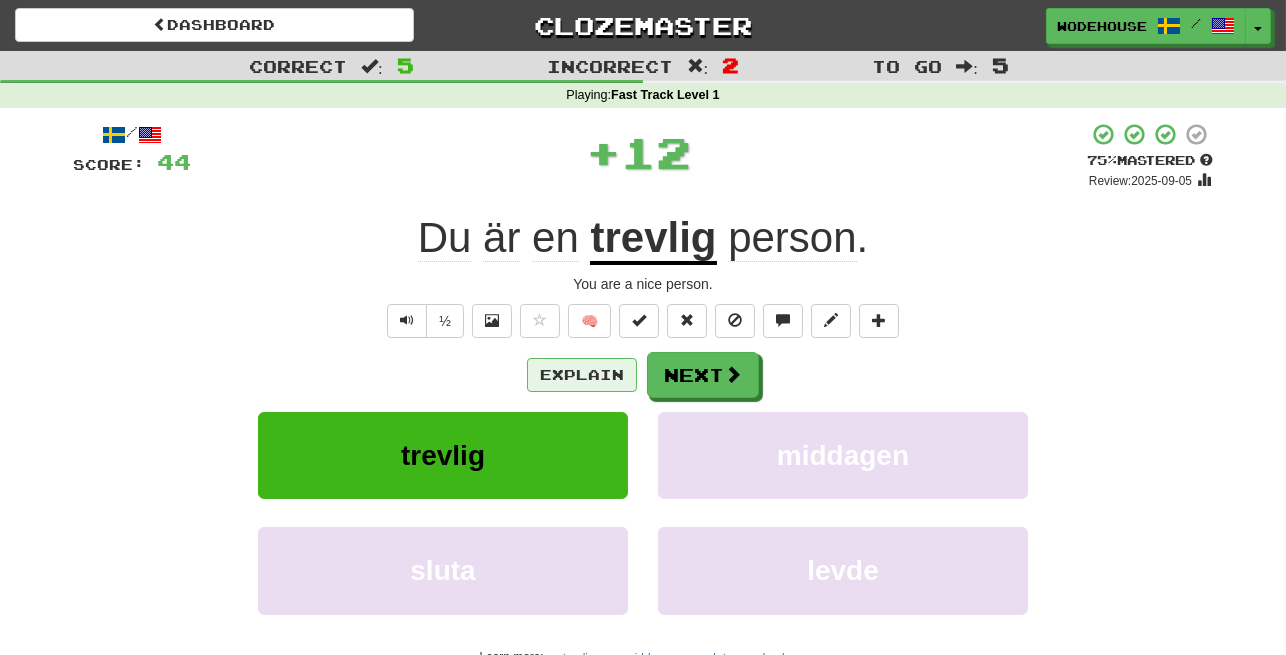 click on "Explain" at bounding box center [582, 375] 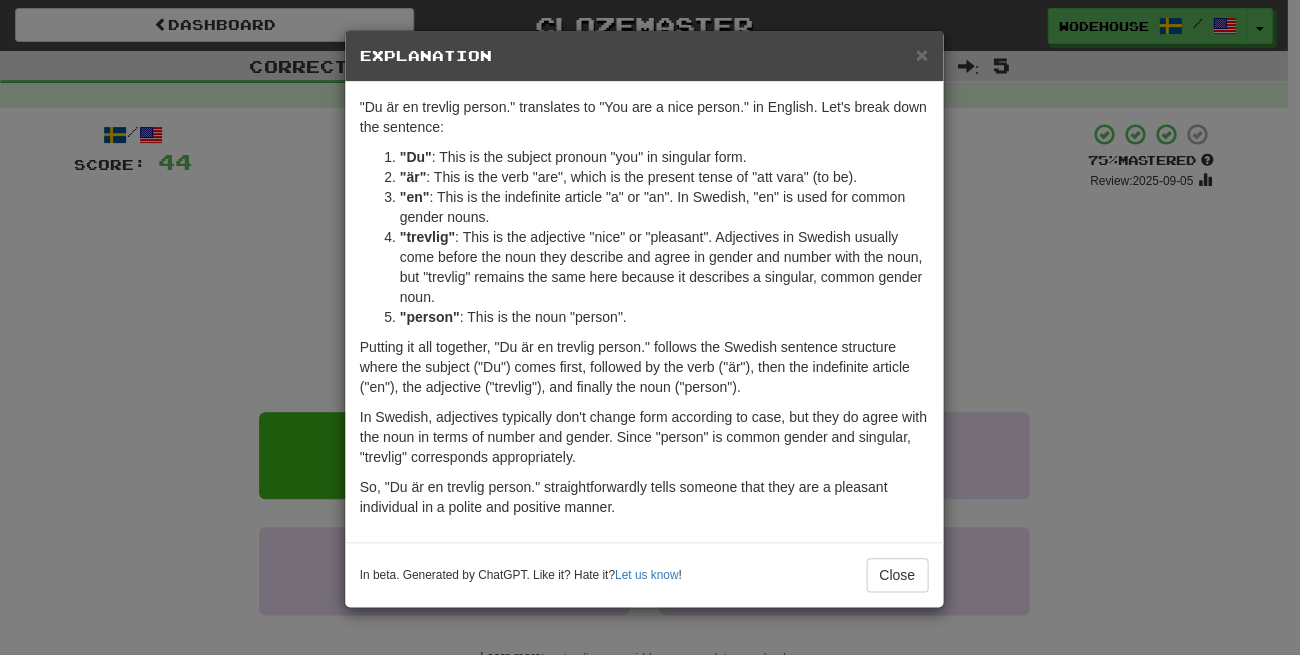 click on "× Explanation "Du är en trevlig person." translates to "You are a nice person." in English. Let's break down the sentence:
"Du" : This is the subject pronoun "you" in singular form.
"är" : This is the verb "are", which is the present tense of "att vara" (to be).
"en" : This is the indefinite article "a" or "an". In Swedish, "en" is used for common gender nouns.
"trevlig" : This is the adjective "nice" or "pleasant". Adjectives in Swedish usually come before the noun they describe and agree in gender and number with the noun, but "trevlig" remains the same here because it describes a singular, common gender noun.
"person" : This is the noun "person".
Putting it all together, "Du är en trevlig person." follows the Swedish sentence structure where the subject ("Du") comes first, followed by the verb ("är"), then the indefinite article ("en"), the adjective ("trevlig"), and finally the noun ("person").
In beta. Generated by ChatGPT. Like it? Hate it?  Let us know ! Close" at bounding box center (650, 327) 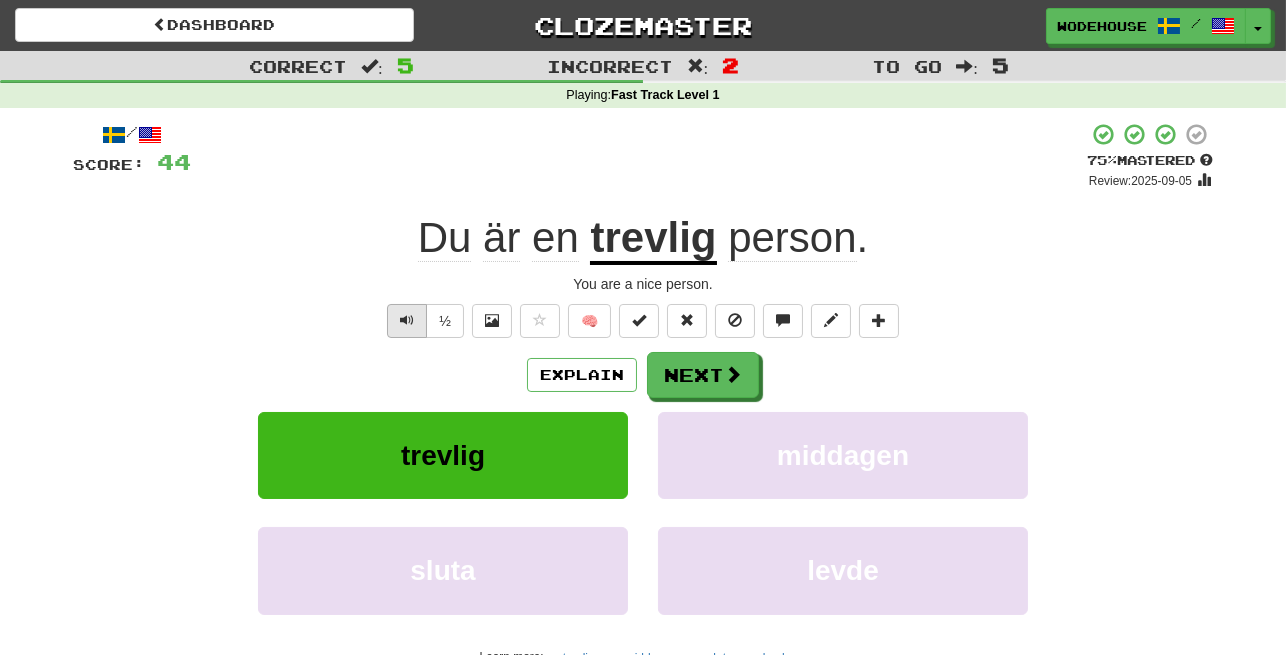 click at bounding box center [407, 320] 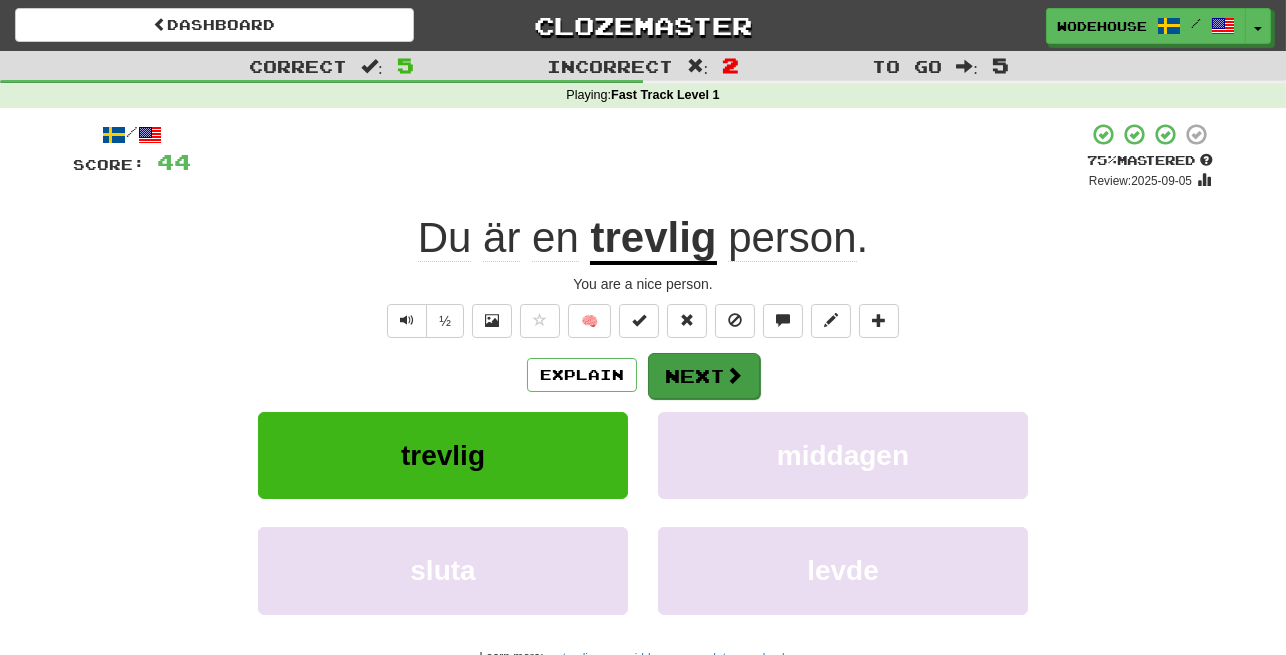 click at bounding box center [734, 375] 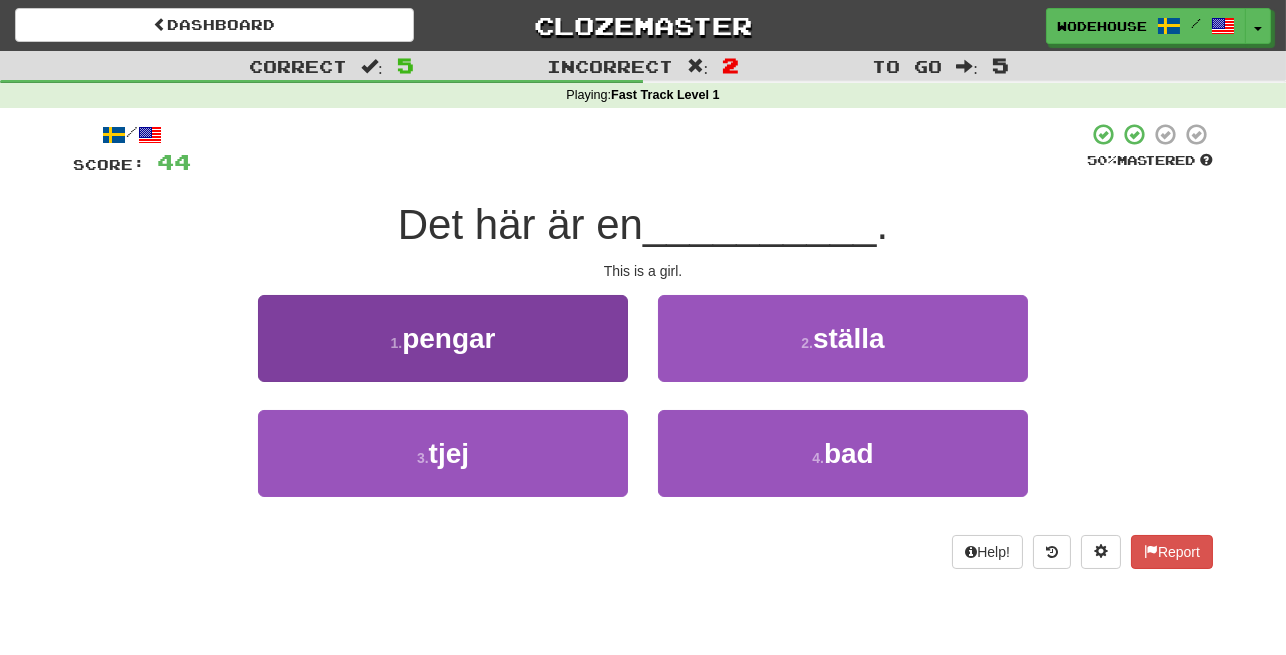 click on "1 .  pengar" at bounding box center (443, 338) 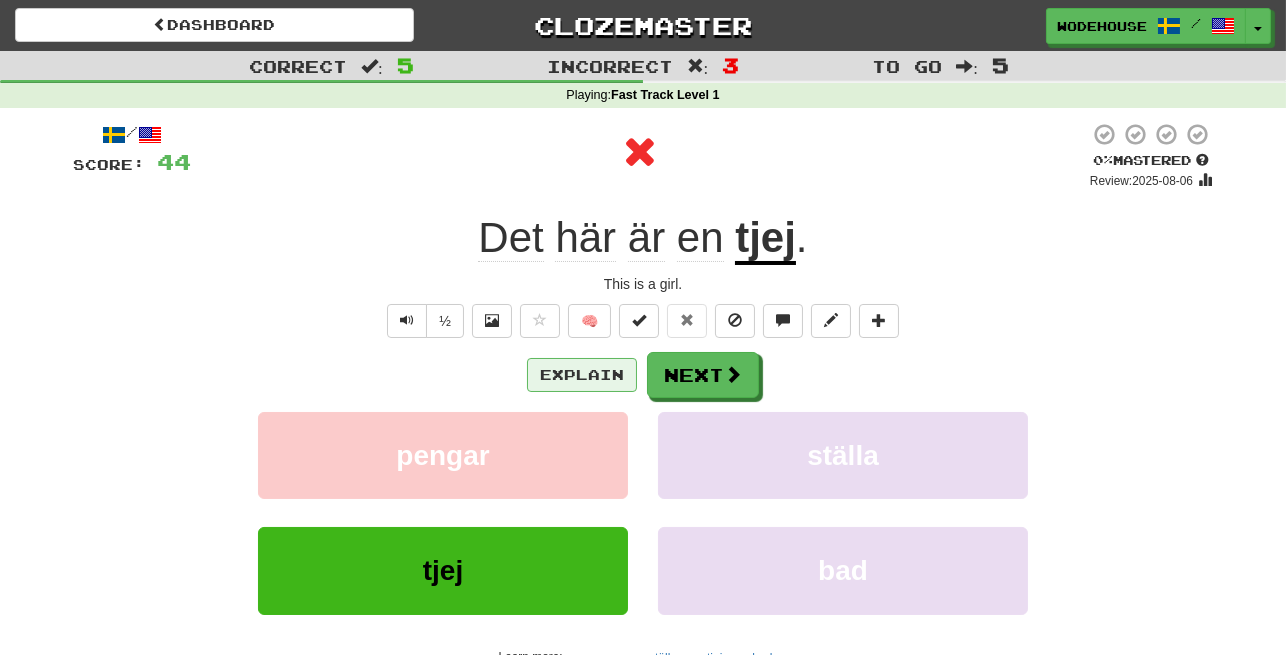 click on "Explain" at bounding box center (582, 375) 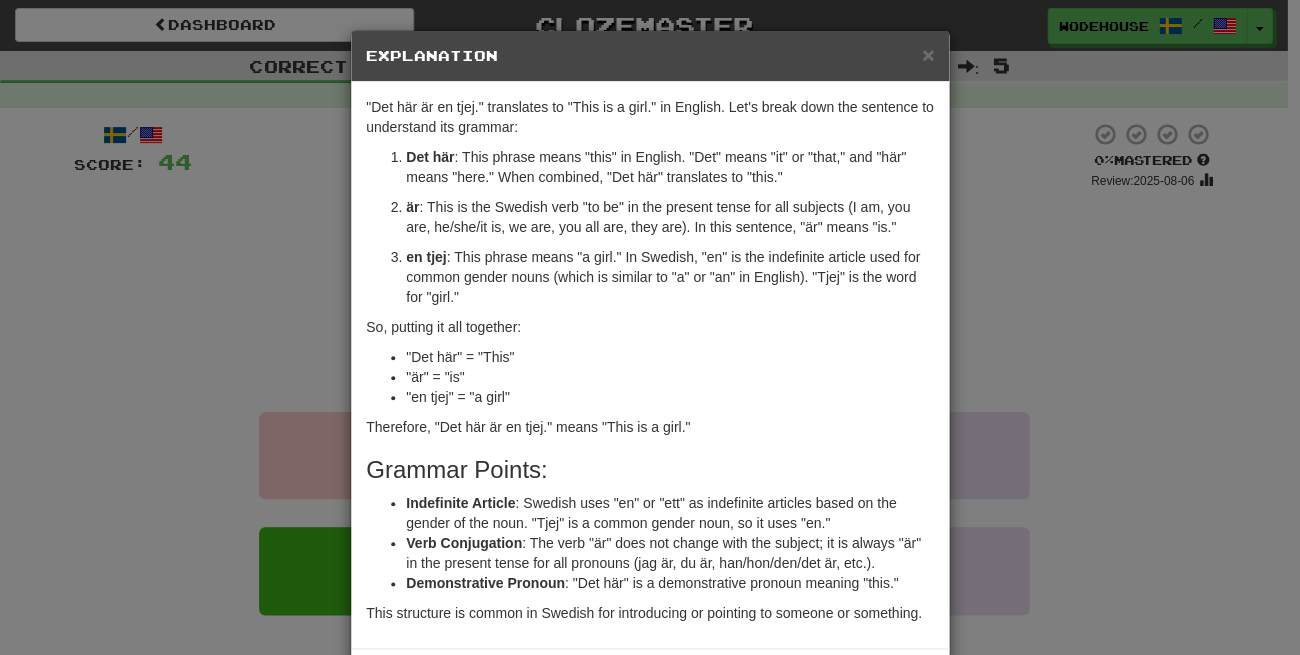 click on "× Explanation "Det här är en tjej." translates to "This is a girl." in English. Let's break down the sentence to understand its grammar:
Det här : This phrase means "this" in English. "Det" means "it" or "that," and "här" means "here." When combined, "Det här" translates to "this."
är : This is the Swedish verb "to be" in the present tense for all subjects (I am, you are, he/she/it is, we are, you all are, they are). In this sentence, "är" means "is."
en tjej : This phrase means "a girl." In Swedish, "en" is the indefinite article used for common gender nouns (which is similar to "a" or "an" in English). "Tjej" is the word for "girl."
So, putting it all together:
"Det här" = "This"
"är" = "is"
"en tjej" = "a girl"
Therefore, "Det här är en tjej." means "This is a girl."
Grammar Points:
Indefinite Article : Swedish uses "en" or "ett" as indefinite articles based on the gender of the noun. "Tjej" is a common gender noun, so it uses "en."
Verb Conjugation" at bounding box center (650, 327) 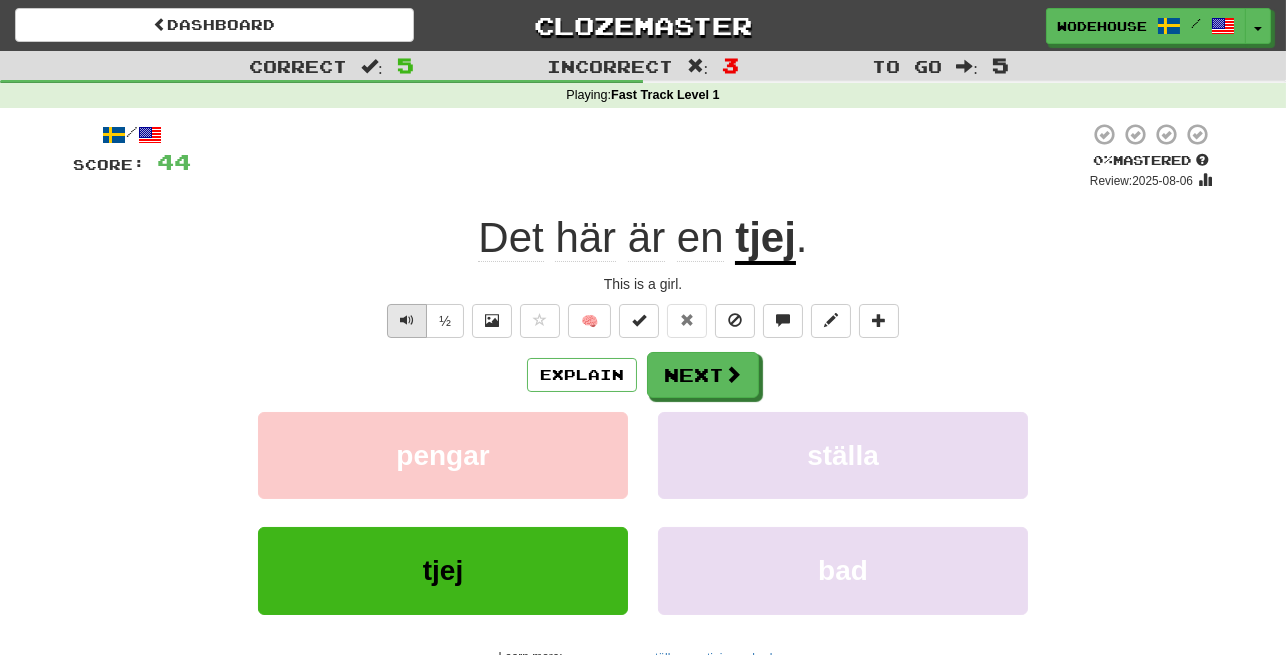 click at bounding box center (407, 320) 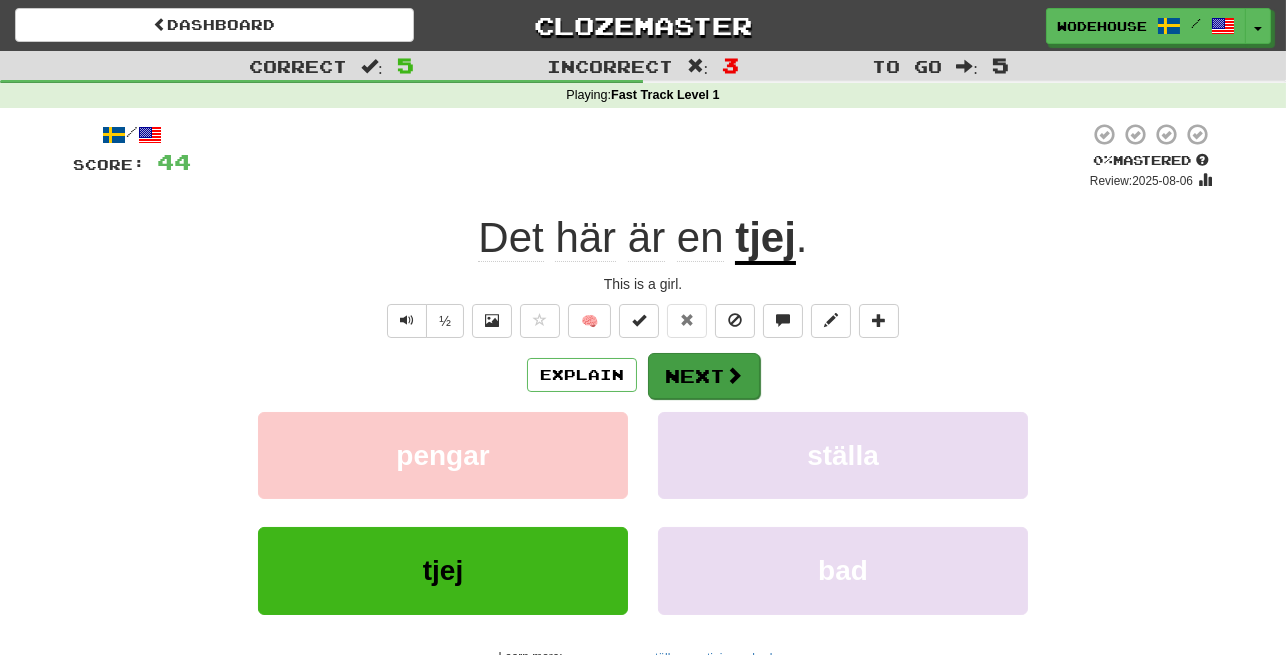 click on "Next" at bounding box center (704, 376) 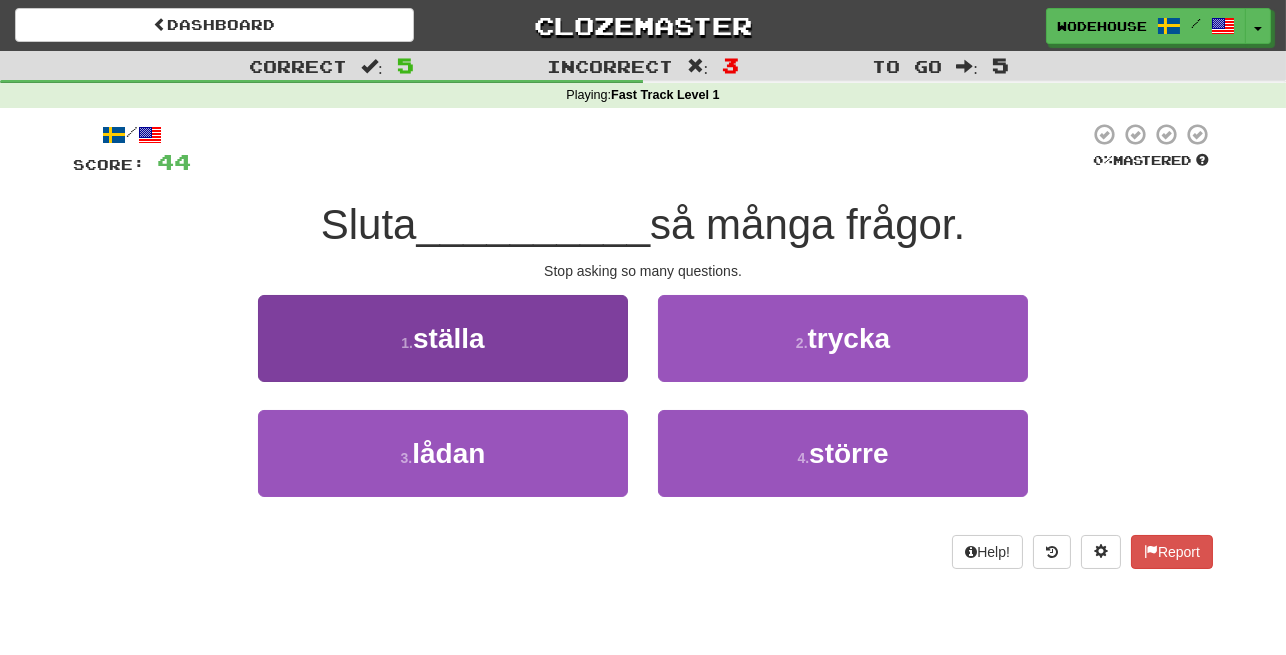 click on "1 .  ställa" at bounding box center (443, 338) 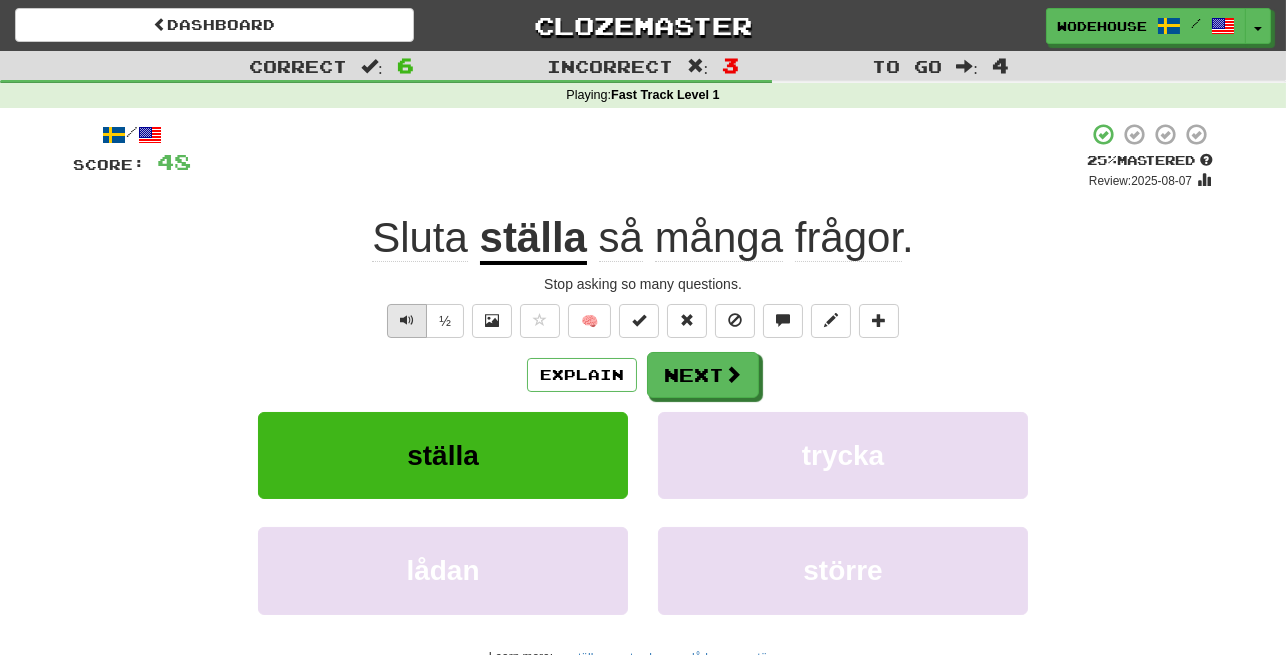 click at bounding box center (407, 320) 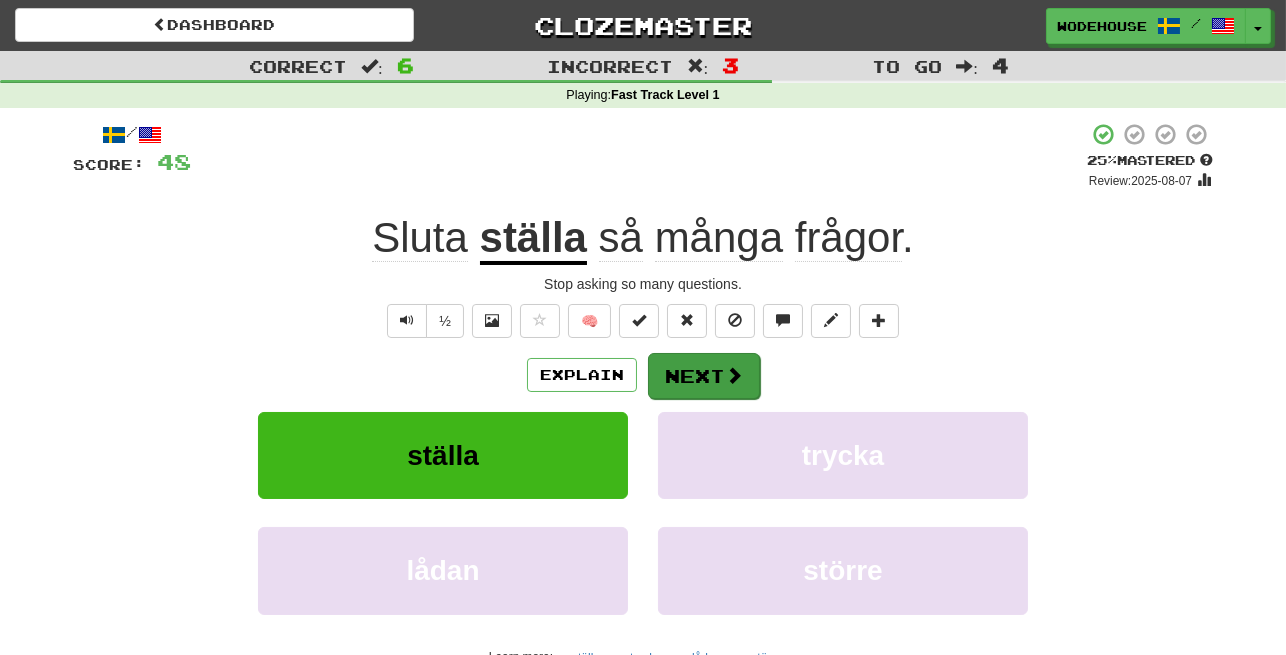 click on "Next" at bounding box center (704, 376) 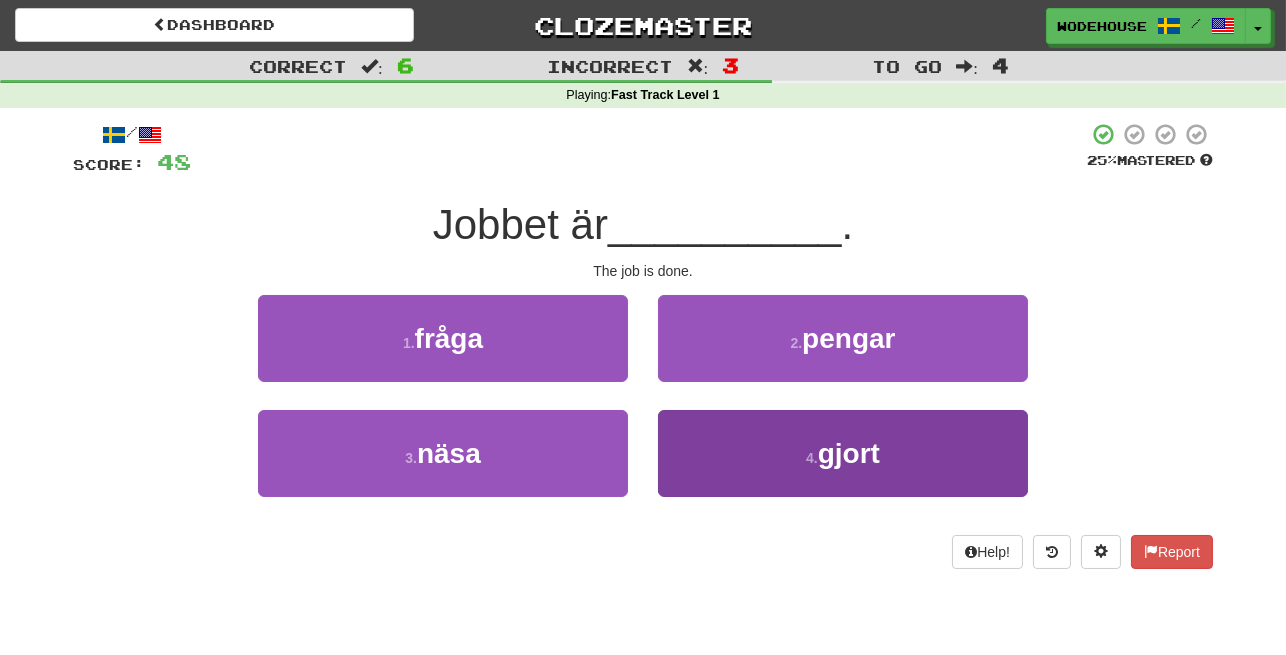 click on "4 .  gjort" at bounding box center (843, 453) 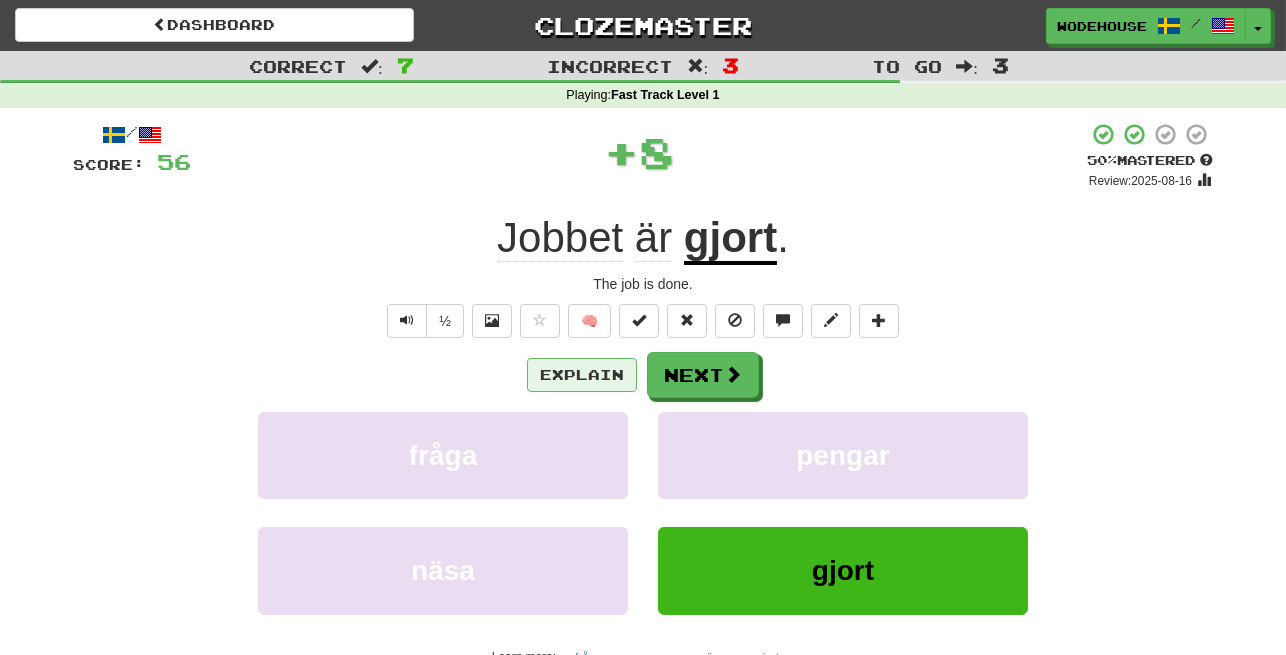 click on "Explain" at bounding box center (582, 375) 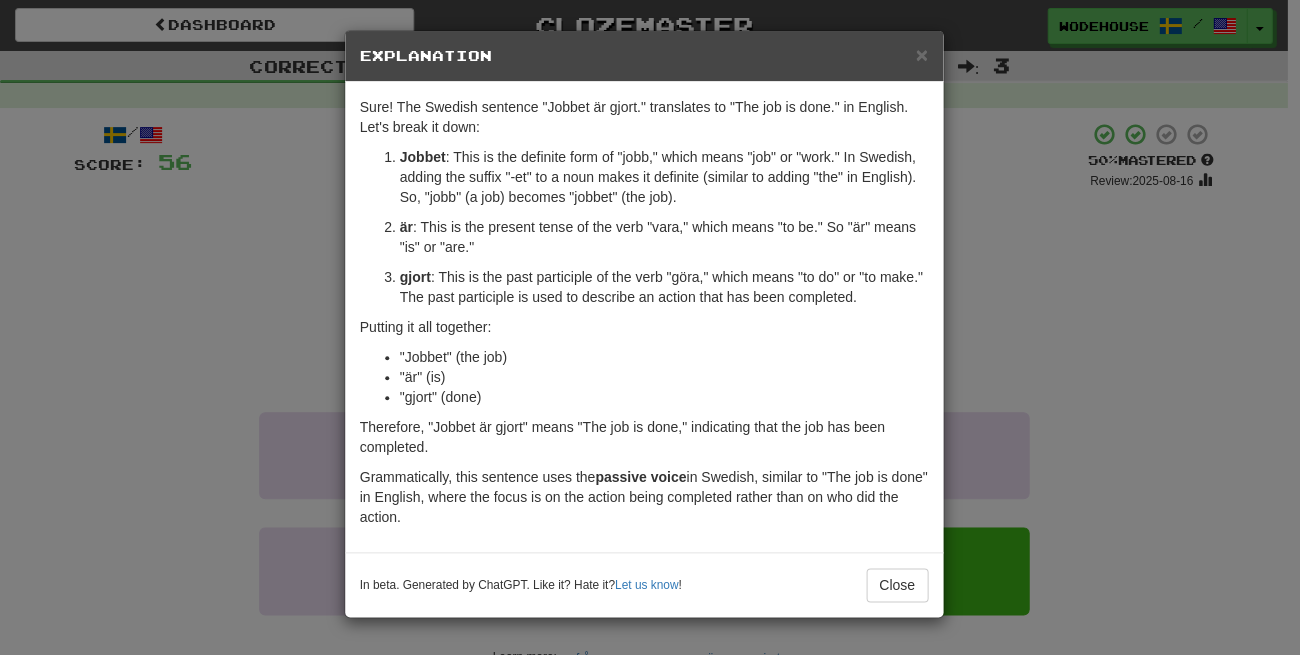 click on "× Explanation Sure! The Swedish sentence "Jobbet är gjort." translates to "The job is done." in English. Let's break it down:
Jobbet : This is the definite form of "jobb," which means "job" or "work." In Swedish, adding the suffix "-et" to a noun makes it definite (similar to adding "the" in English). So, "jobb" (a job) becomes "jobbet" (the job).
är : This is the present tense of the verb "vara," which means "to be." So "är" means "is" or "are."
gjort : This is the past participle of the verb "göra," which means "to do" or "to make." The past participle is used to describe an action that has been completed.
Putting it all together:
"Jobbet" (the job)
"är" (is)
"gjort" (done)
Therefore, "Jobbet är gjort" means "The job is done," indicating that the job has been completed.
Grammatically, this sentence uses the  passive voice  in Swedish, similar to "The job is done" in English, where the focus is on the action being completed rather than on who did the action. !" at bounding box center (650, 327) 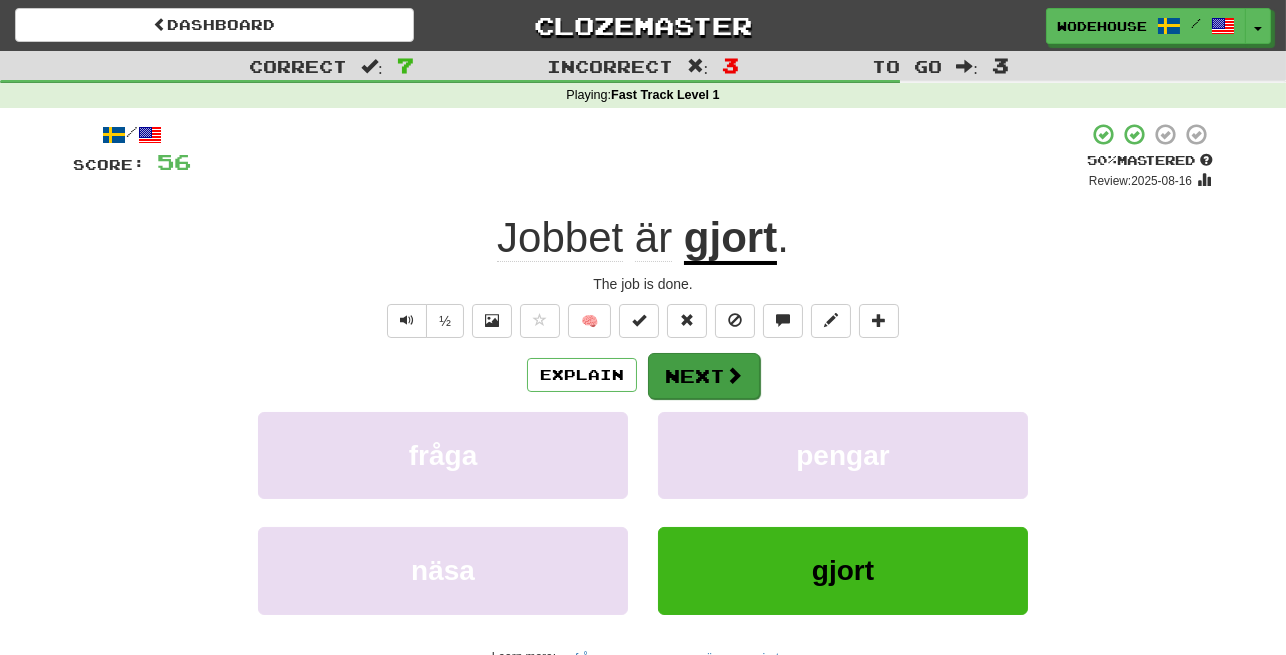 click on "Next" at bounding box center [704, 376] 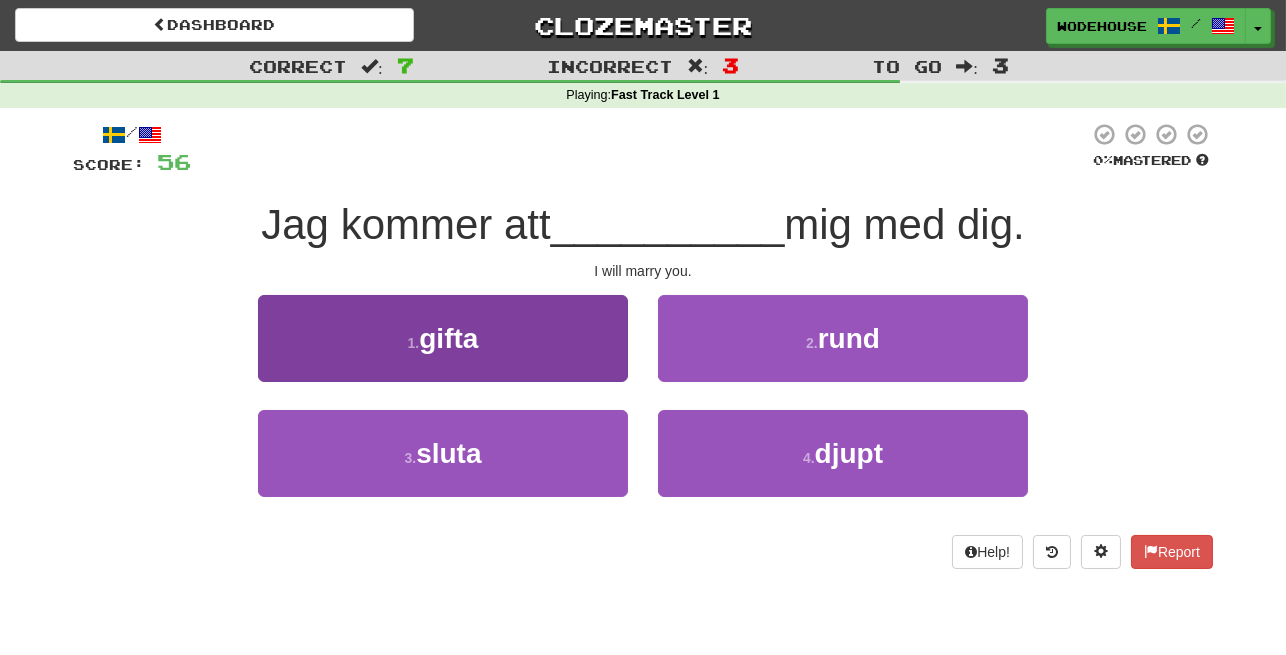 click on "1 .  gifta" at bounding box center (443, 338) 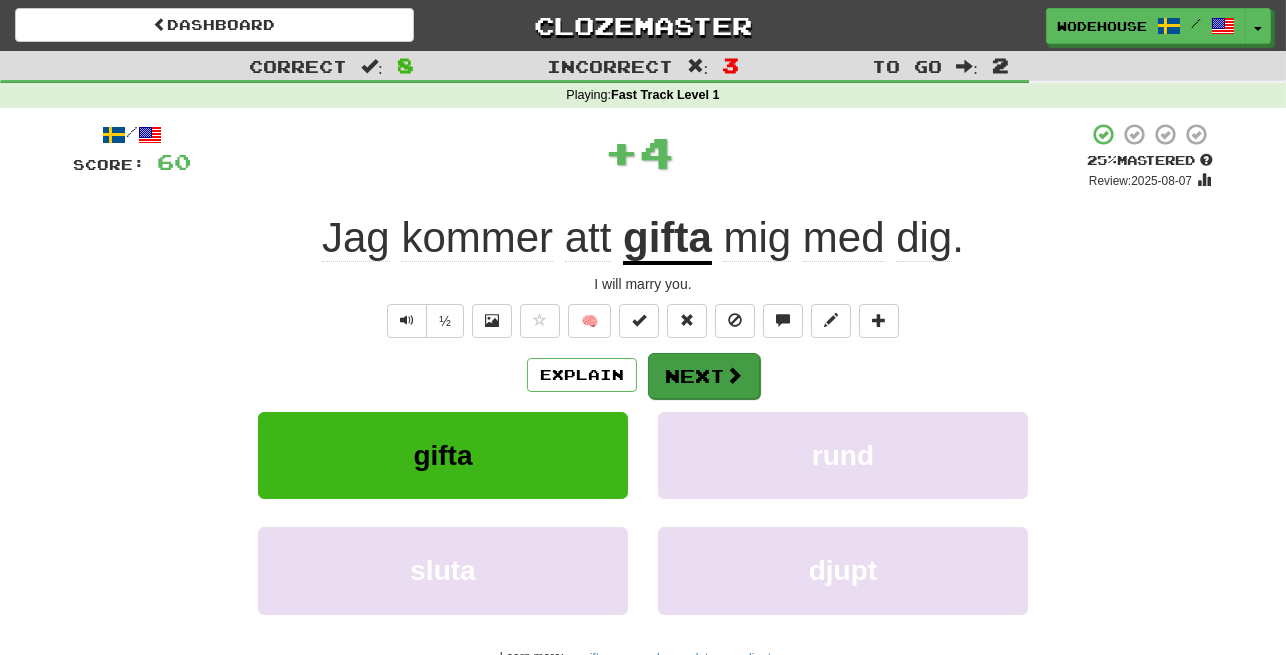 click on "Next" at bounding box center [704, 376] 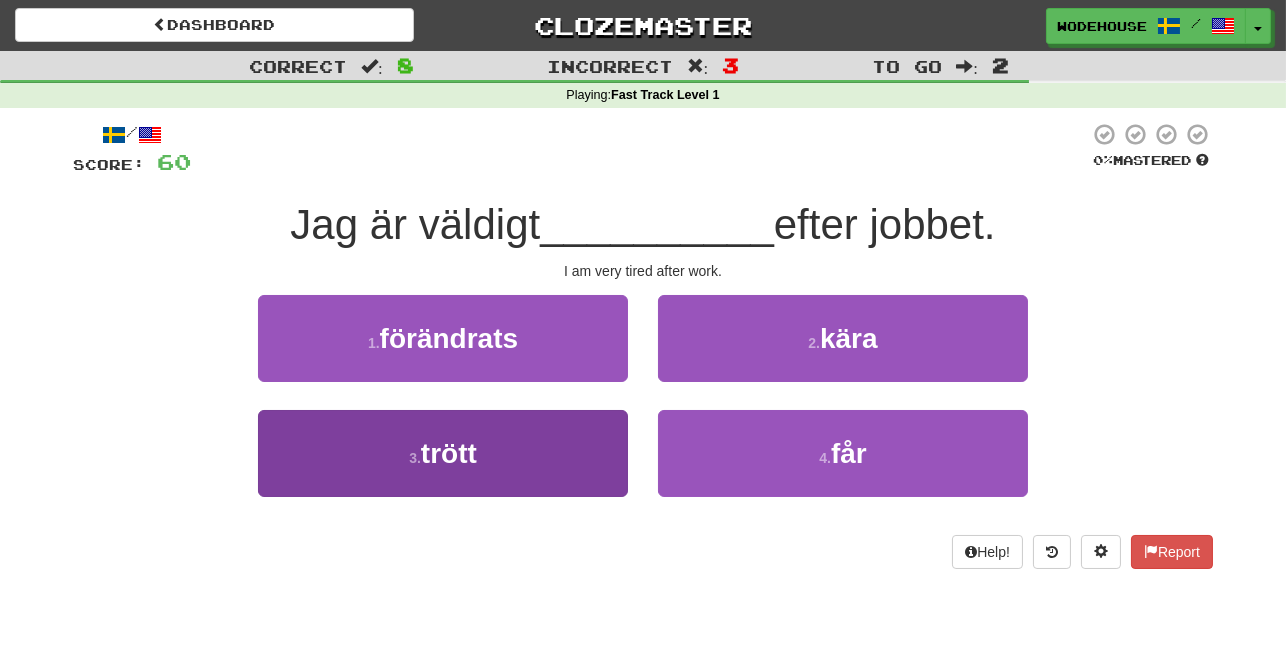 click on "3 .  trött" at bounding box center (443, 453) 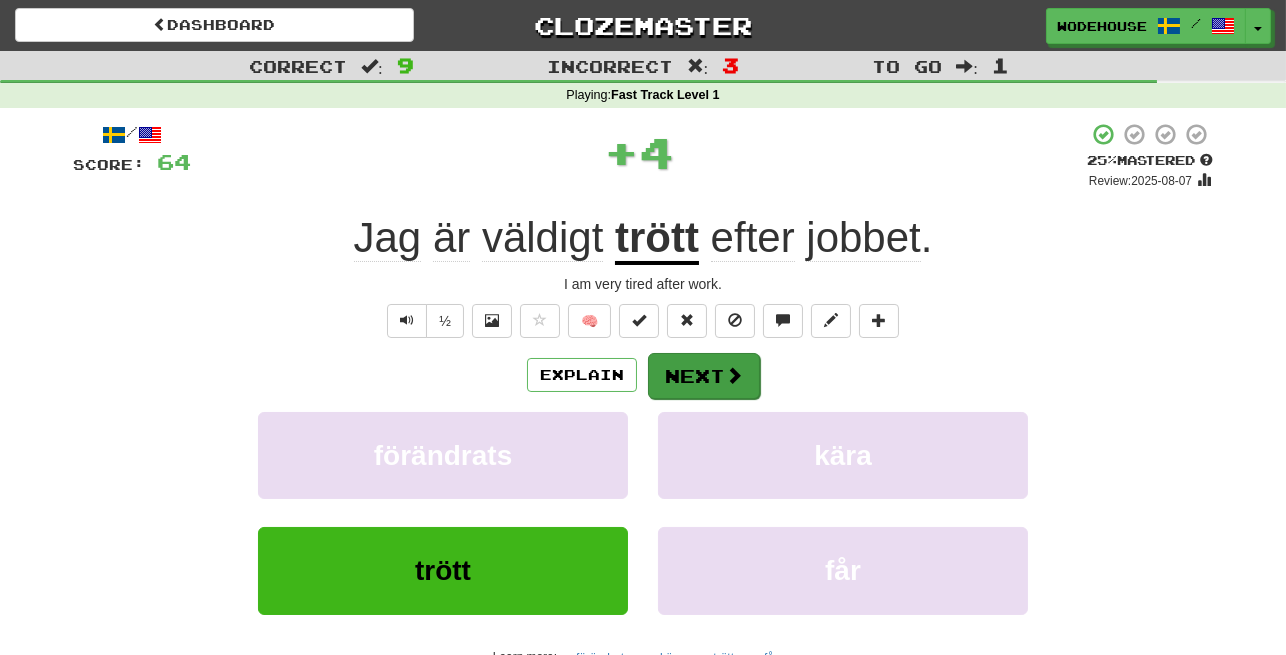 click on "Next" at bounding box center [704, 376] 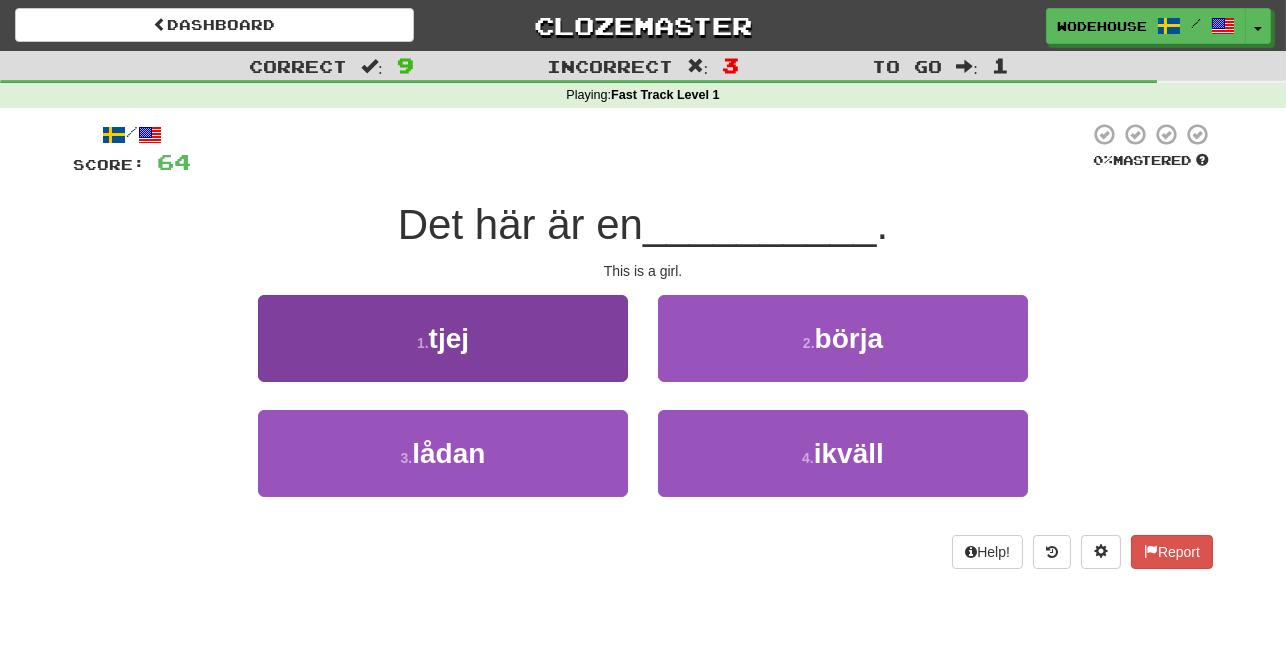 click on "1 .  tjej" at bounding box center (443, 338) 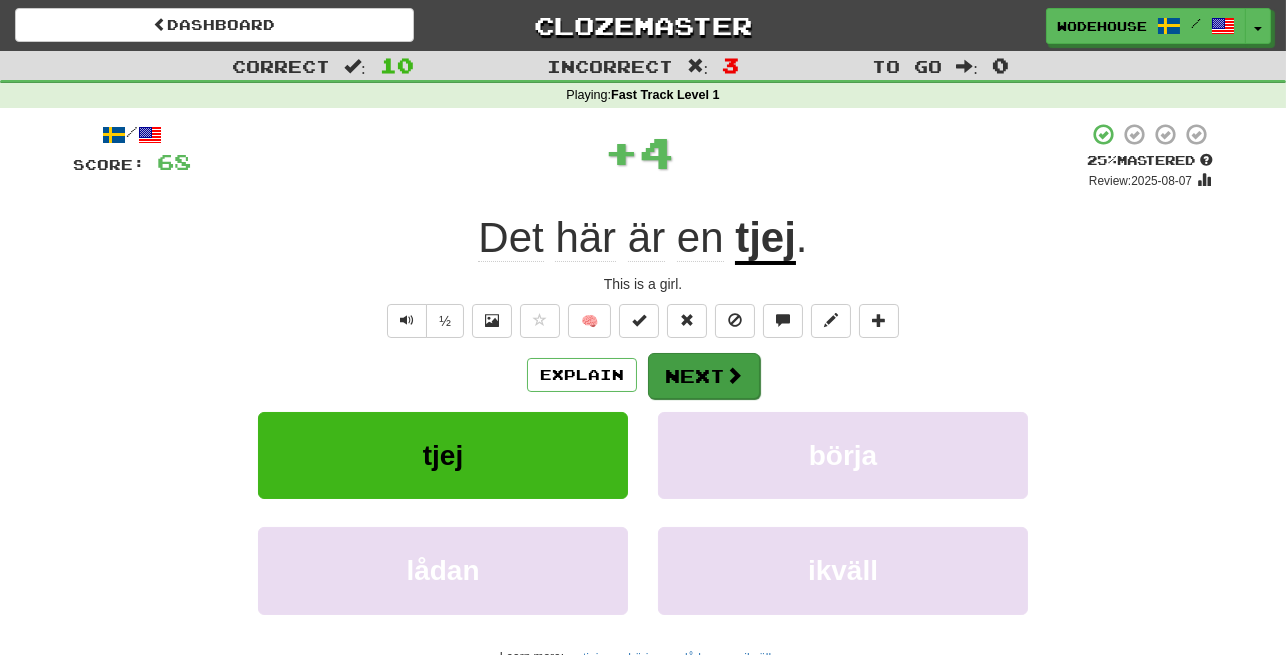 click on "Next" at bounding box center [704, 376] 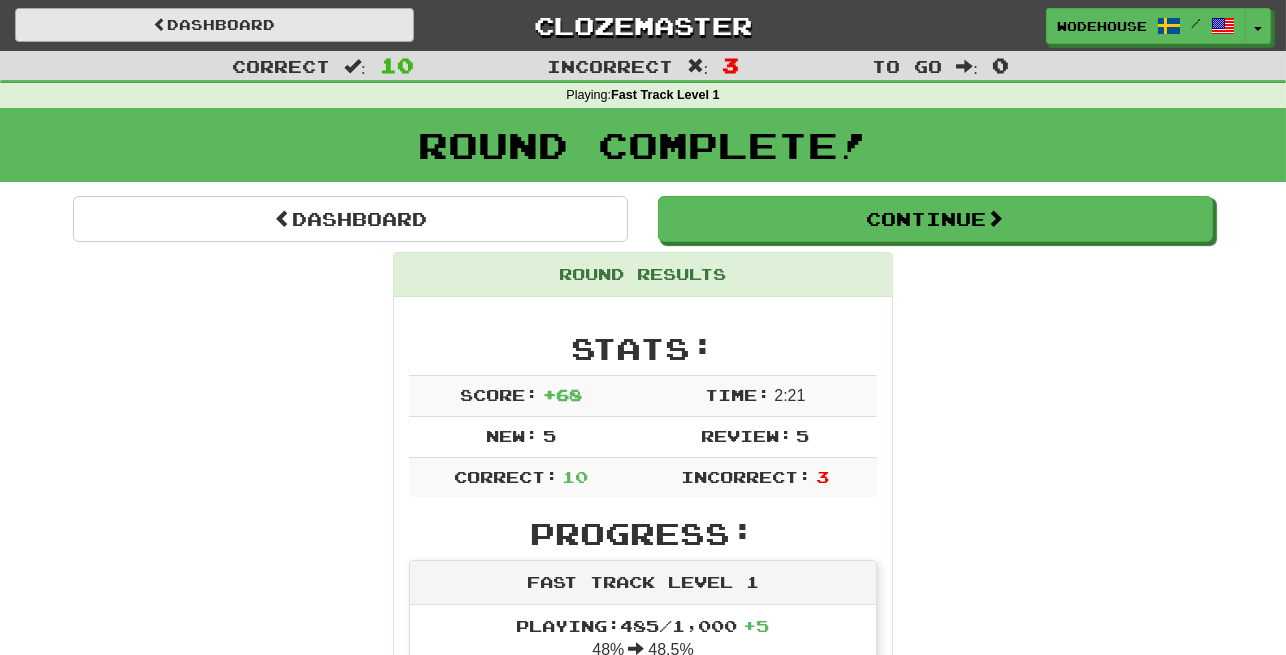 click on "Dashboard" at bounding box center (214, 25) 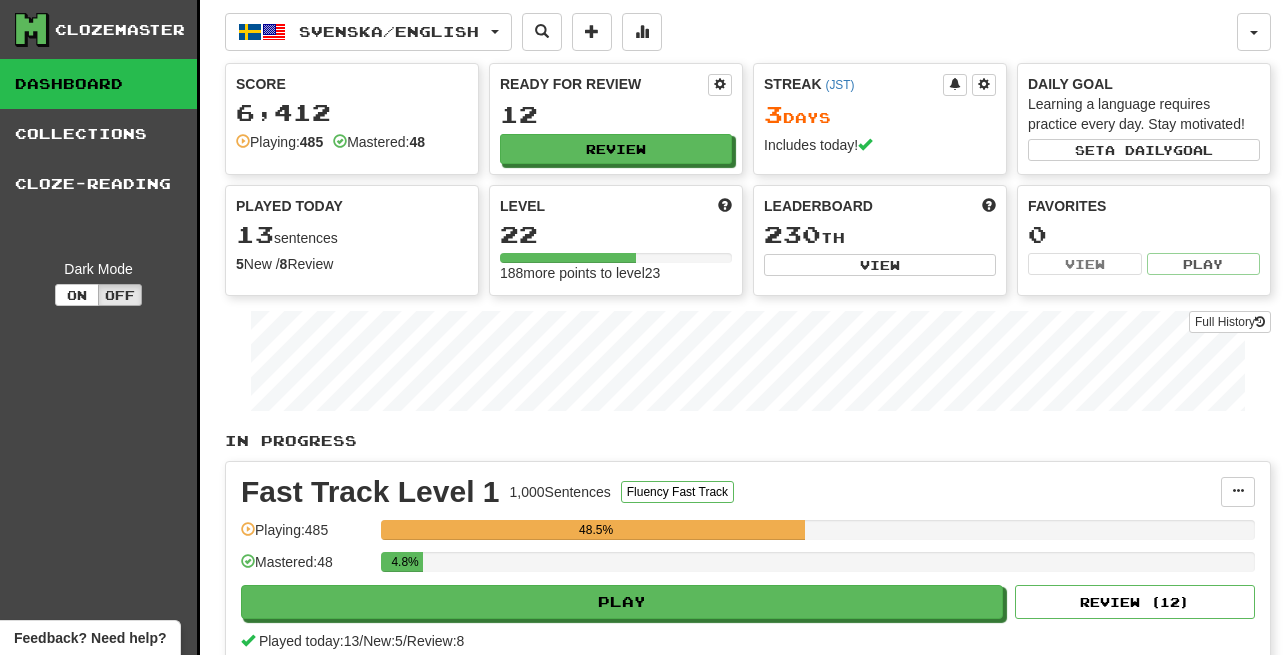scroll, scrollTop: 0, scrollLeft: 0, axis: both 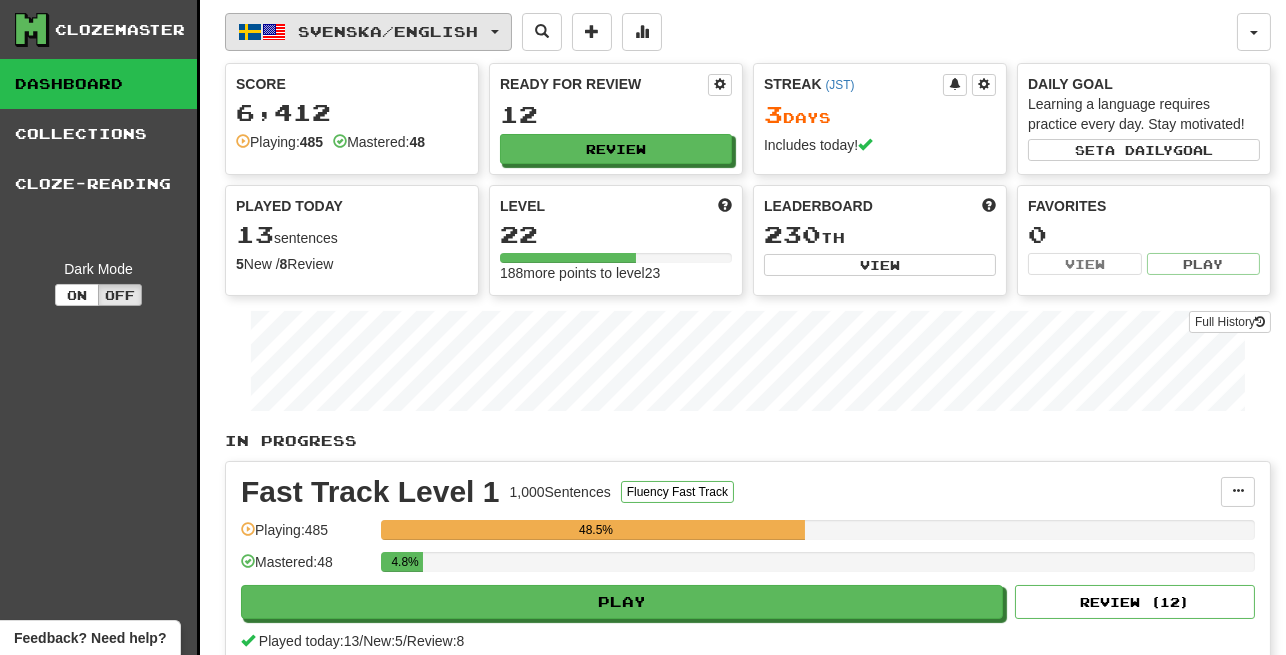 click on "Svenska  /  English" 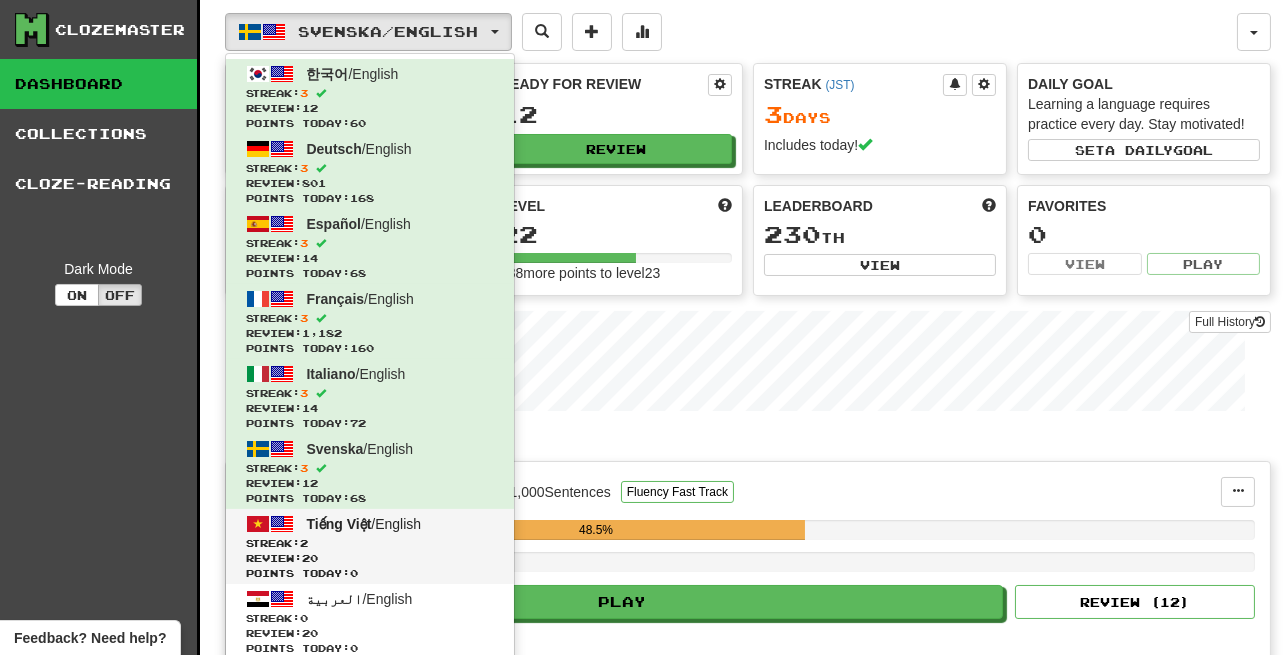 click on "Tiếng Việt" 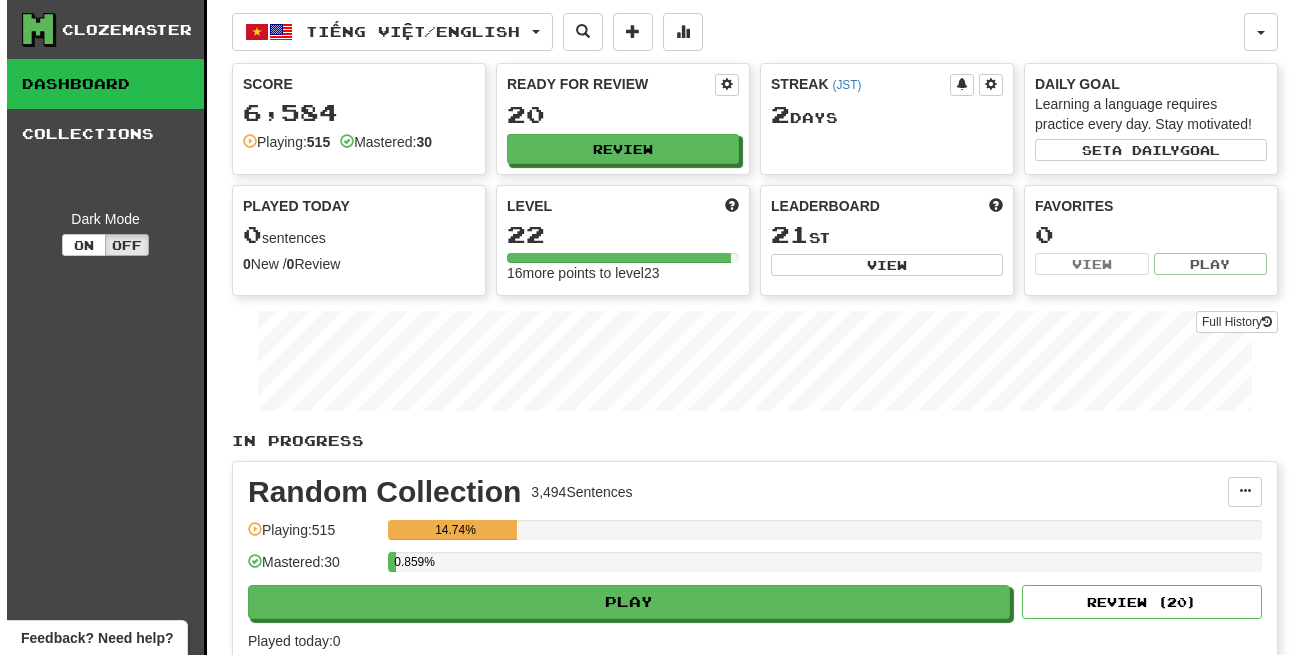 scroll, scrollTop: 0, scrollLeft: 0, axis: both 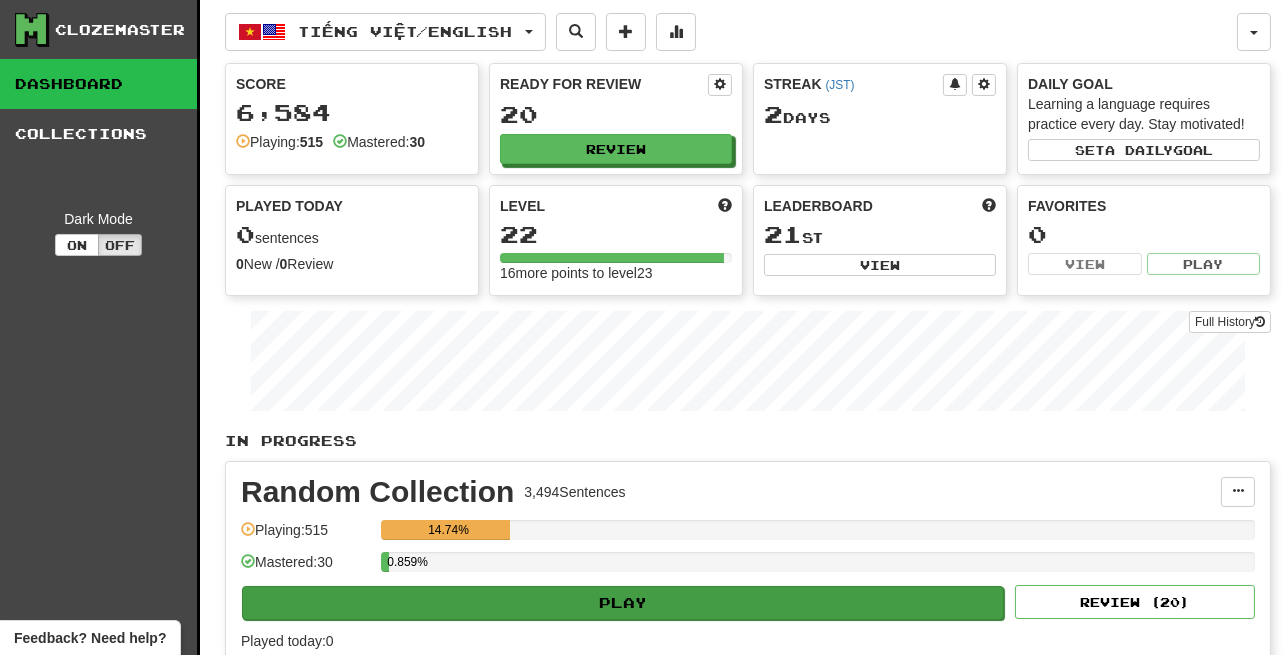 click on "Play" at bounding box center [623, 603] 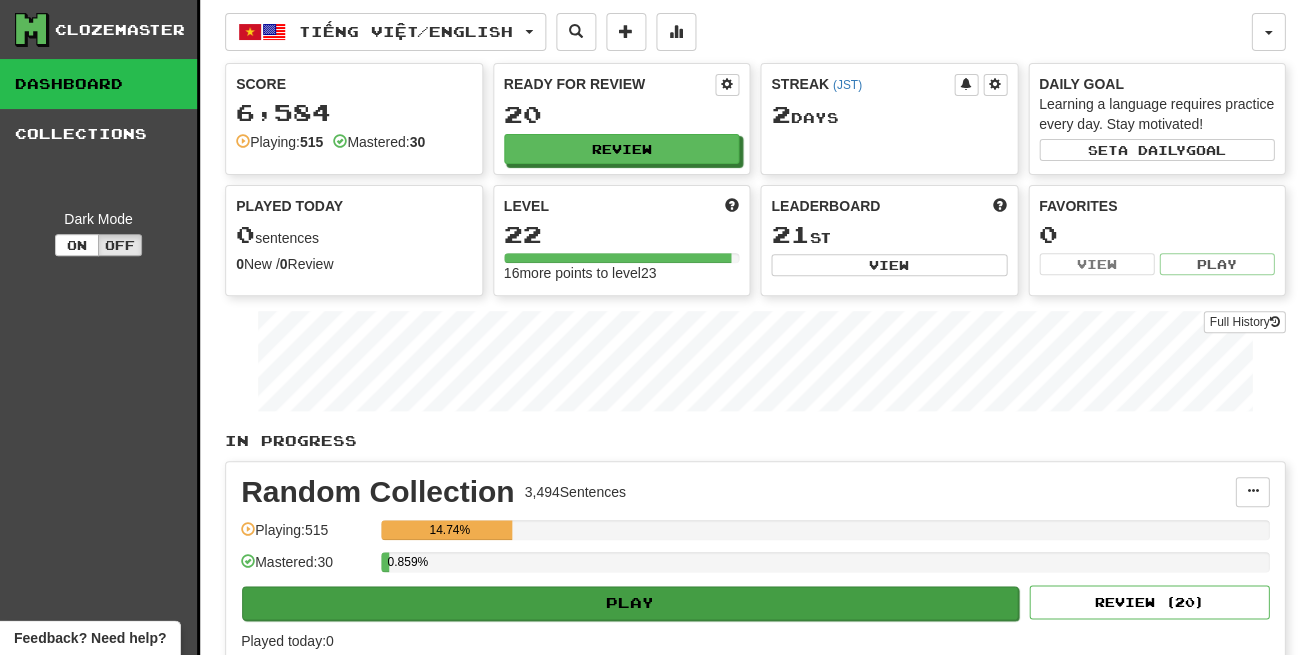 select on "**" 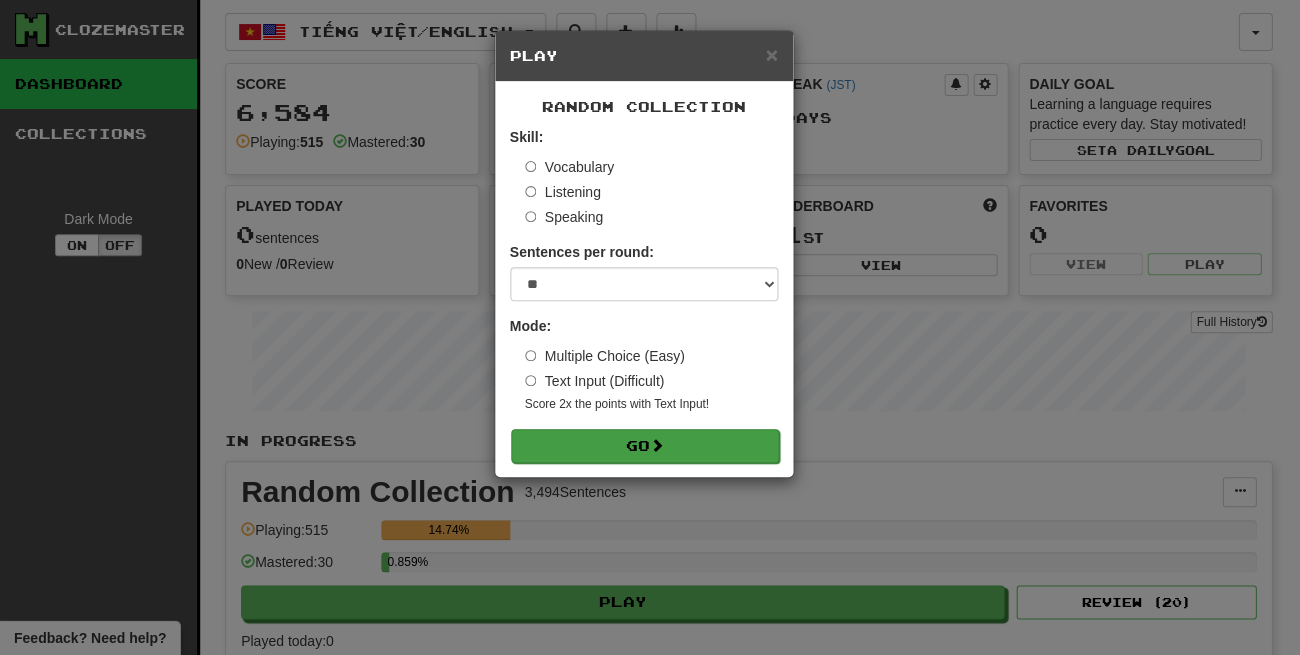 click on "Go" at bounding box center (645, 446) 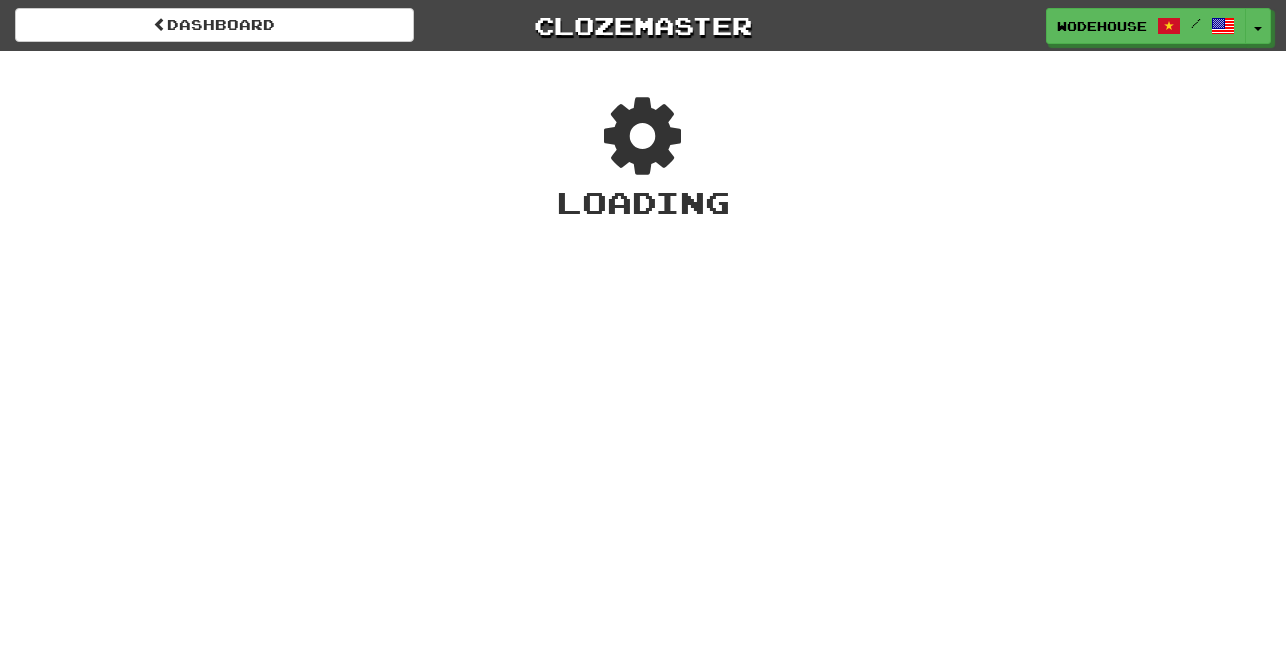 scroll, scrollTop: 0, scrollLeft: 0, axis: both 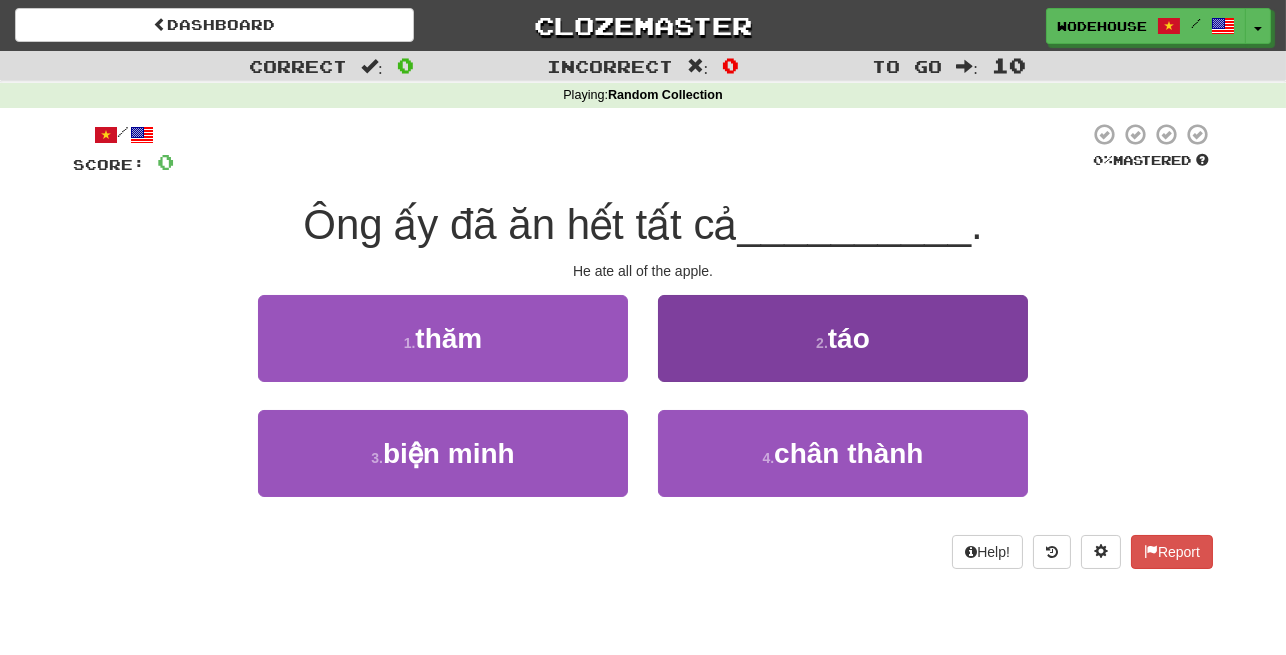 click on "2 .  táo" at bounding box center (843, 338) 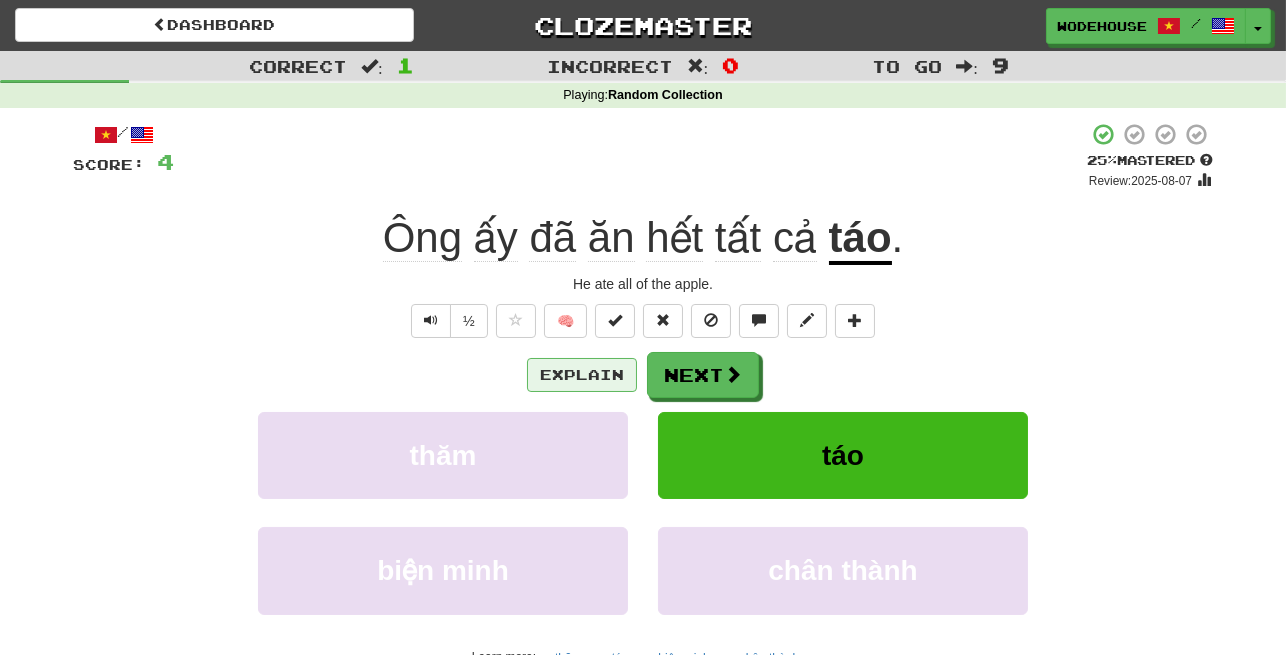 click on "Explain" at bounding box center [582, 375] 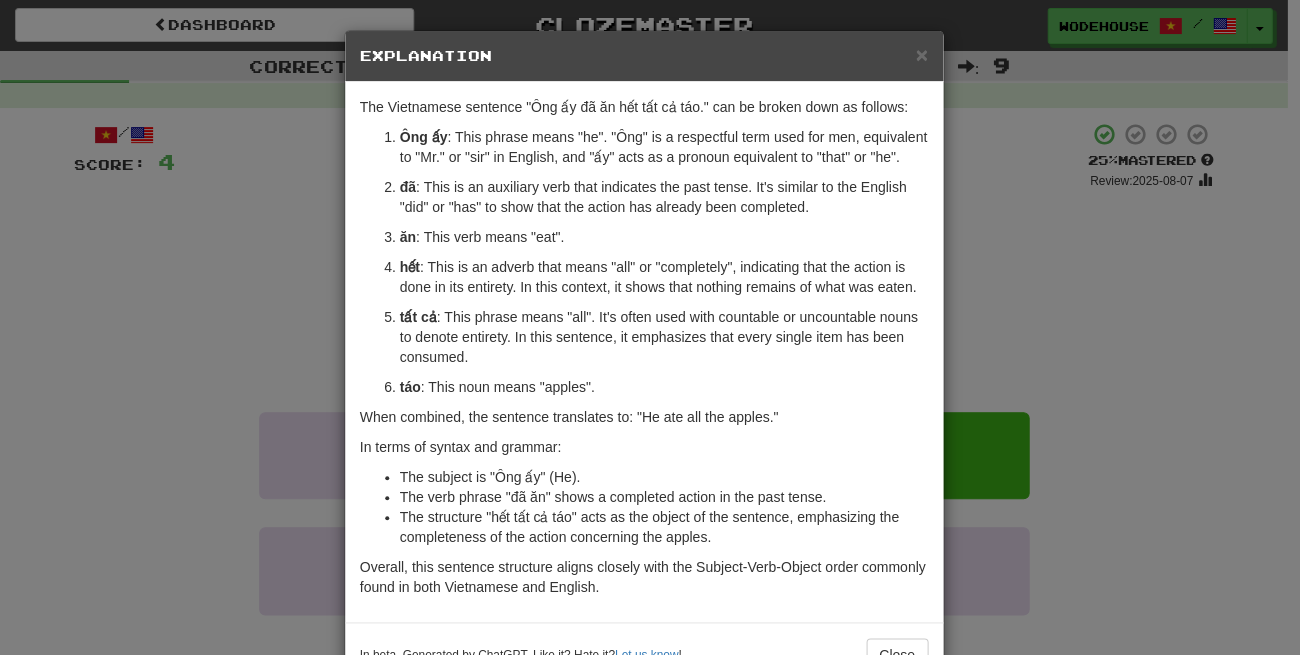 click on "× Explanation The Vietnamese sentence "Ông ấy đã ăn hết tất cả táo." can be broken down as follows:
Ông ấy : This phrase means "he". "Ông" is a respectful term used for men, equivalent to "Mr." or "sir" in English, and "ấy" acts as a pronoun equivalent to "that" or "he".
đã : This is an auxiliary verb that indicates the past tense. It's similar to the English "did" or "has" to show that the action has already been completed.
ăn : This verb means "eat".
hết : This is an adverb that means "all" or "completely", indicating that the action is done in its entirety. In this context, it shows that nothing remains of what was eaten.
tất cả : This phrase means "all". It's often used with countable or uncountable nouns to denote entirety. In this sentence, it emphasizes that every single item has been consumed.
táo : This noun means "apples".
When combined, the sentence translates to: "He ate all the apples."
In terms of syntax and grammar:" at bounding box center [650, 327] 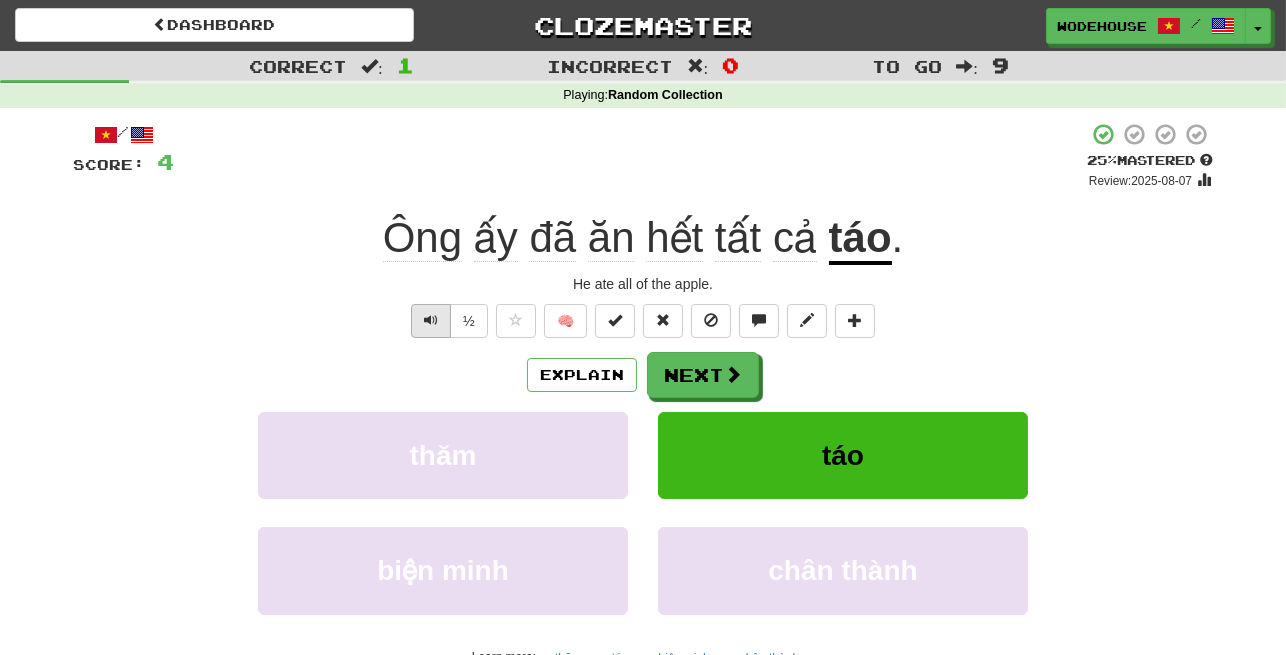 click at bounding box center (431, 320) 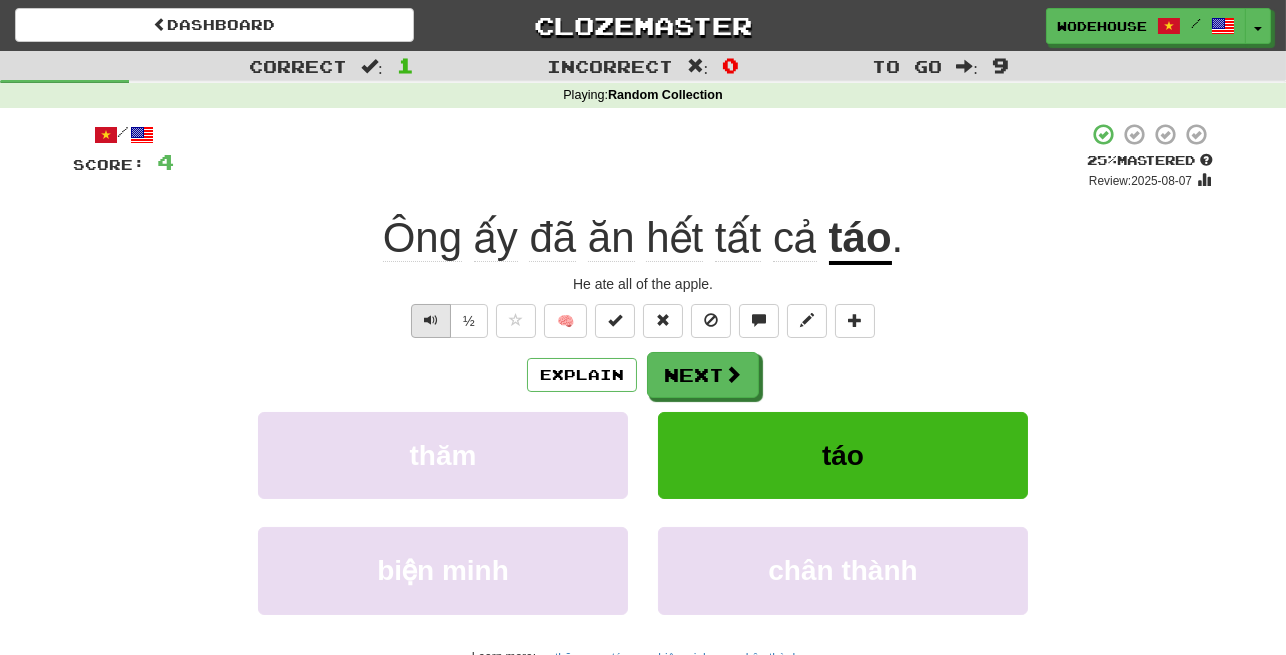 click at bounding box center (431, 320) 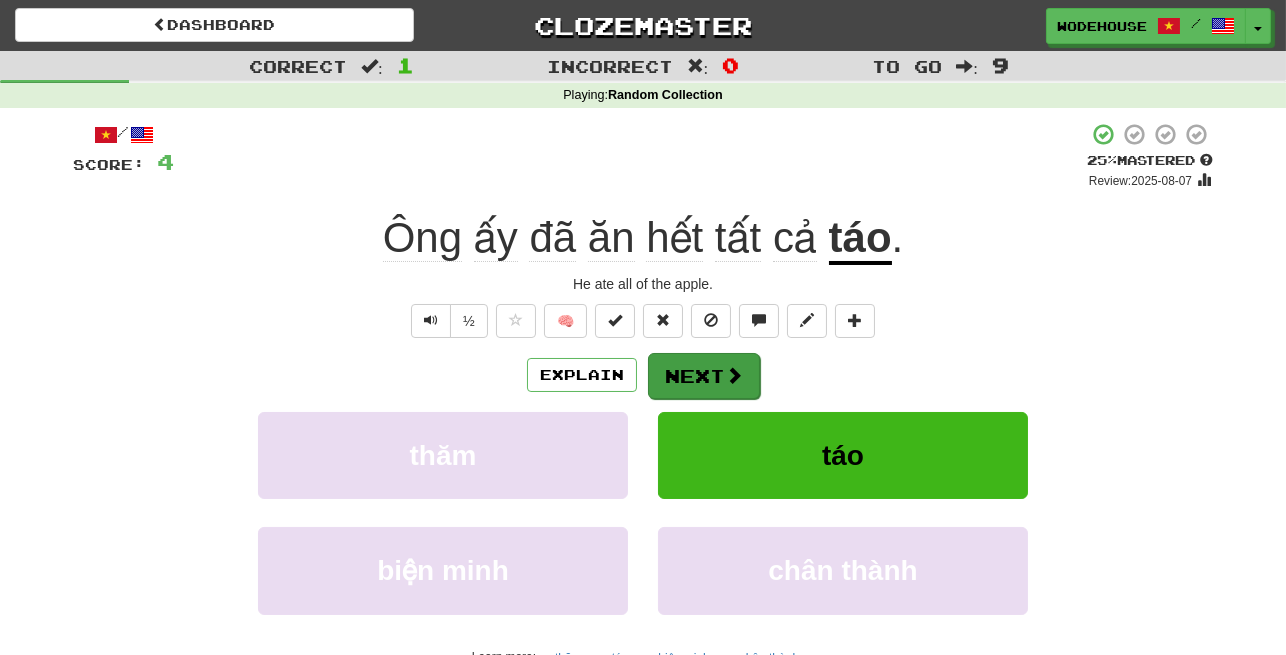 click on "Next" at bounding box center [704, 376] 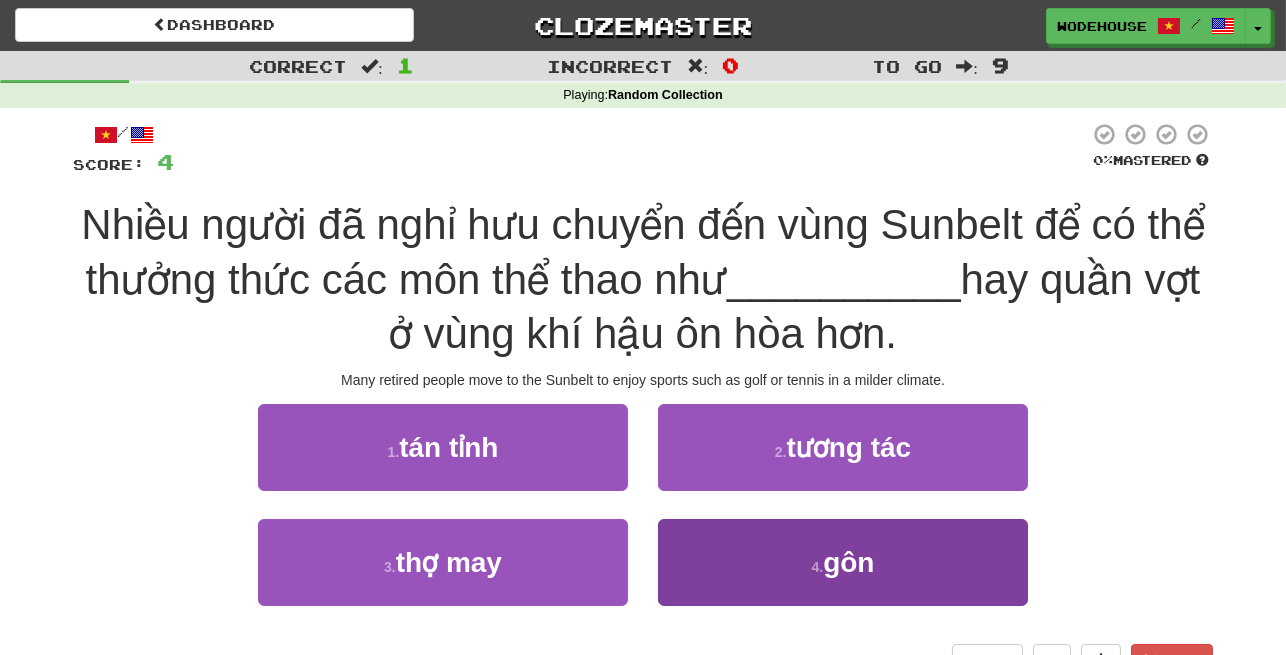 click on "4 .  gôn" at bounding box center (843, 562) 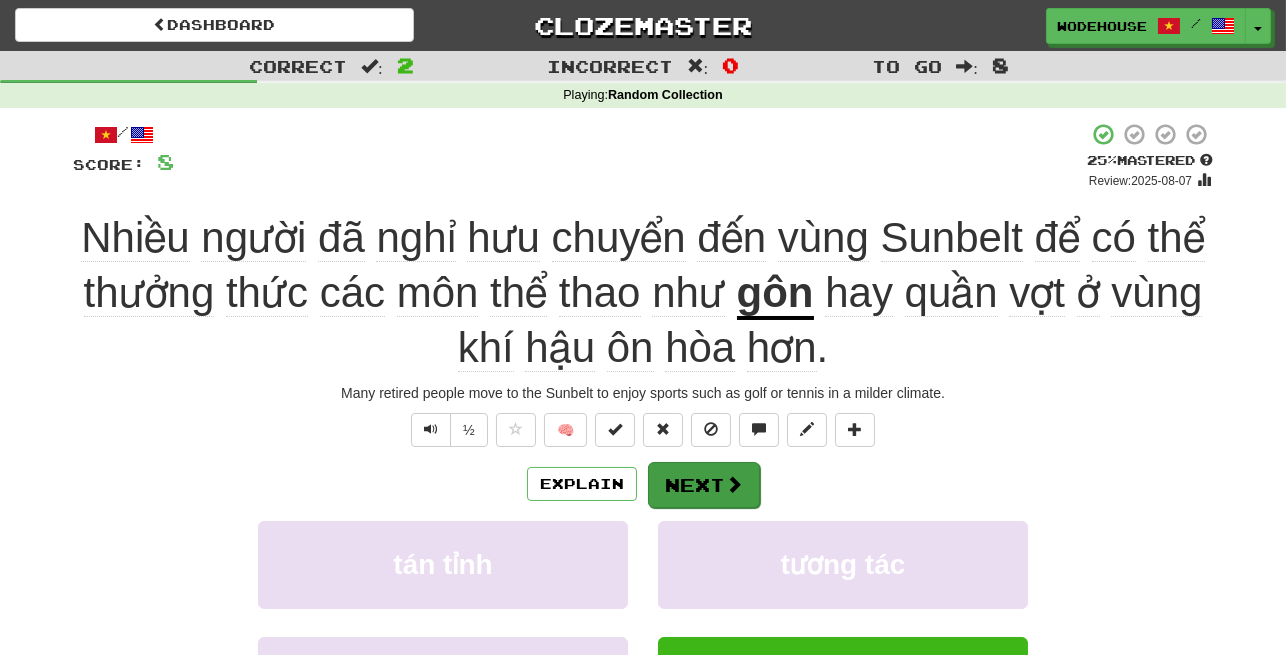 click on "Next" at bounding box center [704, 485] 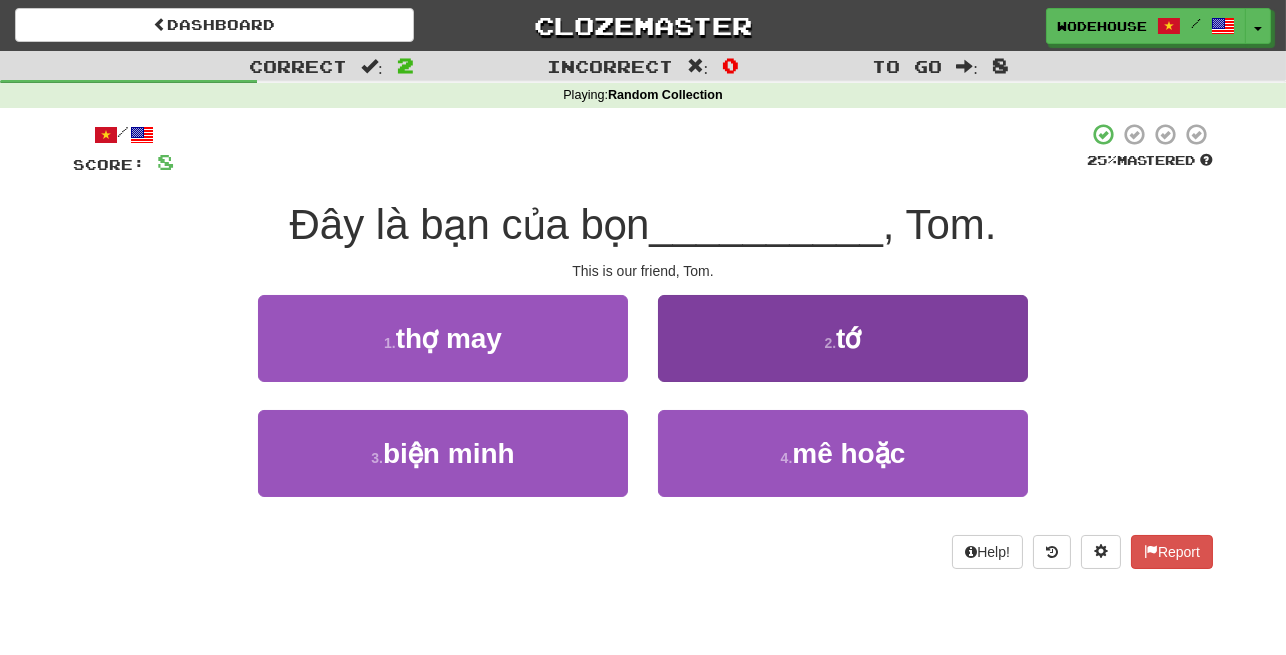 click on "2 .  tớ" at bounding box center (843, 338) 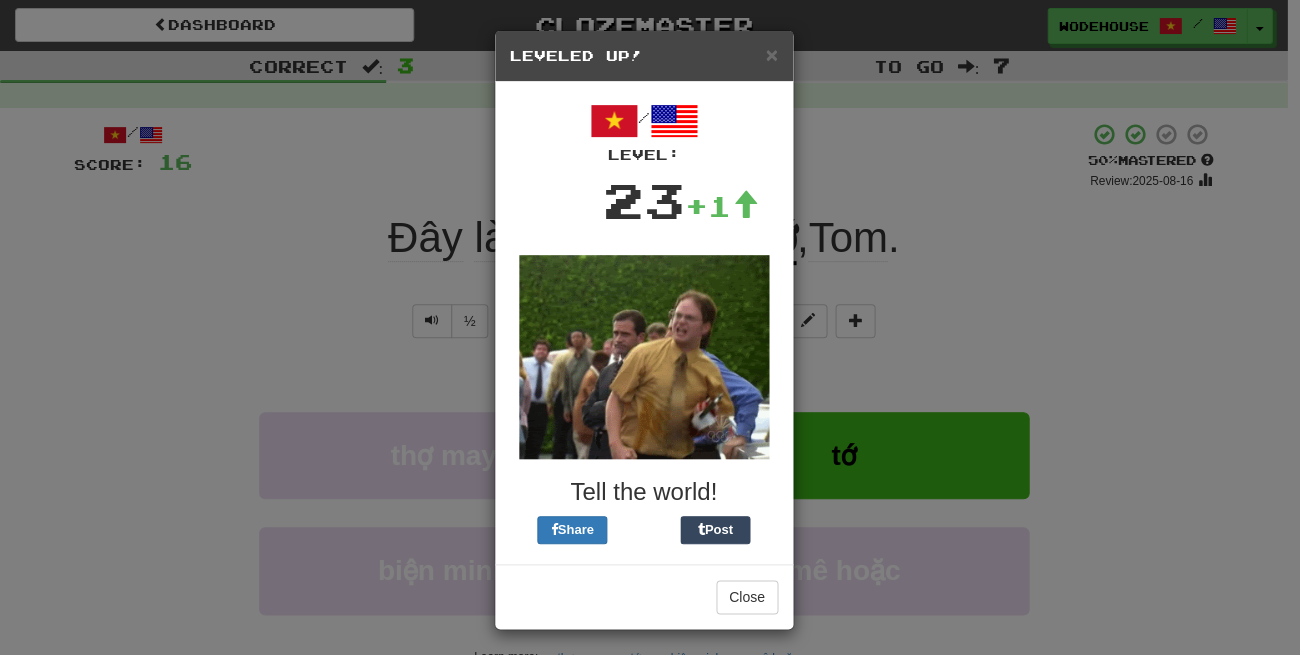 click on "× Leveled Up!  /  Level: 23 +1 Tell the world!  Share  Post Close" at bounding box center [650, 327] 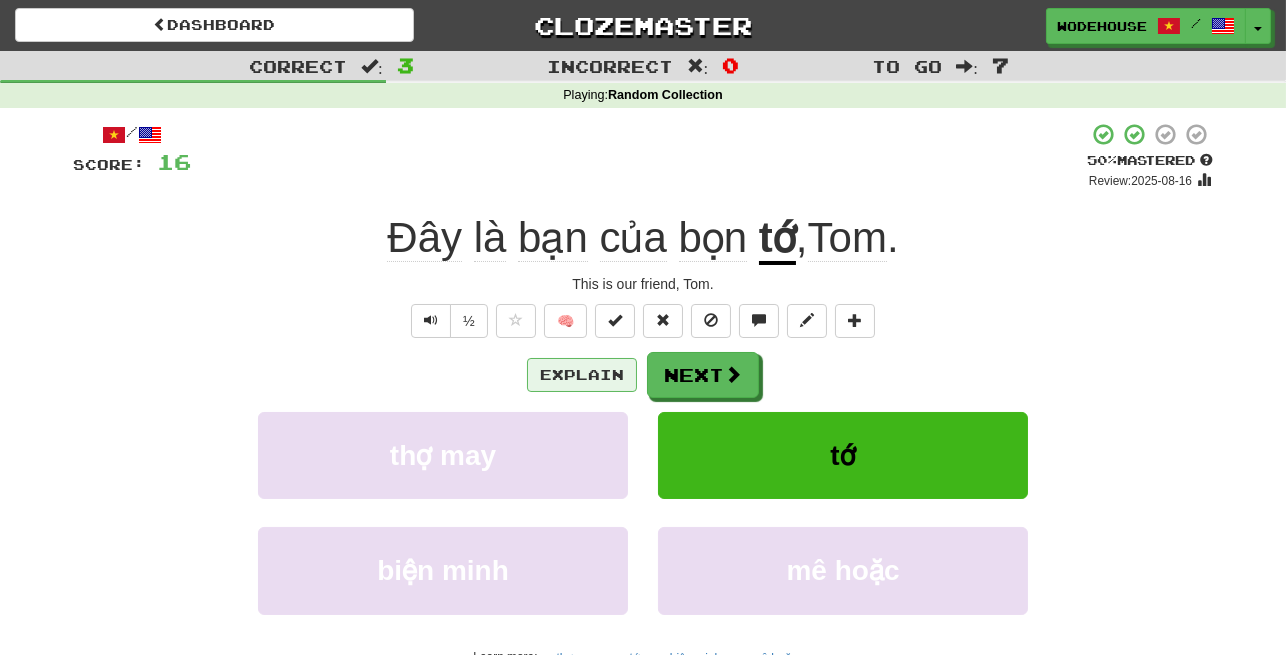 click on "Explain" at bounding box center (582, 375) 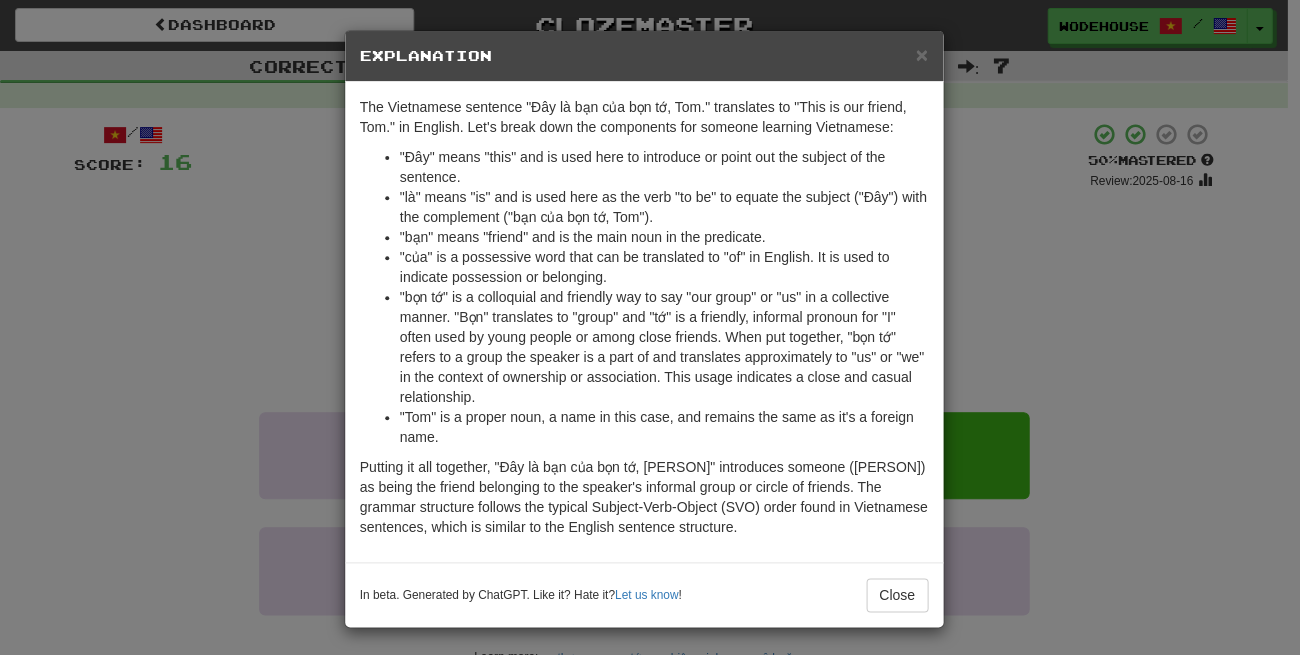 click on "× Explanation The Vietnamese sentence "Đây là bạn của bọn tớ, Tom." translates to "This is our friend, Tom." in English. Let's break down the components for someone learning Vietnamese:
"Đây" means "this" and is used here to introduce or point out the subject of the sentence.
"là" means "is" and is used here as the verb "to be" to equate the subject ("Đây") with the complement ("bạn của bọn tớ, Tom").
"bạn" means "friend" and is the main noun in the predicate.
"của" is a possessive word that can be translated to "of" in English. It is used to indicate possession or belonging.
"Tom" is a proper noun, a name in this case, and remains the same as it's a foreign name.
In beta. Generated by ChatGPT. Like it? Hate it?  Let us know ! Close" at bounding box center (650, 327) 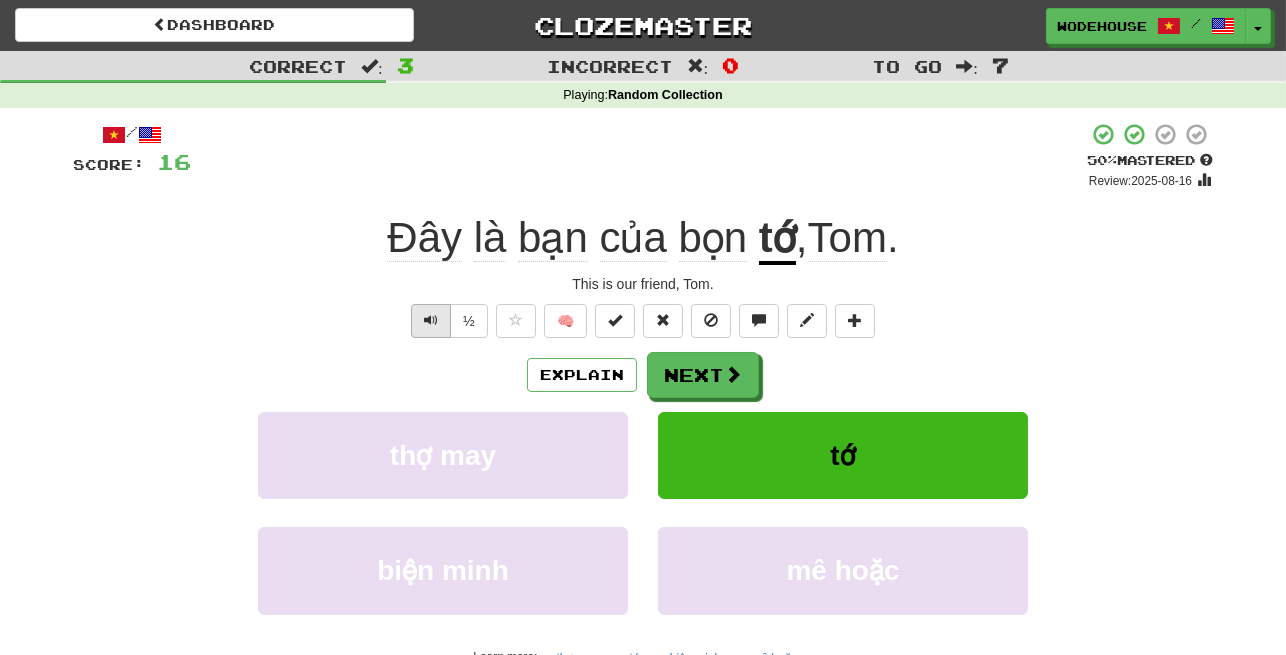 click at bounding box center (431, 320) 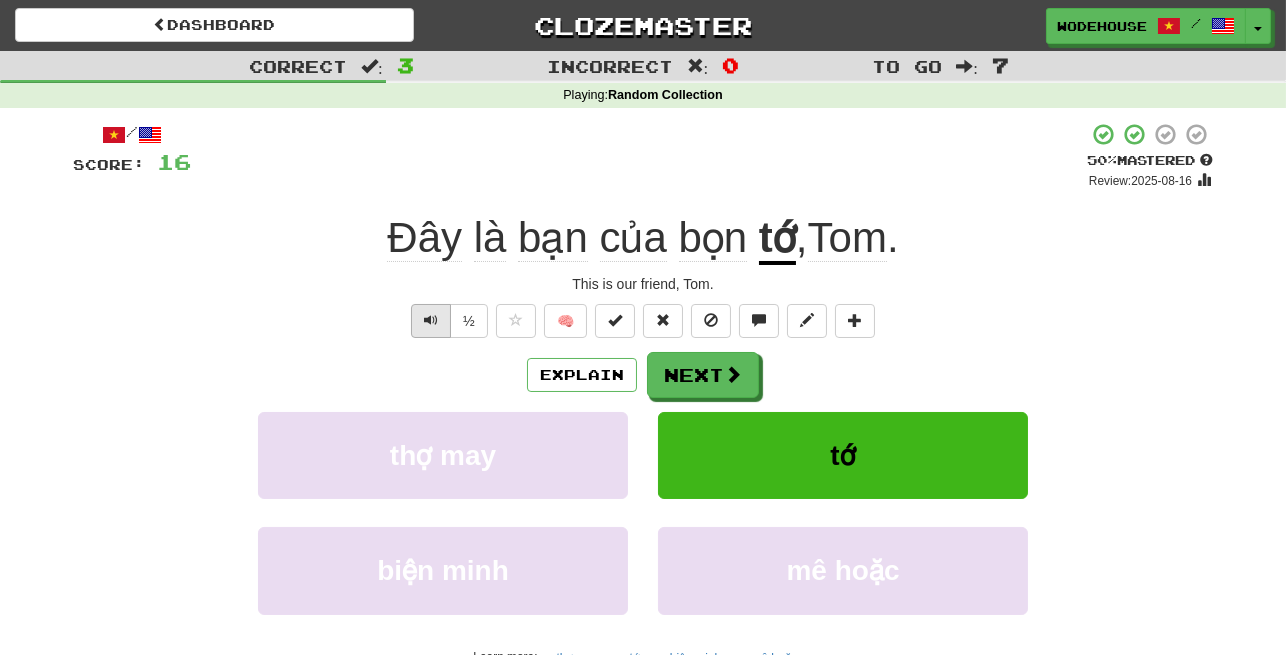 click at bounding box center [431, 320] 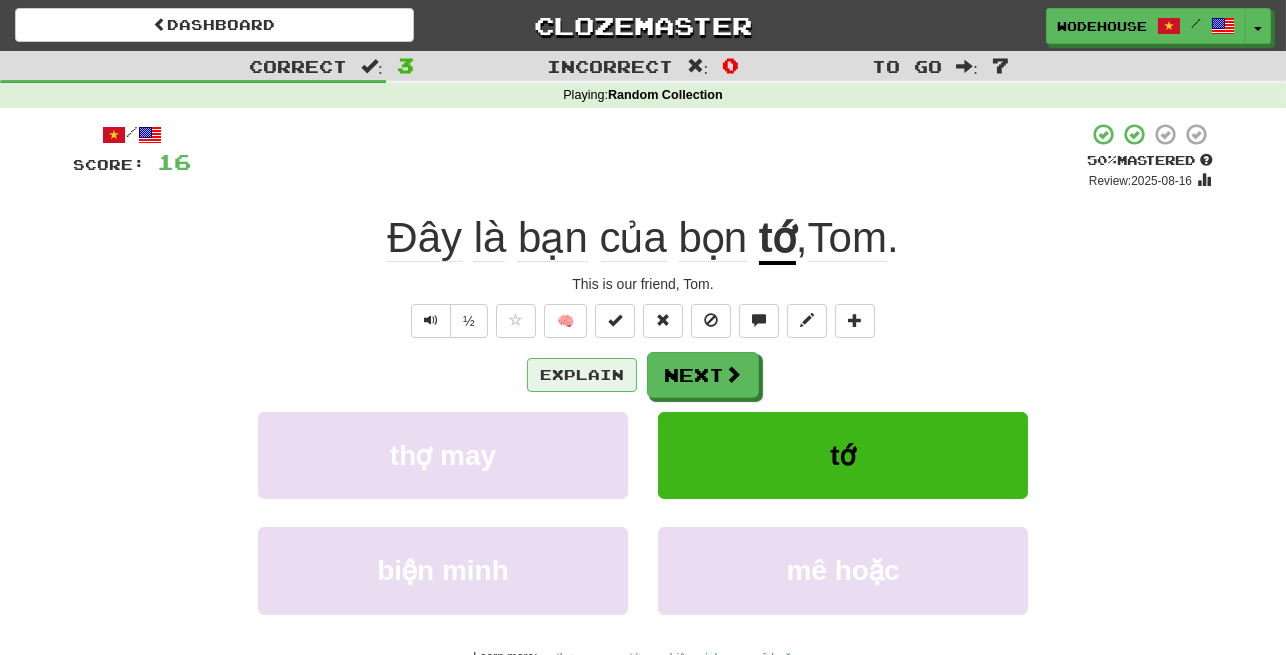 click on "Explain" at bounding box center (582, 375) 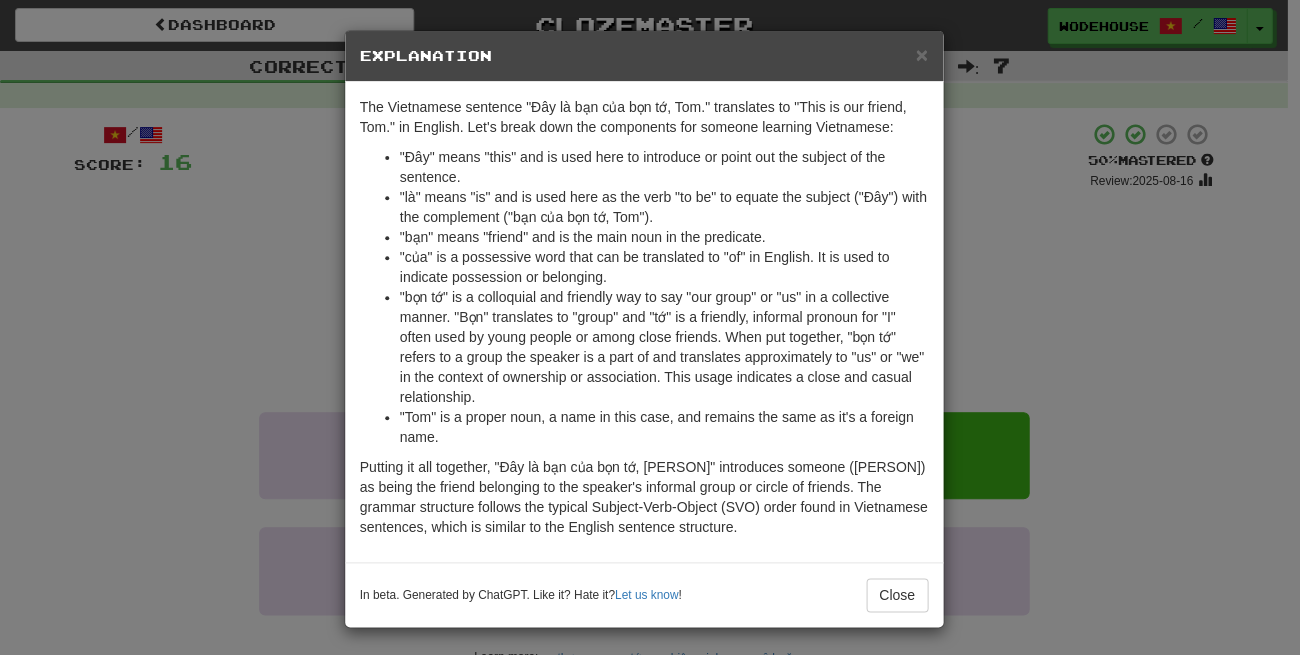click on "× Explanation The Vietnamese sentence "Đây là bạn của bọn tớ, Tom." translates to "This is our friend, Tom." in English. Let's break down the components for someone learning Vietnamese:
"Đây" means "this" and is used here to introduce or point out the subject of the sentence.
"là" means "is" and is used here as the verb "to be" to equate the subject ("Đây") with the complement ("bạn của bọn tớ, Tom").
"bạn" means "friend" and is the main noun in the predicate.
"của" is a possessive word that can be translated to "of" in English. It is used to indicate possession or belonging.
"Tom" is a proper noun, a name in this case, and remains the same as it's a foreign name.
In beta. Generated by ChatGPT. Like it? Hate it?  Let us know ! Close" at bounding box center (650, 327) 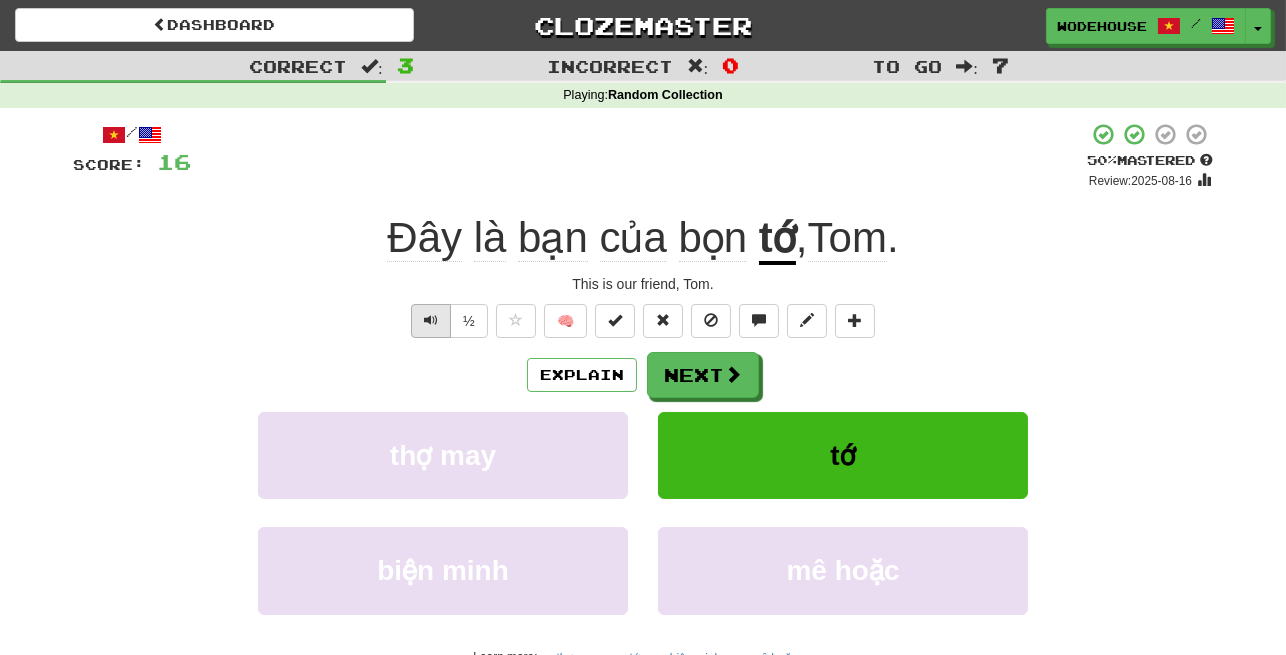 click at bounding box center (431, 321) 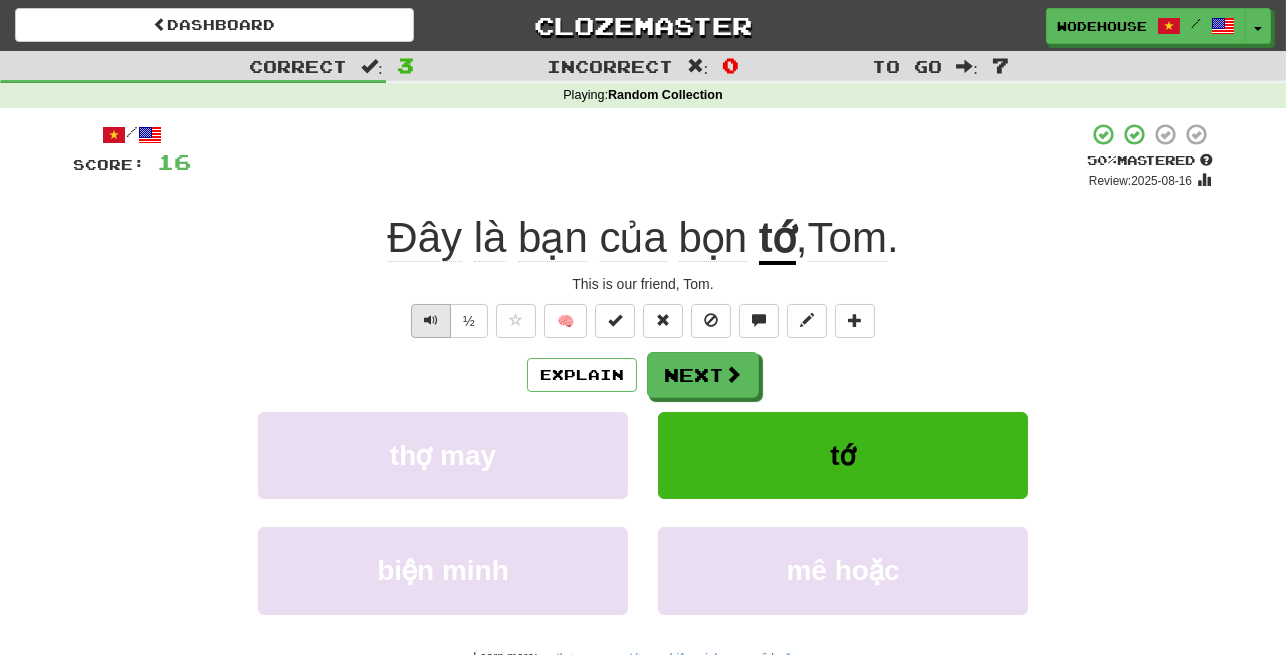 click at bounding box center (431, 321) 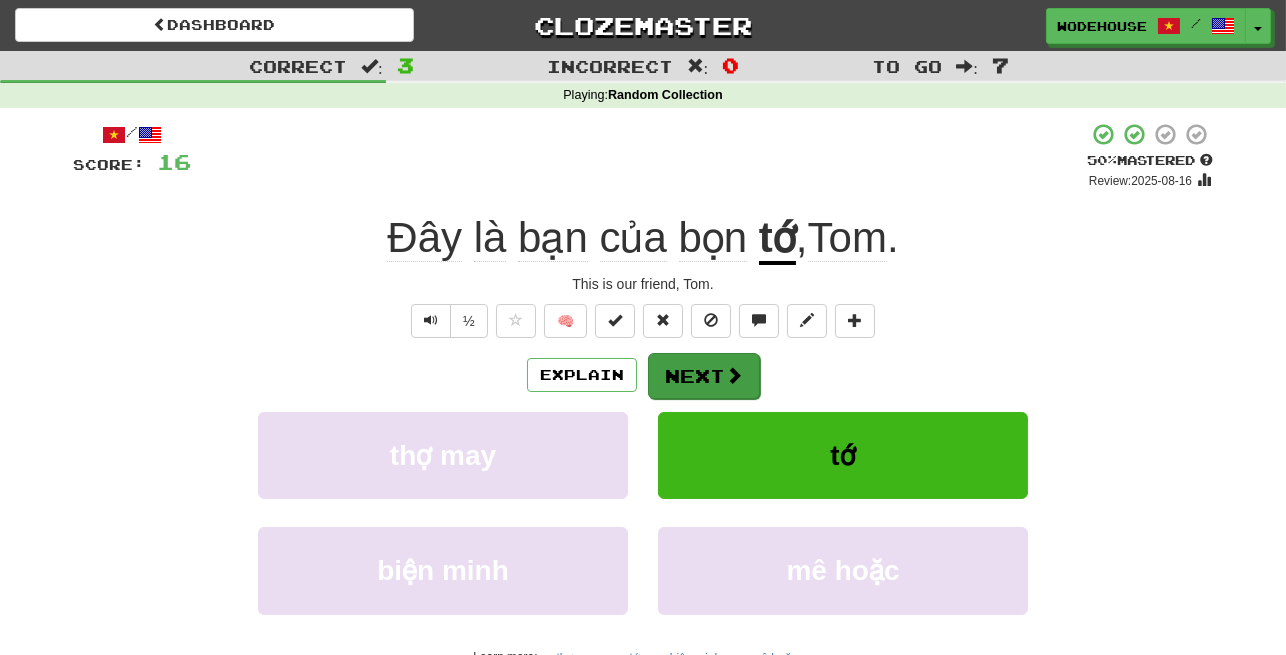 click on "Next" at bounding box center (704, 376) 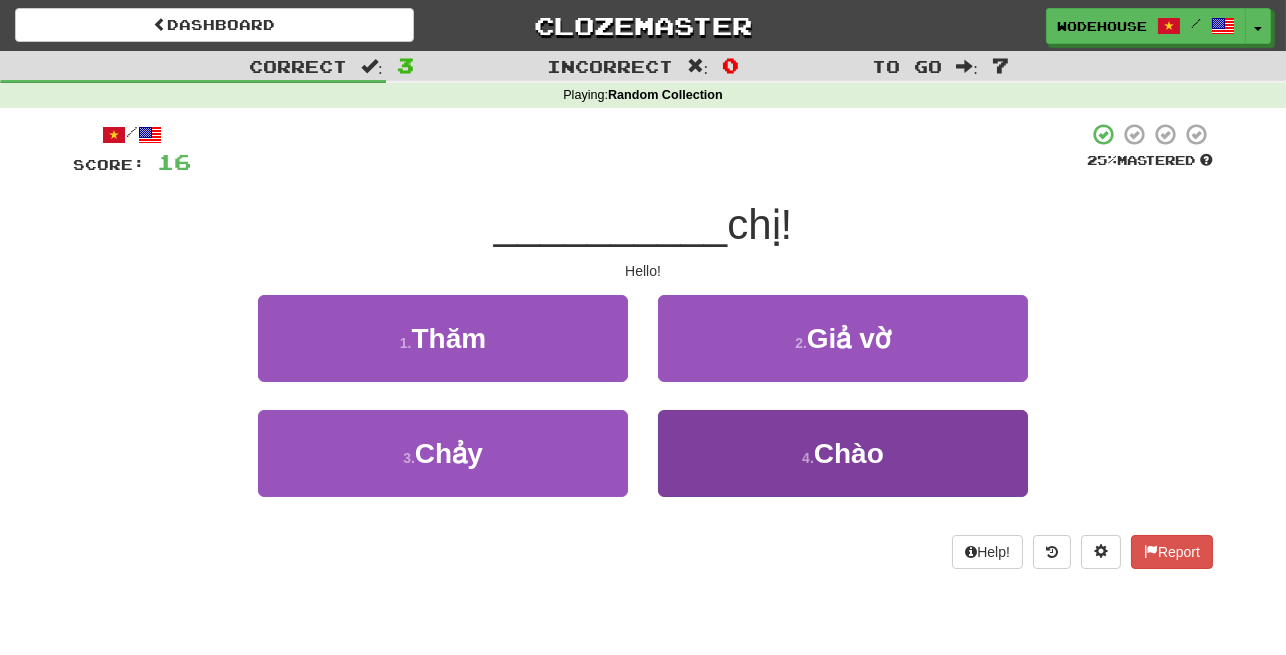 click on "4 .  Chào" at bounding box center [843, 453] 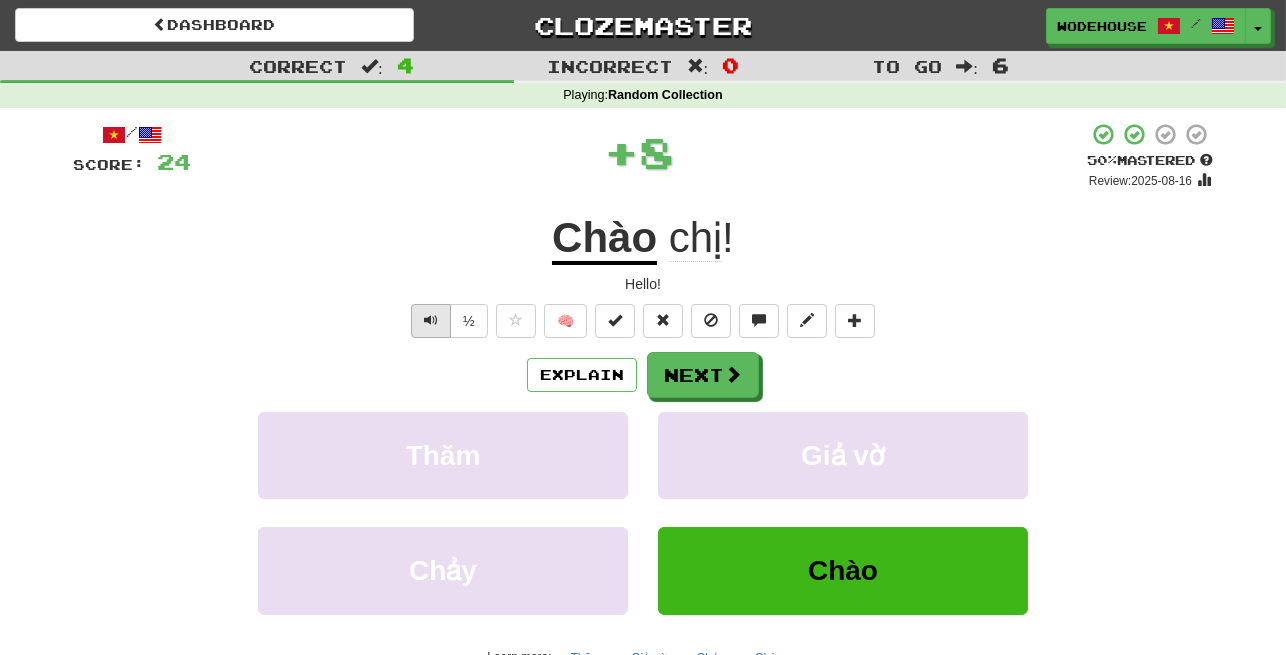 click at bounding box center [431, 321] 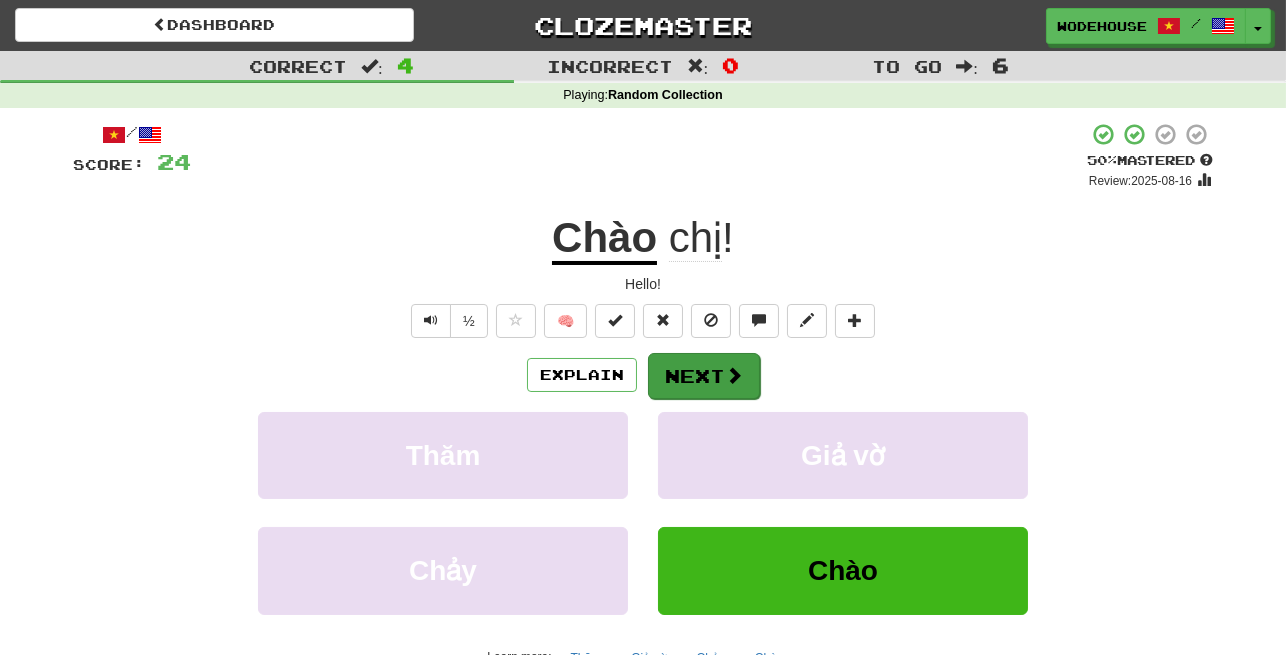 click on "Next" at bounding box center (704, 376) 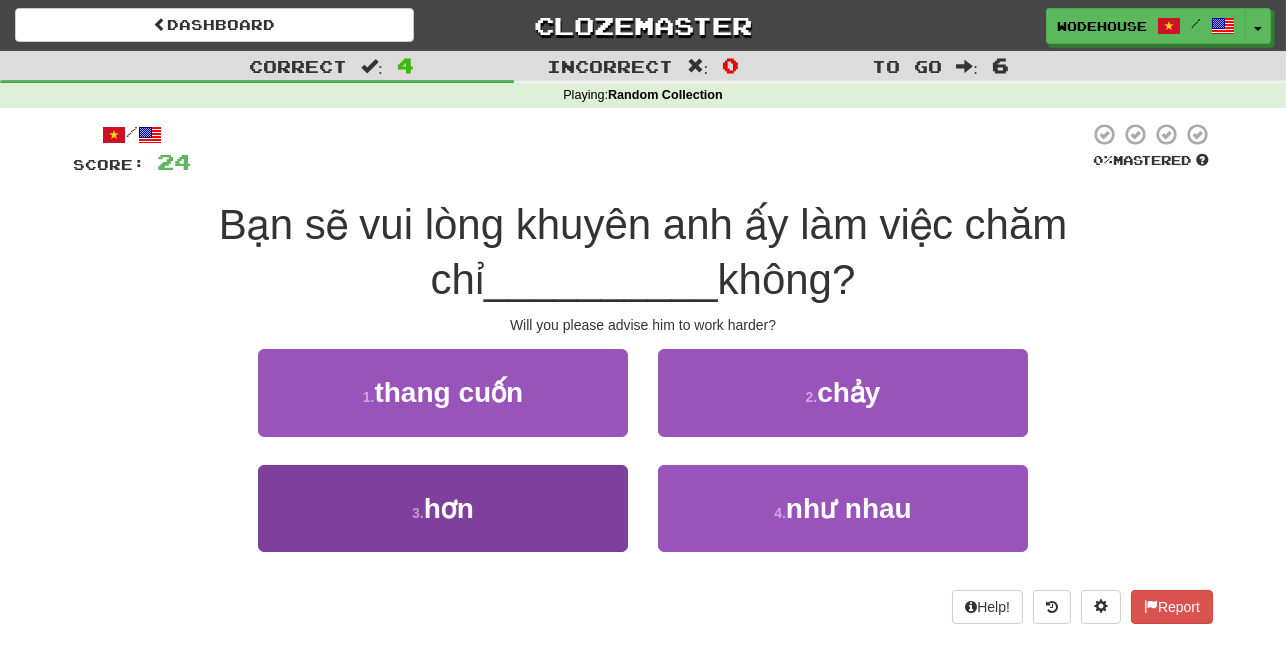 click on "3 .  hơn" at bounding box center [443, 508] 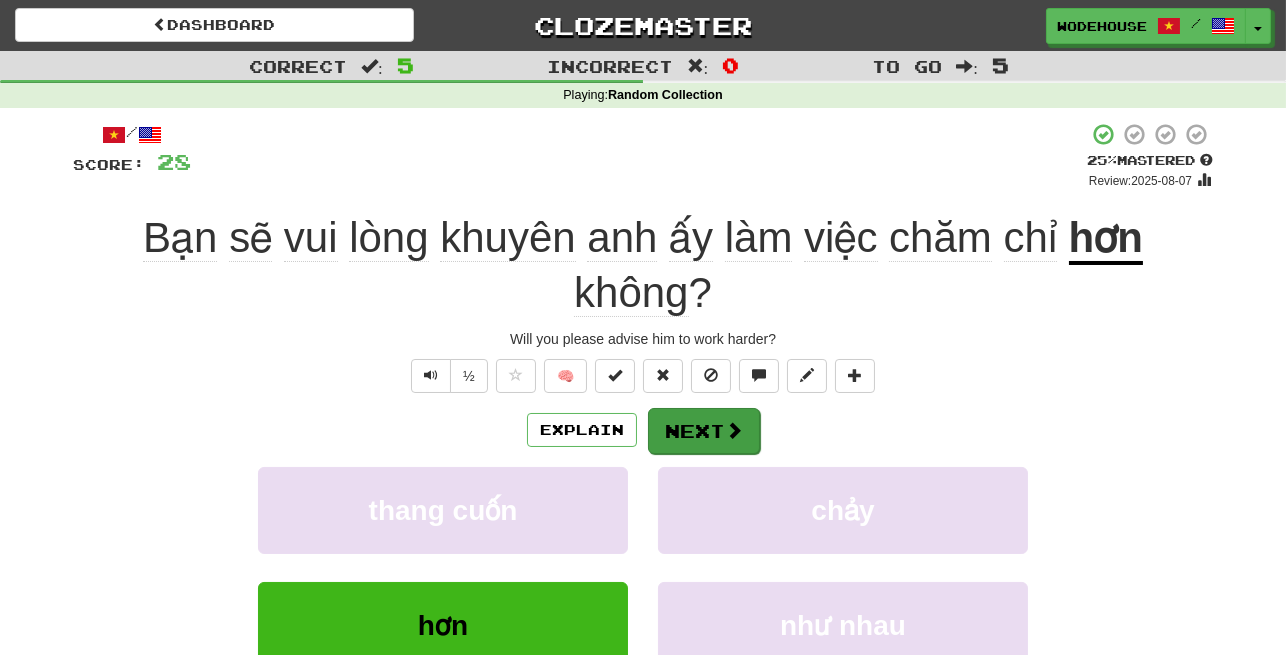 click on "Next" at bounding box center [704, 431] 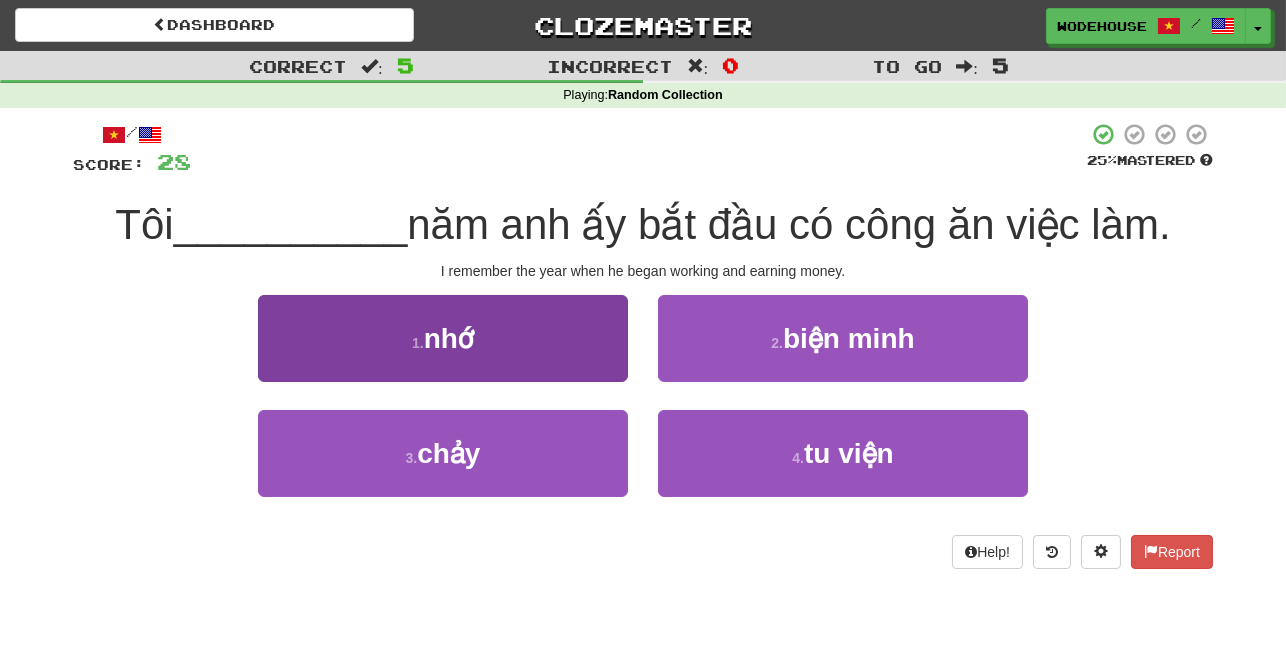 click on "1 .  nhớ" at bounding box center [443, 338] 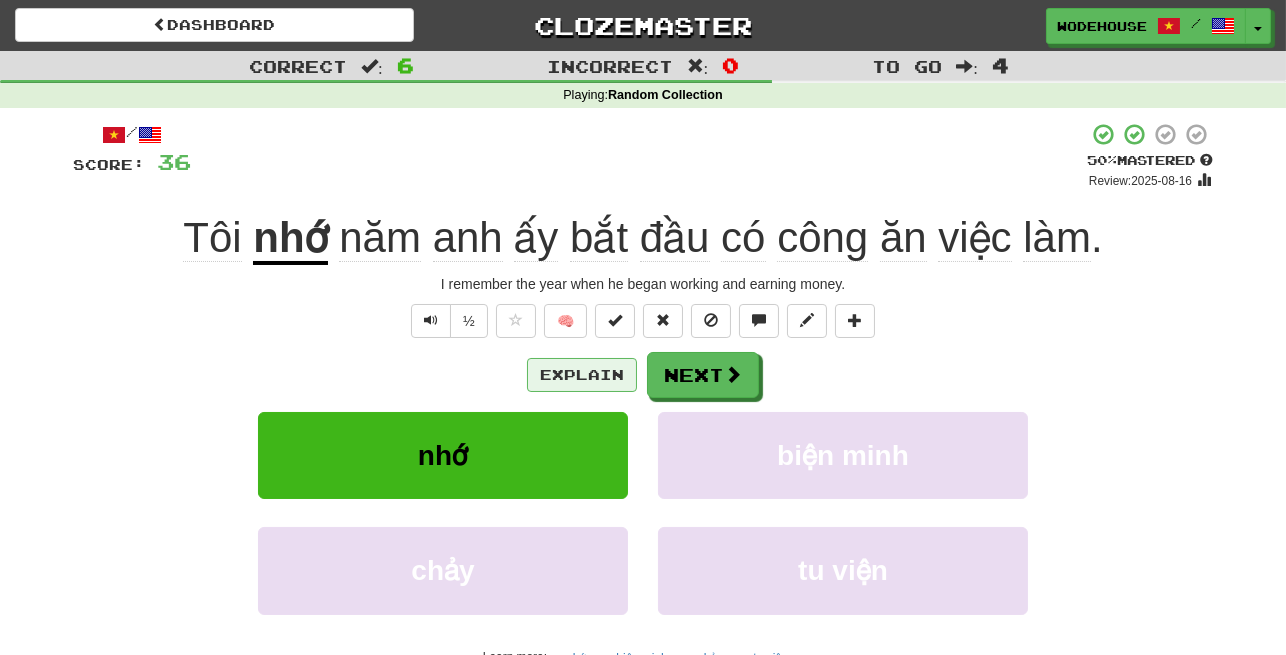 click on "Explain" at bounding box center [582, 375] 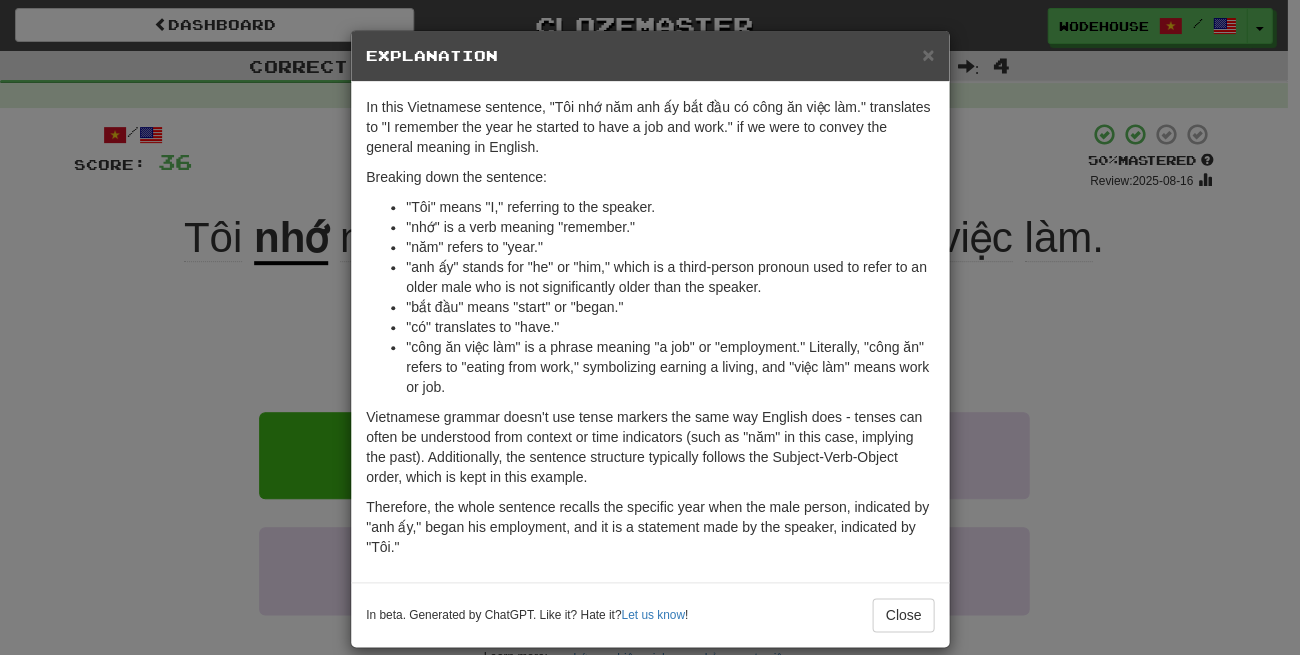 click on "× Explanation In this Vietnamese sentence, "Tôi nhớ năm anh ấy bắt đầu có công ăn việc làm." translates to "I remember the year he started to have a job and work." if we were to convey the general meaning in English.
Breaking down the sentence:
"Tôi" means "I," referring to the speaker.
"nhớ" is a verb meaning "remember."
"năm" refers to "year."
"anh ấy" stands for "he" or "him," which is a third-person pronoun used to refer to an older male who is not significantly older than the speaker.
"bắt đầu" means "start" or "began."
"có" translates to "have."
"công ăn việc làm" is a phrase meaning "a job" or "employment." Literally, "công ăn" refers to "eating from work," symbolizing earning a living, and "việc làm" means work or job.
Therefore, the whole sentence recalls the specific year when the male person, indicated by "anh ấy," began his employment, and it is a statement made by the speaker, indicated by "Tôi." Let us know ! Close" at bounding box center [650, 327] 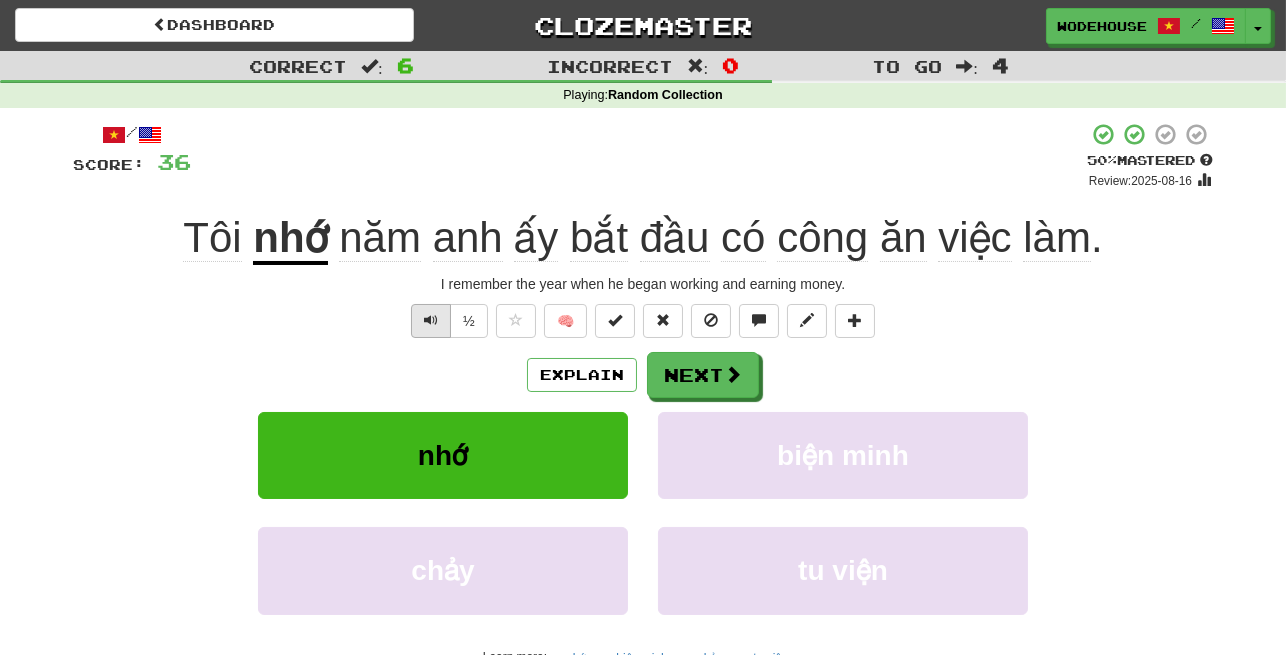 click at bounding box center [431, 320] 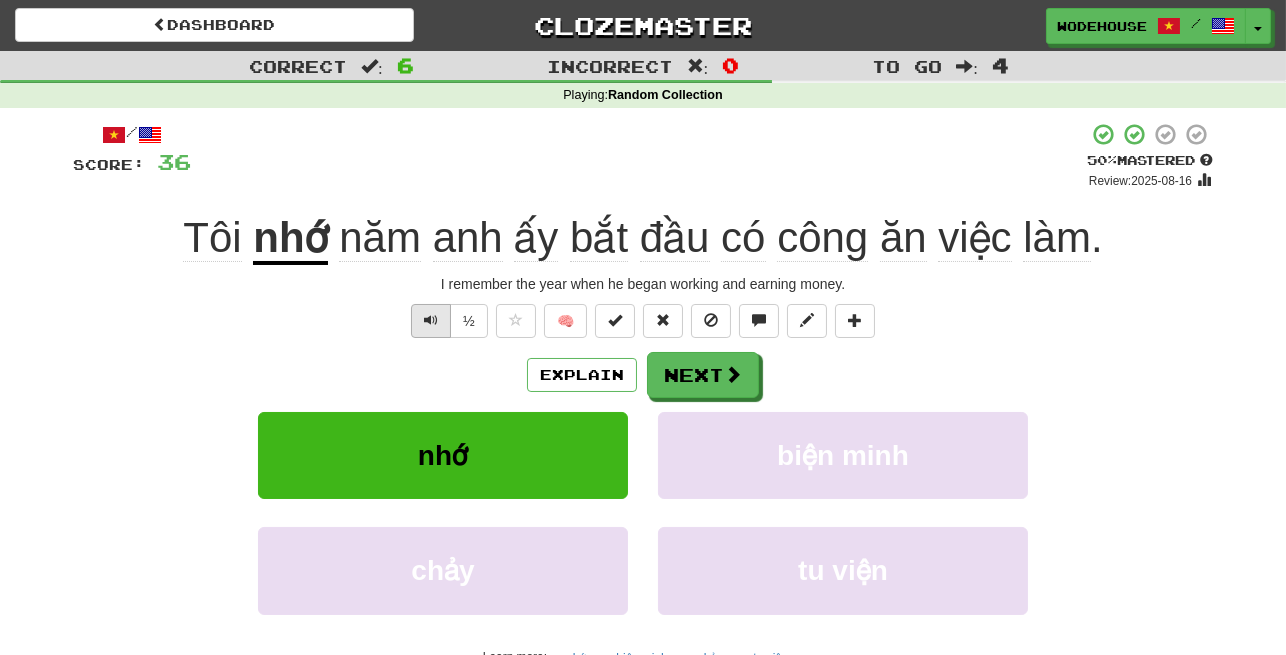 click at bounding box center [431, 320] 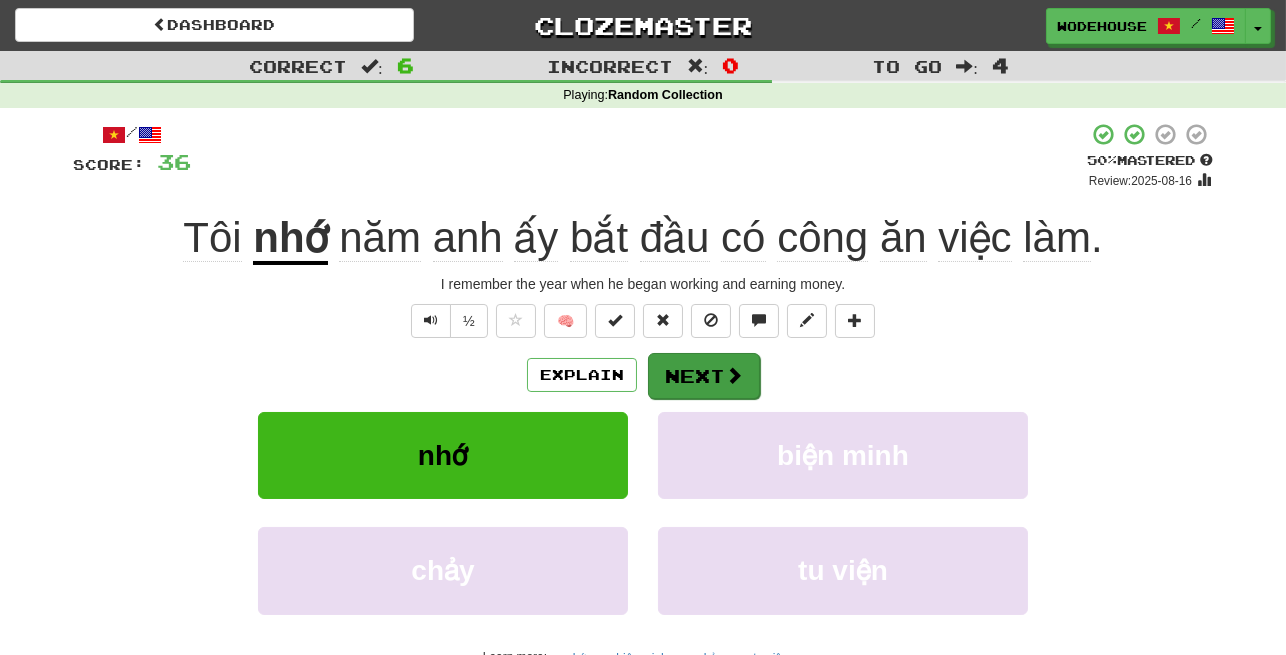 click on "Next" at bounding box center [704, 376] 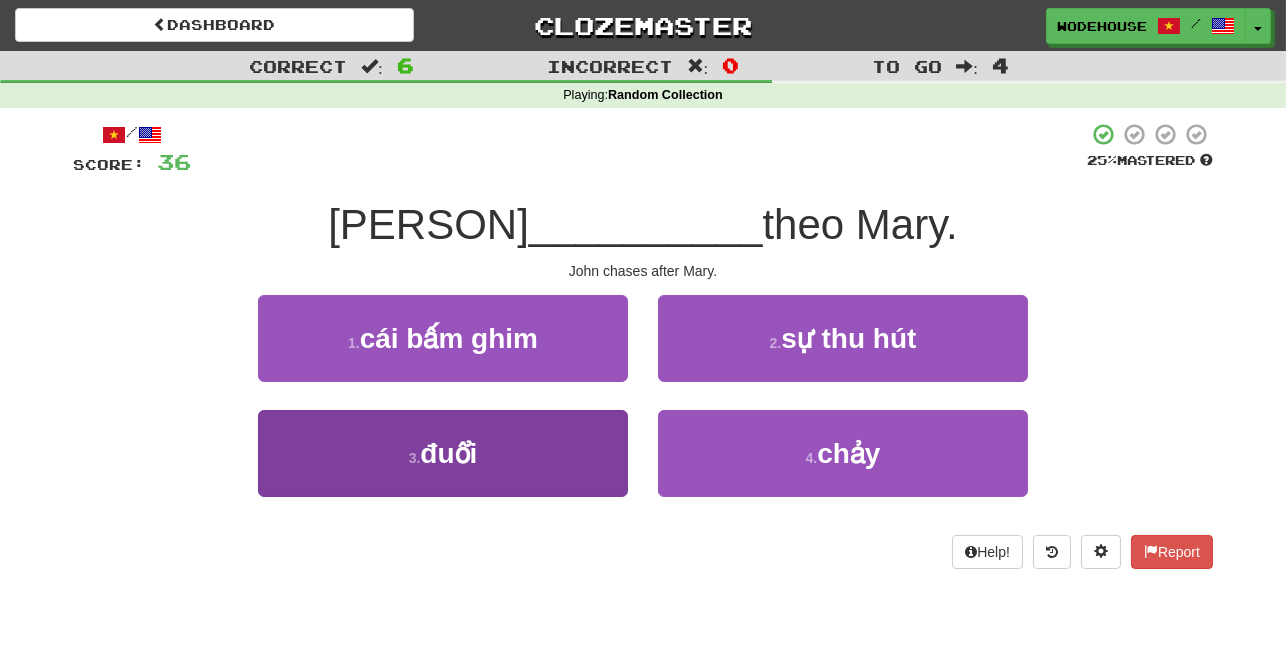 click on "3 .  đuổi" at bounding box center [443, 453] 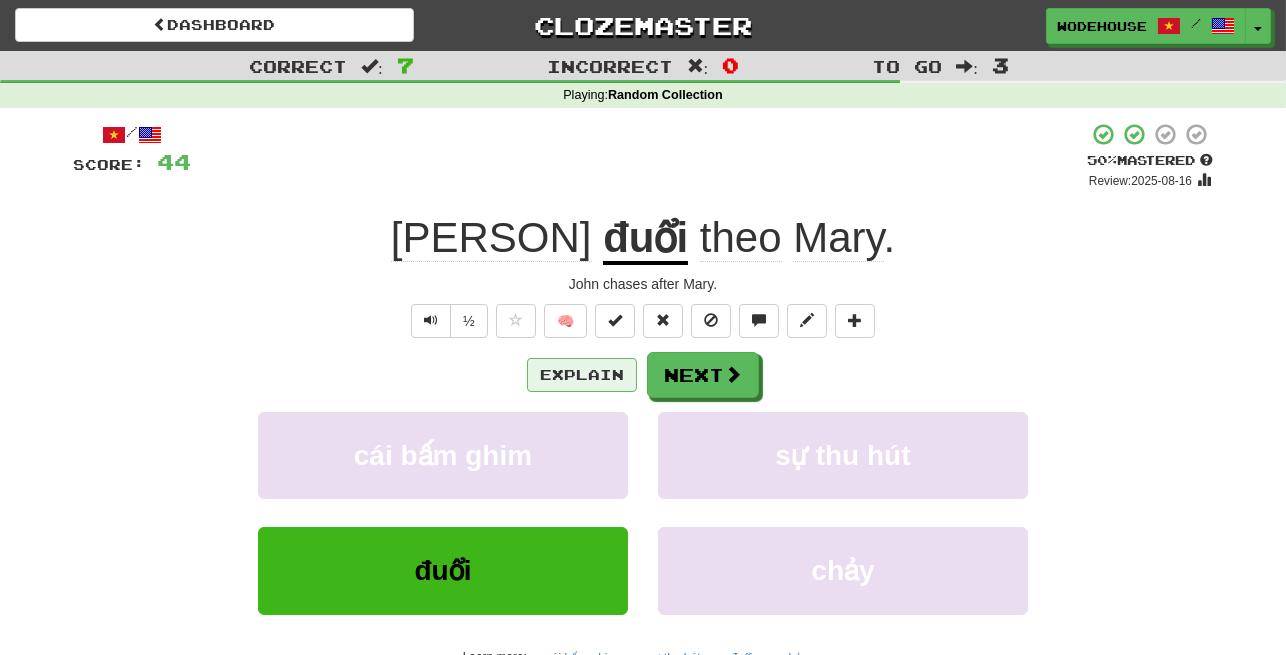 click on "Explain" at bounding box center (582, 375) 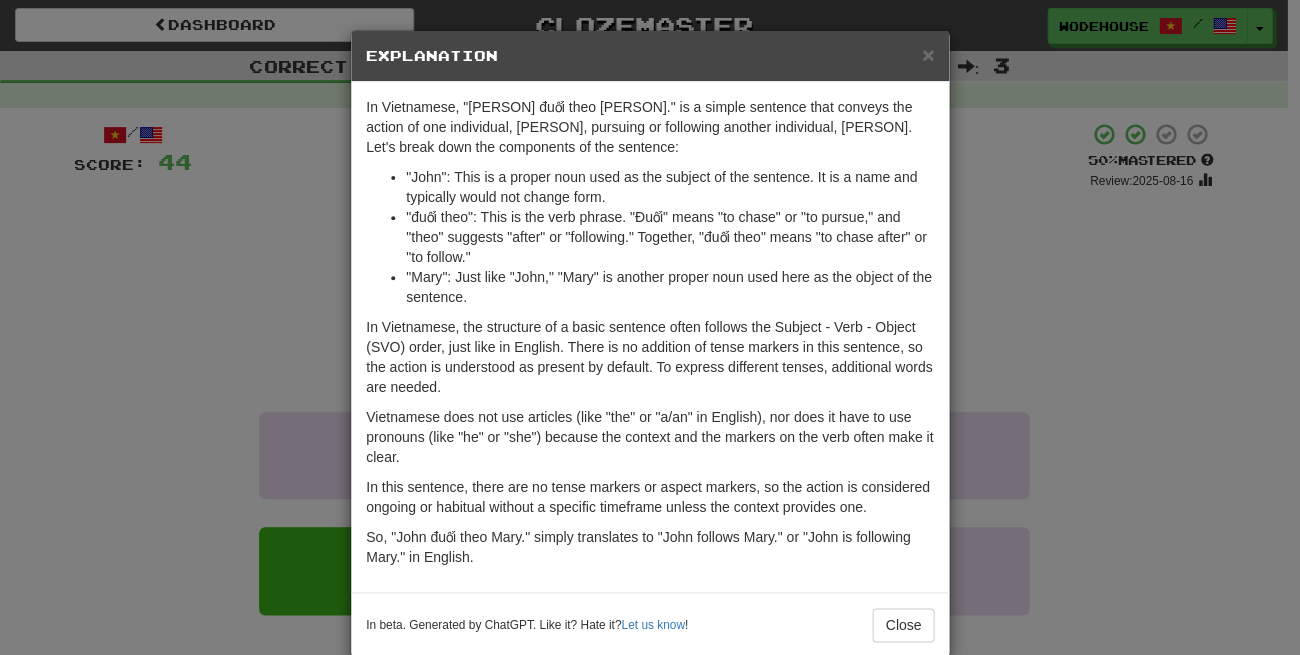click on "× Explanation In Vietnamese, "John đuổi theo Mary." is a simple sentence that conveys the action of one individual, John, pursuing or following another individual, Mary. Let's break down the components of the sentence:
"John": This is a proper noun used as the subject of the sentence. It is a name and typically would not change form.
"đuổi theo": This is the verb phrase. "Đuổi" means "to chase" or "to pursue," and "theo" suggests "after" or "following." Together, "đuổi theo" means "to chase after" or "to follow."
"Mary": Just like "John," "Mary" is another proper noun used here as the object of the sentence.
In Vietnamese, the structure of a basic sentence often follows the Subject - Verb - Object (SVO) order, just like in English. There is no addition of tense markers in this sentence, so the action is understood as present by default. To express different tenses, additional words are needed.
In beta. Generated by ChatGPT. Like it? Hate it?  Let us know ! Close" at bounding box center (650, 327) 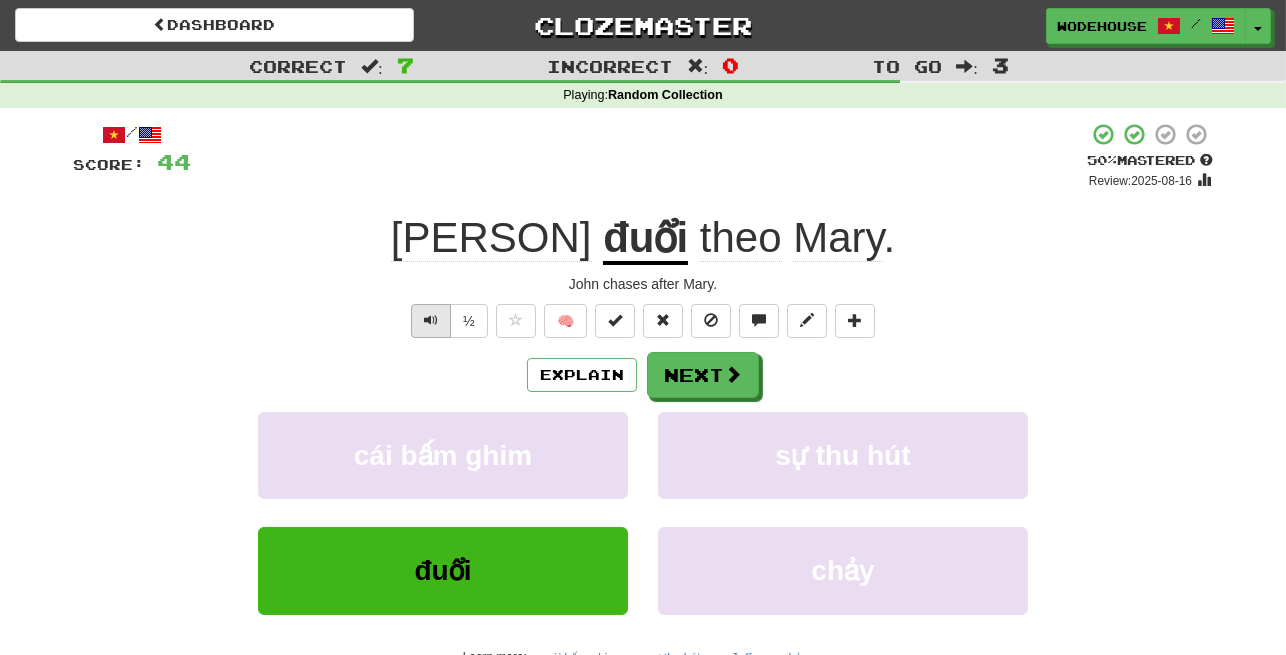 click at bounding box center [431, 320] 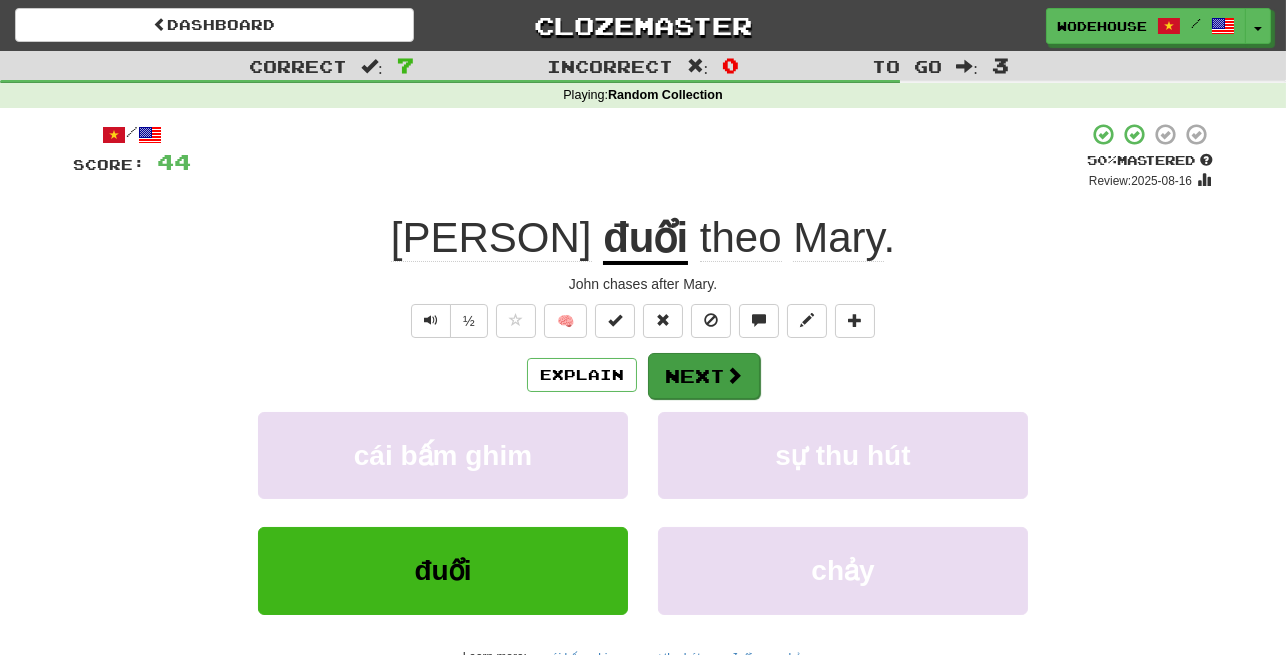 click on "Next" at bounding box center [704, 376] 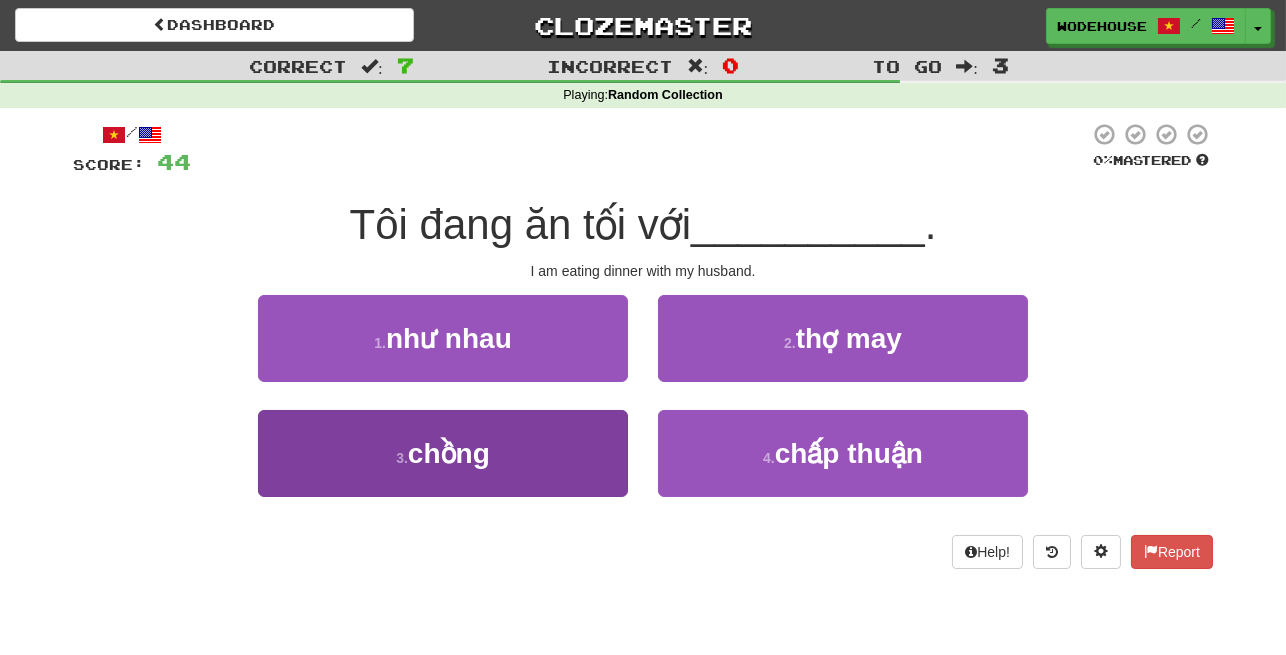 click on "3 .  chồng" at bounding box center (443, 453) 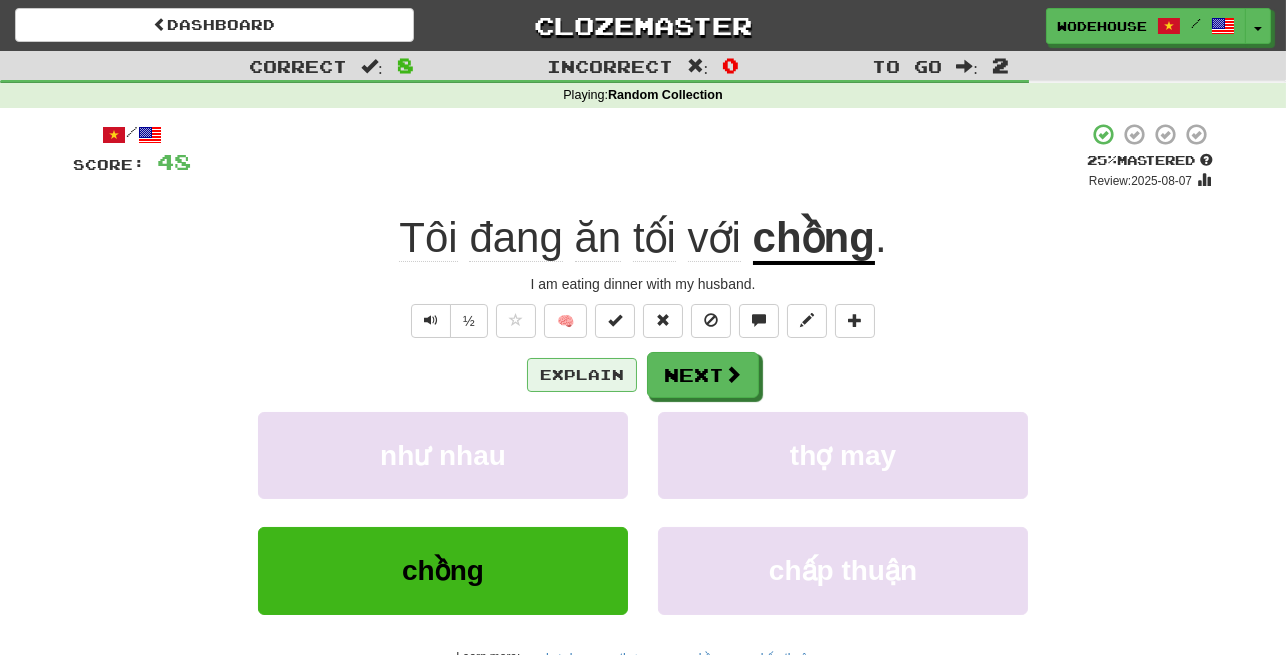 click on "Explain" at bounding box center [582, 375] 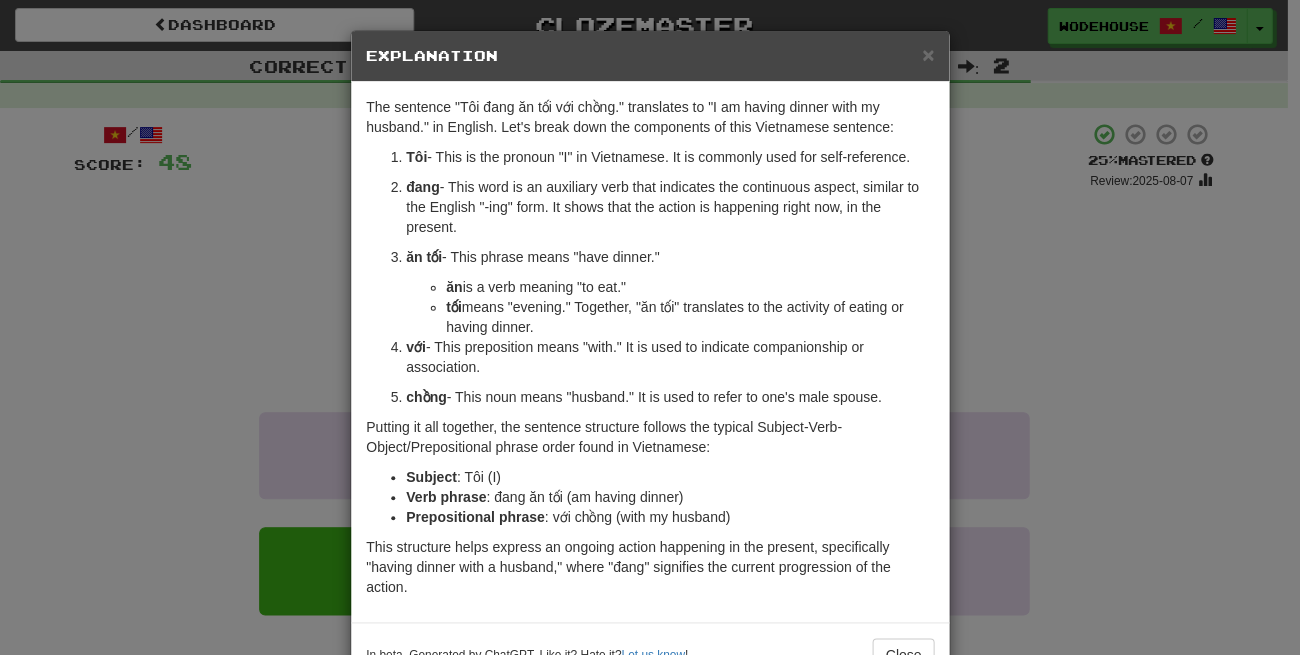 click on "× Explanation The sentence "Tôi đang ăn tối với chồng." translates to "I am having dinner with my husband." in English. Let's break down the components of this Vietnamese sentence:
Tôi  - This is the pronoun "I" in Vietnamese. It is commonly used for self-reference.
đang  - This word is an auxiliary verb that indicates the continuous aspect, similar to the English "-ing" form. It shows that the action is happening right now, in the present.
ăn tối  - This phrase means "have dinner."
ăn  is a verb meaning "to eat."
tối  means "evening." Together, "ăn tối" translates to the activity of eating or having dinner.
với  - This preposition means "with." It is used to indicate companionship or association.
chồng  - This noun means "husband." It is used to refer to one's male spouse.
Putting it all together, the sentence structure follows the typical Subject-Verb-Object/Prepositional phrase order found in Vietnamese:
Subject : Tôi (I)
!" at bounding box center (650, 327) 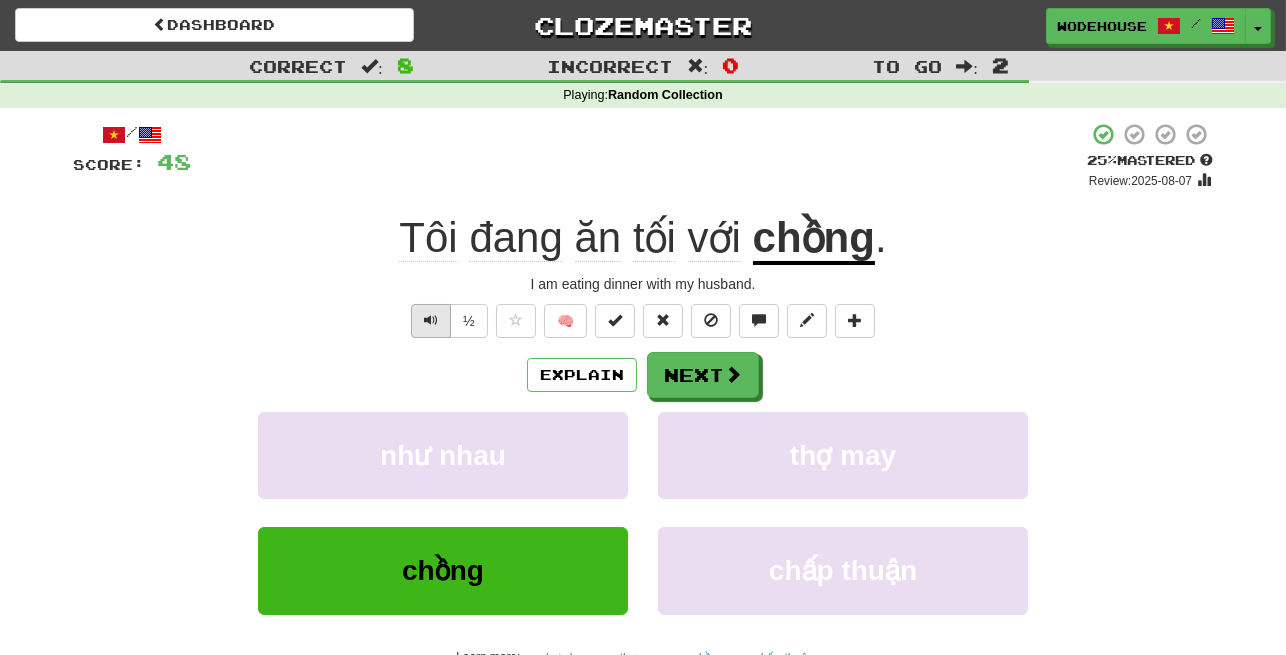 click at bounding box center (431, 321) 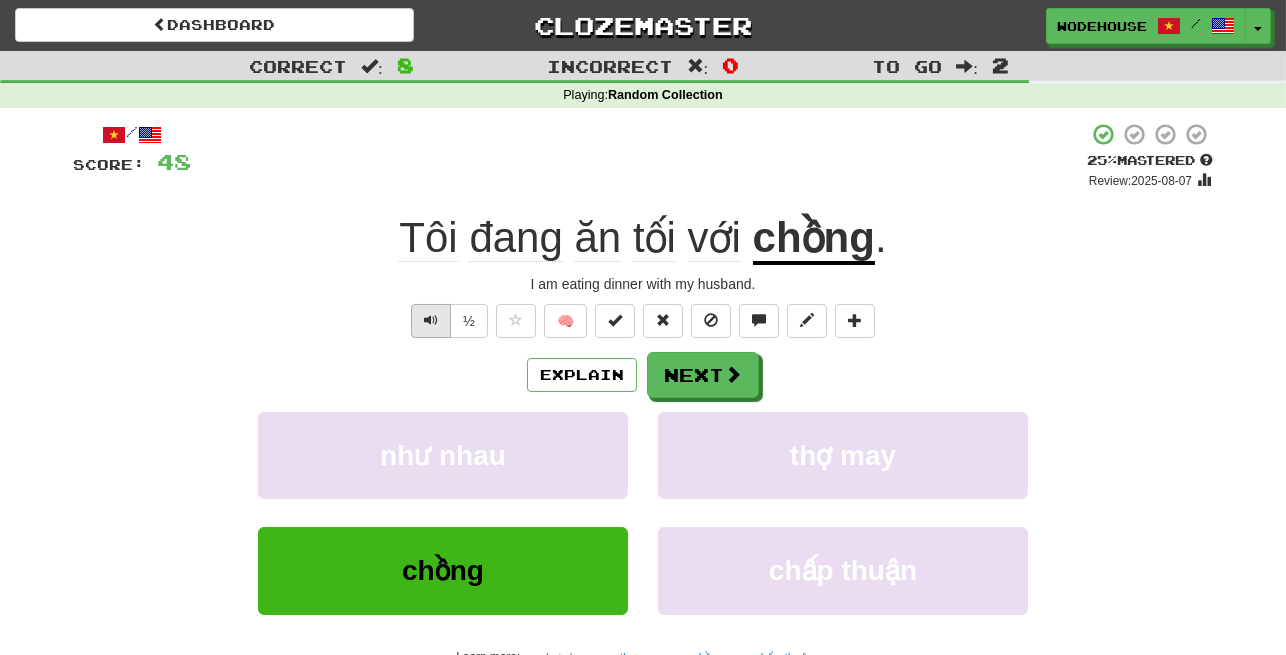 click at bounding box center [431, 321] 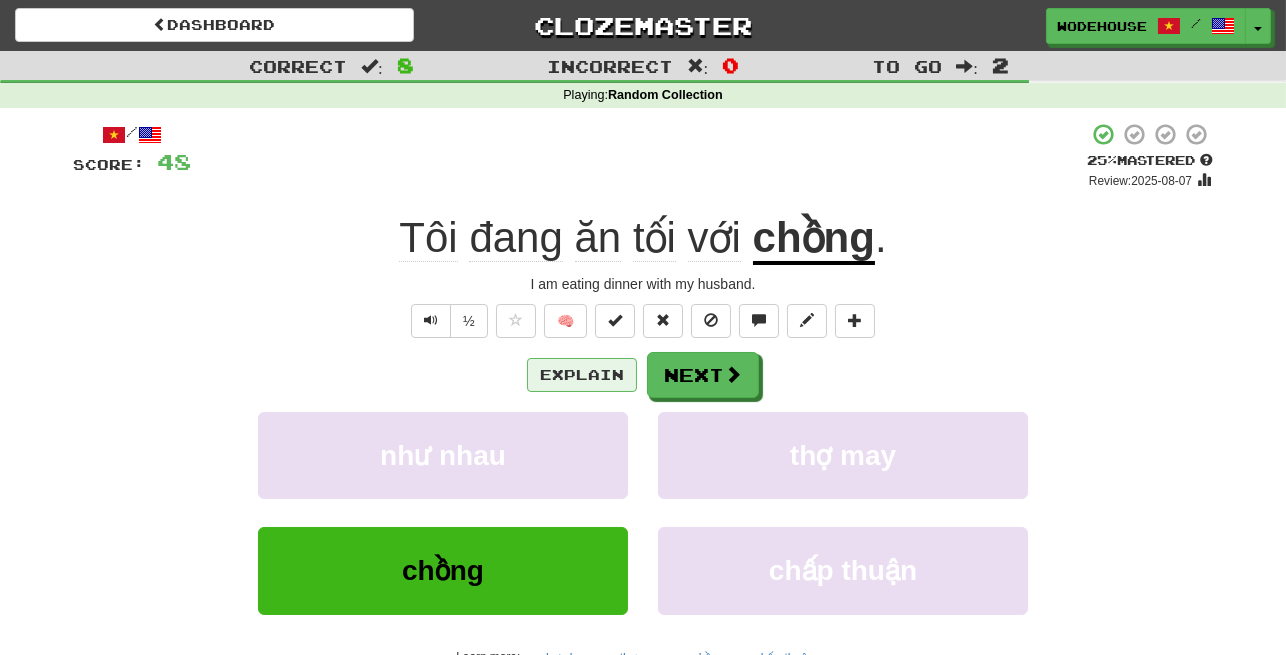 click on "Explain" at bounding box center (582, 375) 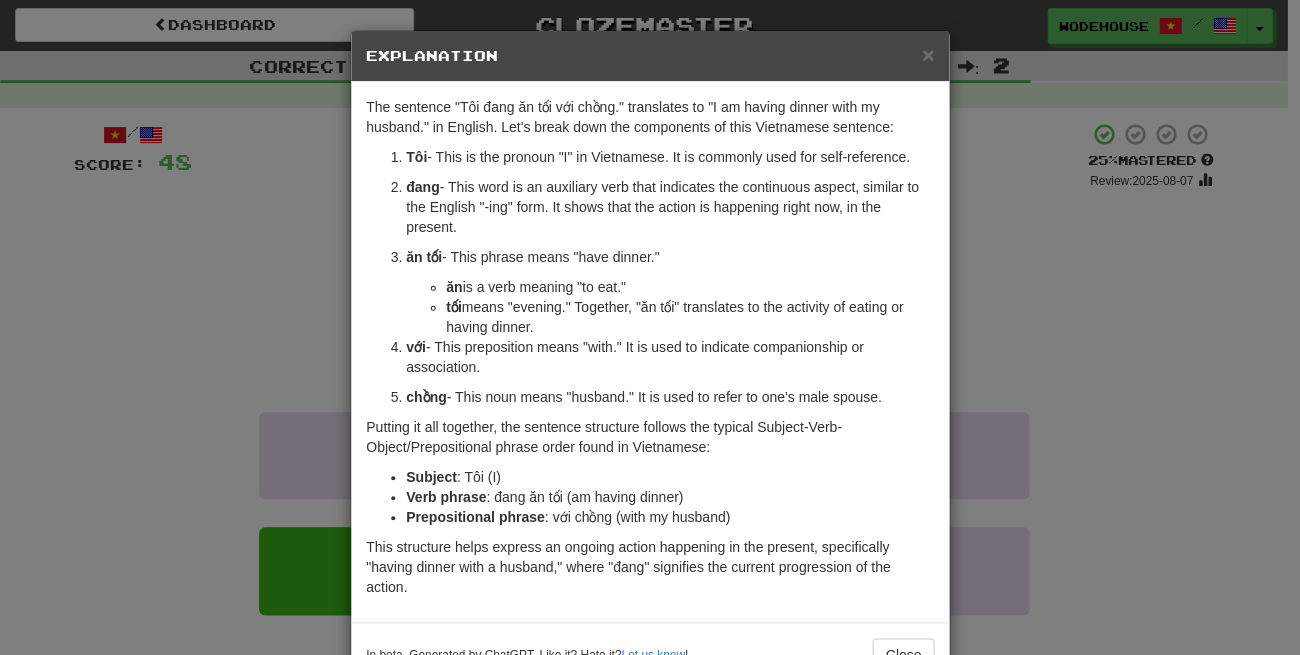 click on "× Explanation The sentence "Tôi đang ăn tối với chồng." translates to "I am having dinner with my husband." in English. Let's break down the components of this Vietnamese sentence:
Tôi  - This is the pronoun "I" in Vietnamese. It is commonly used for self-reference.
đang  - This word is an auxiliary verb that indicates the continuous aspect, similar to the English "-ing" form. It shows that the action is happening right now, in the present.
ăn tối  - This phrase means "have dinner."
ăn  is a verb meaning "to eat."
tối  means "evening." Together, "ăn tối" translates to the activity of eating or having dinner.
với  - This preposition means "with." It is used to indicate companionship or association.
chồng  - This noun means "husband." It is used to refer to one's male spouse.
Putting it all together, the sentence structure follows the typical Subject-Verb-Object/Prepositional phrase order found in Vietnamese:
Subject : Tôi (I)
!" at bounding box center (650, 327) 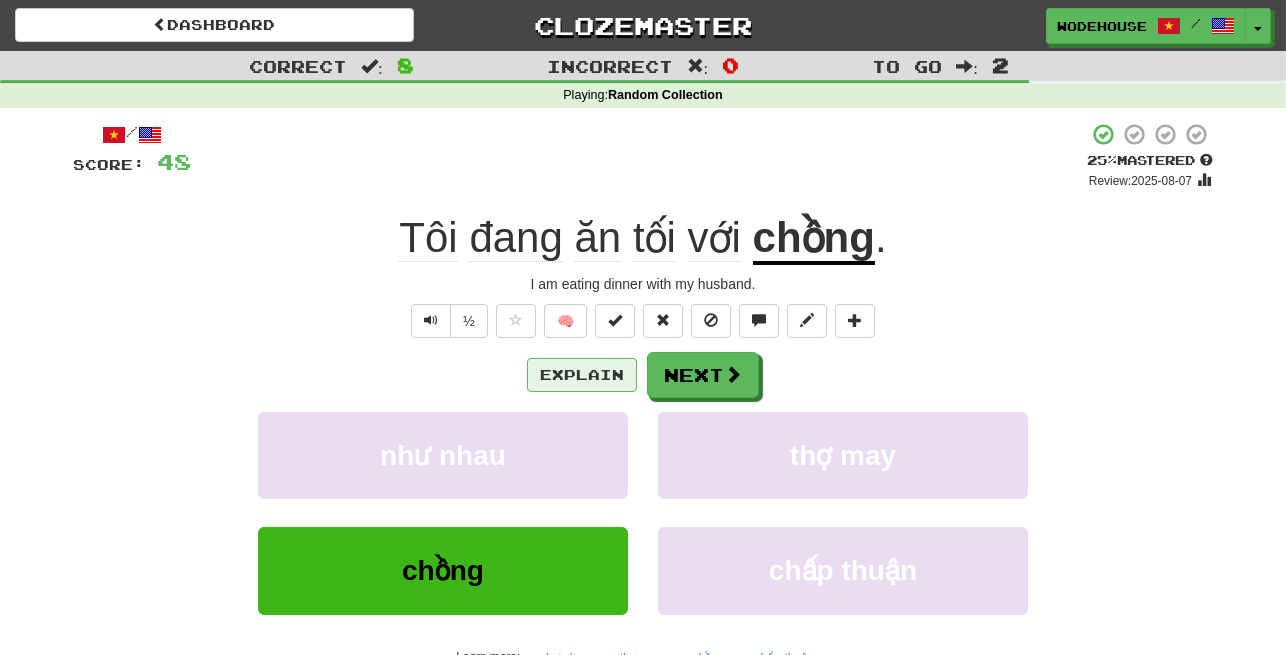 click on "Explain" at bounding box center [582, 375] 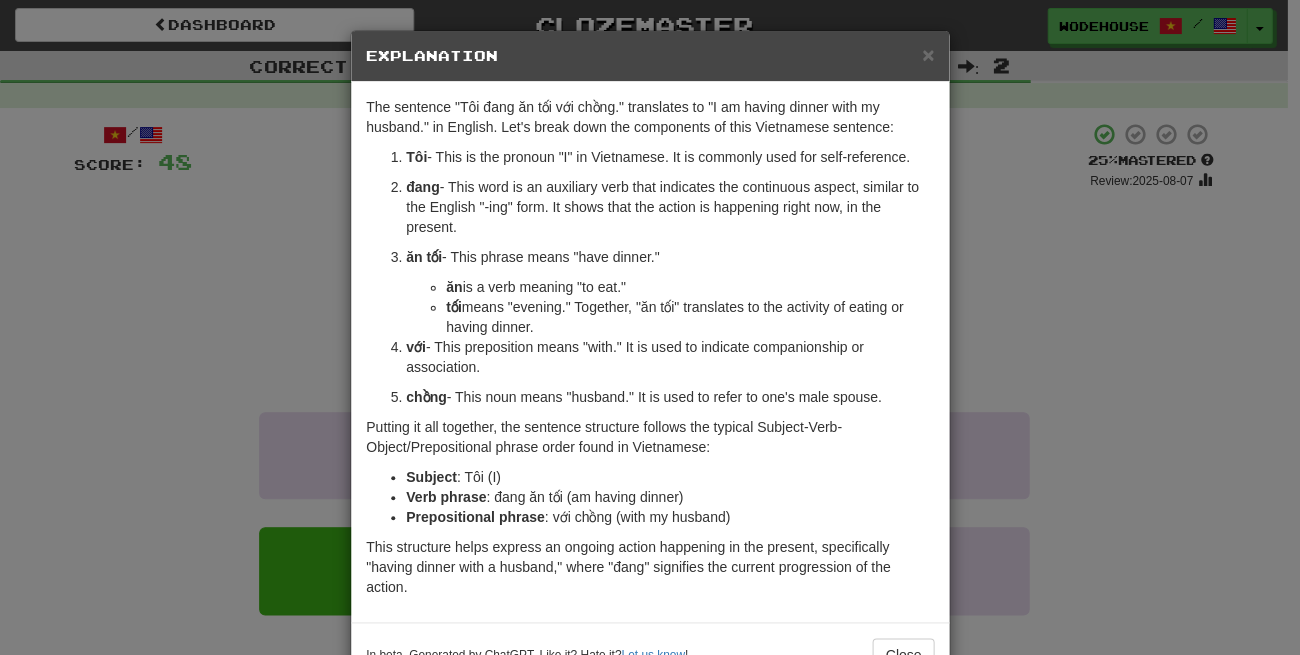 click on "× Explanation The sentence "Tôi đang ăn tối với chồng." translates to "I am having dinner with my husband." in English. Let's break down the components of this Vietnamese sentence:
Tôi  - This is the pronoun "I" in Vietnamese. It is commonly used for self-reference.
đang  - This word is an auxiliary verb that indicates the continuous aspect, similar to the English "-ing" form. It shows that the action is happening right now, in the present.
ăn tối  - This phrase means "have dinner."
ăn  is a verb meaning "to eat."
tối  means "evening." Together, "ăn tối" translates to the activity of eating or having dinner.
với  - This preposition means "with." It is used to indicate companionship or association.
chồng  - This noun means "husband." It is used to refer to one's male spouse.
Putting it all together, the sentence structure follows the typical Subject-Verb-Object/Prepositional phrase order found in Vietnamese:
Subject : Tôi (I)
!" at bounding box center (650, 327) 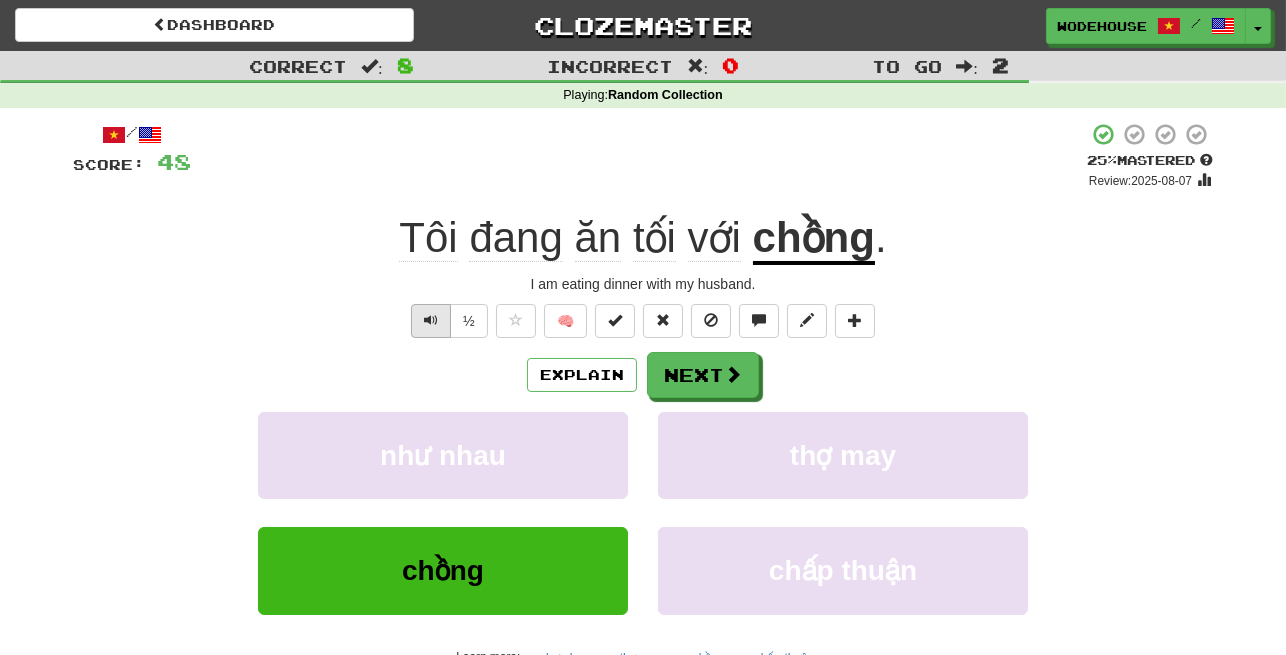 click at bounding box center (431, 320) 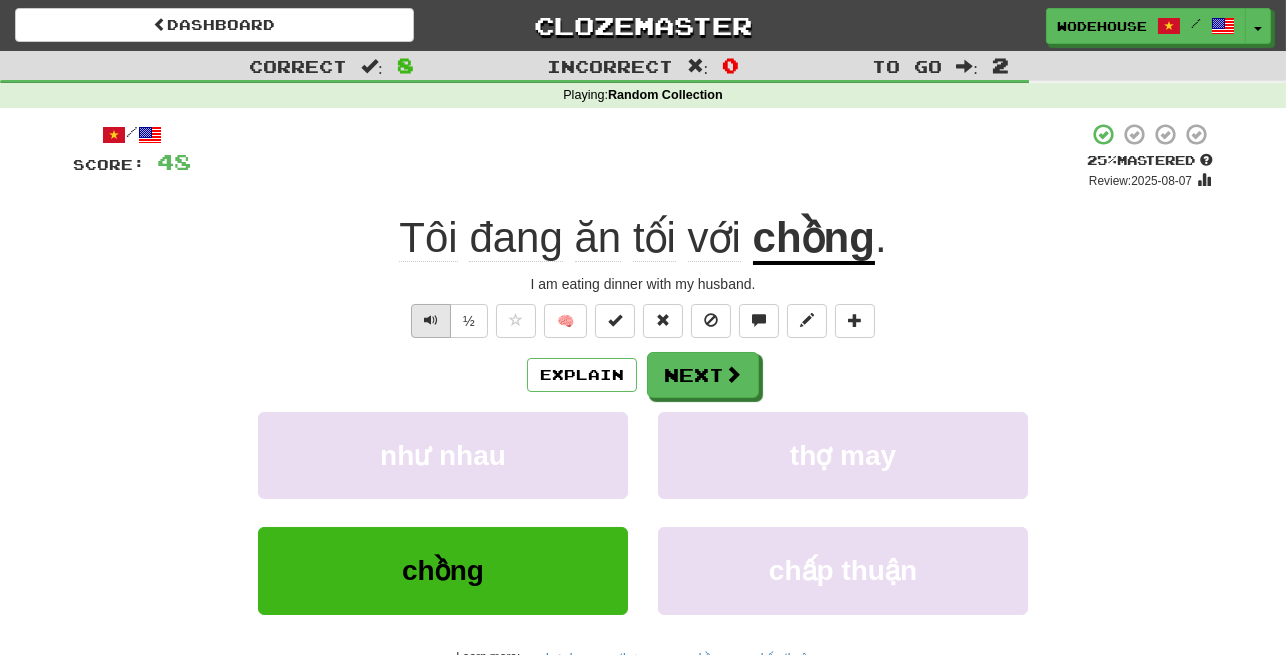 click at bounding box center (431, 320) 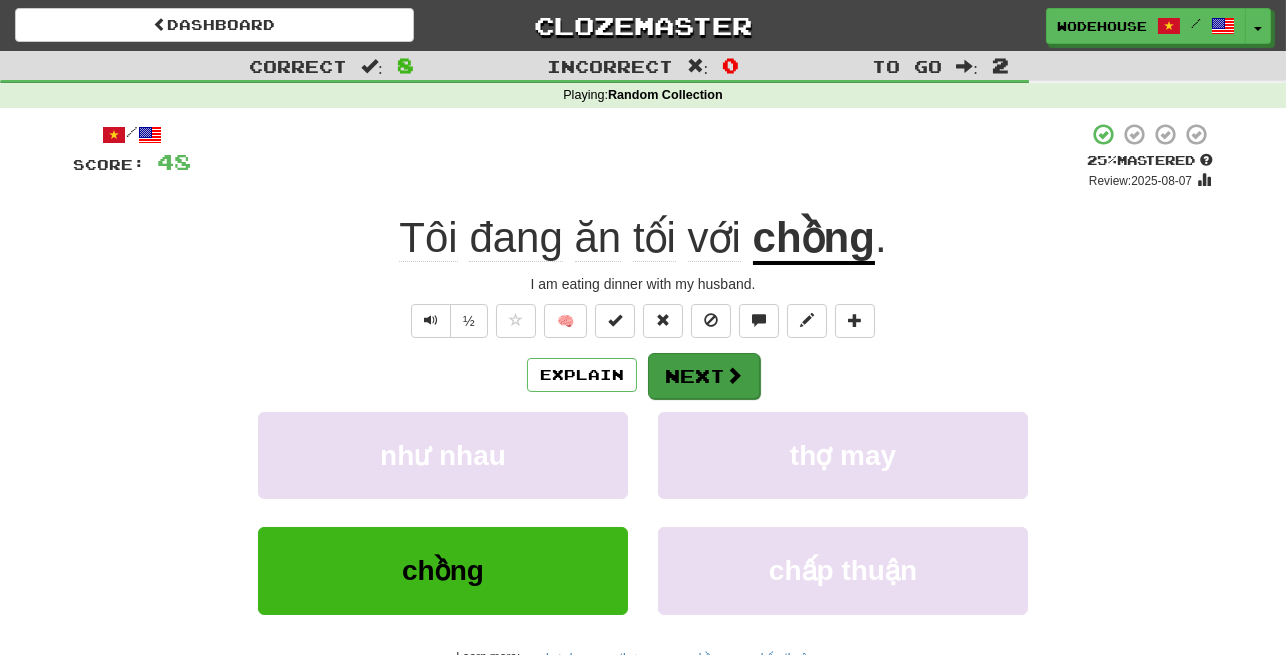 click on "Next" at bounding box center (704, 376) 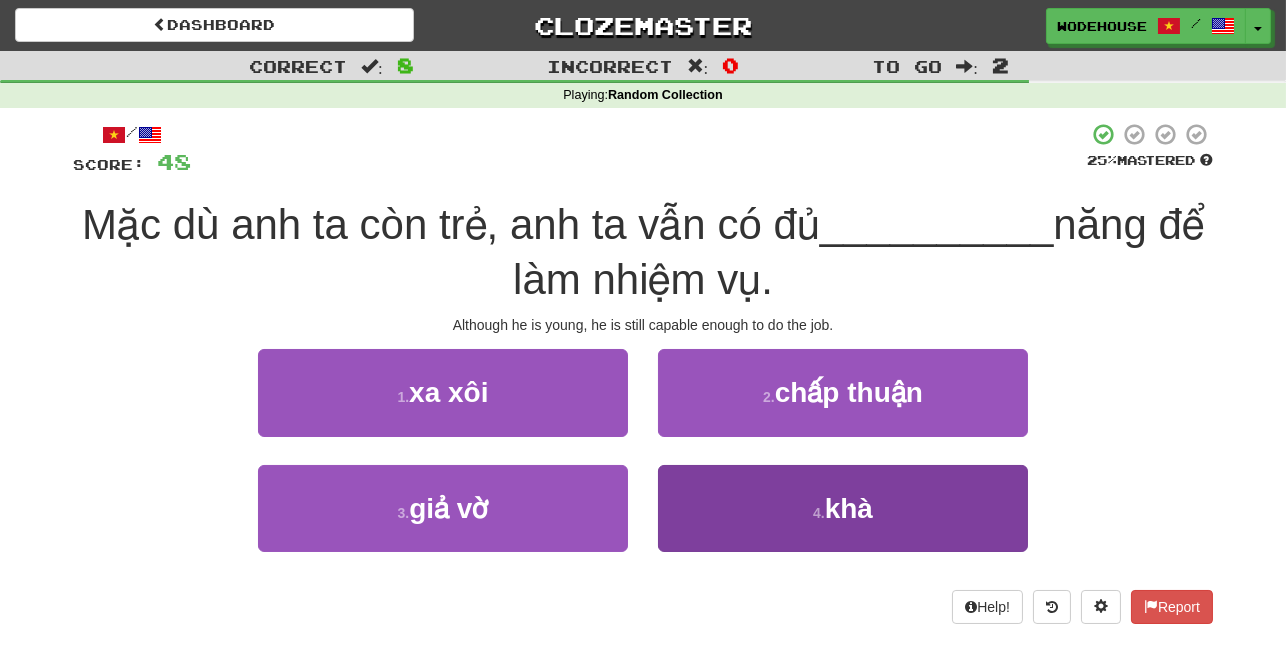 click on "4 .  khà" at bounding box center [843, 508] 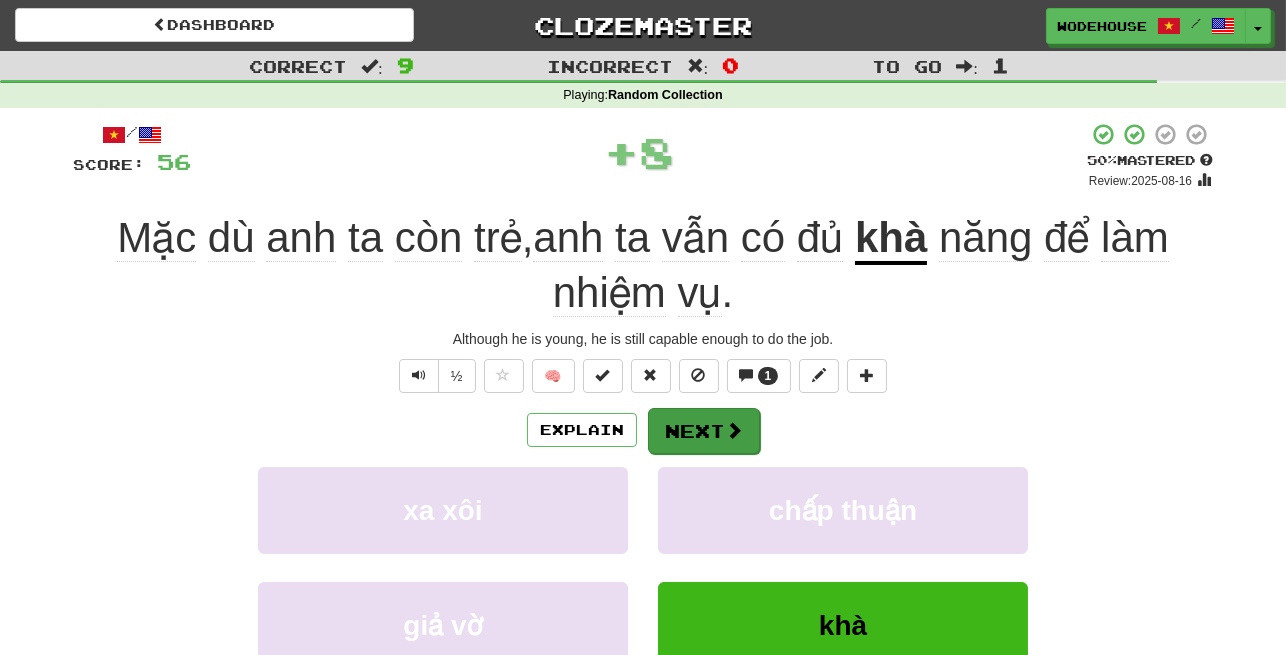 click on "Next" at bounding box center [704, 431] 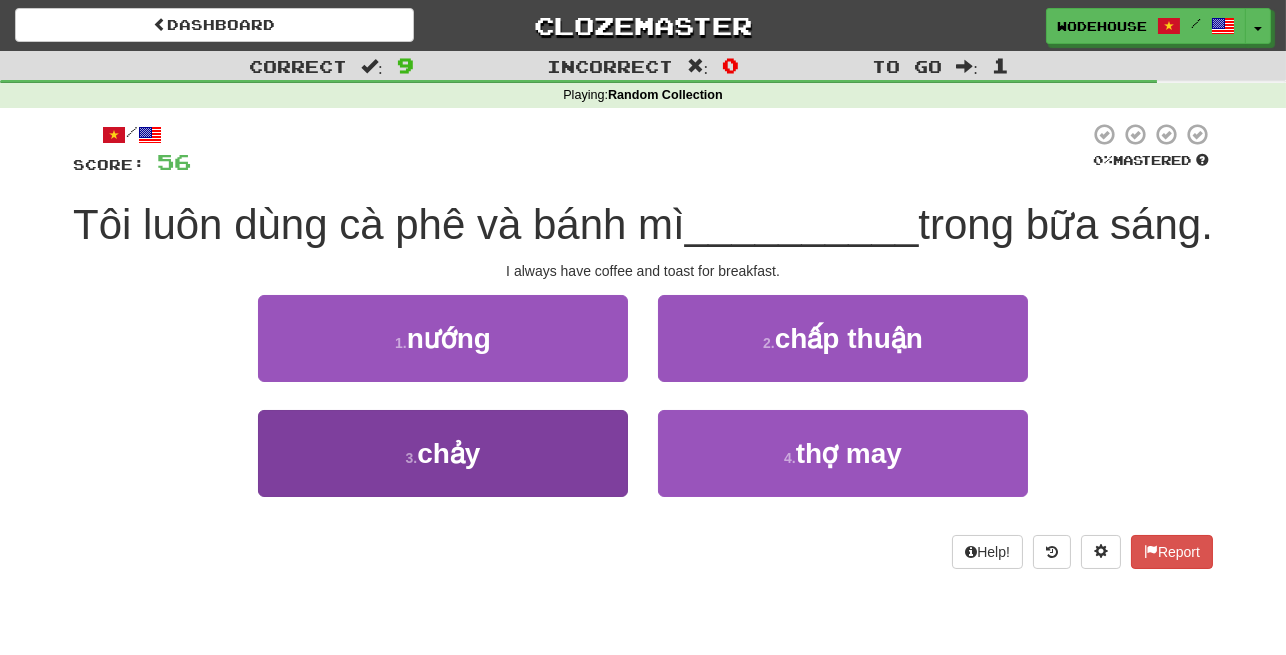 click on "3 .  chảy" at bounding box center [443, 453] 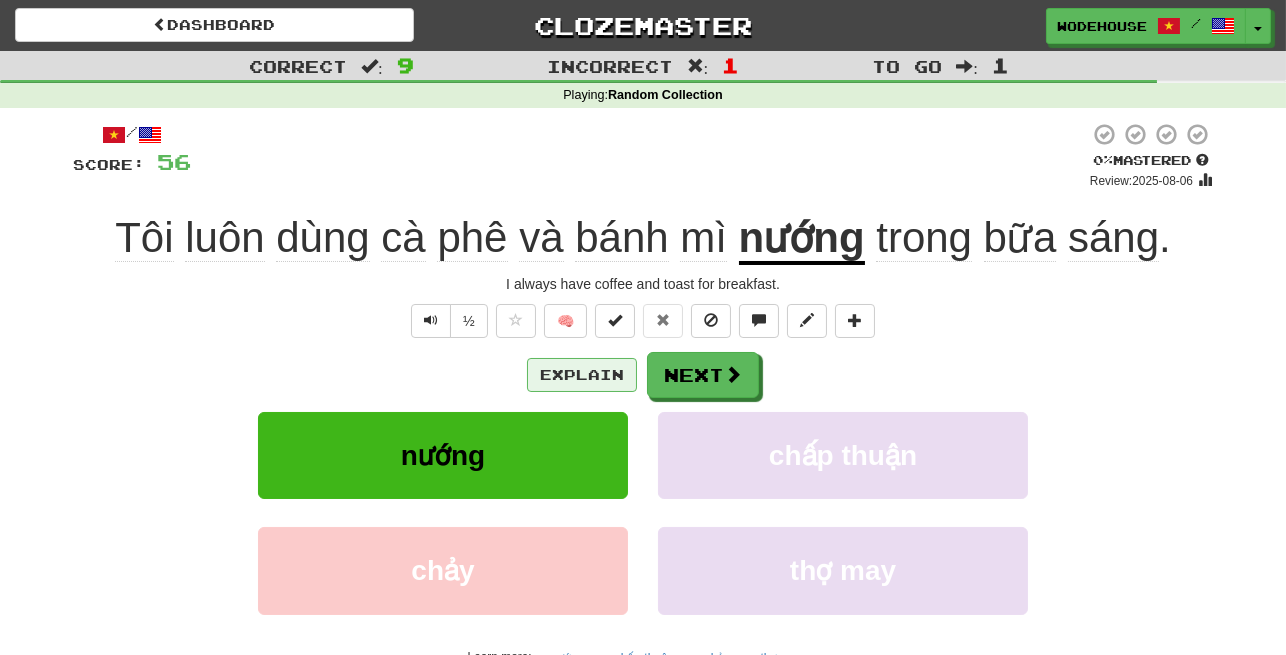 click on "Explain" at bounding box center (582, 375) 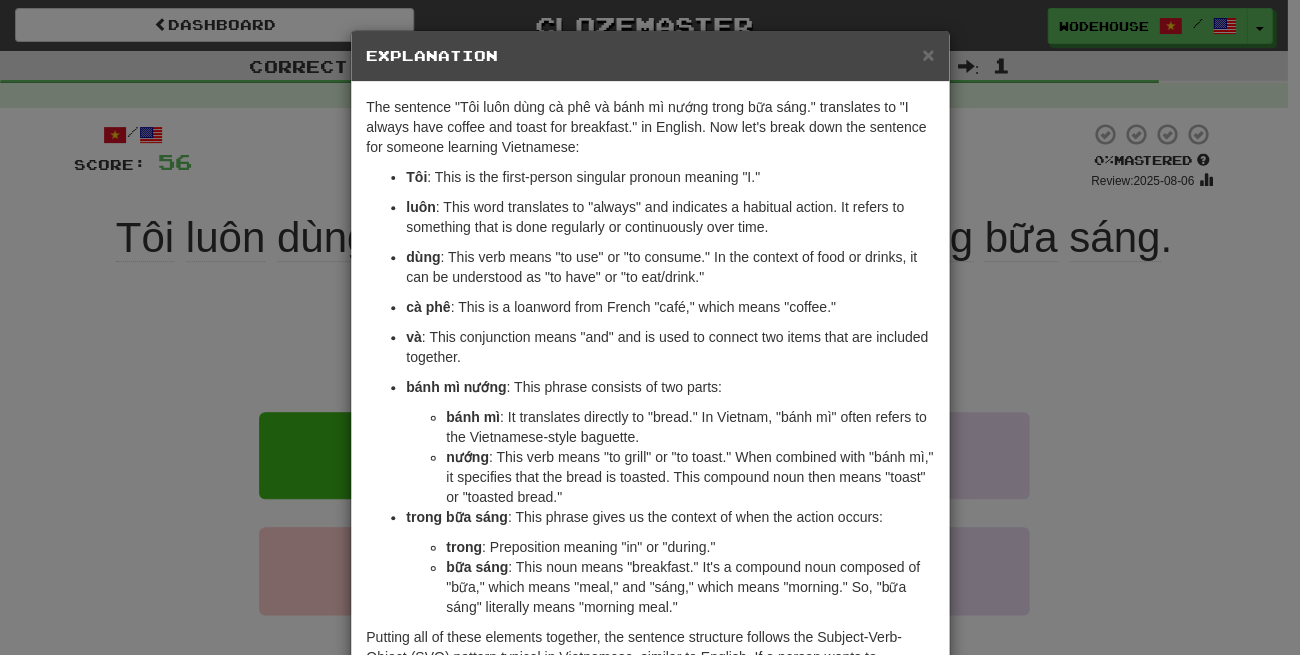 click on "× Explanation The sentence "Tôi luôn dùng cà phê và bánh mì nướng trong bữa sáng." translates to "I always have coffee and toast for breakfast." in English. Now let's break down the sentence for someone learning Vietnamese:
Tôi : This is the first-person singular pronoun meaning "I."
luôn : This word translates to "always" and indicates a habitual action. It refers to something that is done regularly or continuously over time.
dùng : This verb means "to use" or "to consume." In the context of food or drinks, it can be understood as "to have" or "to eat/drink."
cà phê : This is a loanword from French "café," which means "coffee."
và : This conjunction means "and" and is used to connect two items that are included together.
bánh mì nướng : This phrase consists of two parts:
bánh mì : It translates directly to "bread." In Vietnam, "bánh mì" often refers to the Vietnamese-style baguette.
nướng
trong bữa sáng
trong" at bounding box center (650, 327) 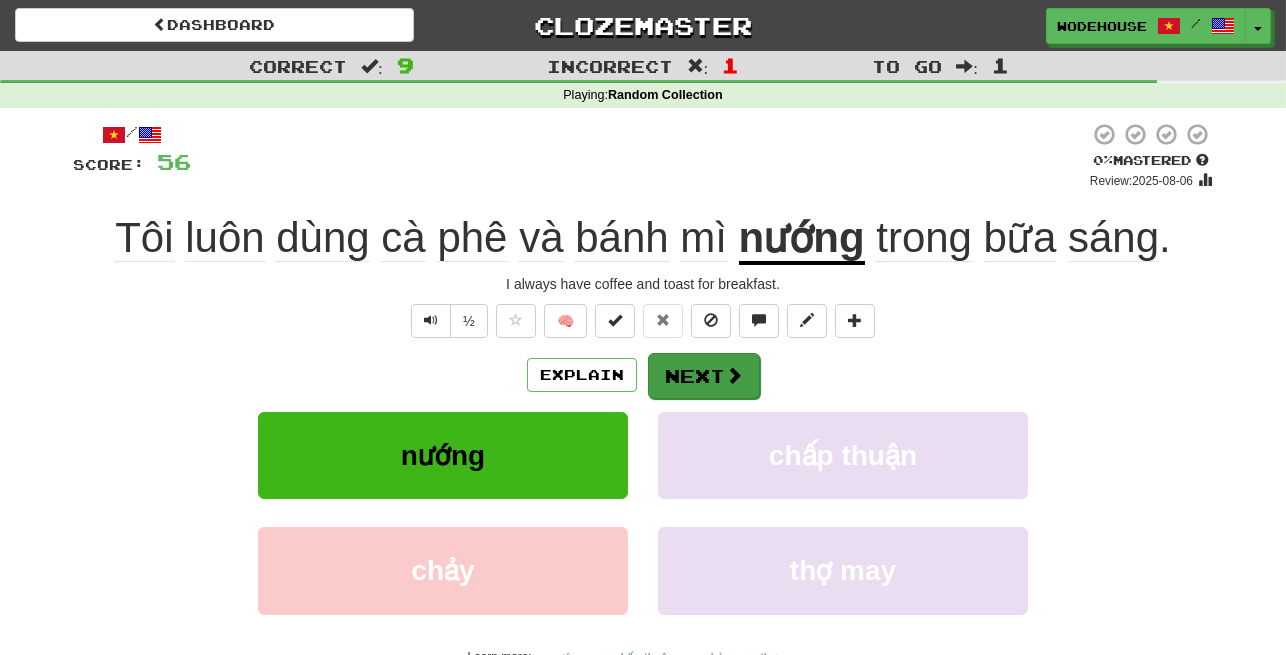 click on "Next" at bounding box center (704, 376) 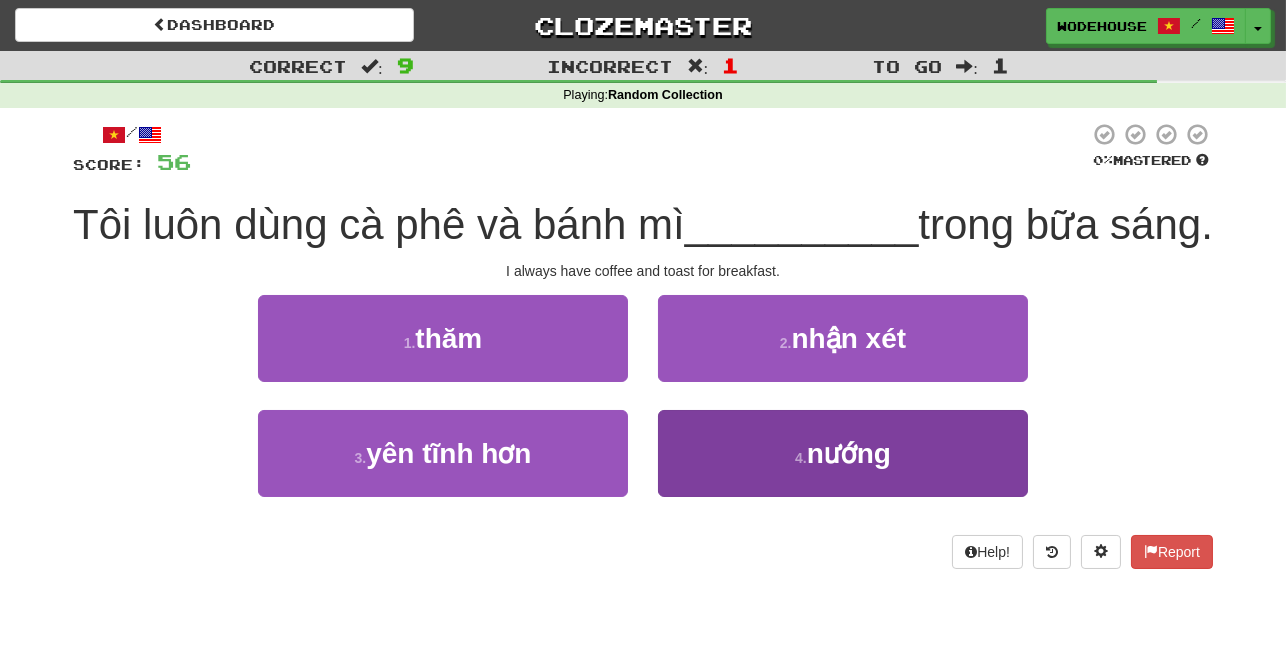 click on "4 .  nướng" at bounding box center (843, 453) 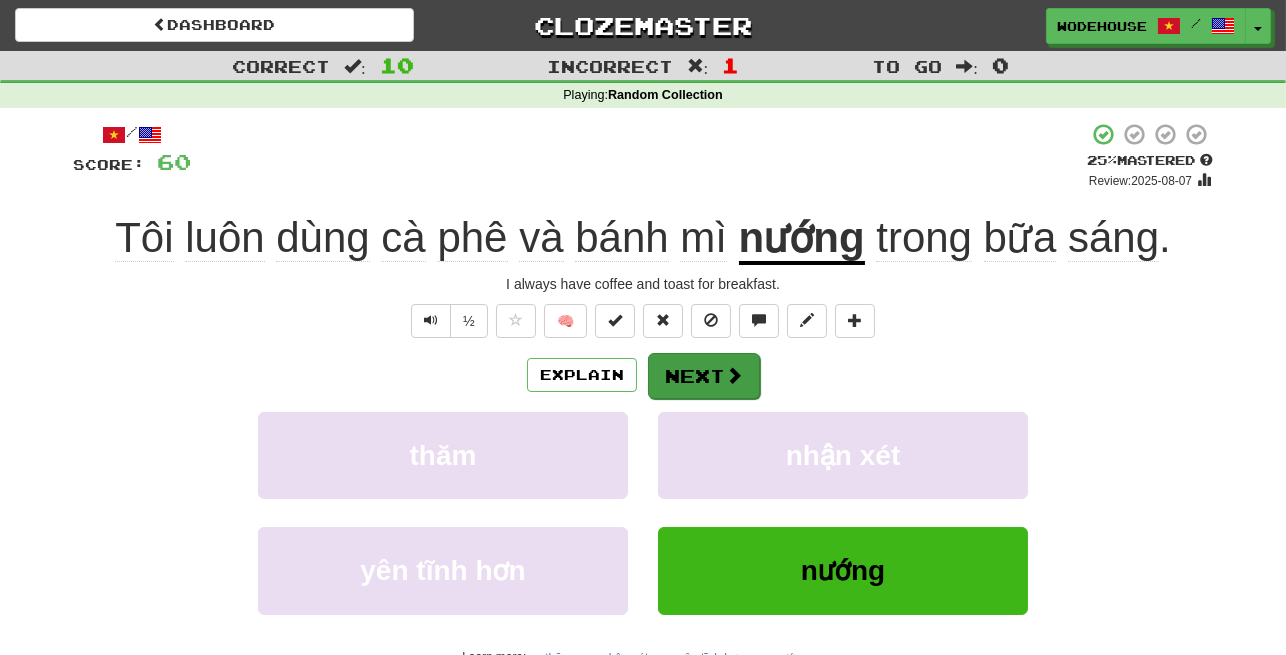 click on "Next" at bounding box center [704, 376] 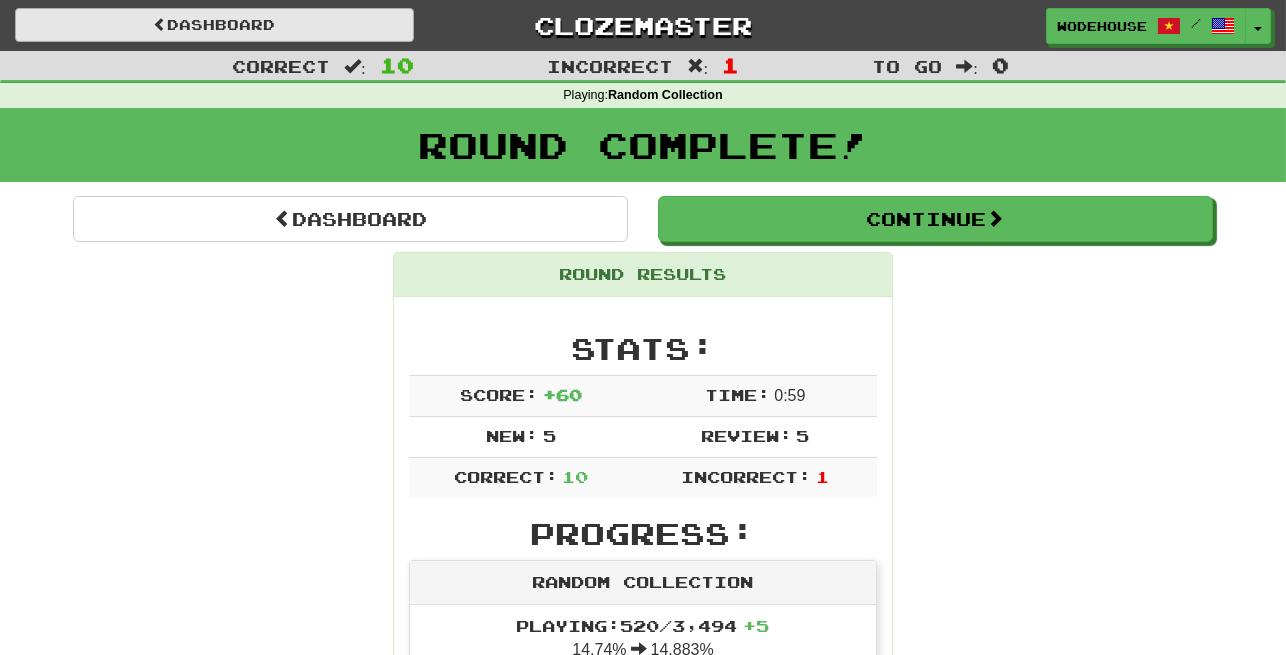 click on "Dashboard" at bounding box center (214, 25) 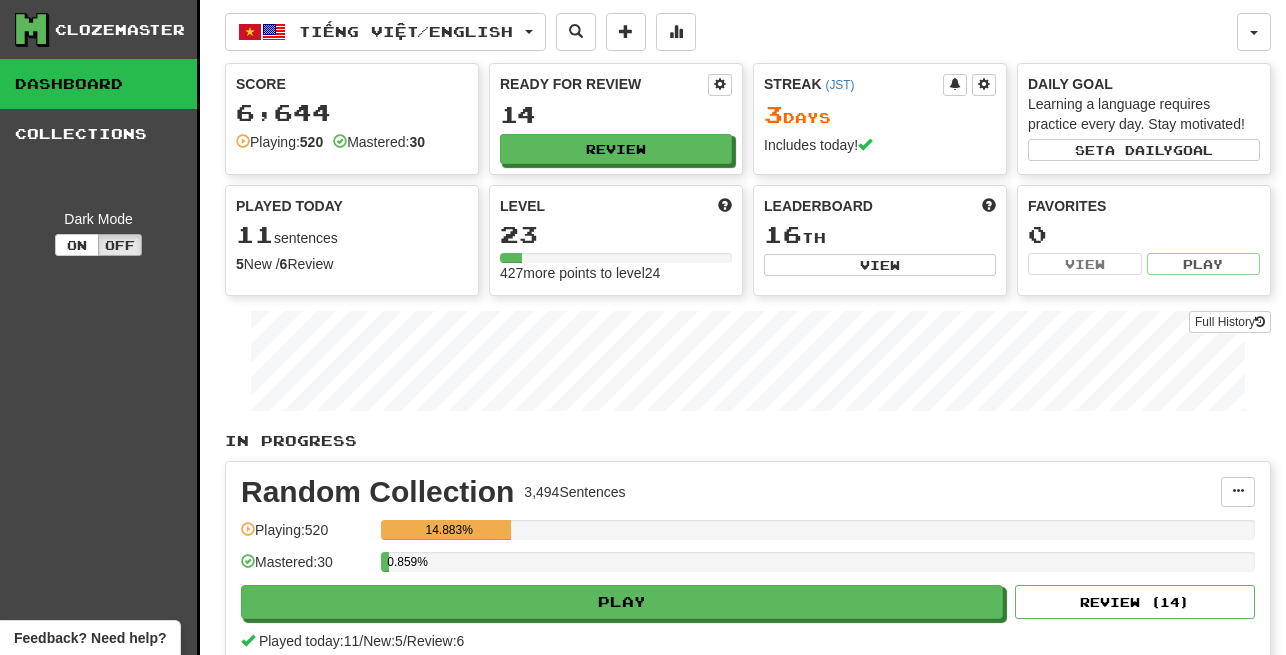 scroll, scrollTop: 0, scrollLeft: 0, axis: both 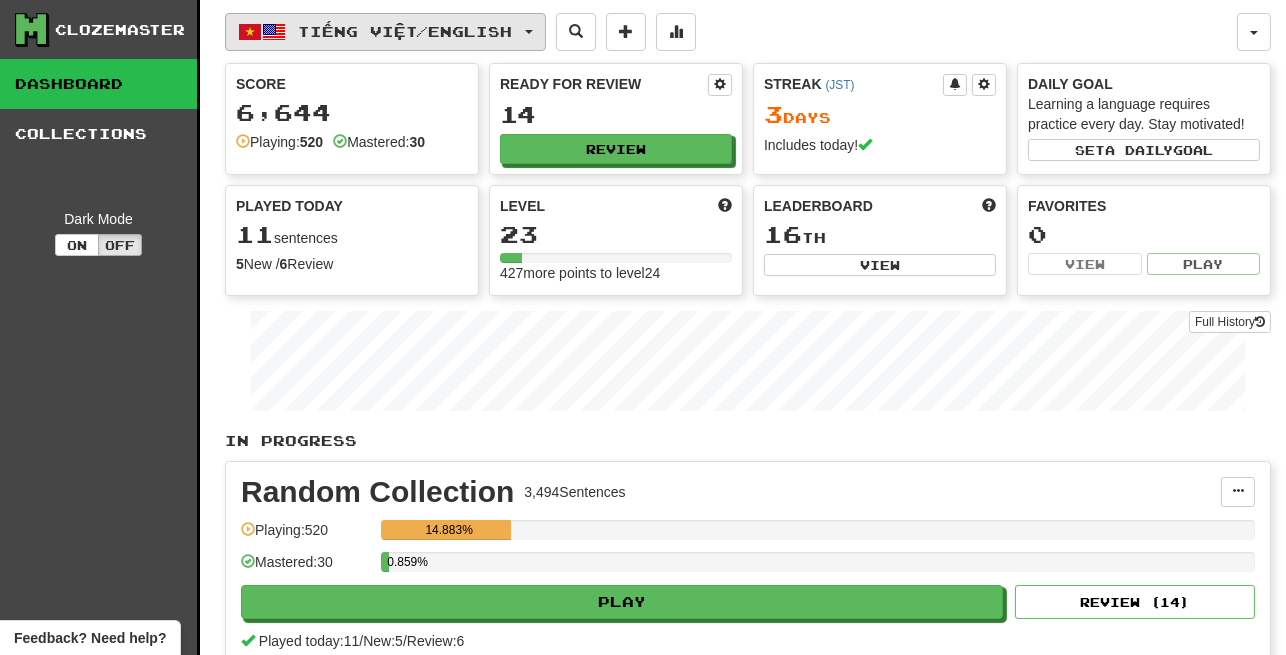 click on "Tiếng Việt  /  English" at bounding box center (406, 31) 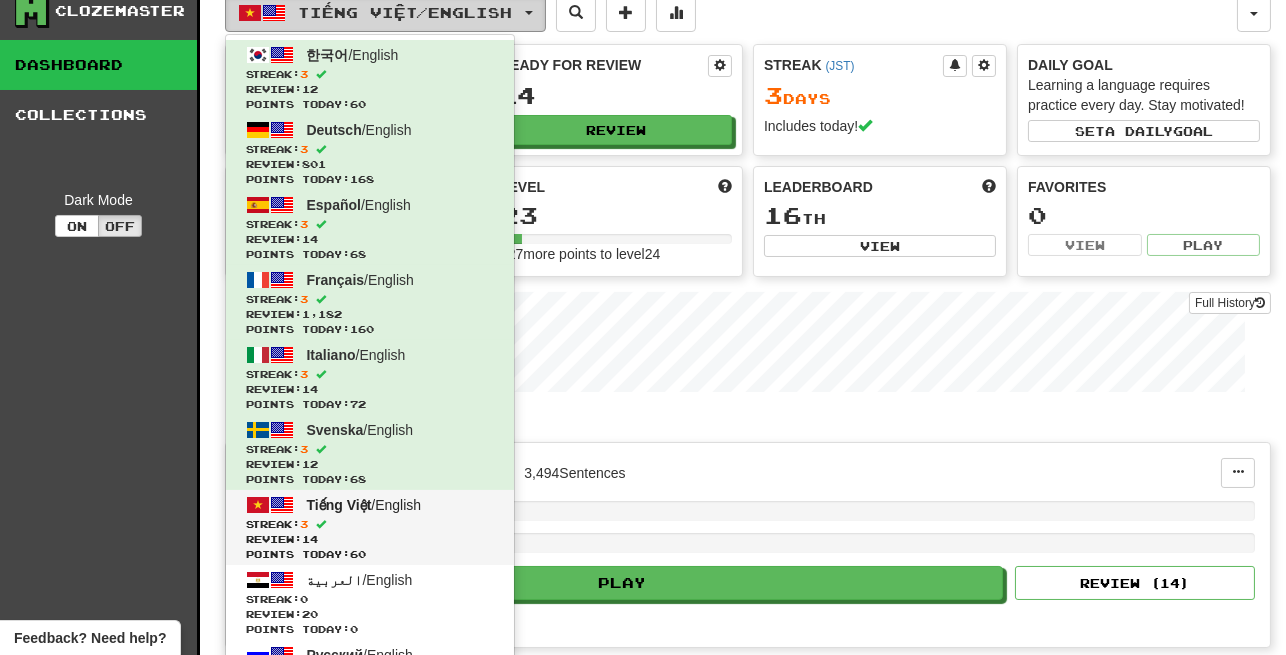 scroll, scrollTop: 44, scrollLeft: 0, axis: vertical 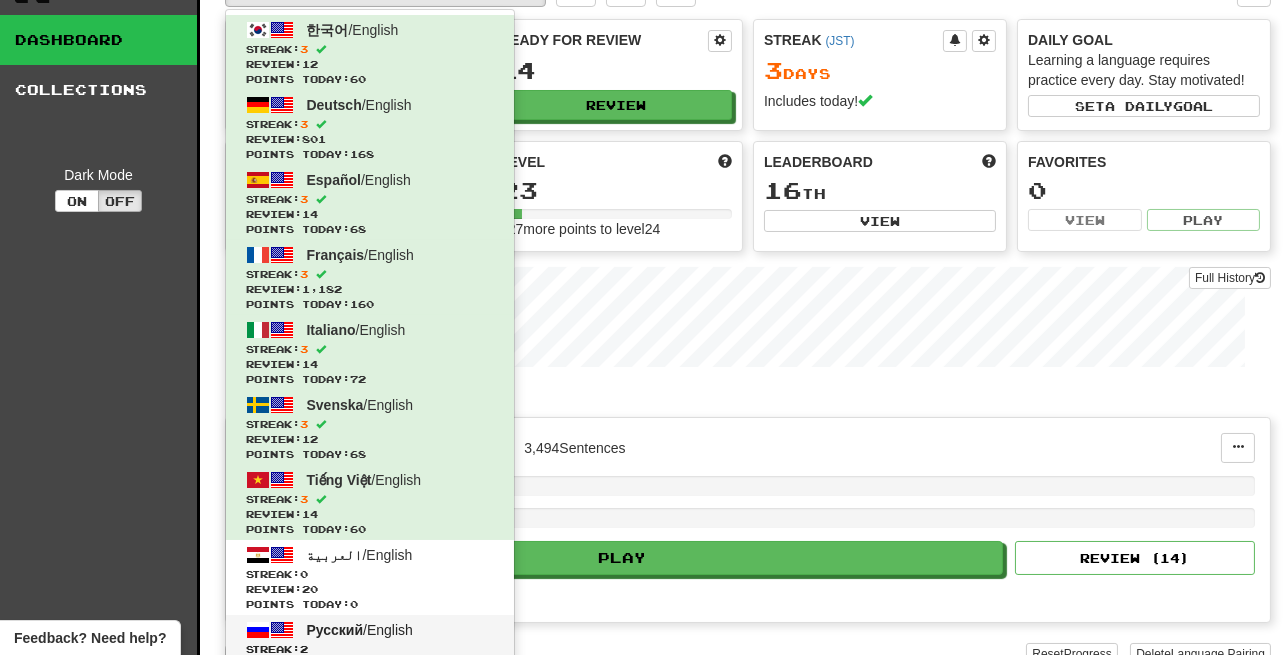 click on "Русский  /  English" at bounding box center [360, 630] 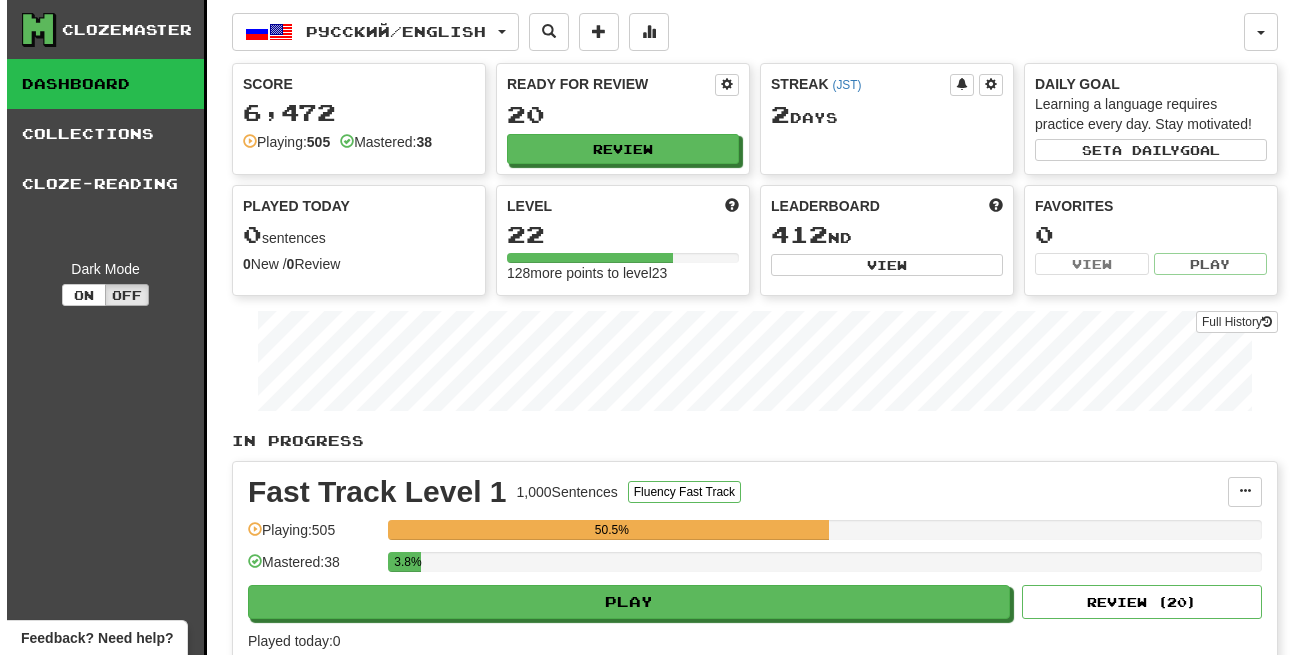 scroll, scrollTop: 0, scrollLeft: 0, axis: both 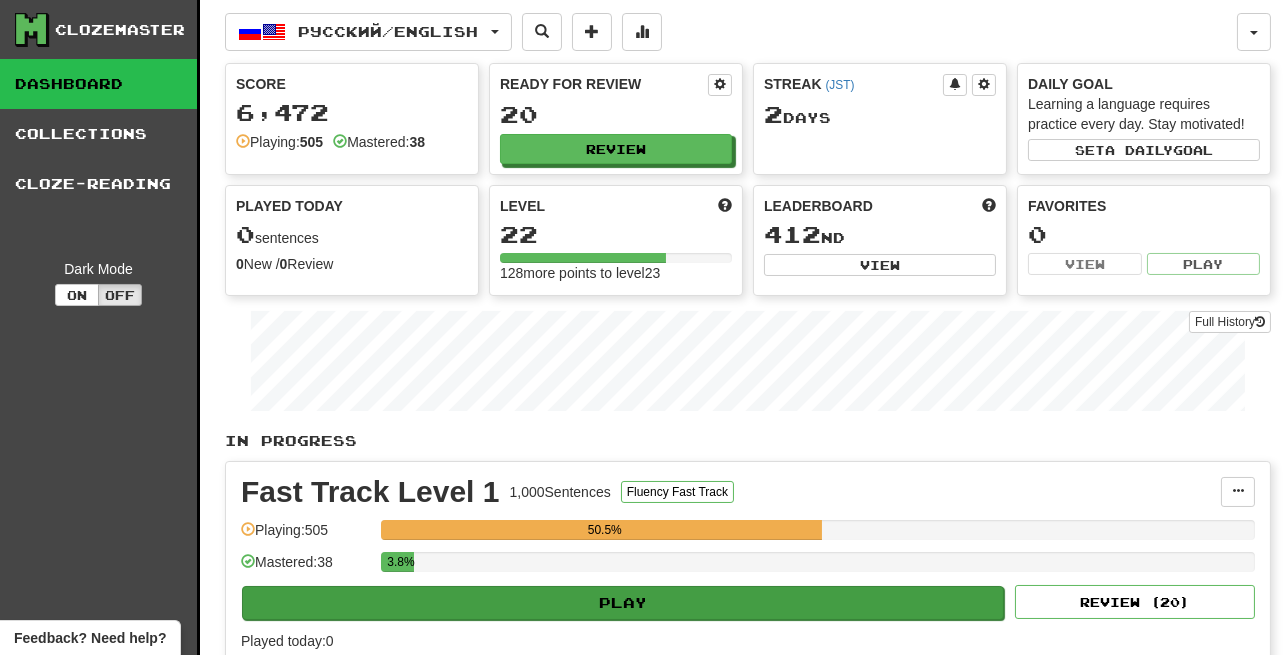 click on "Play" at bounding box center [623, 603] 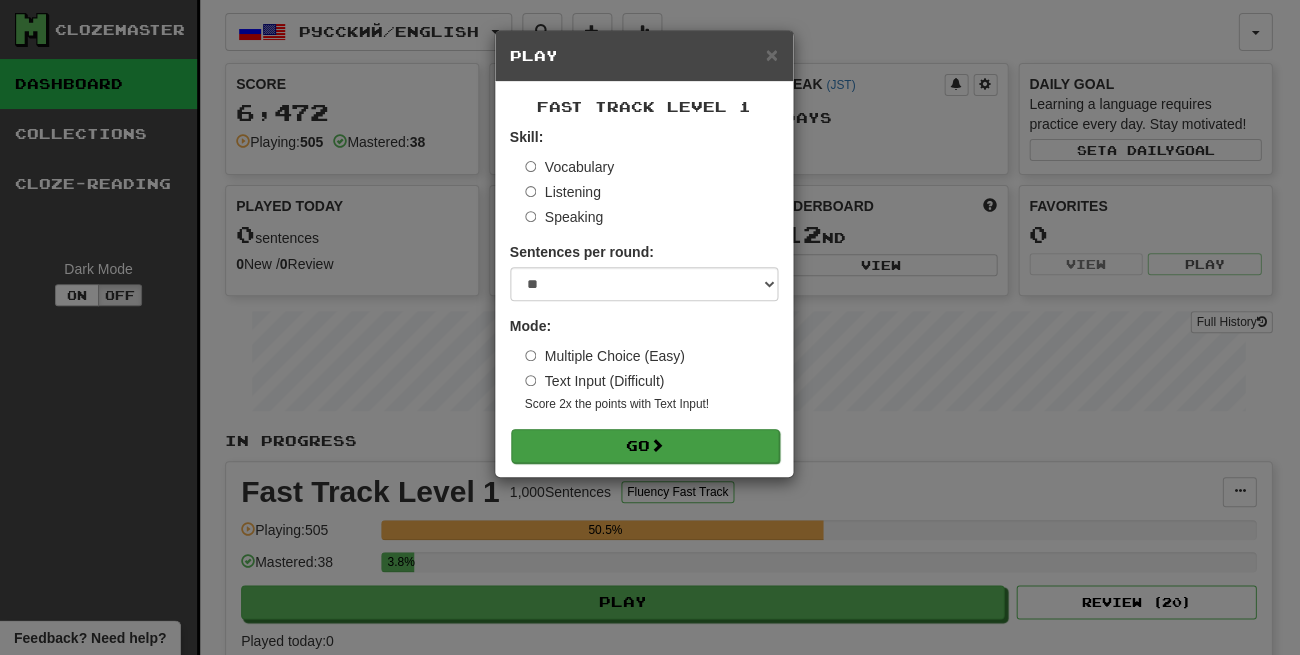click on "Go" at bounding box center (645, 446) 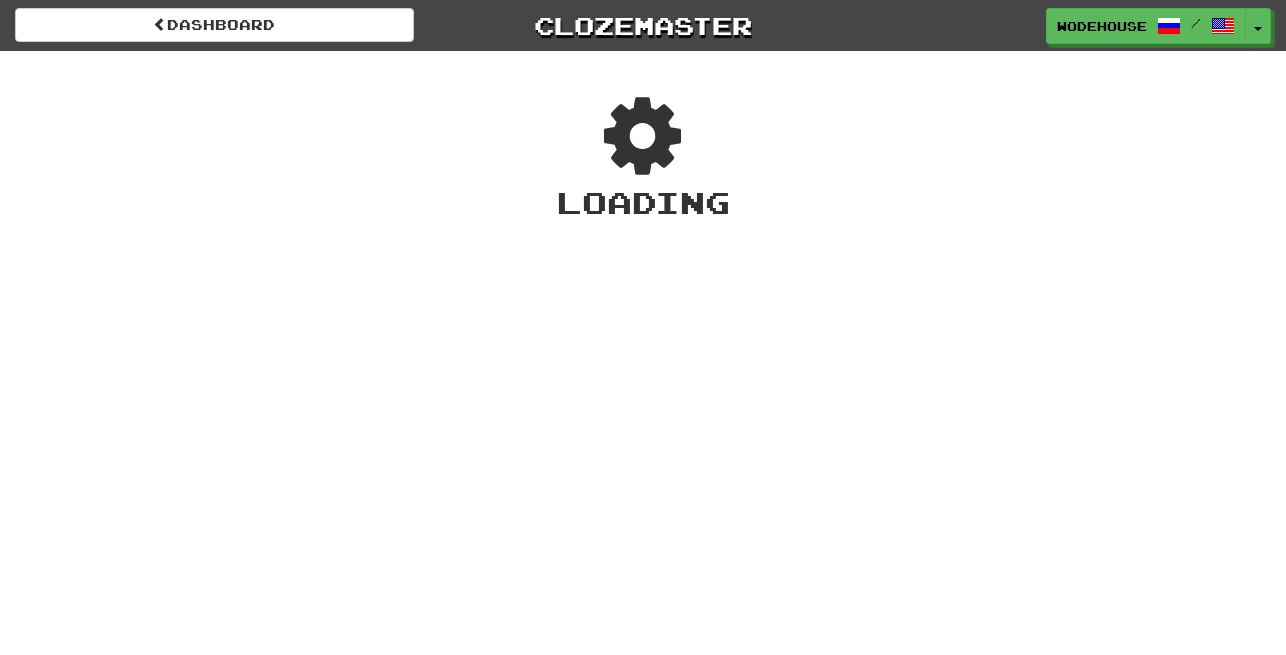 scroll, scrollTop: 0, scrollLeft: 0, axis: both 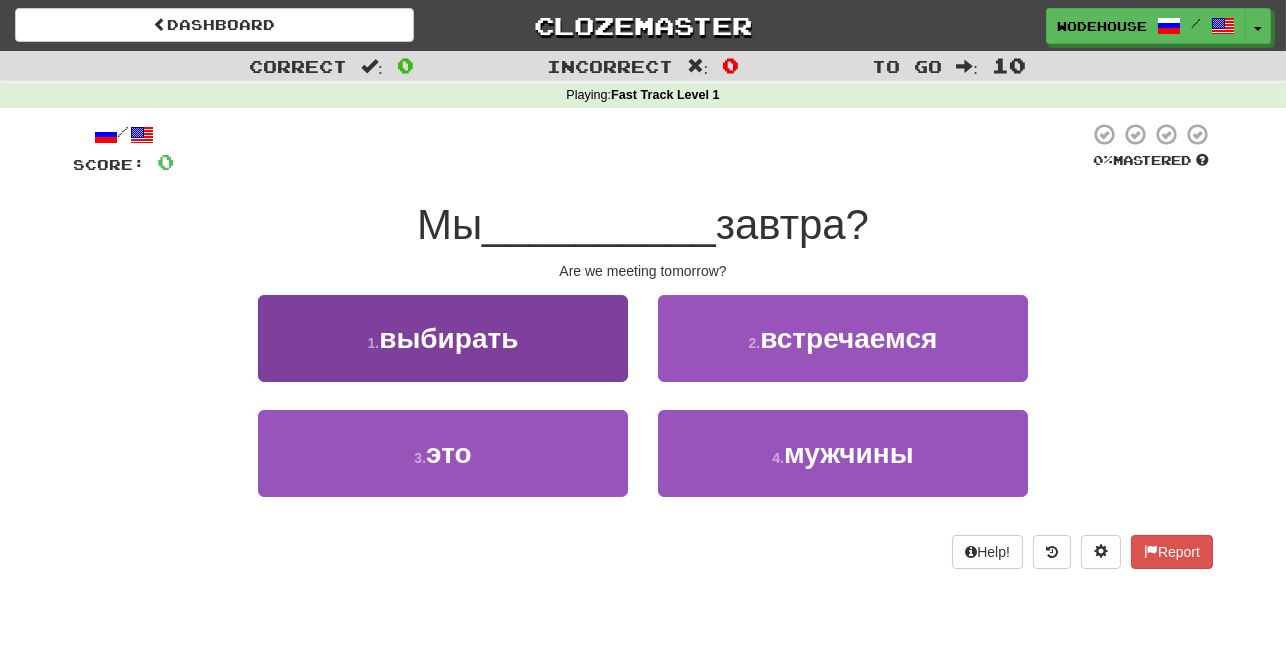 click on "выбирать" at bounding box center [448, 338] 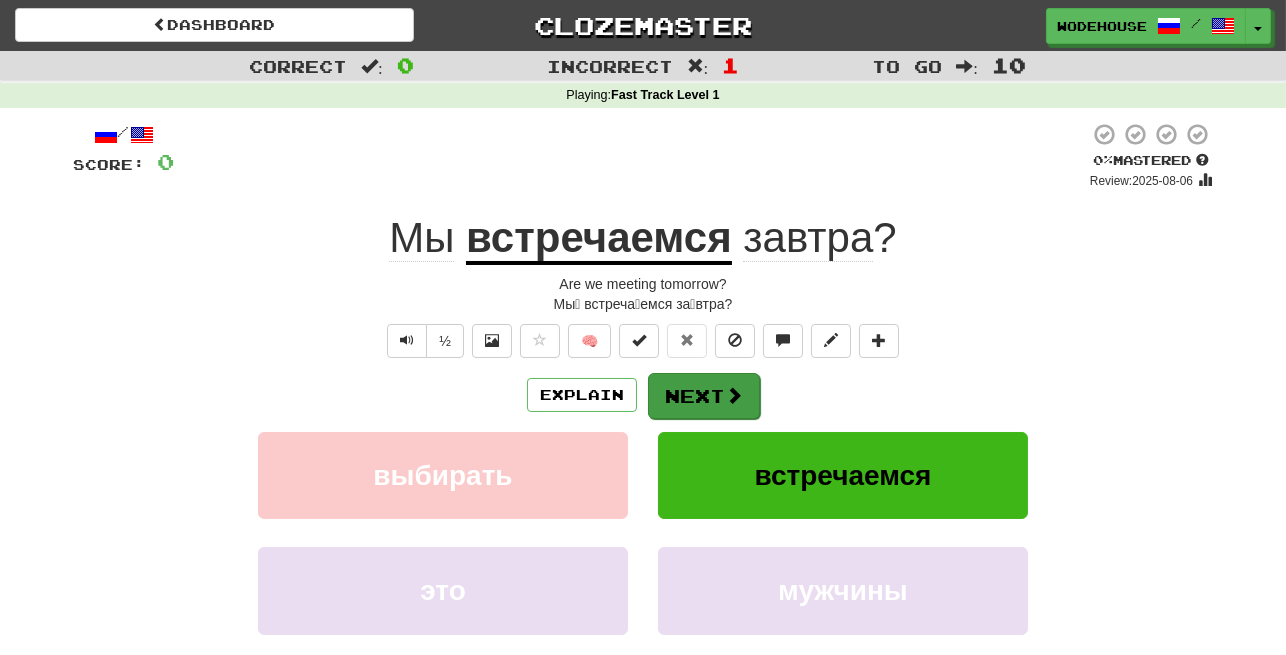 click at bounding box center [734, 395] 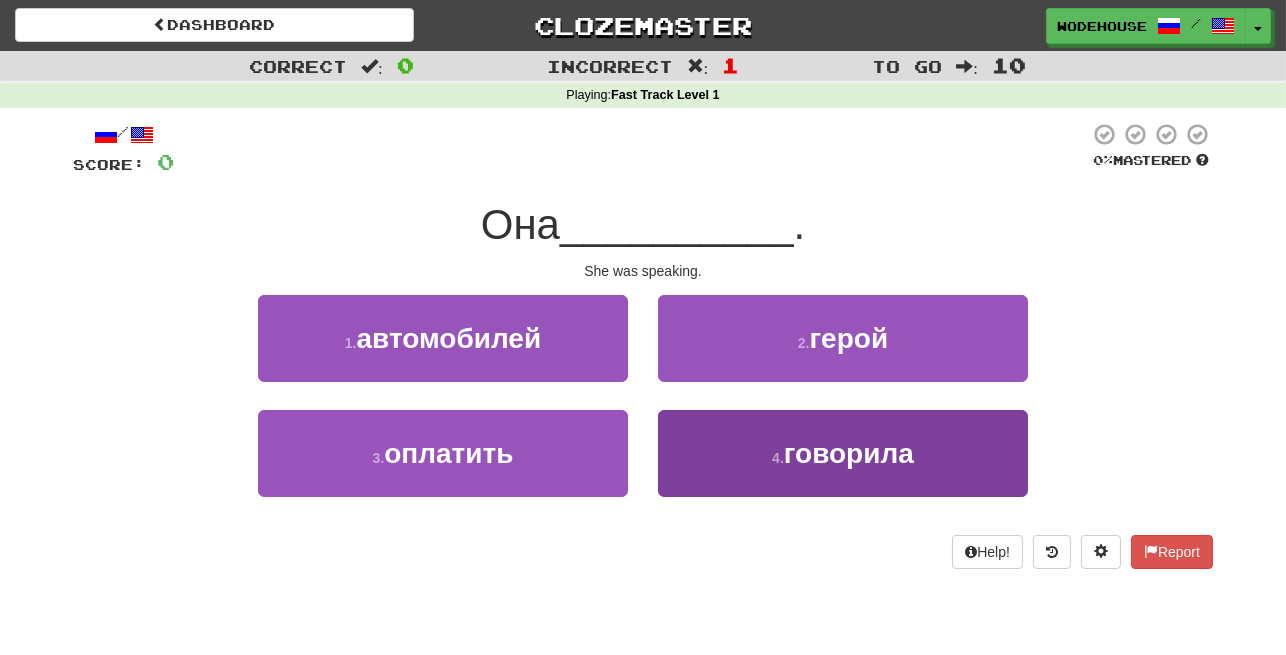 click on "4 .  говорила" at bounding box center (843, 453) 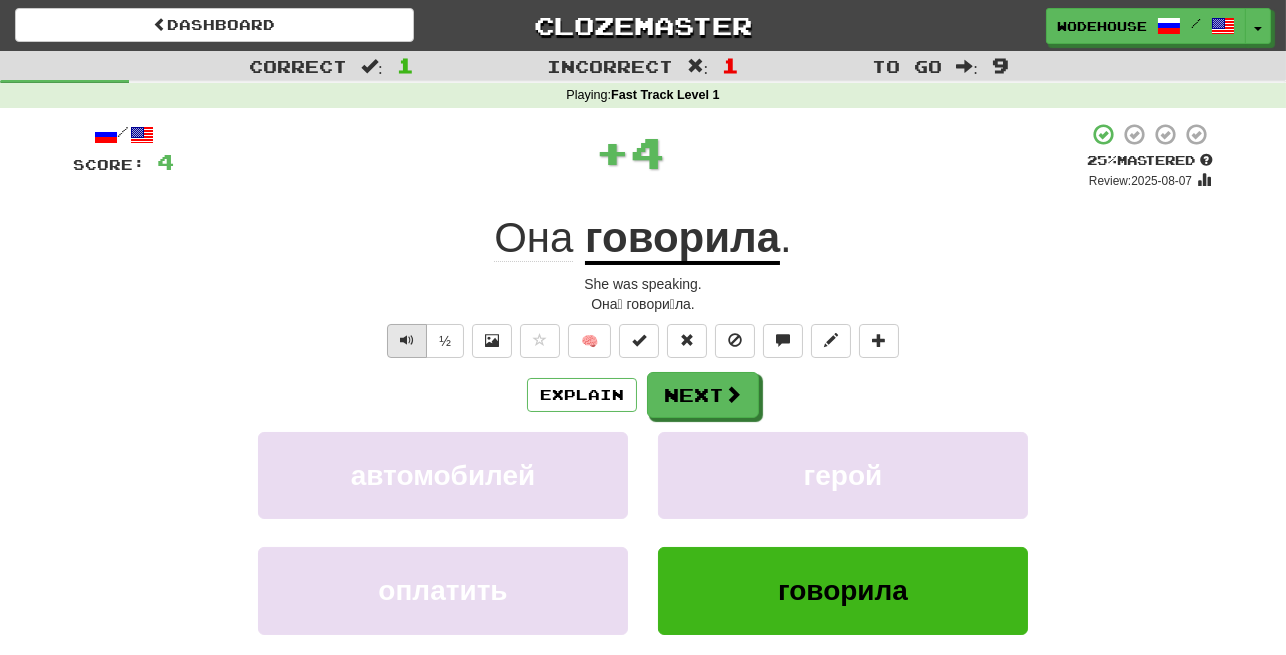 click at bounding box center (407, 341) 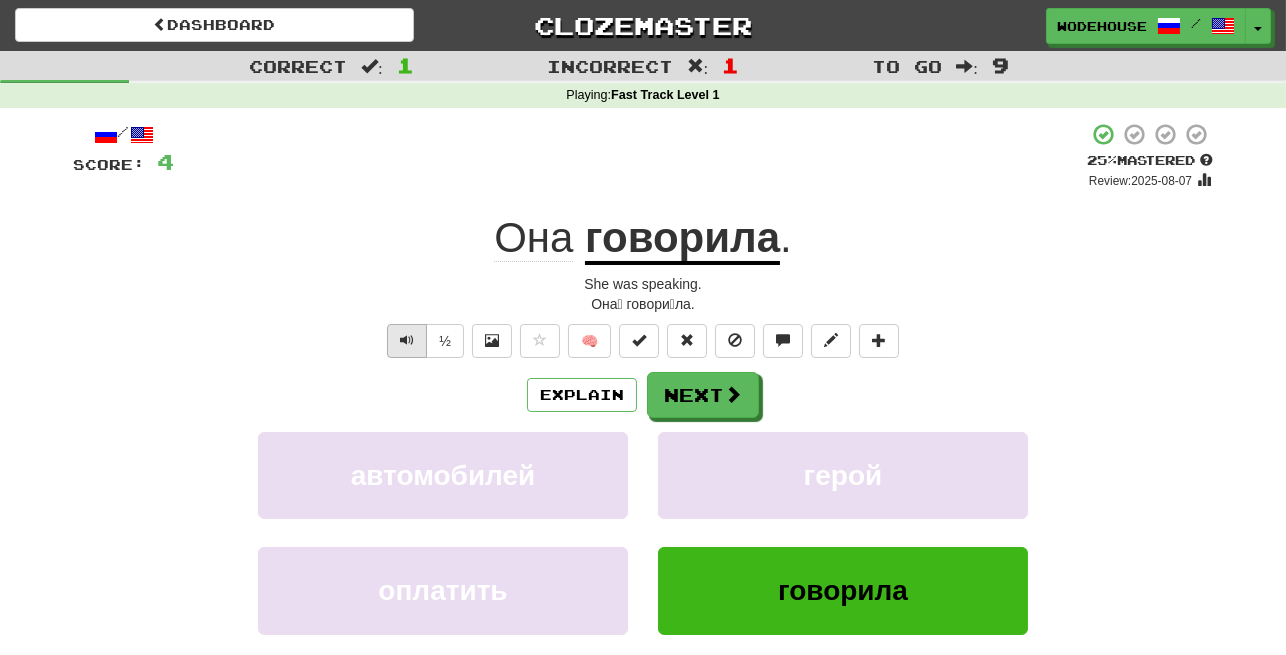 click at bounding box center (407, 341) 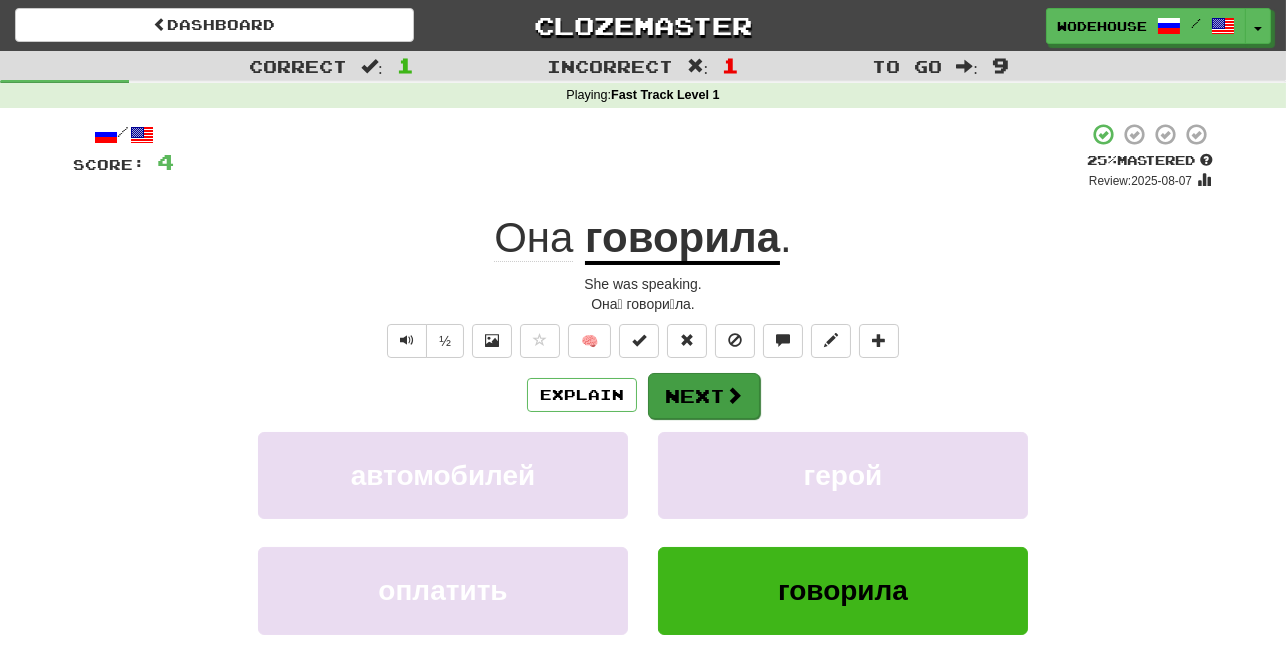 click on "Next" at bounding box center (704, 396) 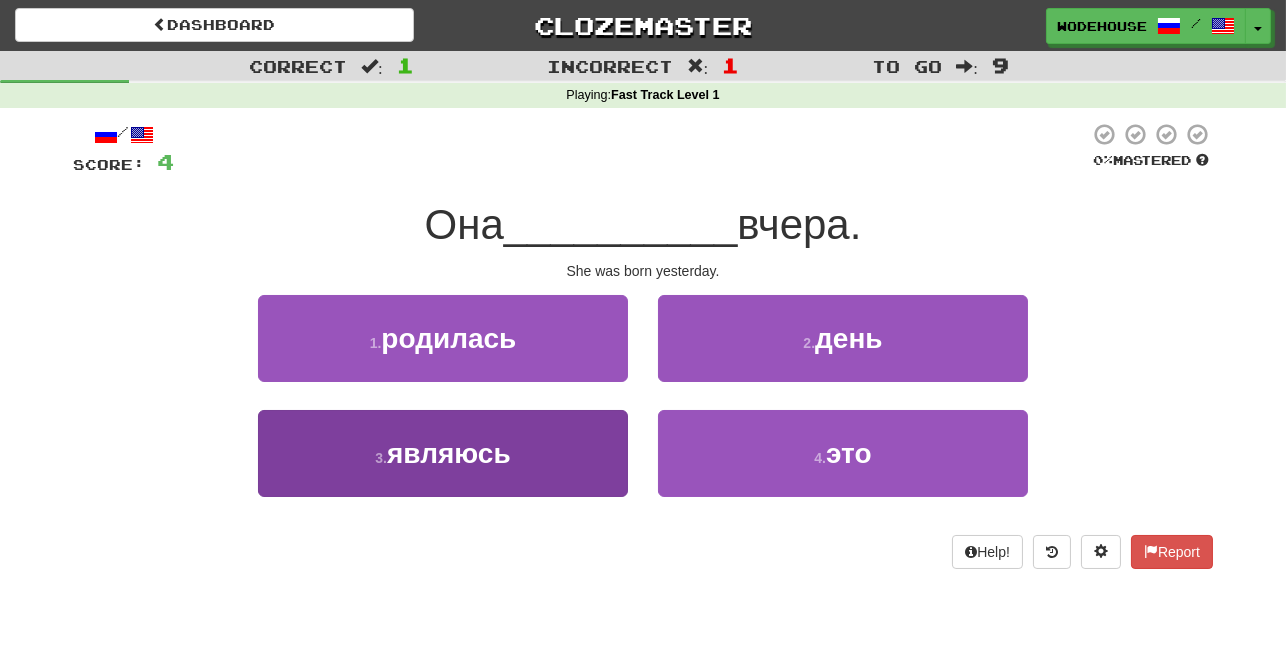 click on "3 .  являюсь" at bounding box center (443, 453) 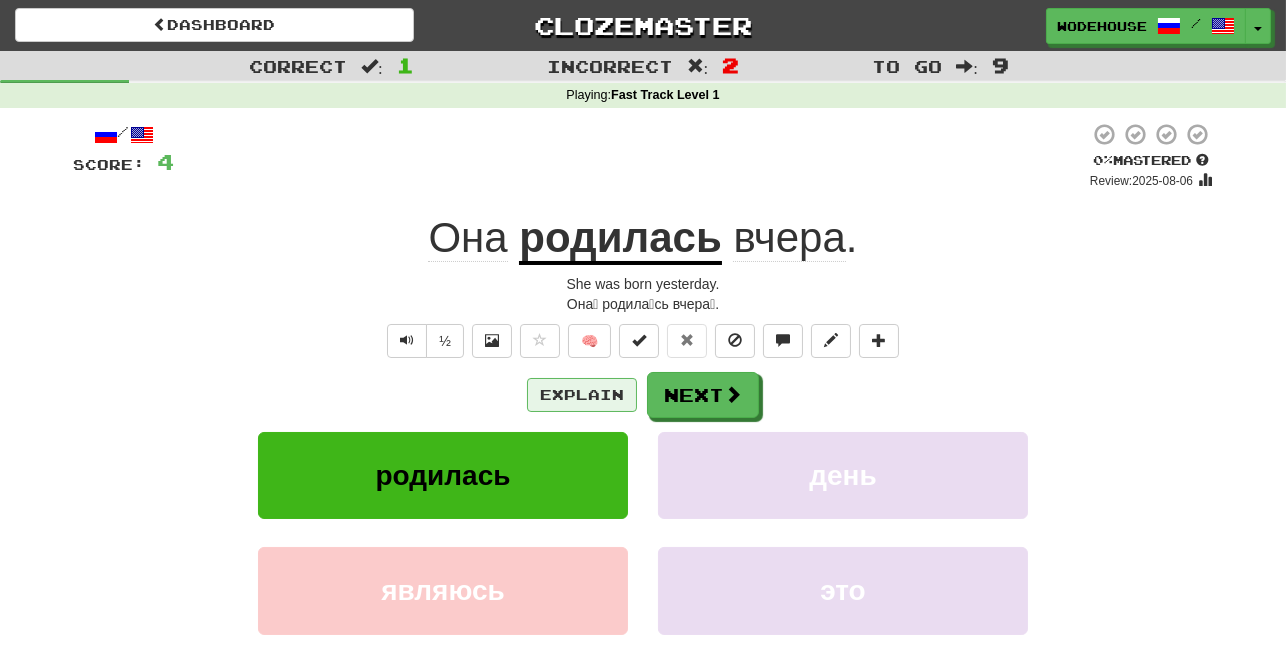 click on "Explain" at bounding box center (582, 395) 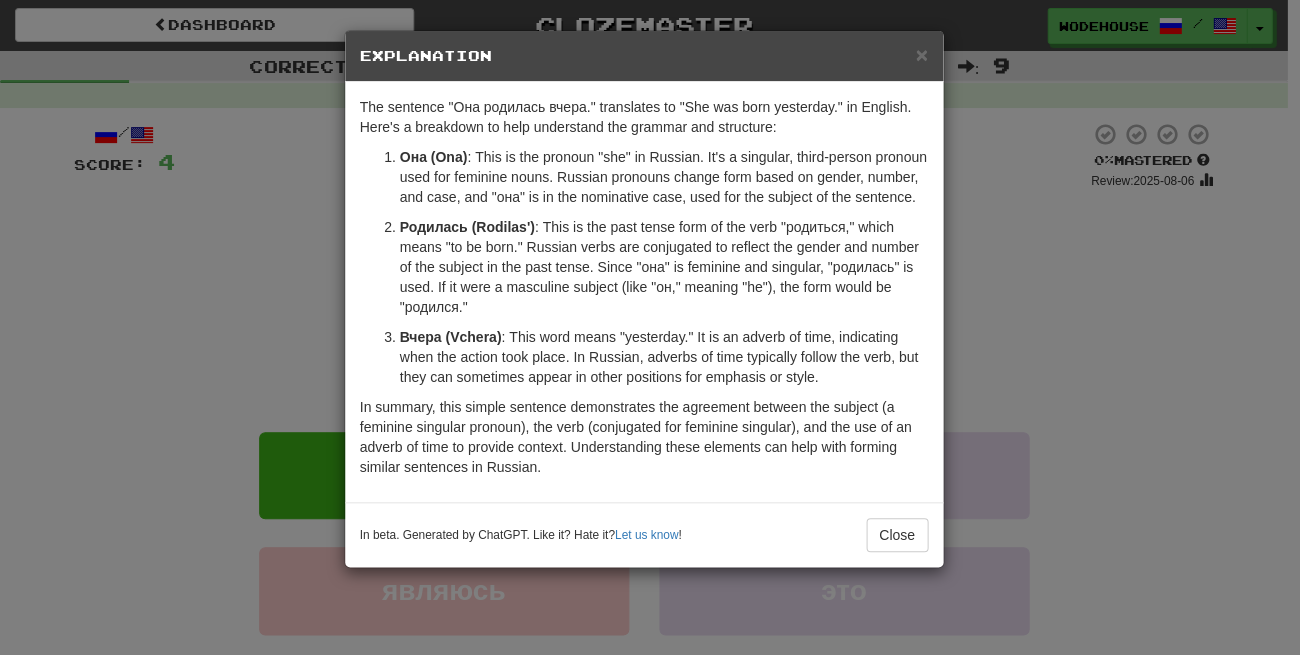 click on "× Explanation The sentence "Она родилась вчера." translates to "She was born yesterday." in English. Here's a breakdown to help understand the grammar and structure:
Она (Ona) : This is the pronoun "she" in Russian. It's a singular, third-person pronoun used for feminine nouns. Russian pronouns change form based on gender, number, and case, and "она" is in the nominative case, used for the subject of the sentence.
Родилась (Rodilas') : This is the past tense form of the verb "родиться," which means "to be born." Russian verbs are conjugated to reflect the gender and number of the subject in the past tense. Since "она" is feminine and singular, "родилась" is used. If it were a masculine subject (like "он," meaning "he"), the form would be "родился."
Вчера (Vchera)
In beta. Generated by ChatGPT. Like it? Hate it?  Let us know ! Close" at bounding box center (650, 327) 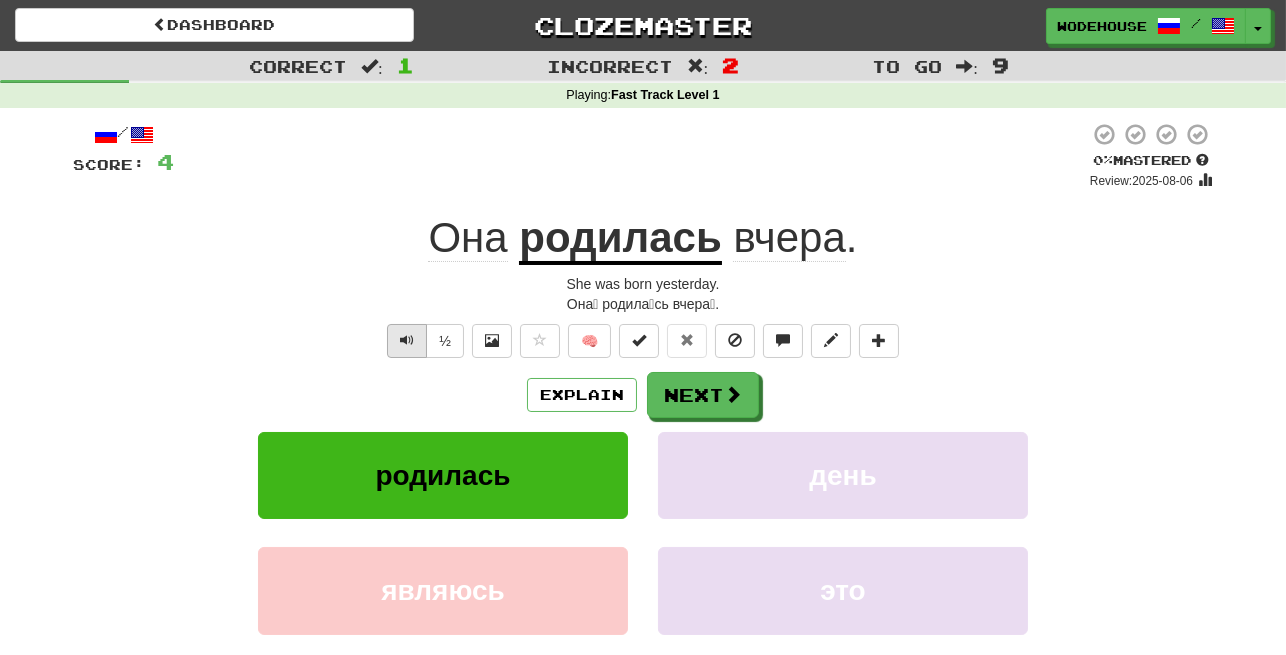 click at bounding box center (407, 340) 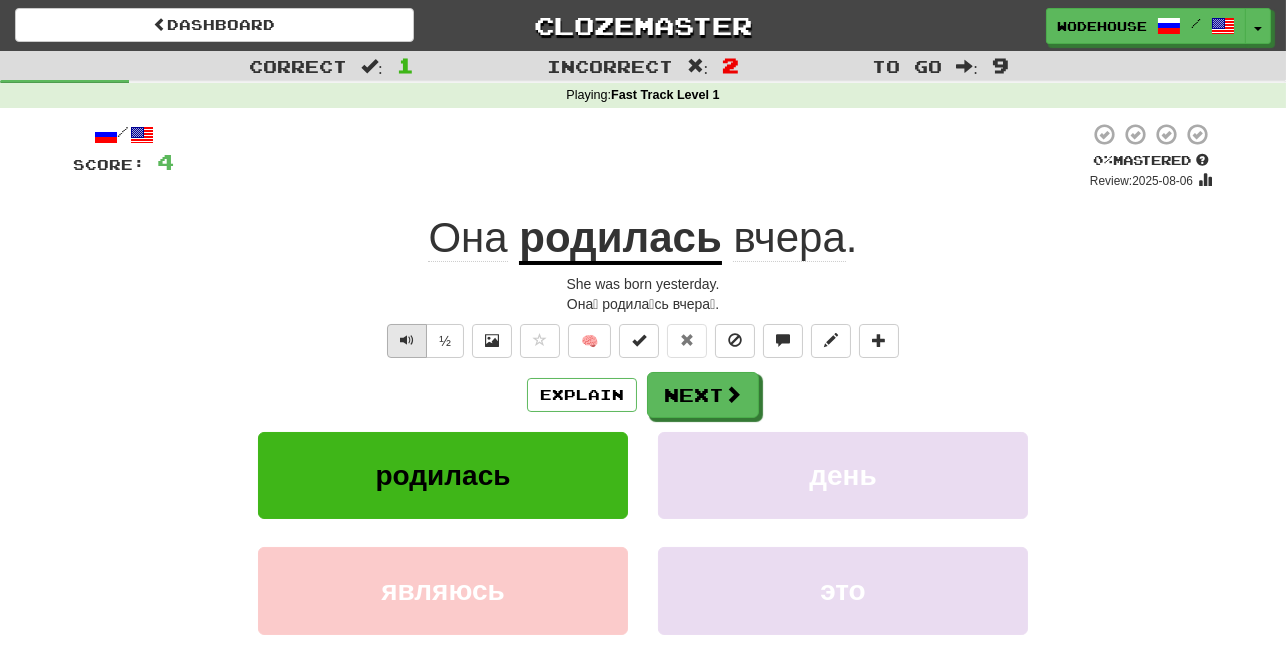 click at bounding box center (407, 340) 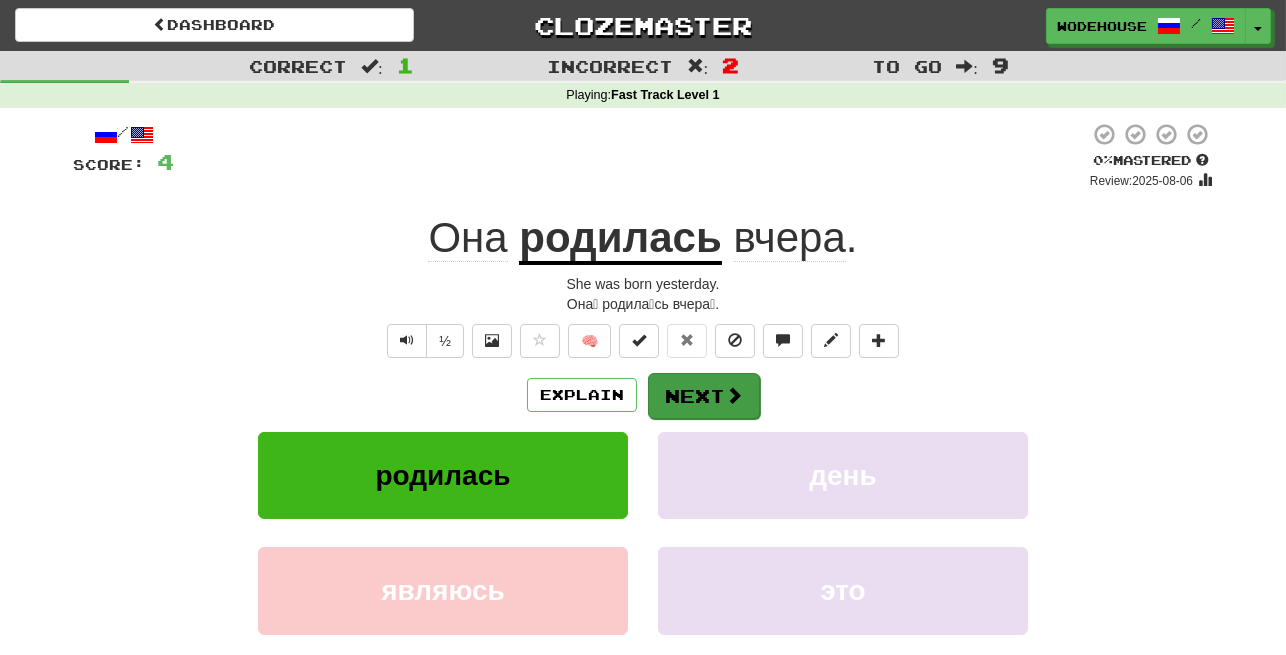click at bounding box center [734, 395] 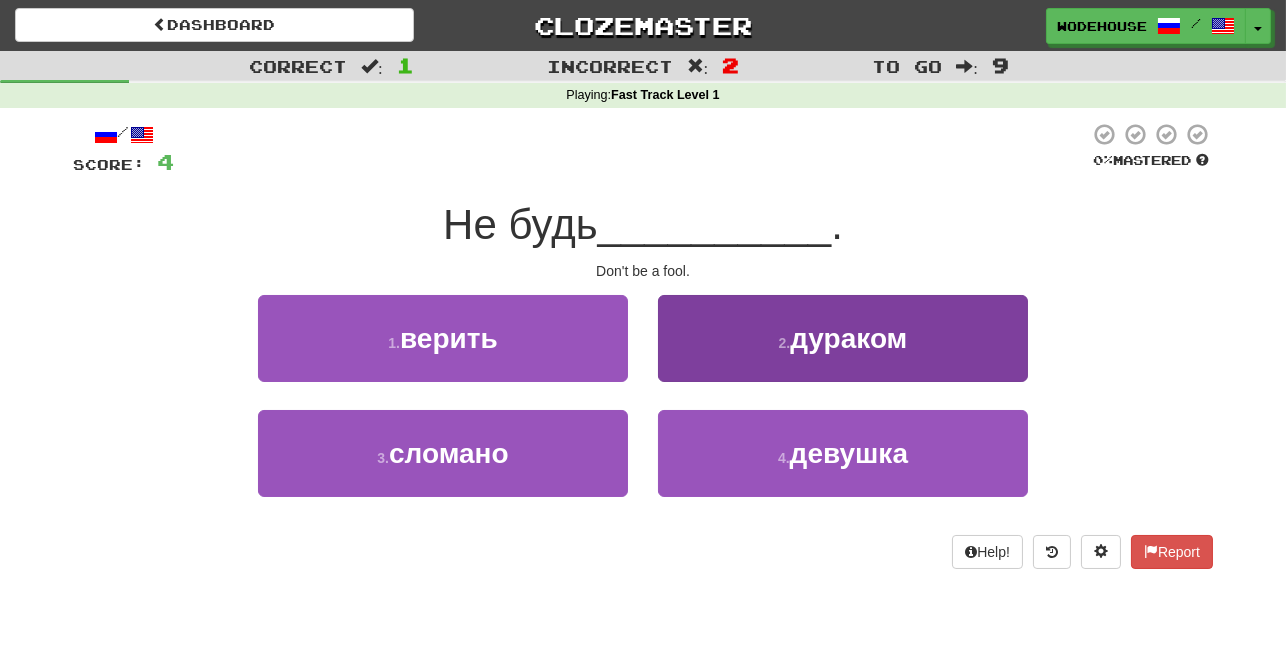 click on "2 .  дураком" at bounding box center (843, 338) 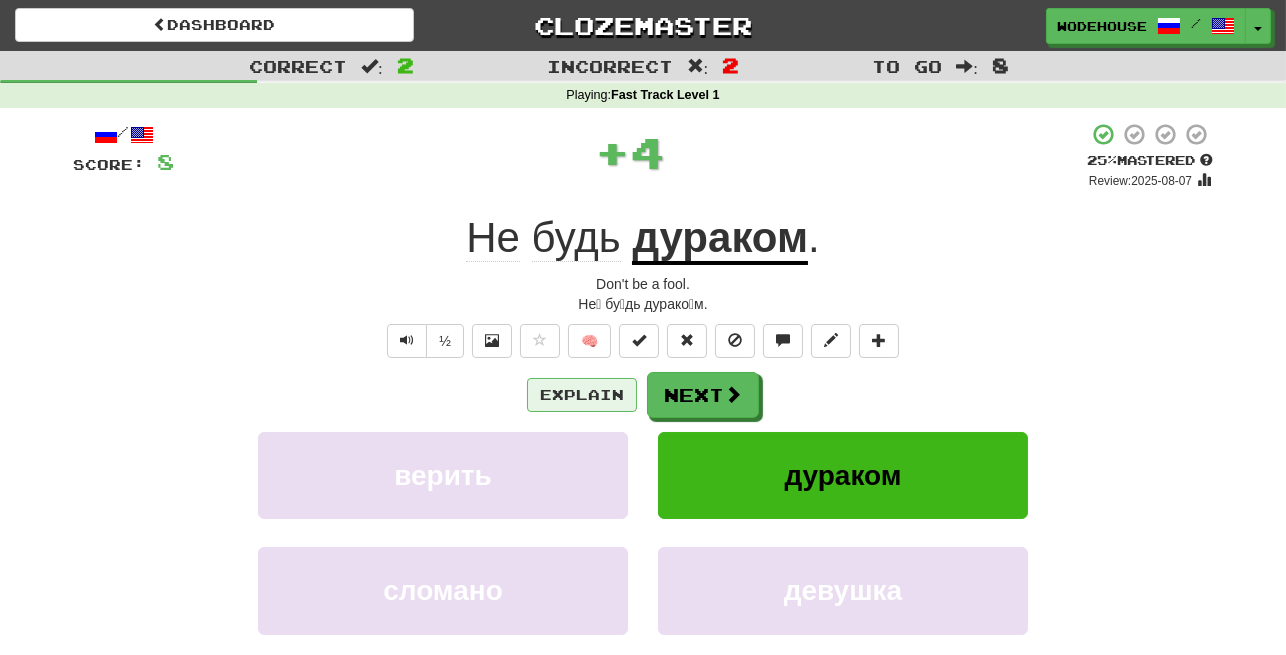 click on "Explain" at bounding box center (582, 395) 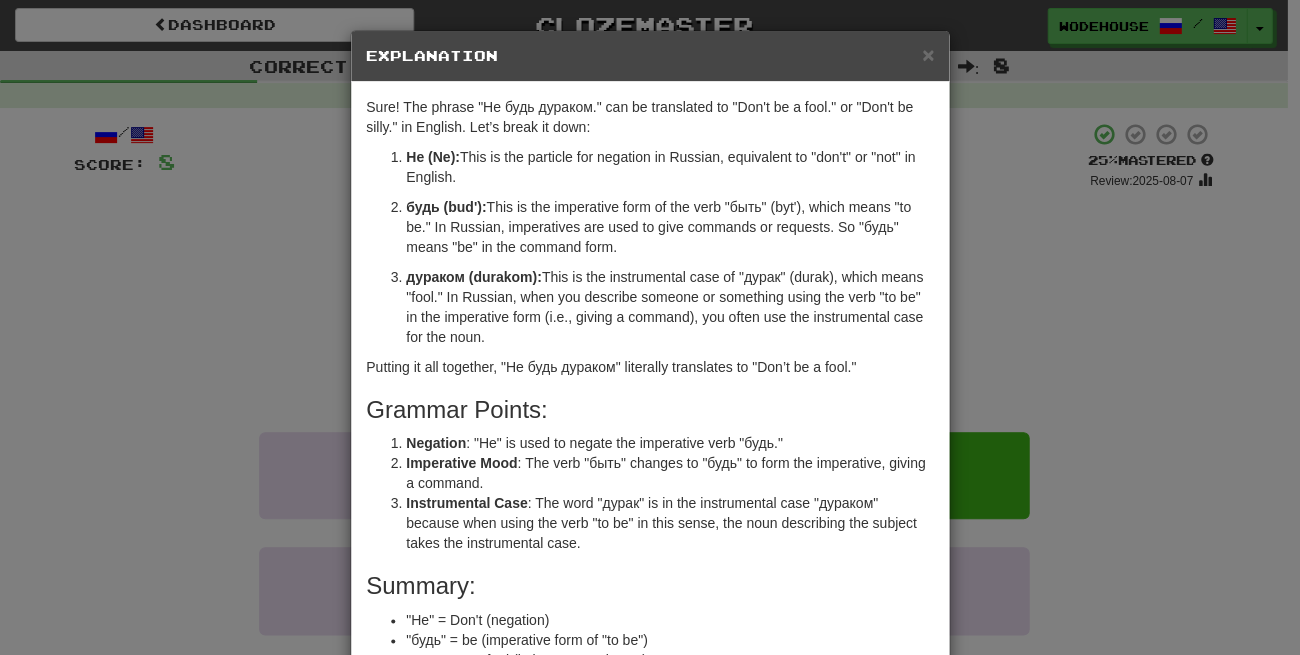 click on "× Explanation Sure! The phrase "Не будь дураком." can be translated to "Don't be a fool." or "Don't be silly." in English. Let’s break it down:
Не (Ne):  This is the particle for negation in Russian, equivalent to "don't" or "not" in English.
будь (bud'):  This is the imperative form of the verb "быть" (byt'), which means "to be." In Russian, imperatives are used to give commands or requests. So "будь" means "be" in the command form.
дураком (durakom):  This is the instrumental case of "дурак" (durak), which means "fool." In Russian, when you describe someone or something using the verb "to be" in the imperative form (i.e., giving a command), you often use the instrumental case for the noun.
Putting it all together, "Не будь дураком" literally translates to "Don’t be a fool."
Grammar Points:
Negation : "Не" is used to negate the imperative verb "будь."
Imperative Mood
Instrumental Case
Summary:
!" at bounding box center [650, 327] 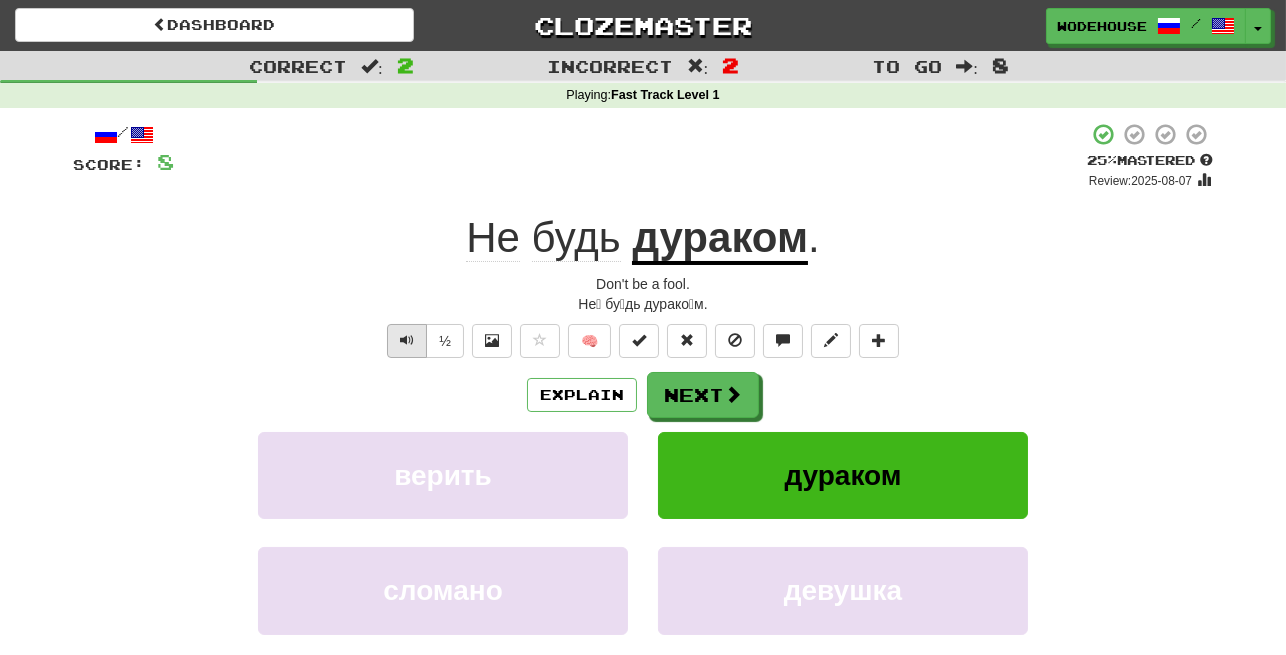 click at bounding box center (407, 341) 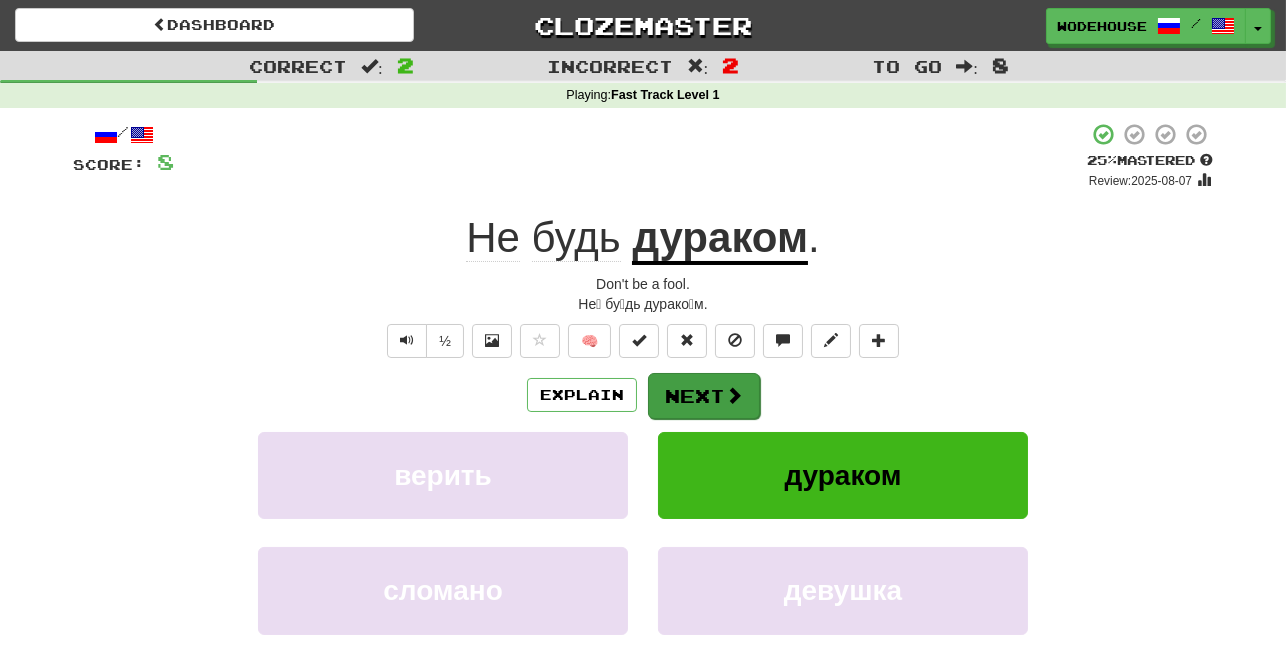 click on "Next" at bounding box center [704, 396] 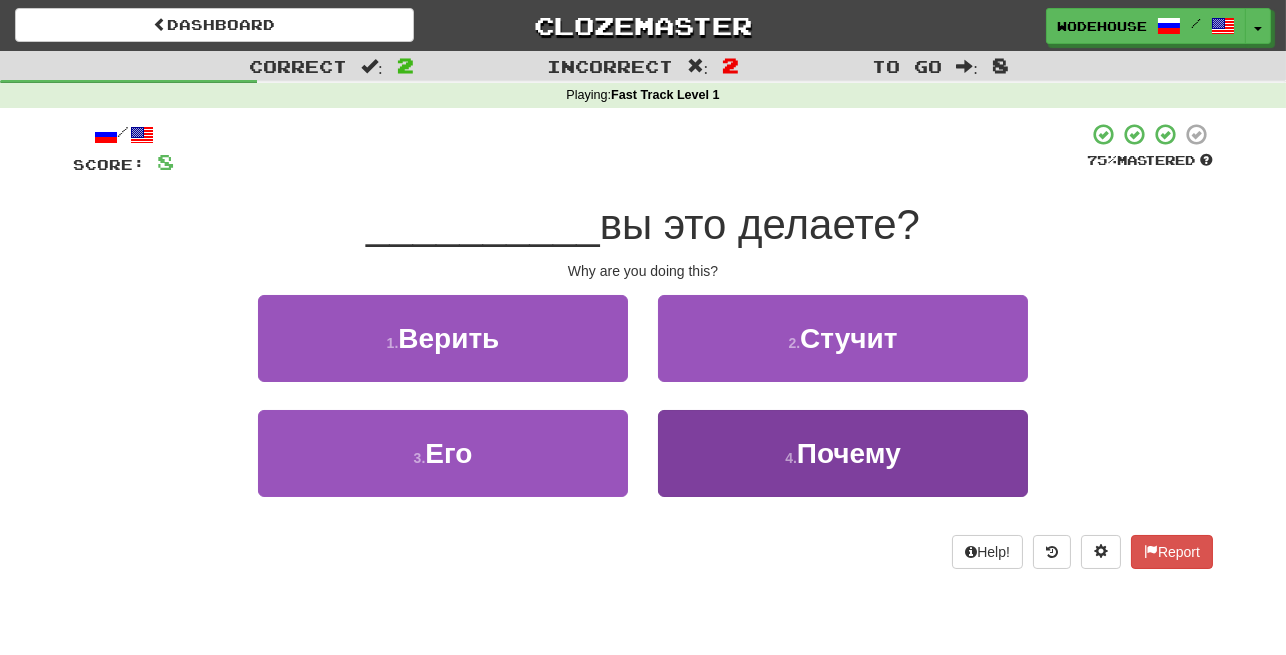 click on "4 .  Почему" at bounding box center (843, 453) 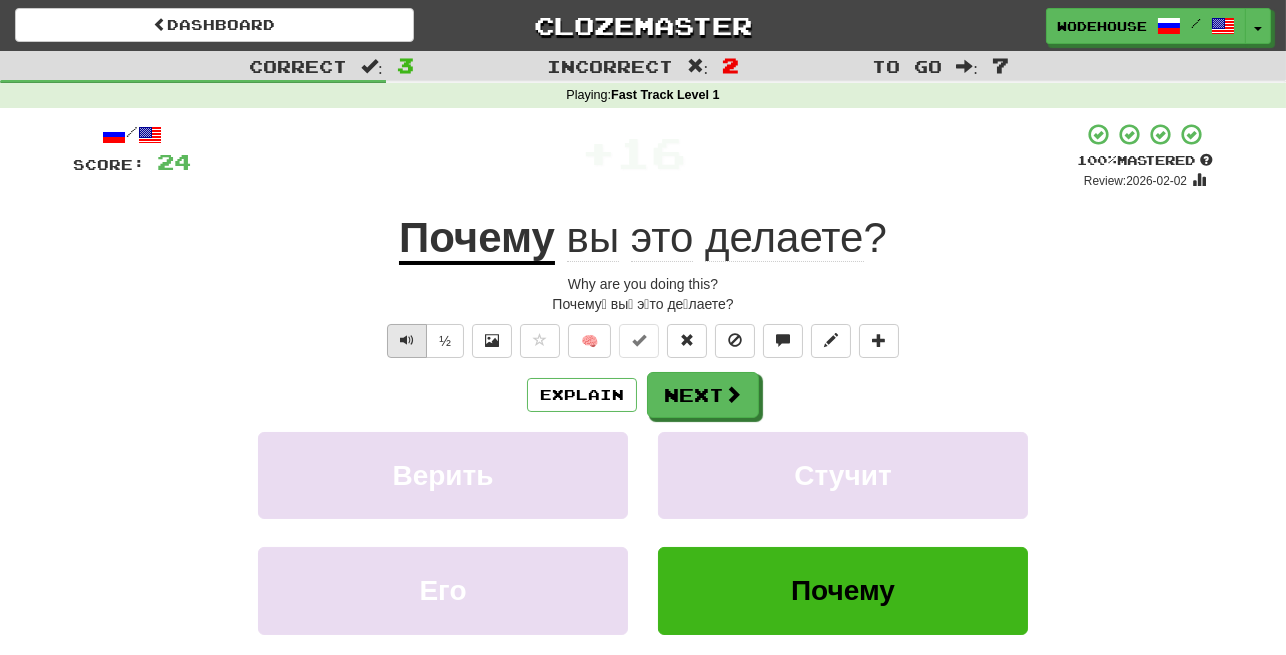 click at bounding box center (407, 341) 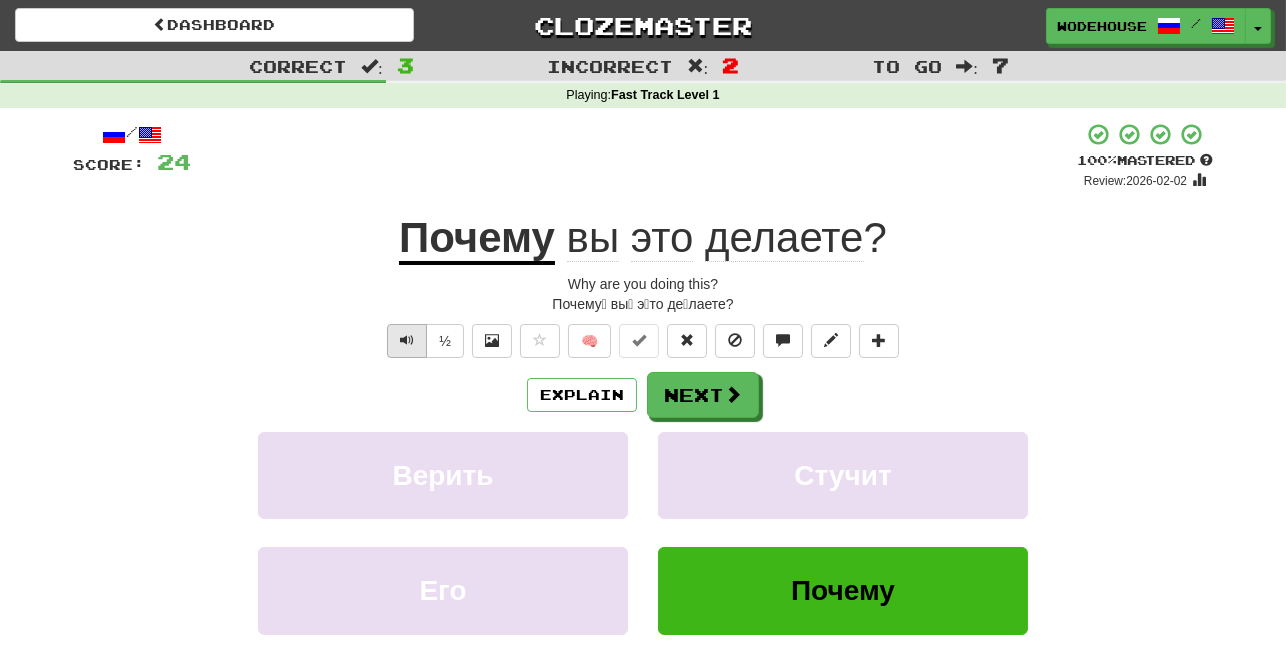 click at bounding box center [407, 341] 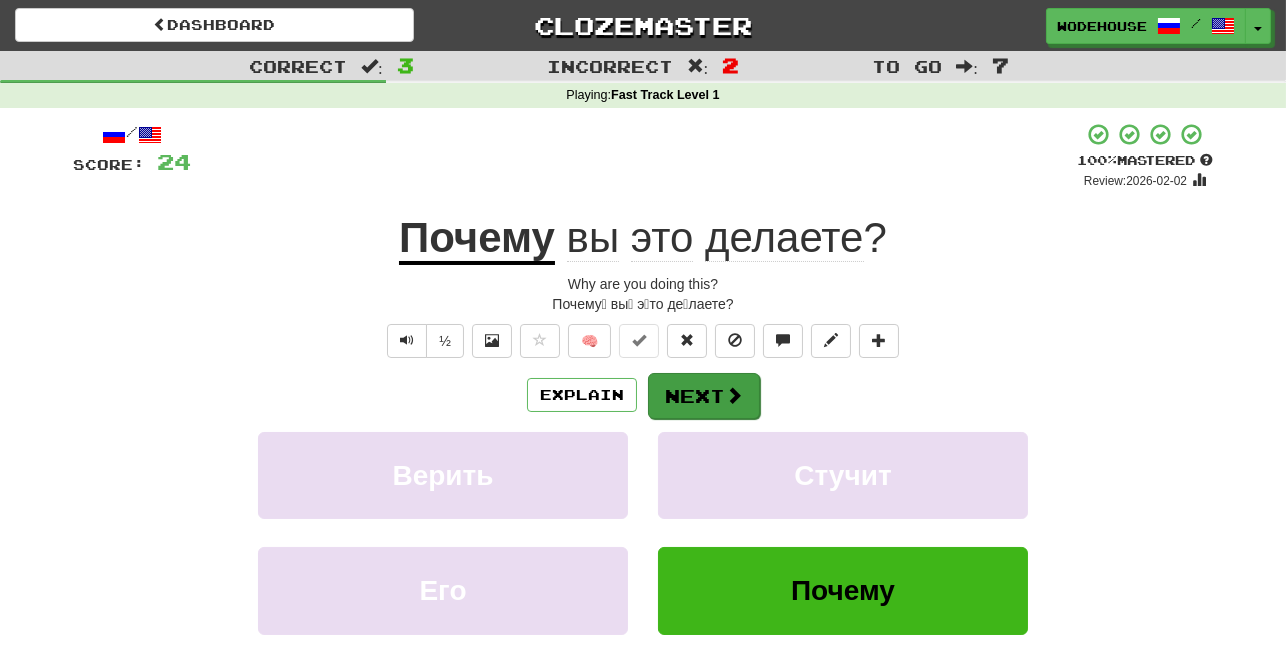 click on "Next" at bounding box center (704, 396) 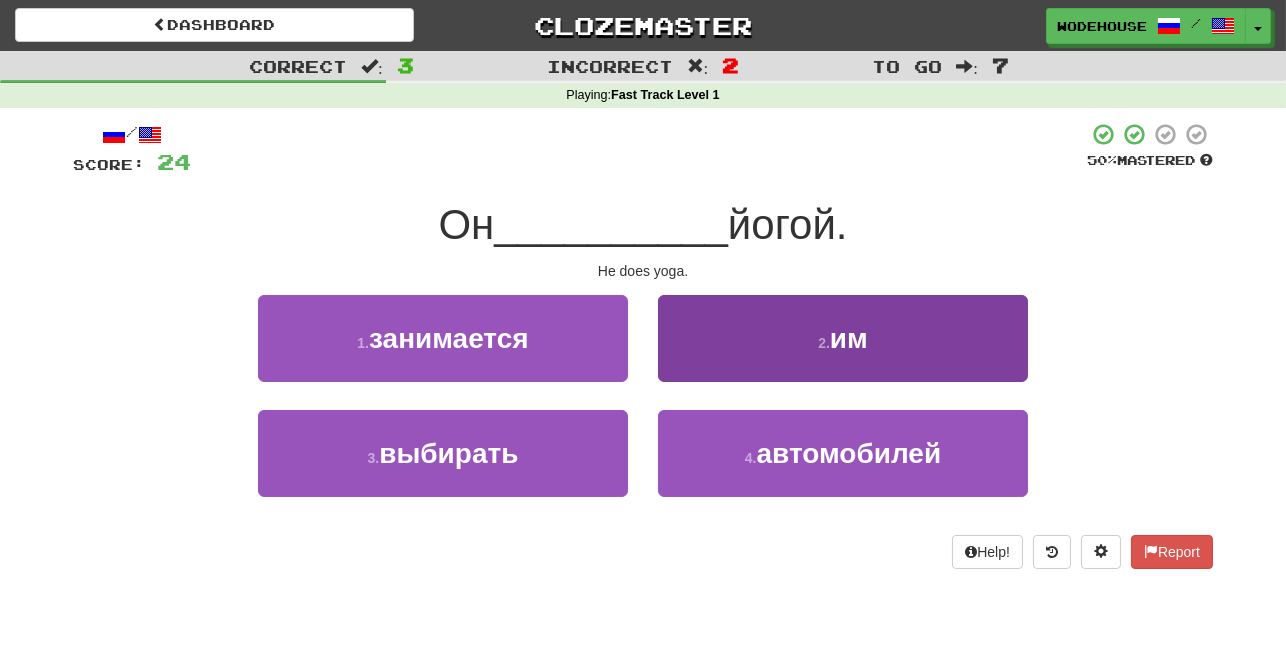 click on "2 .  им" at bounding box center (843, 338) 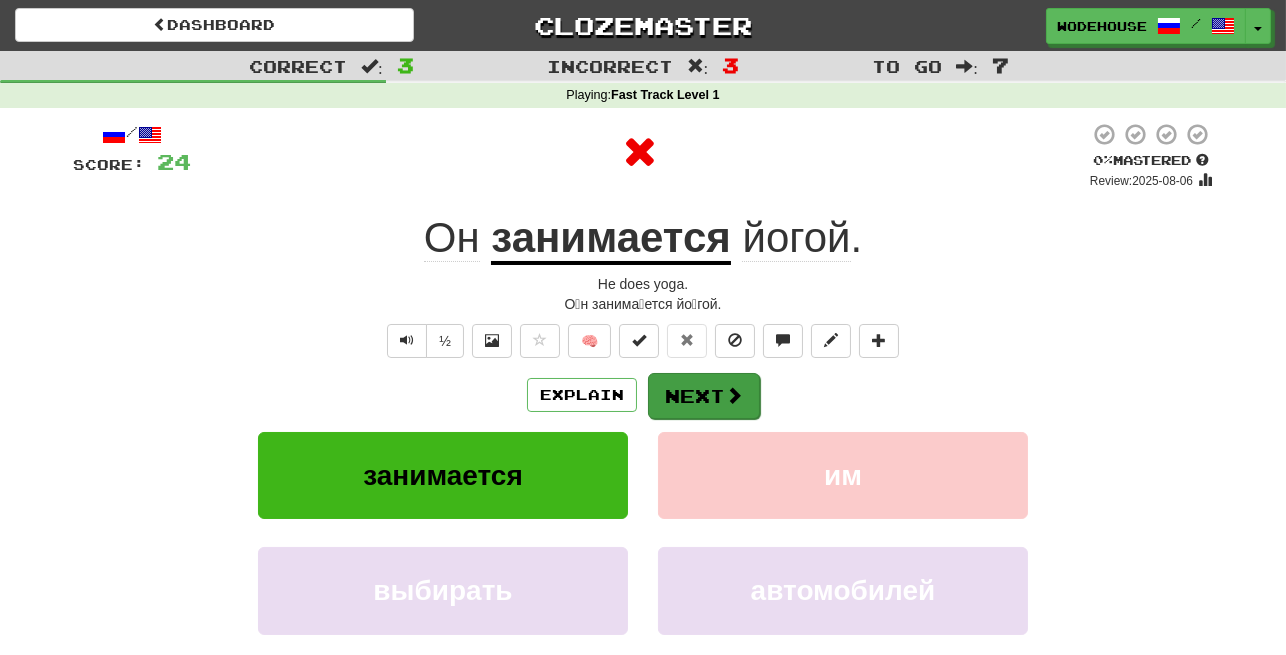 click on "Next" at bounding box center (704, 396) 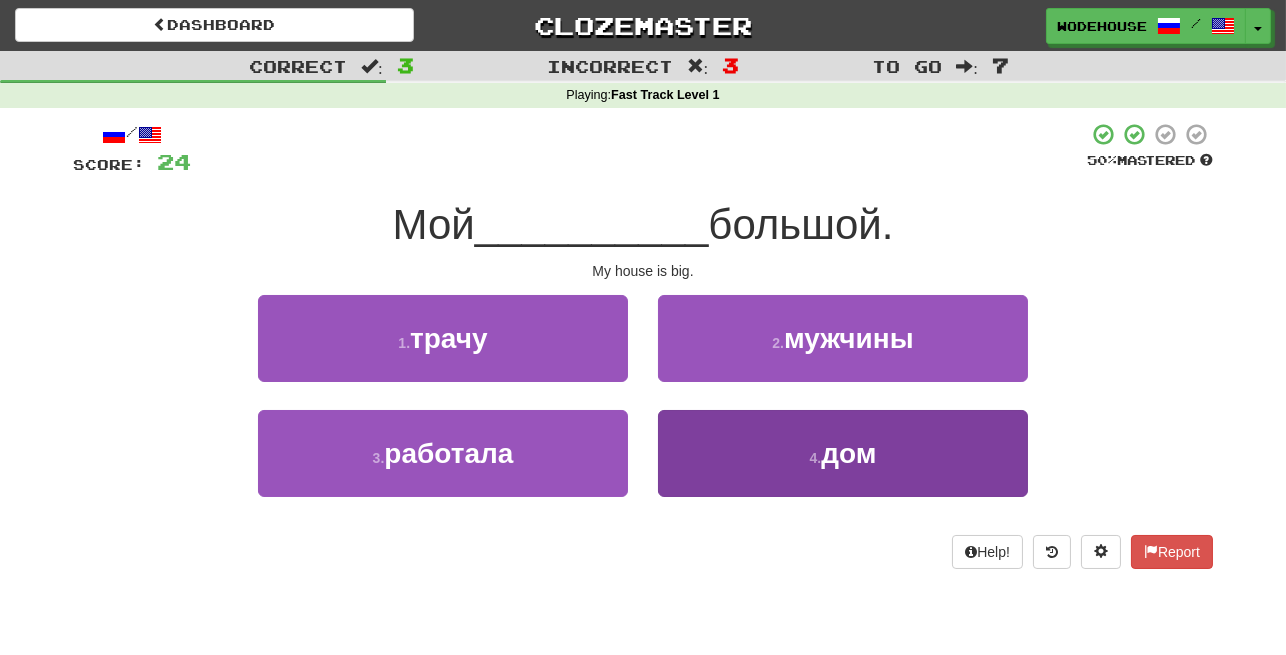 click on "4 .  дом" at bounding box center (843, 453) 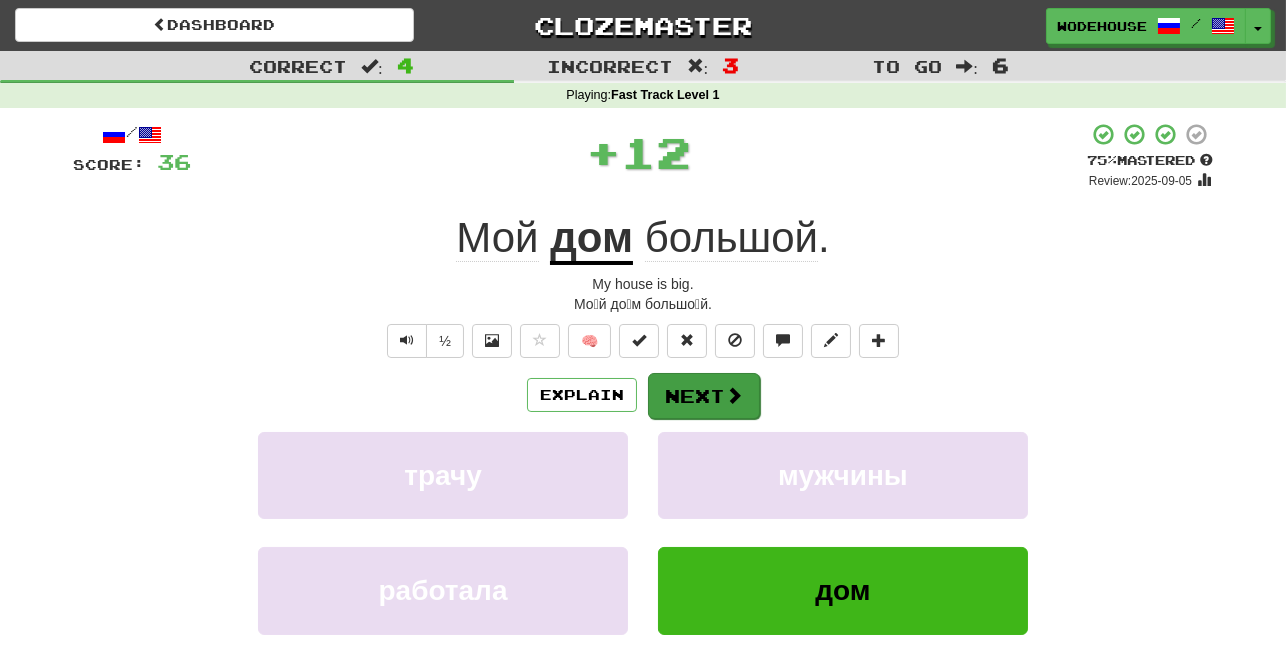 click on "Next" at bounding box center [704, 396] 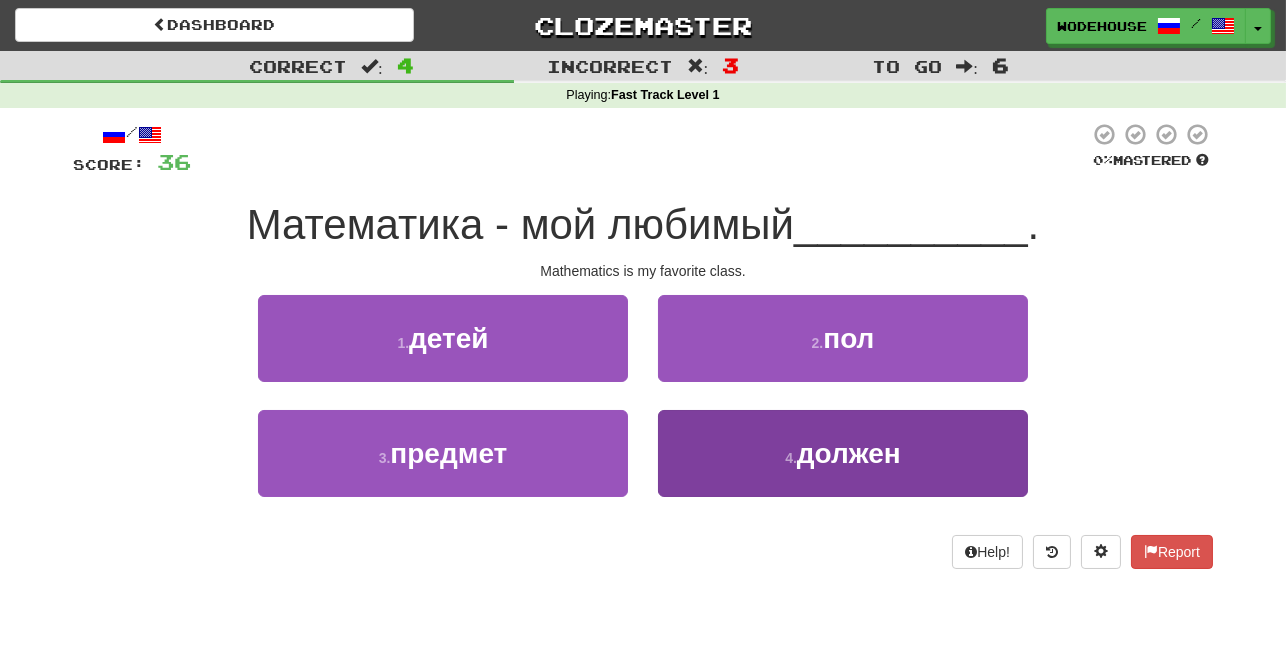 click on "4 .  должен" at bounding box center (843, 453) 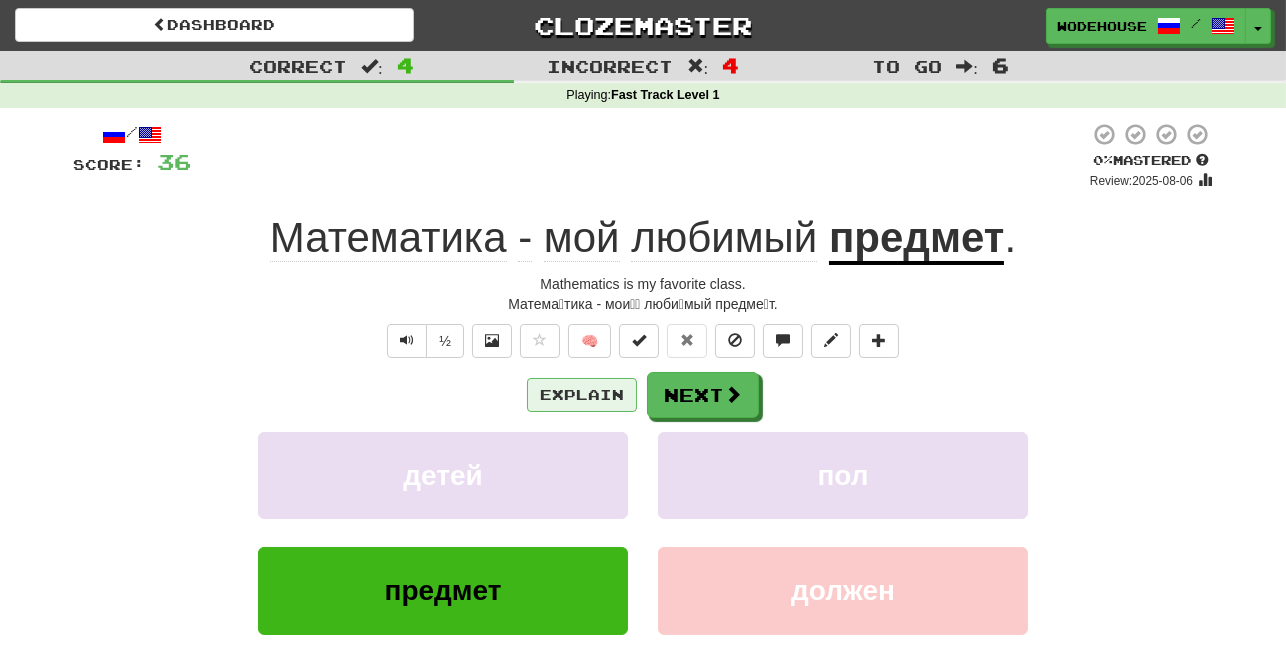click on "Explain" at bounding box center [582, 395] 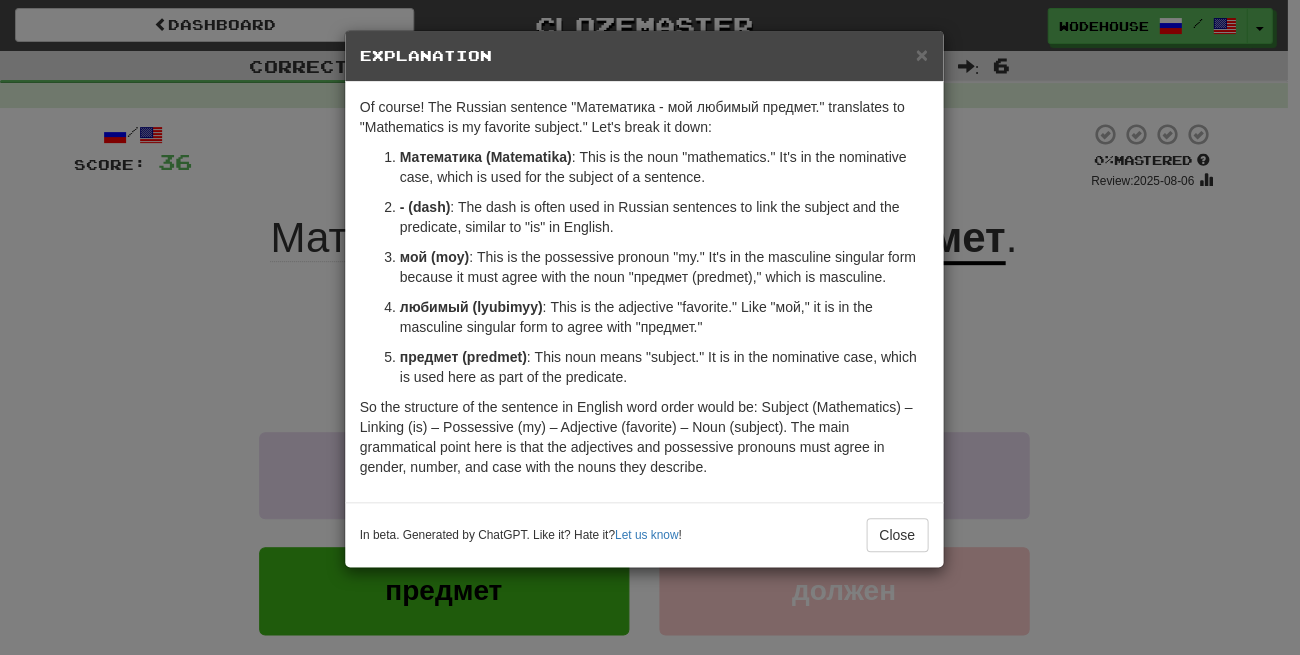 click on "× Explanation Of course! The Russian sentence "Математика - мой любимый предмет." translates to "Mathematics is my favorite subject." Let's break it down:
Математика (Matematika) : This is the noun "mathematics." It's in the nominative case, which is used for the subject of a sentence.
- (dash) : The dash is often used in Russian sentences to link the subject and the predicate, similar to "is" in English.
мой (moy) : This is the possessive pronoun "my." It's in the masculine singular form because it must agree with the noun "предмет (predmet)," which is masculine.
любимый (lyubimyy) : This is the adjective "favorite." Like "мой," it is in the masculine singular form to agree with "предмет."
предмет (predmet) : This noun means "subject." It is in the nominative case, which is used here as part of the predicate.
In beta. Generated by ChatGPT. Like it? Hate it?  Let us know ! Close" at bounding box center (650, 327) 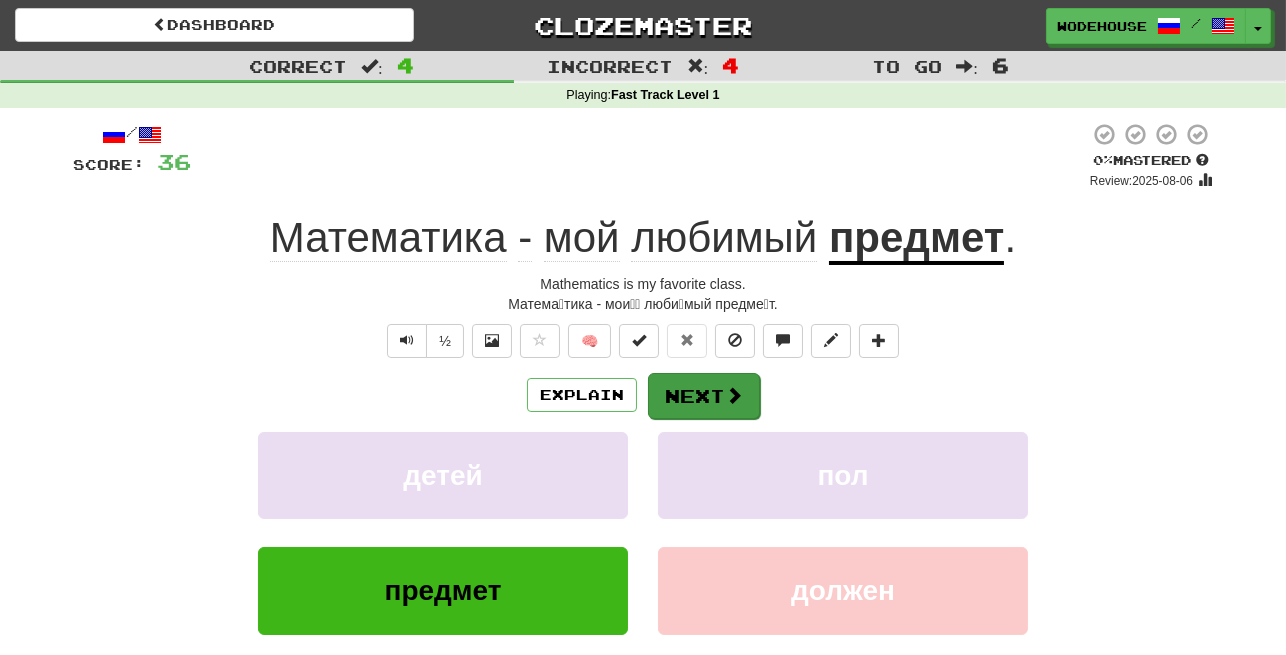 click at bounding box center [734, 395] 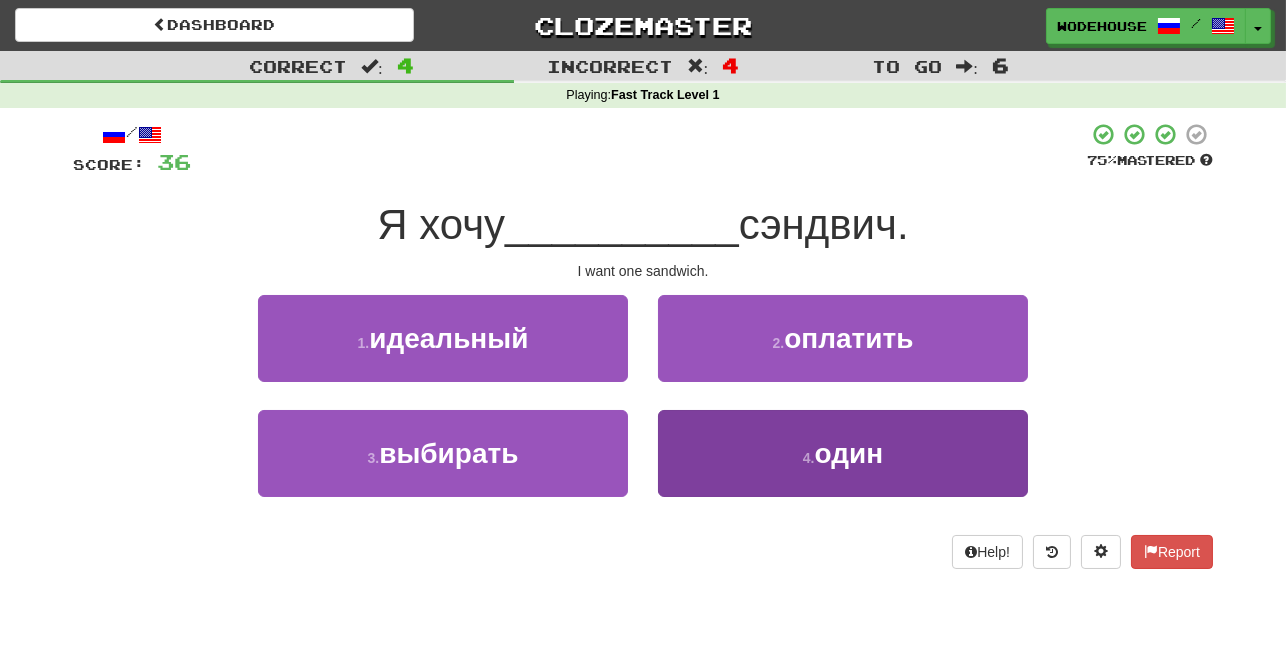 click on "4 .  один" at bounding box center [843, 453] 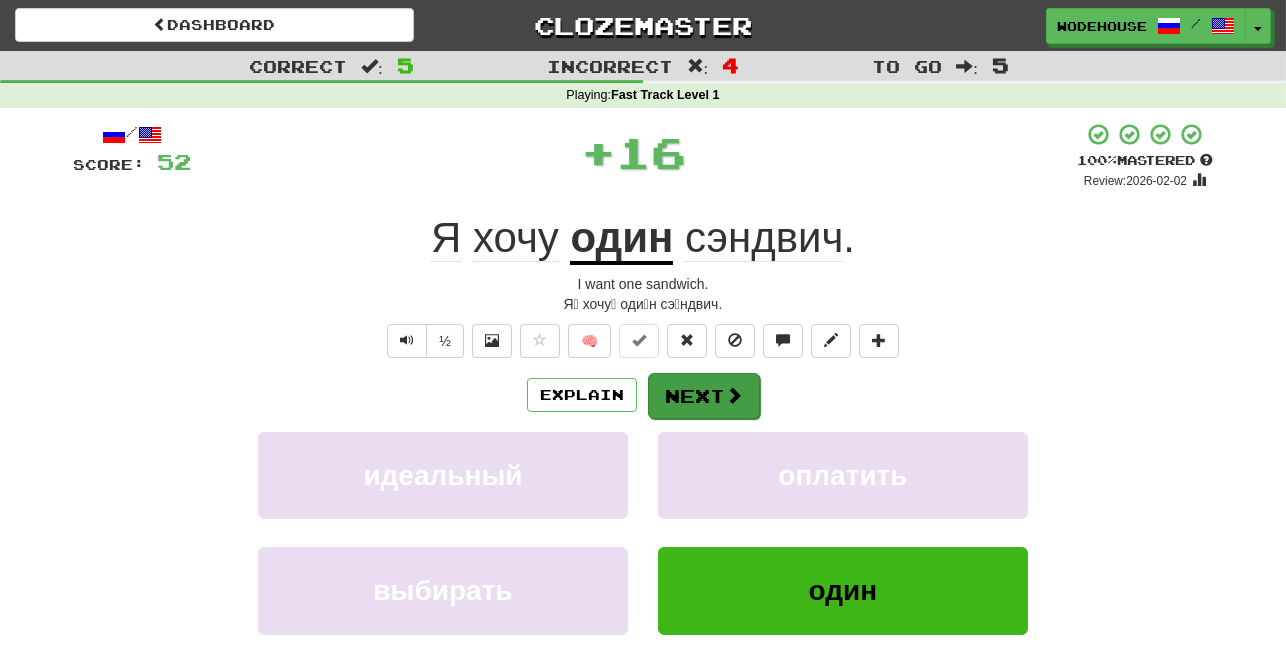 click on "Next" at bounding box center [704, 396] 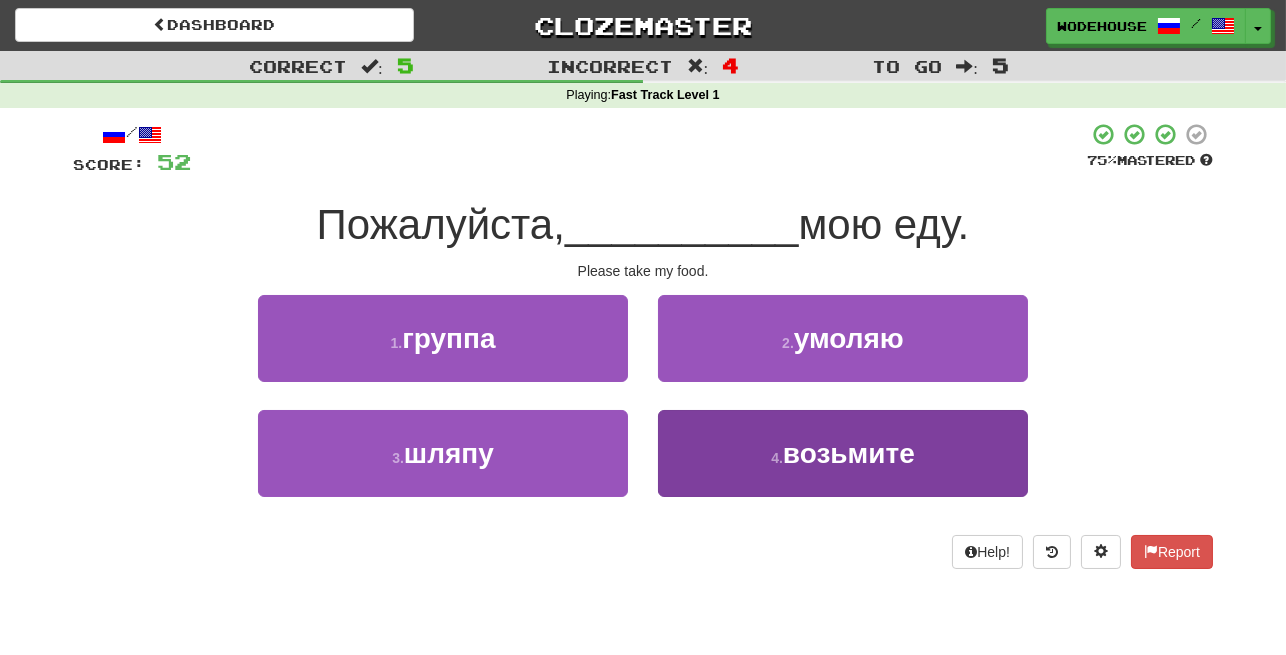 click on "4 .  возьмите" at bounding box center [843, 453] 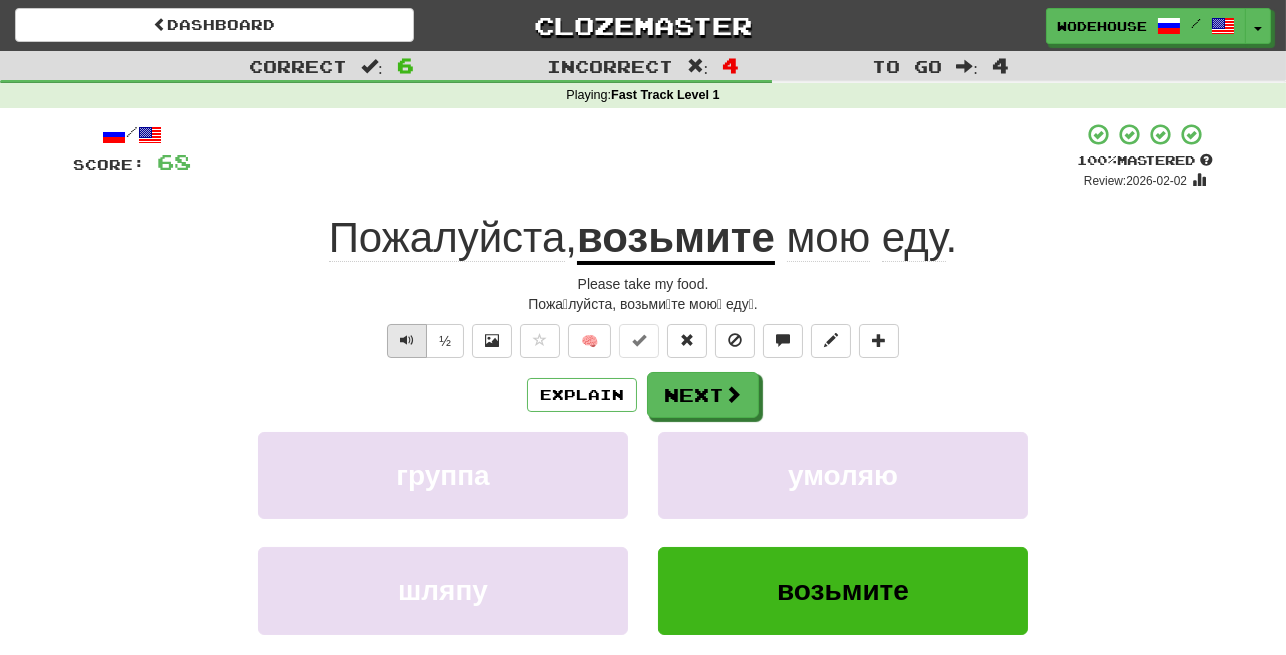 click at bounding box center [407, 340] 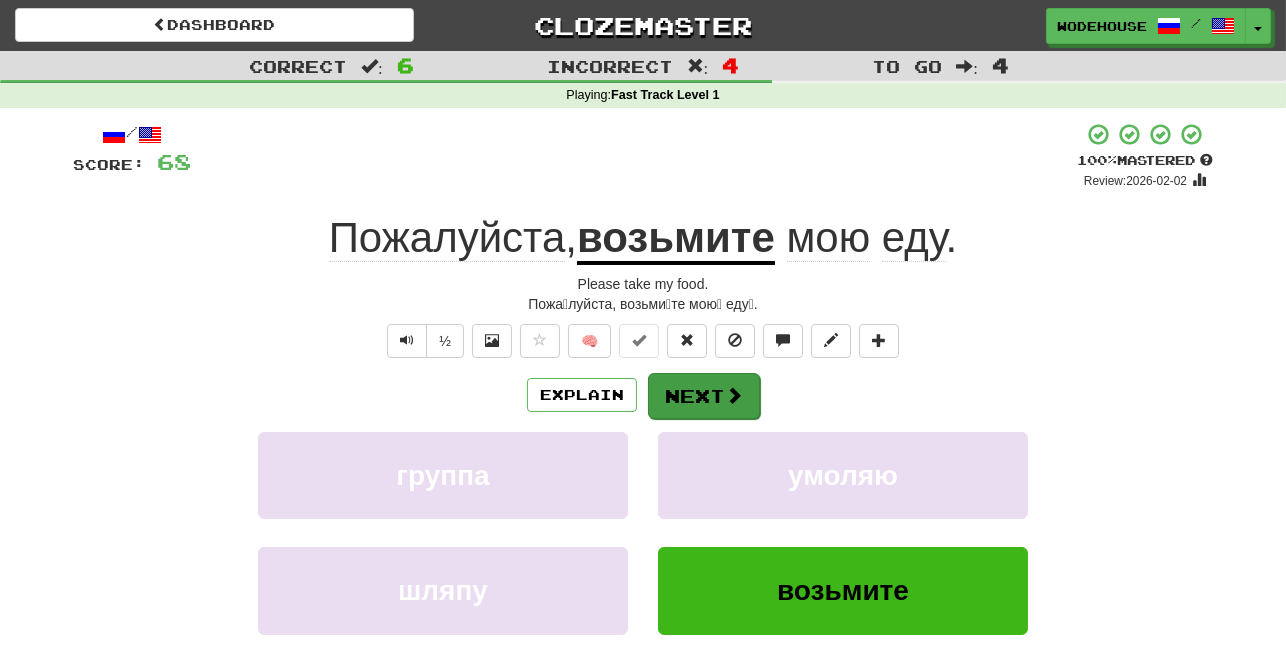 click on "Next" at bounding box center (704, 396) 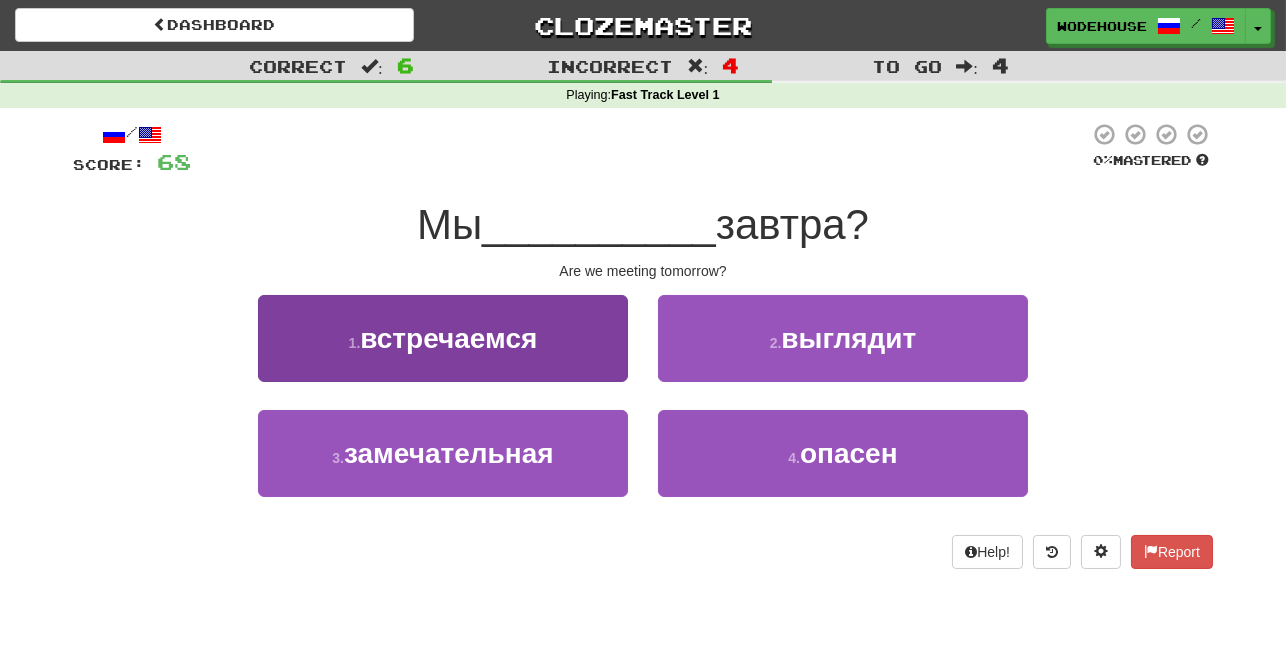 click on "1 .  встречаемся" at bounding box center [443, 338] 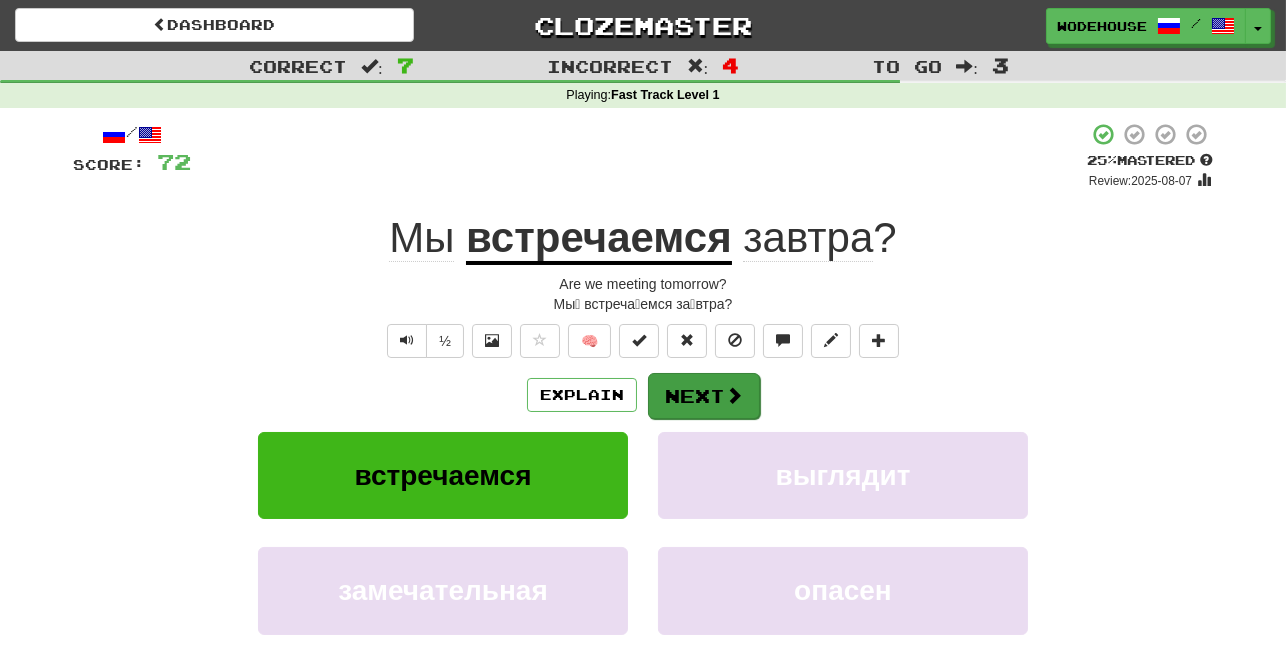 click on "Next" at bounding box center [704, 396] 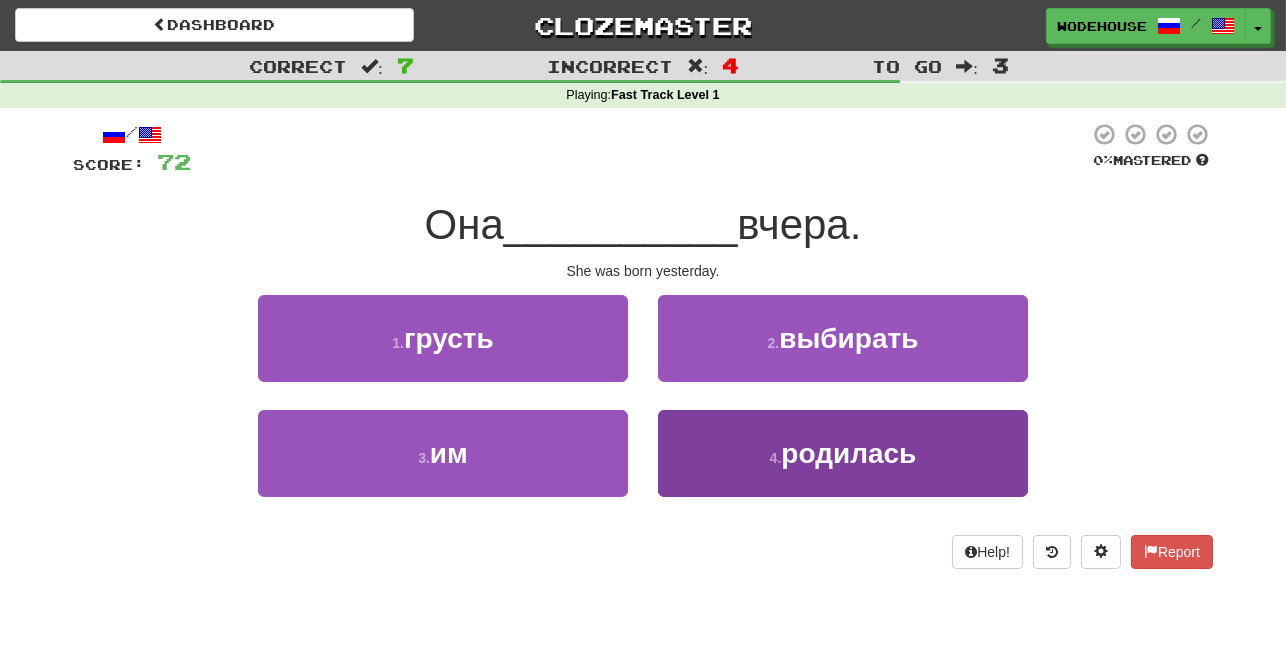 click on "4 .  родилась" at bounding box center [843, 453] 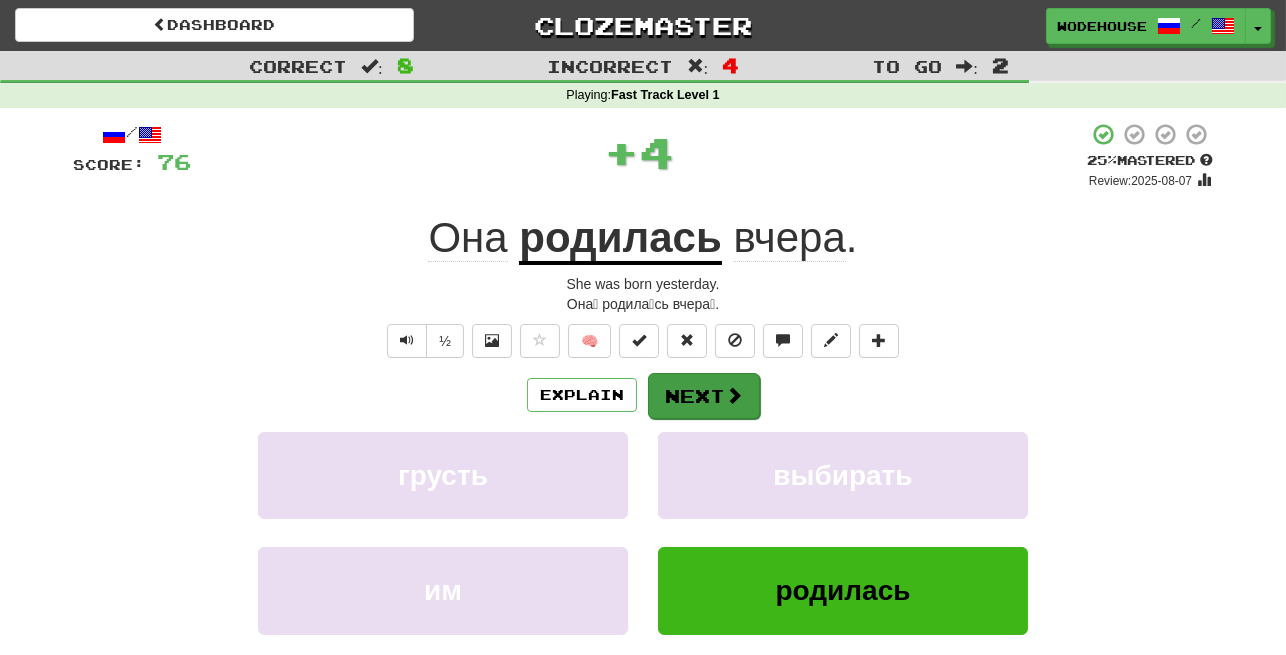 click on "Next" at bounding box center [704, 396] 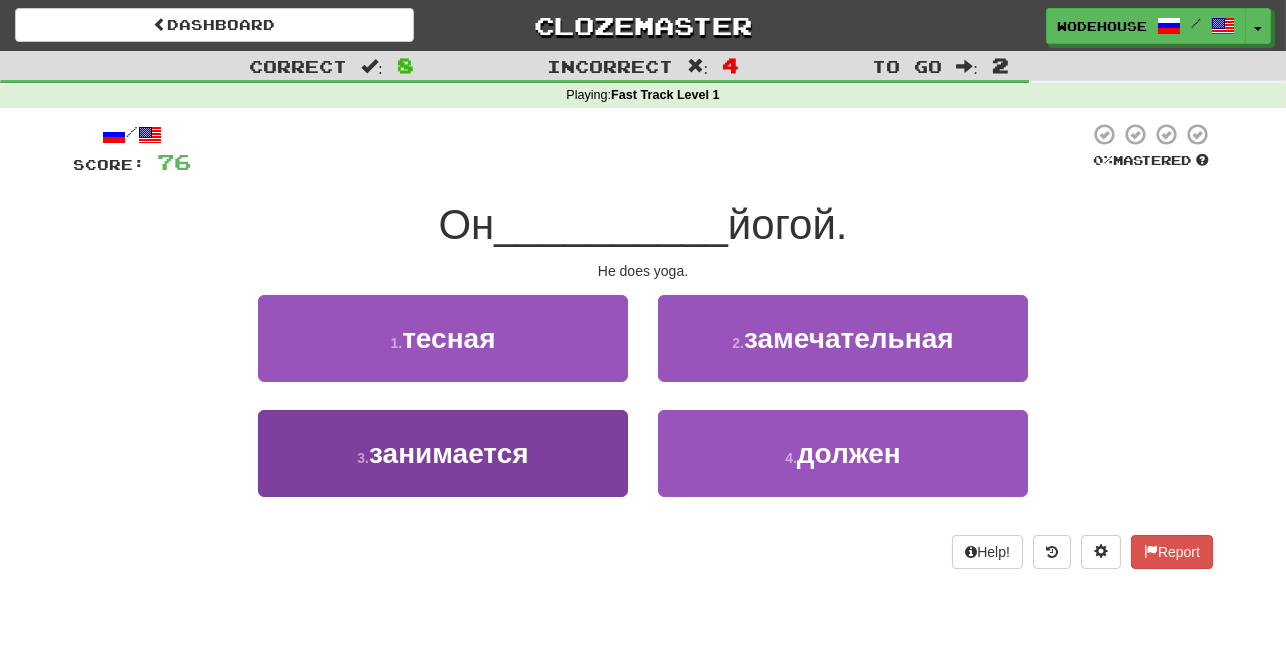 click on "занимается" at bounding box center [449, 453] 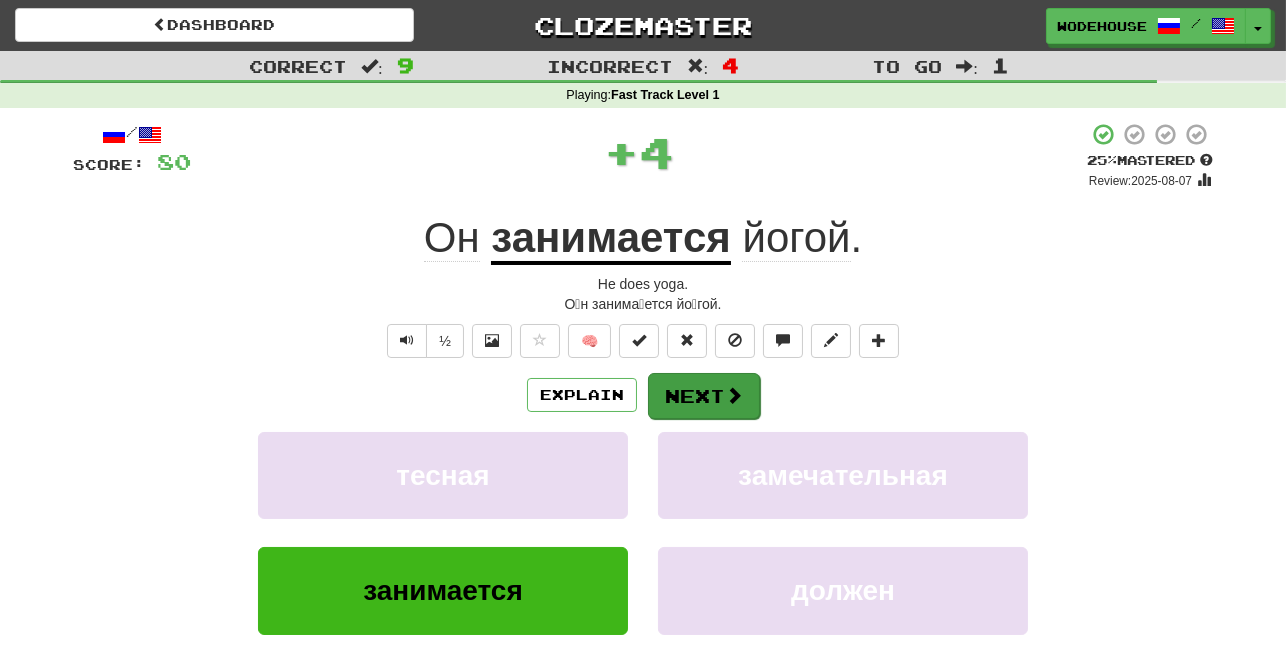 click on "Next" at bounding box center (704, 396) 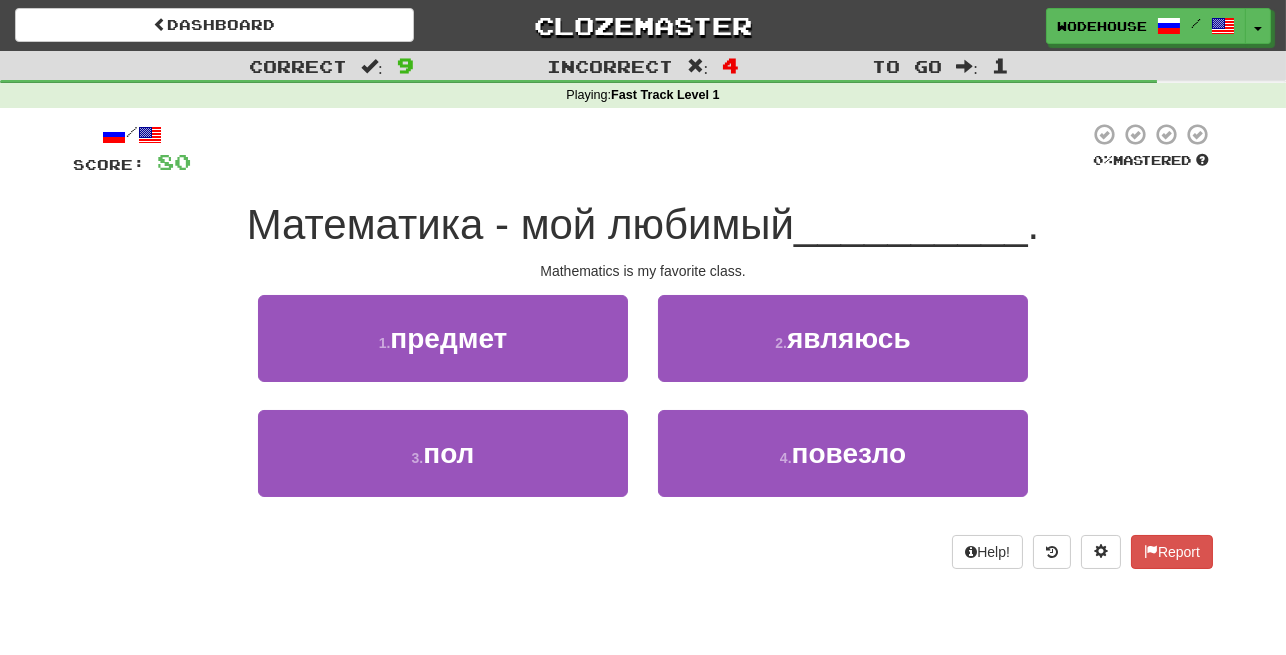 click on "1 .  предмет" at bounding box center [443, 338] 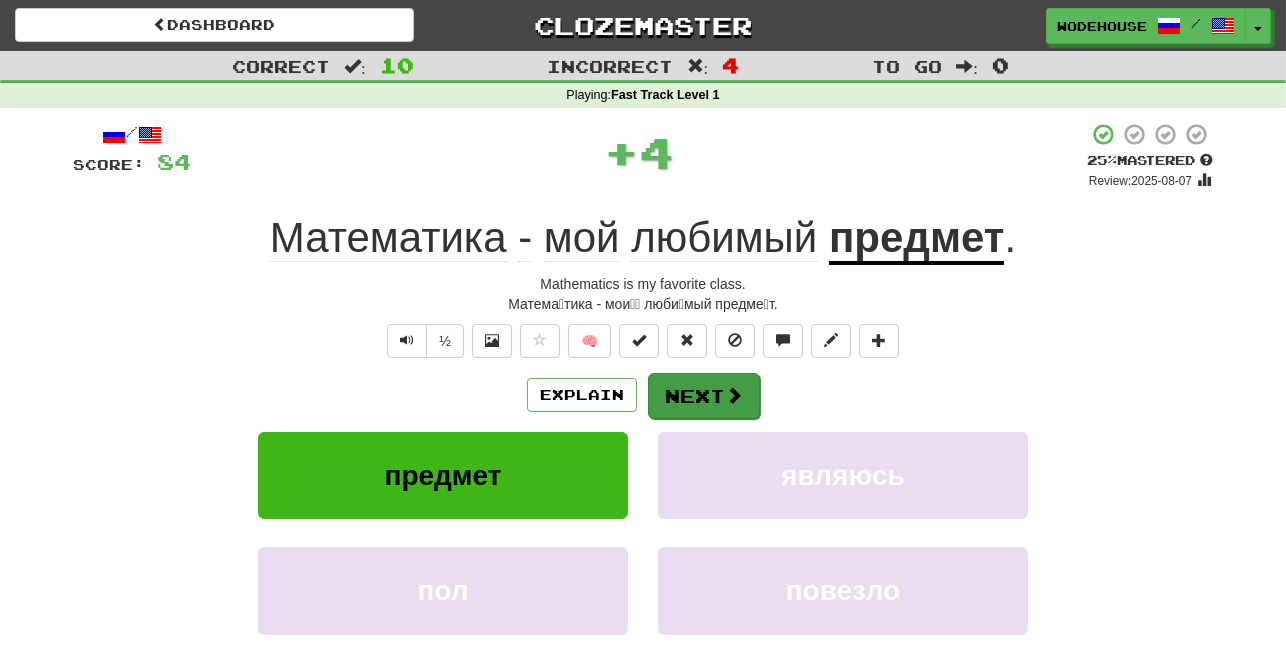 click on "Next" at bounding box center (704, 396) 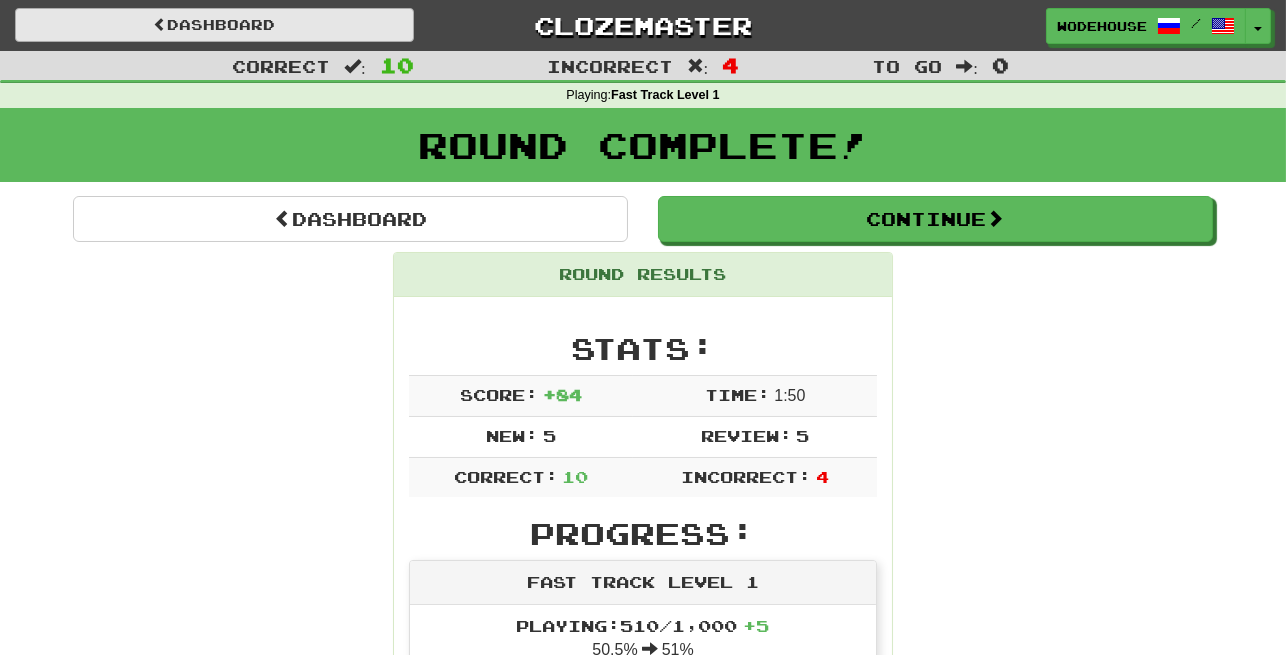 click on "Dashboard" at bounding box center (214, 25) 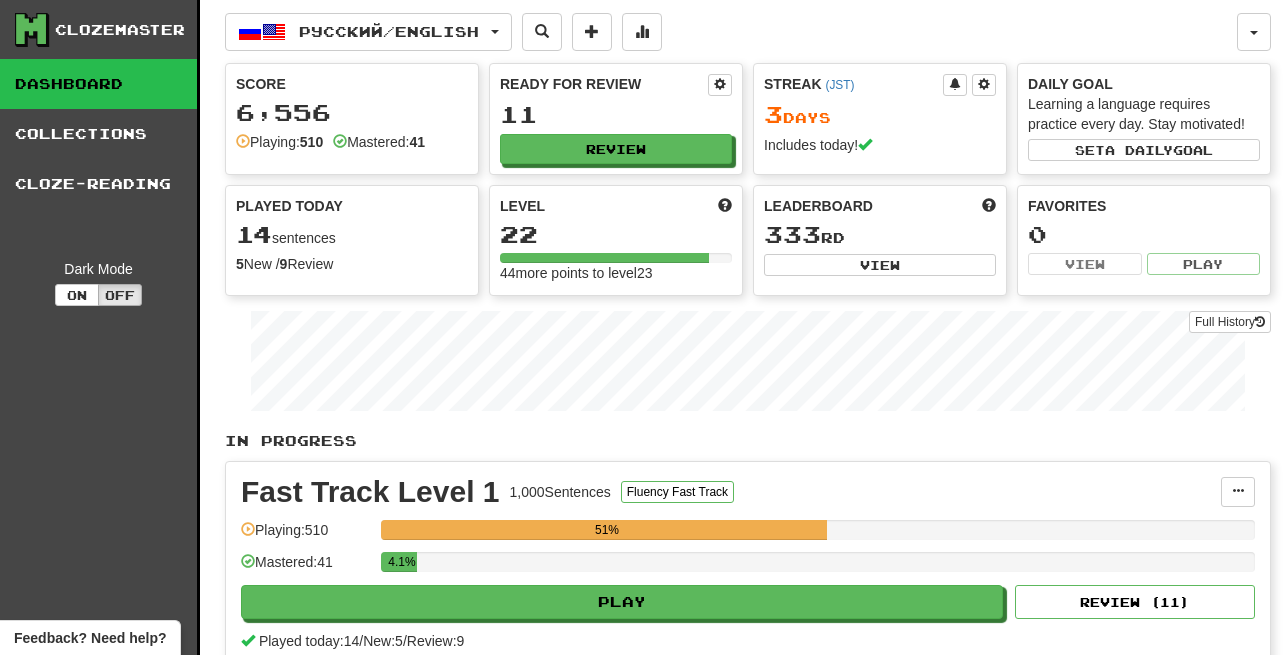 scroll, scrollTop: 0, scrollLeft: 0, axis: both 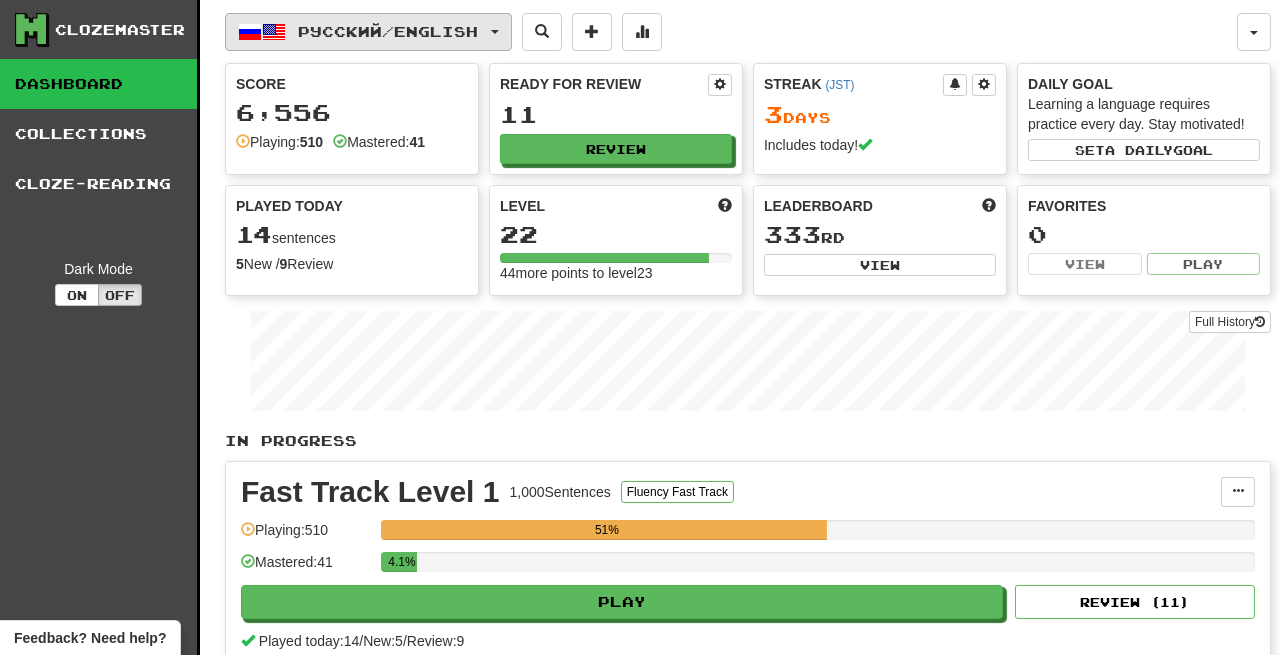 click on "Русский  /  English" at bounding box center (368, 32) 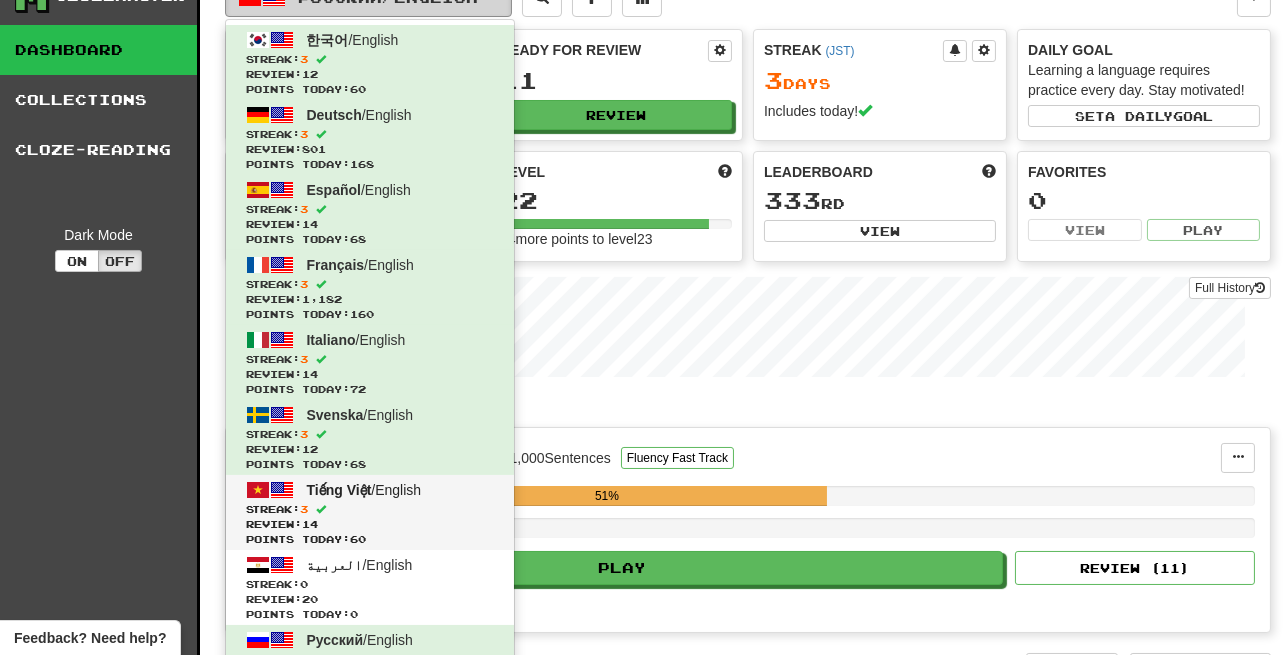 scroll, scrollTop: 286, scrollLeft: 0, axis: vertical 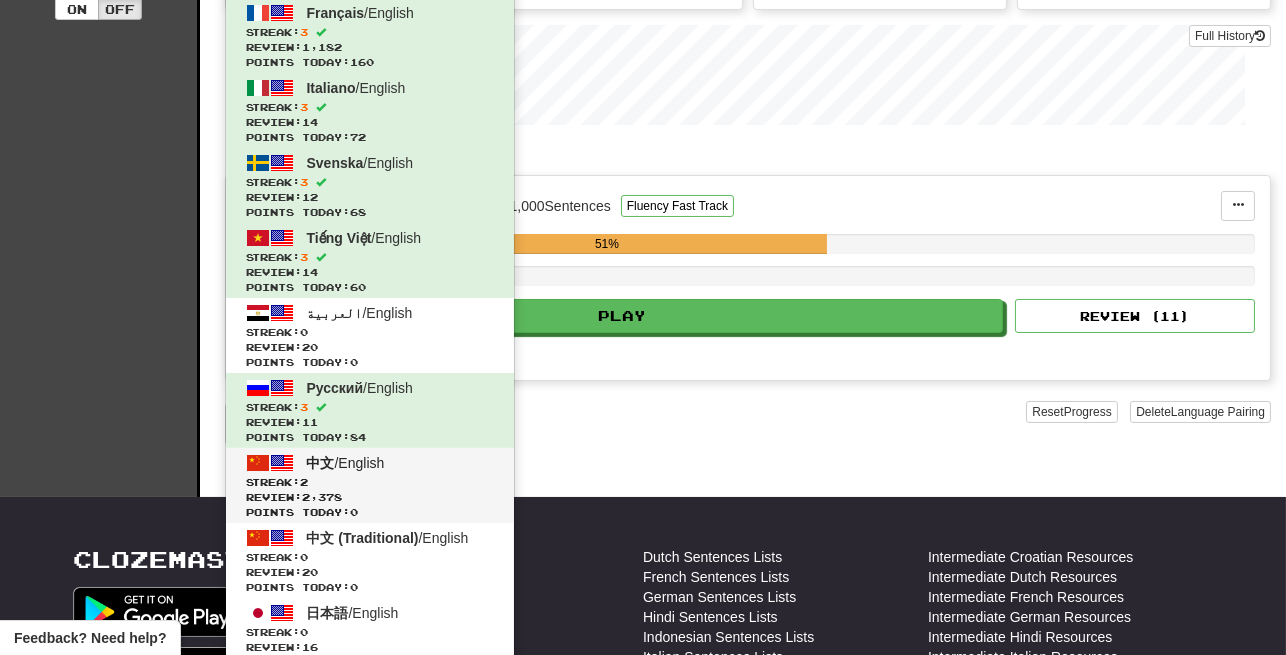 click on "中文  /  English" at bounding box center (346, 463) 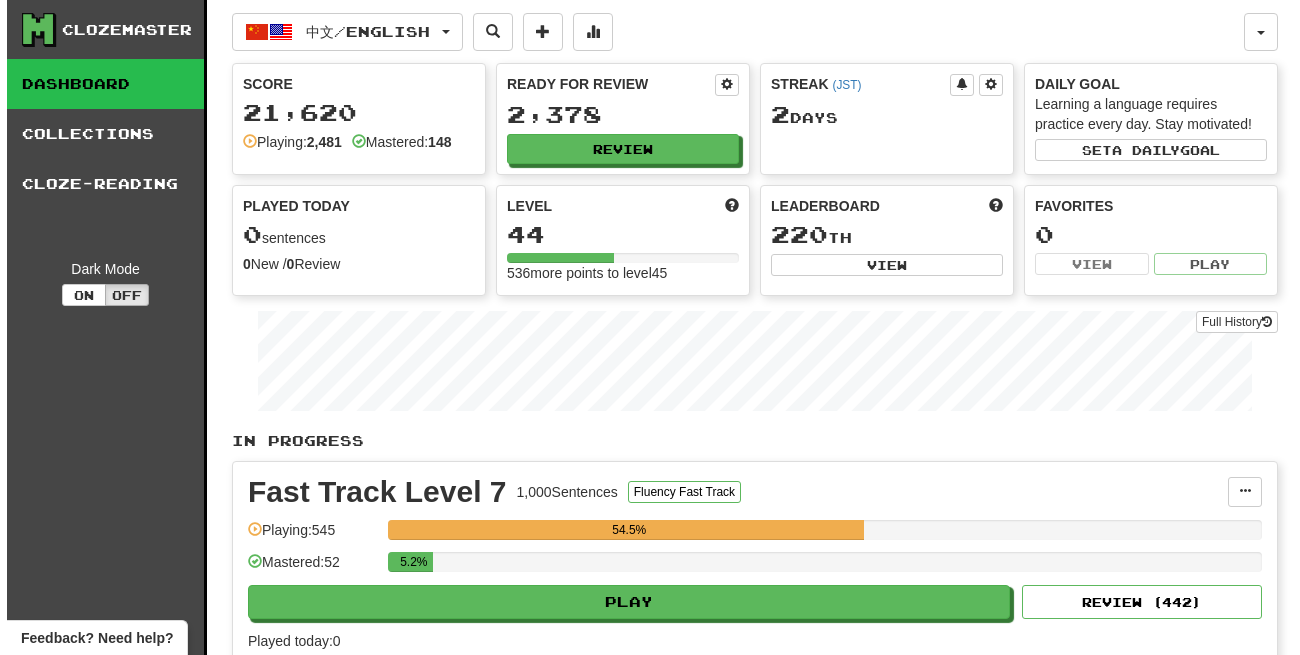 scroll, scrollTop: 0, scrollLeft: 0, axis: both 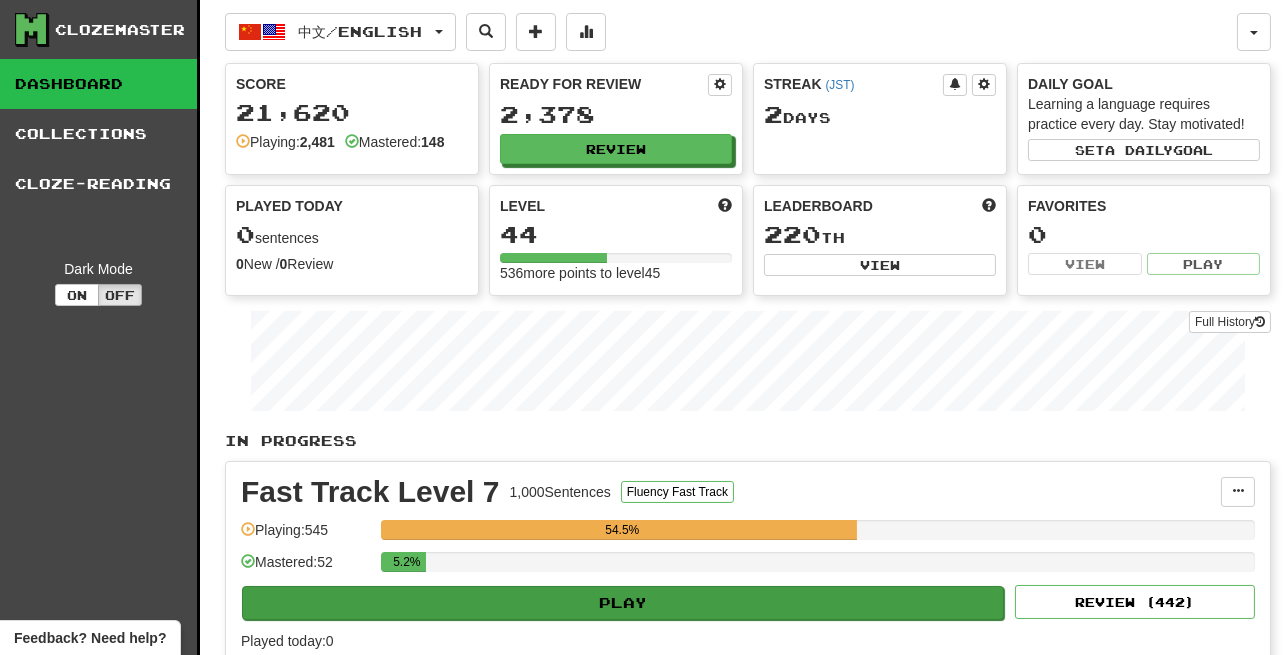 click on "Play" at bounding box center [623, 603] 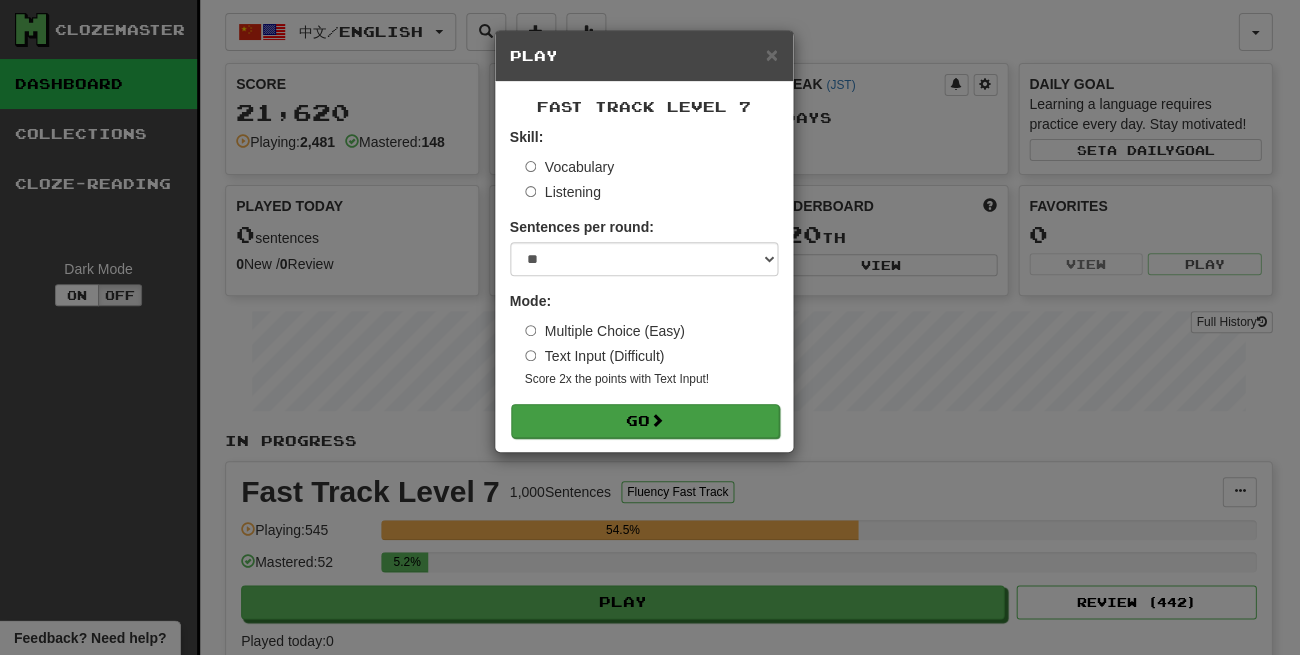 click at bounding box center (657, 420) 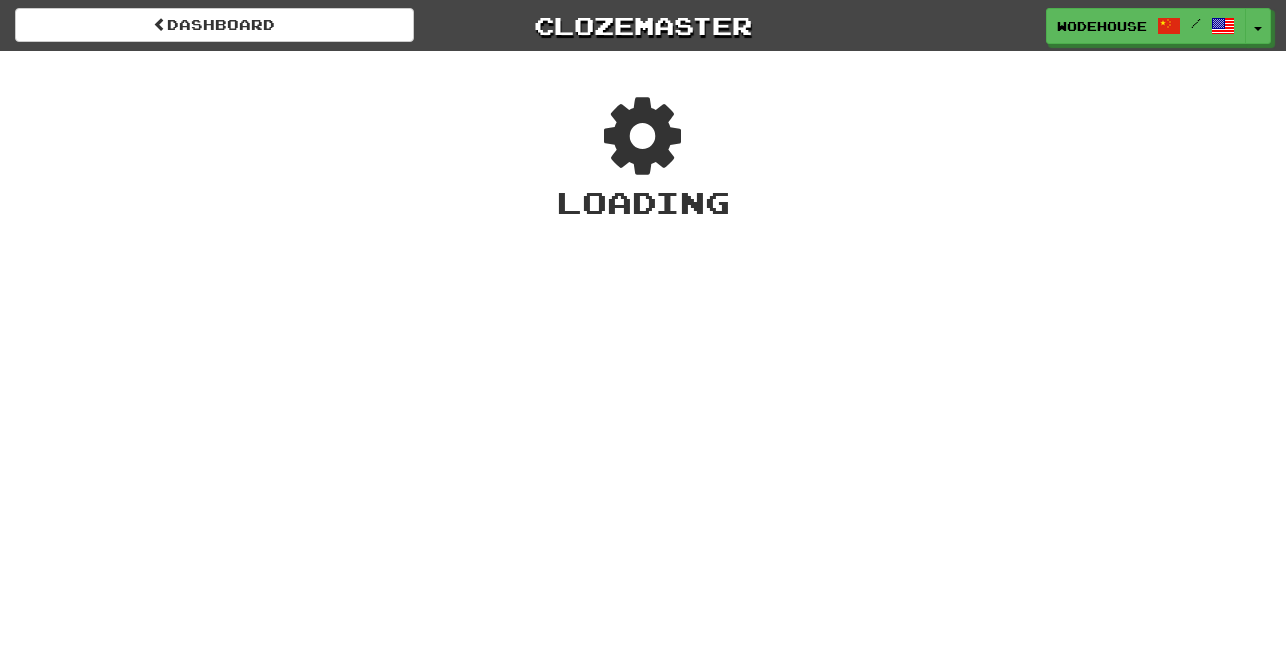 scroll, scrollTop: 0, scrollLeft: 0, axis: both 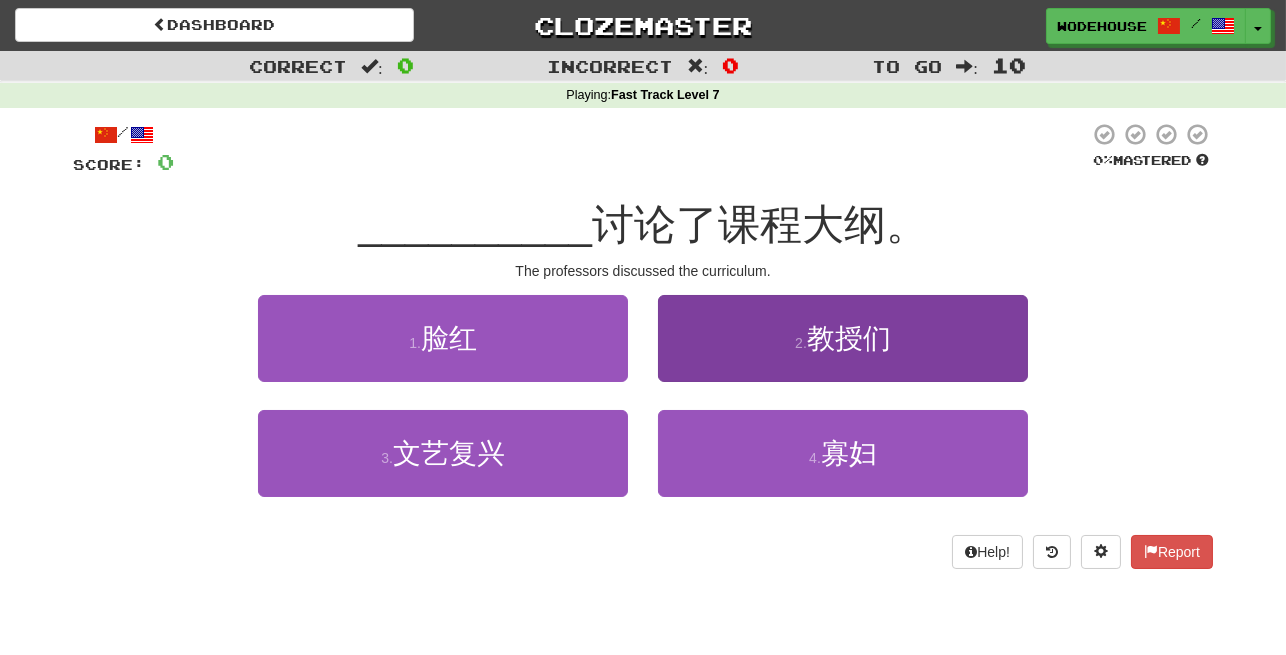 click on "2 .  教授们" at bounding box center (843, 338) 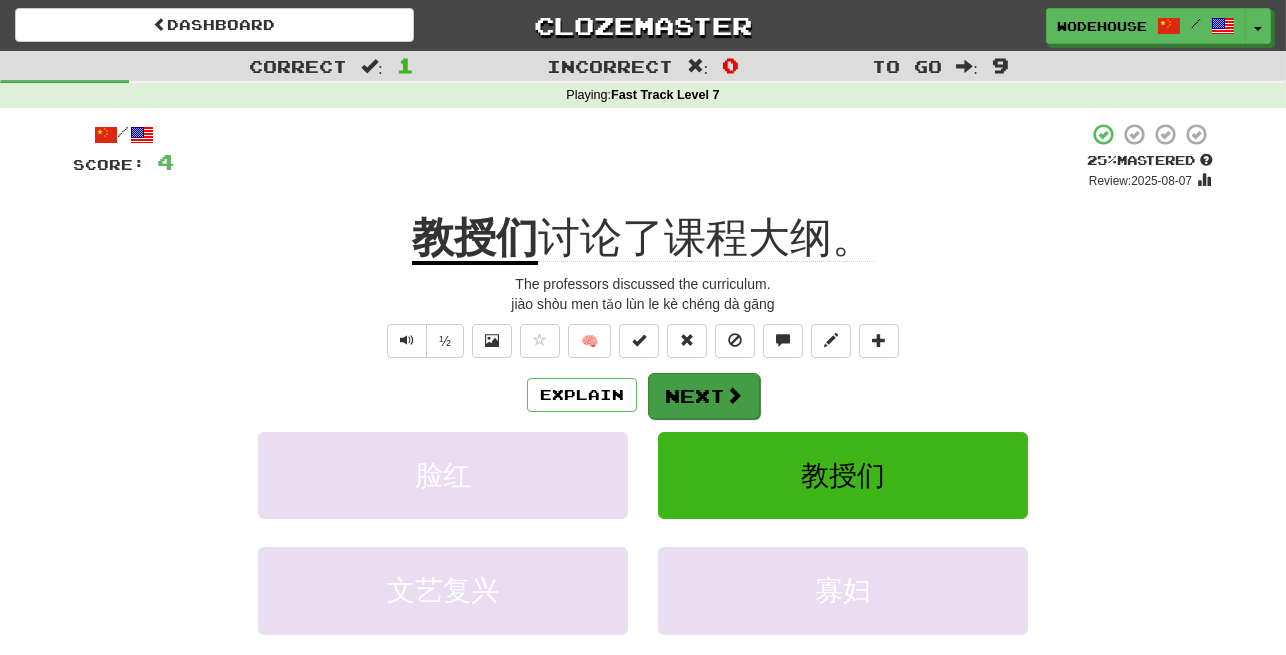 click on "Next" at bounding box center (704, 396) 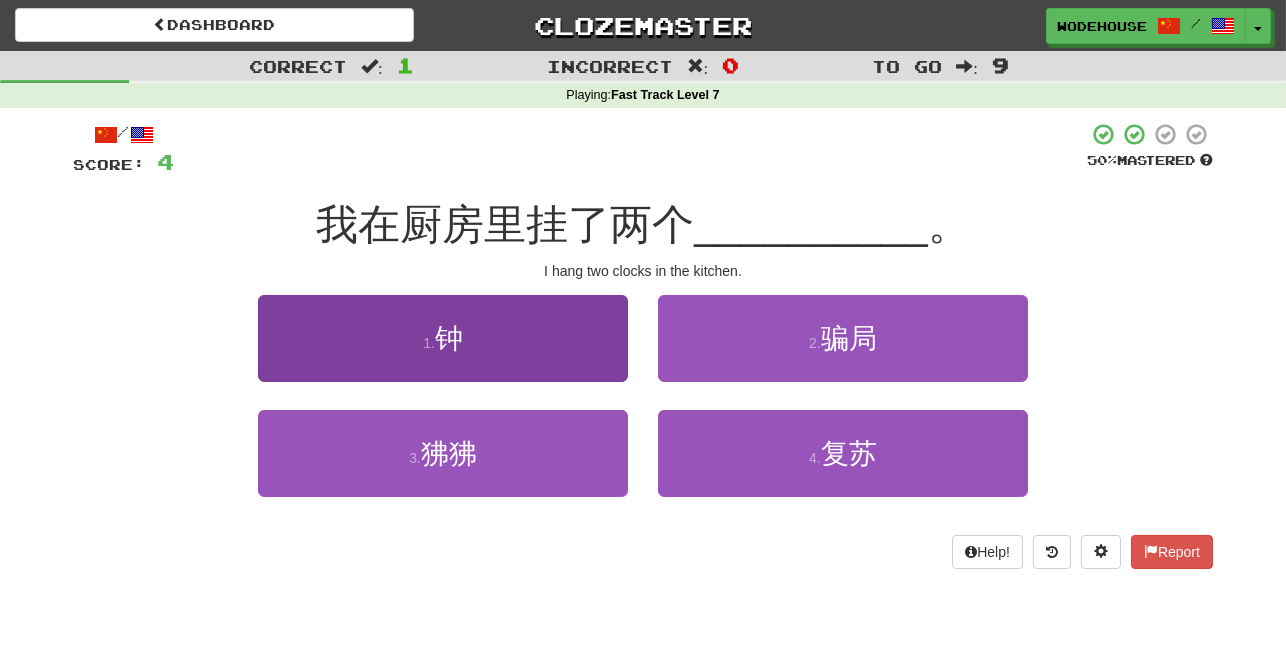 click on "1 .  钟" at bounding box center [443, 338] 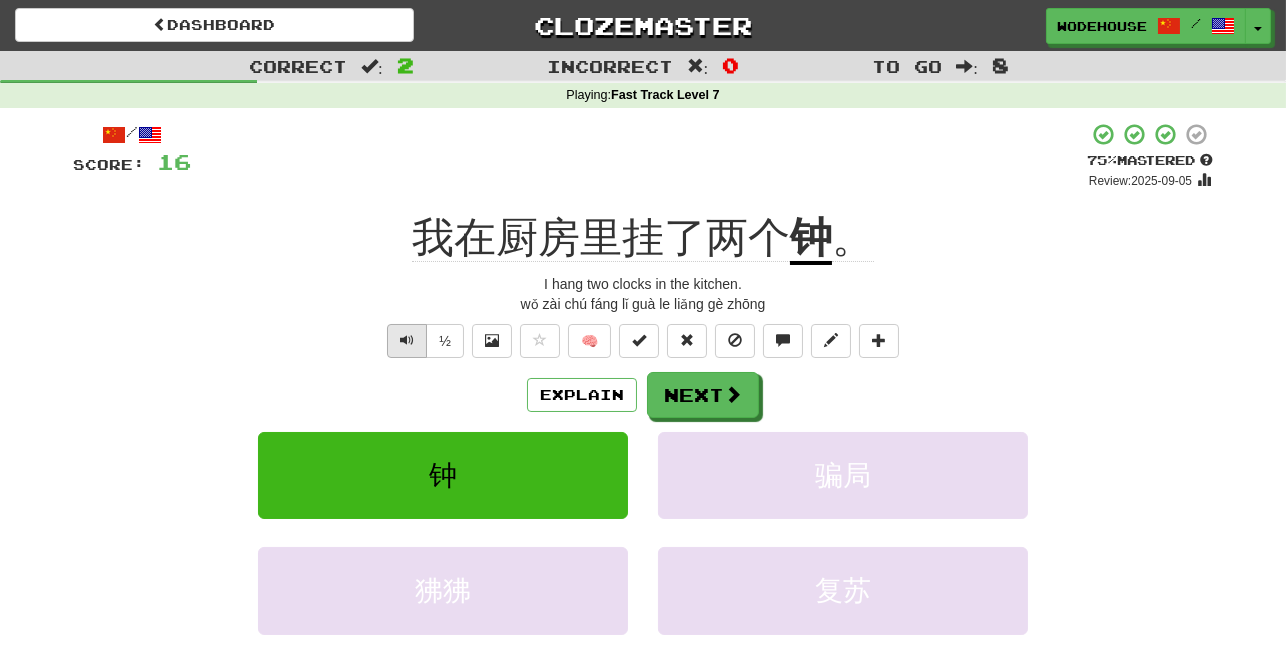 click at bounding box center [407, 341] 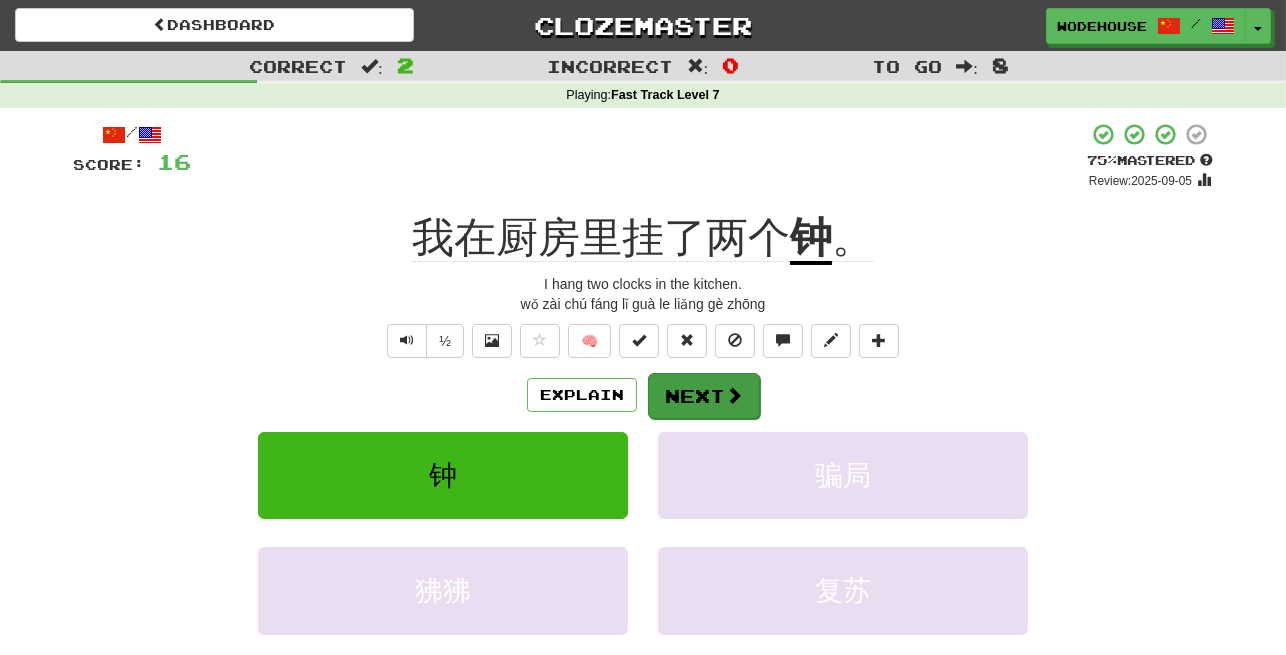 click on "Next" at bounding box center (704, 396) 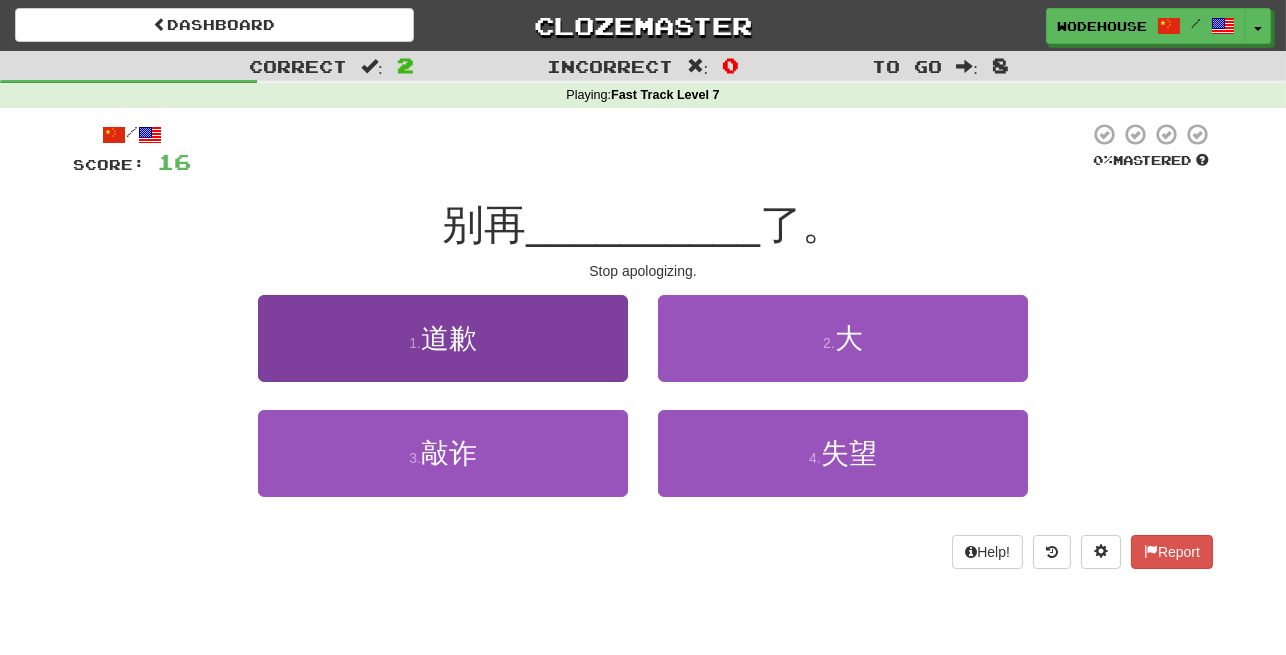 click on "1 .  道歉" at bounding box center [443, 338] 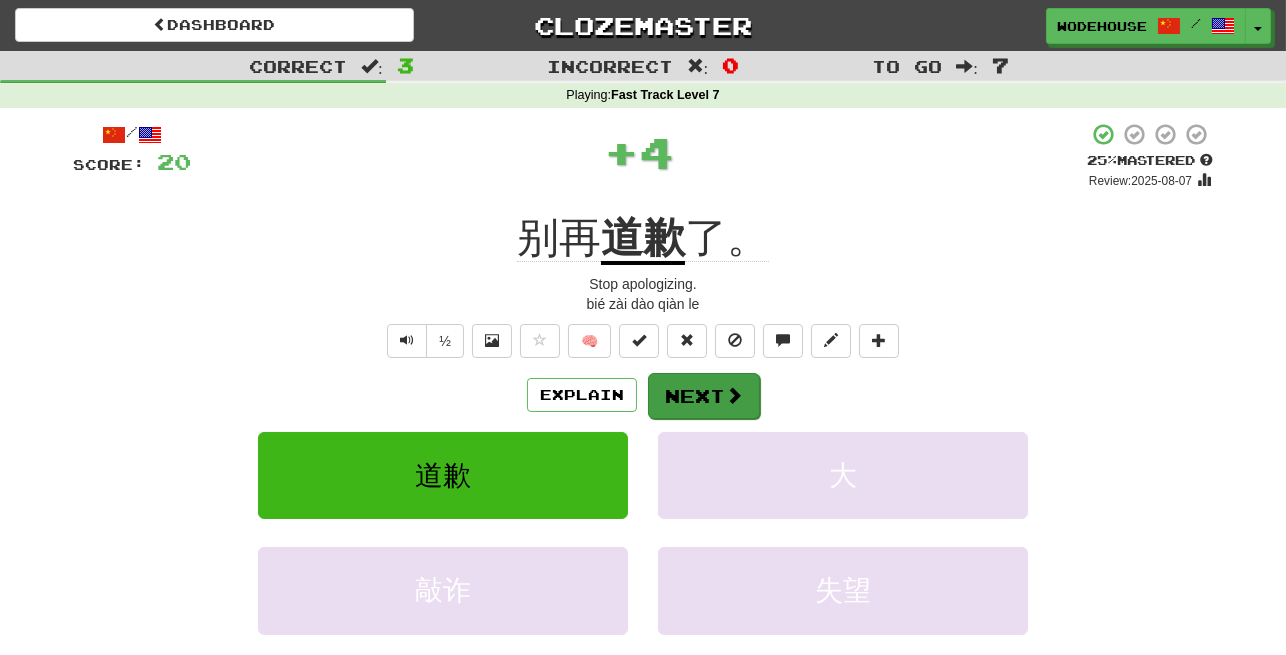 click on "Next" at bounding box center [704, 396] 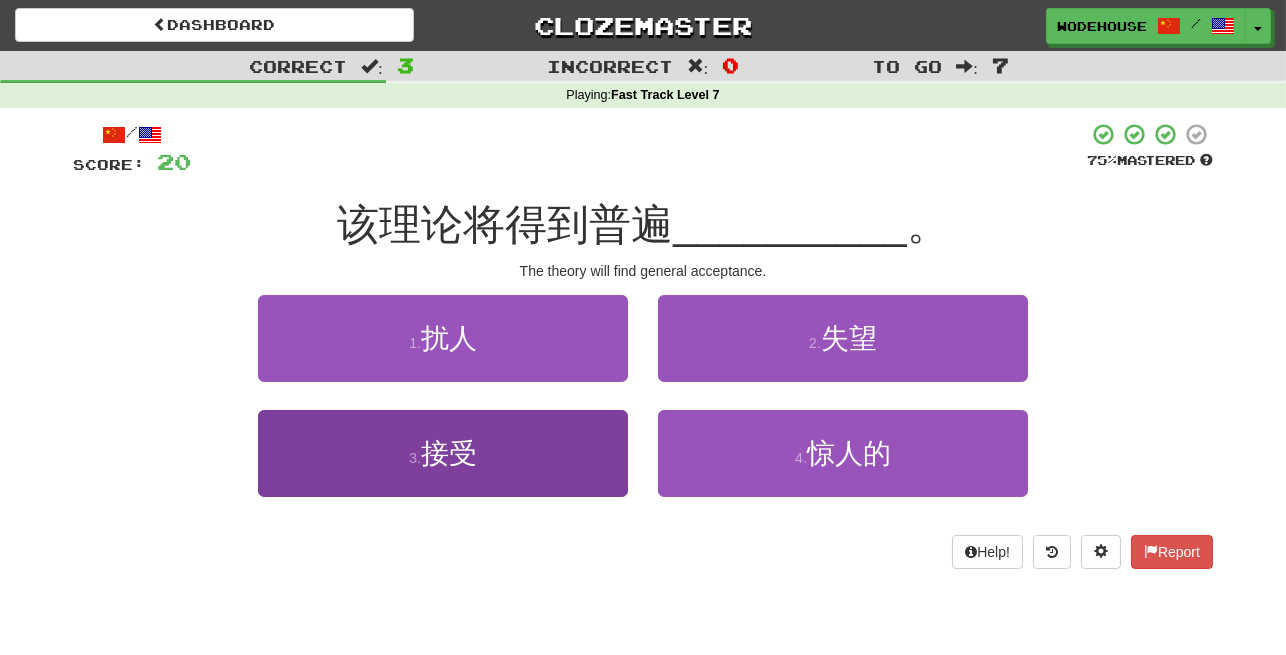 click on "接受" at bounding box center (449, 453) 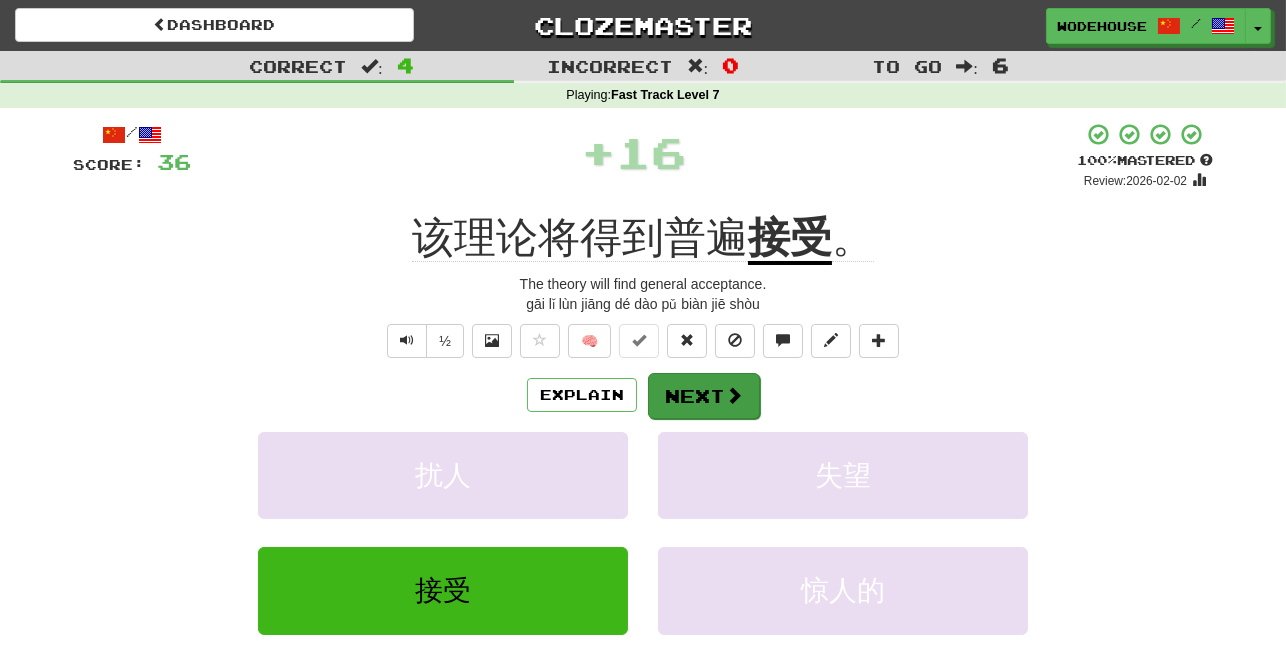 click at bounding box center (734, 395) 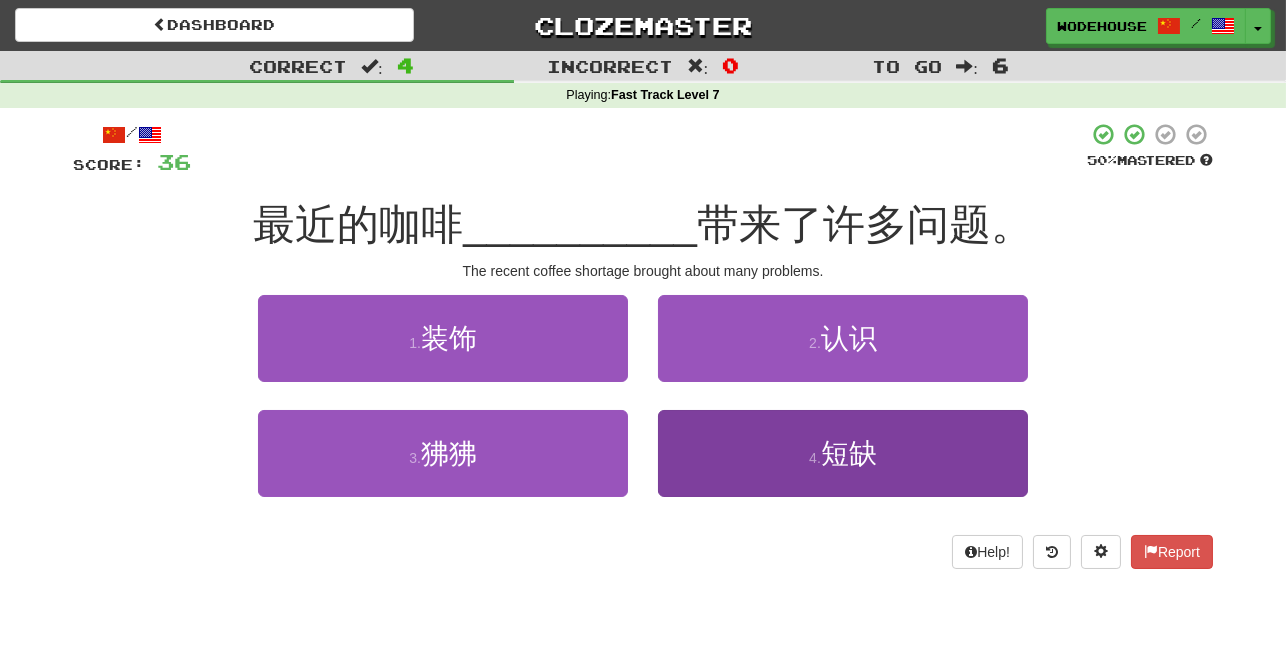 click on "4 .  短缺" at bounding box center (843, 453) 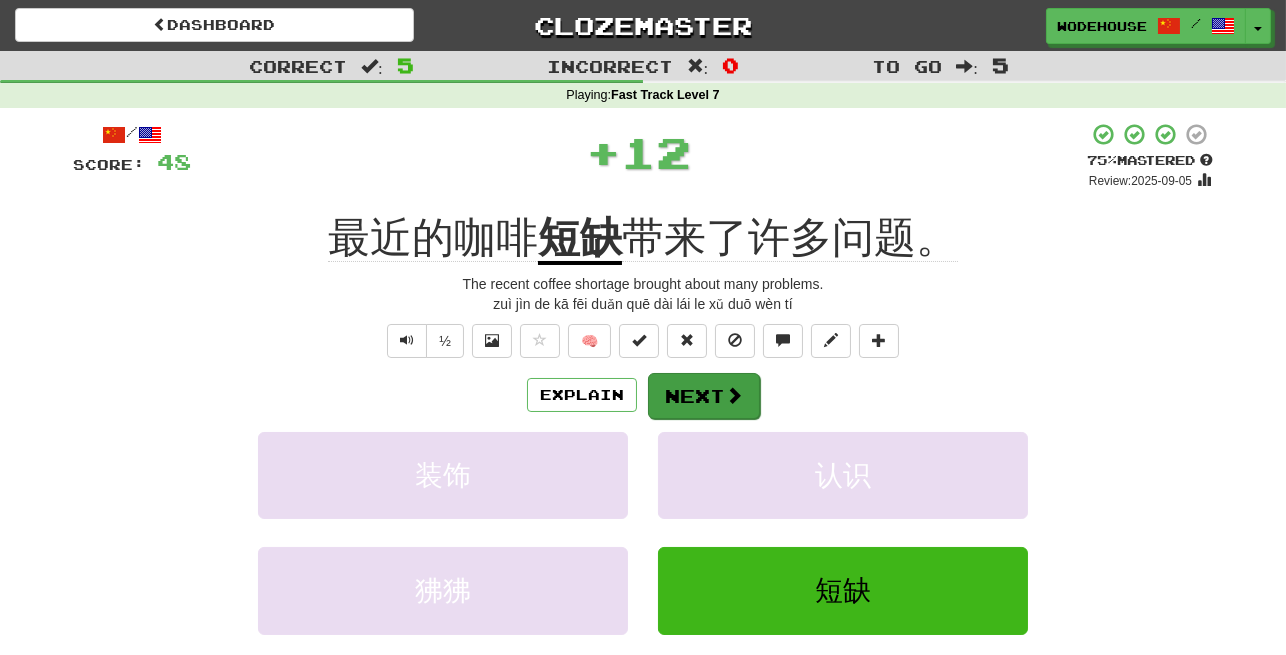click on "Next" at bounding box center [704, 396] 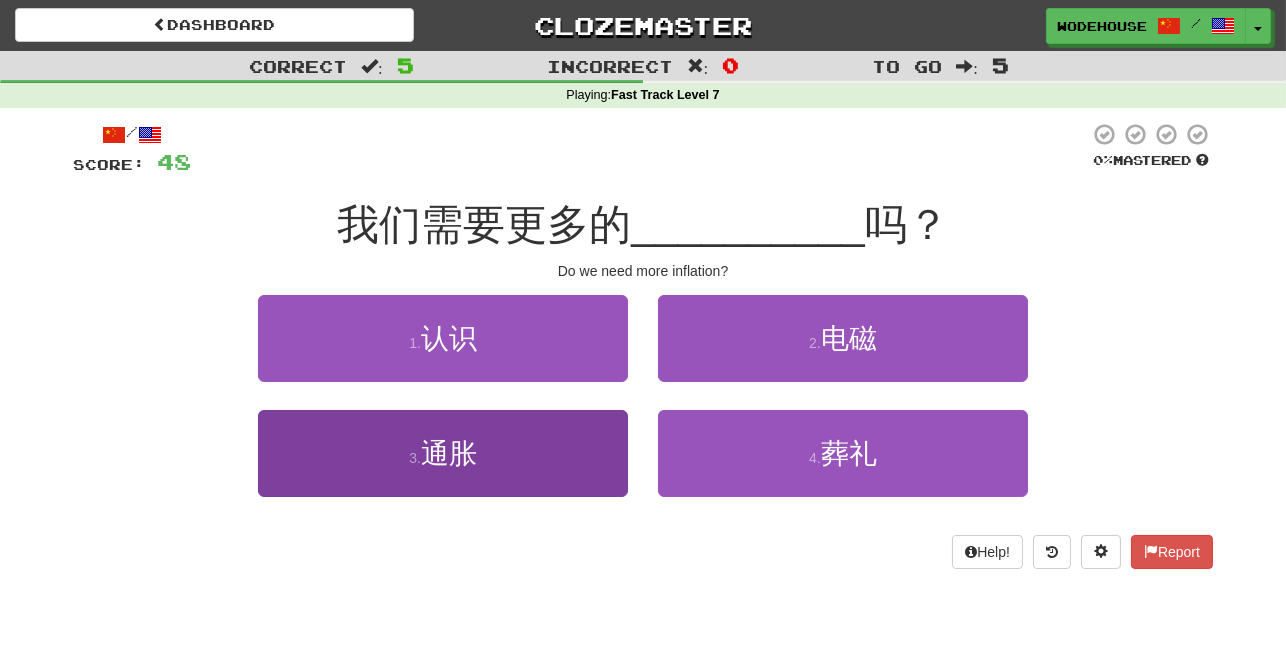click on "3 .  通胀" at bounding box center [443, 453] 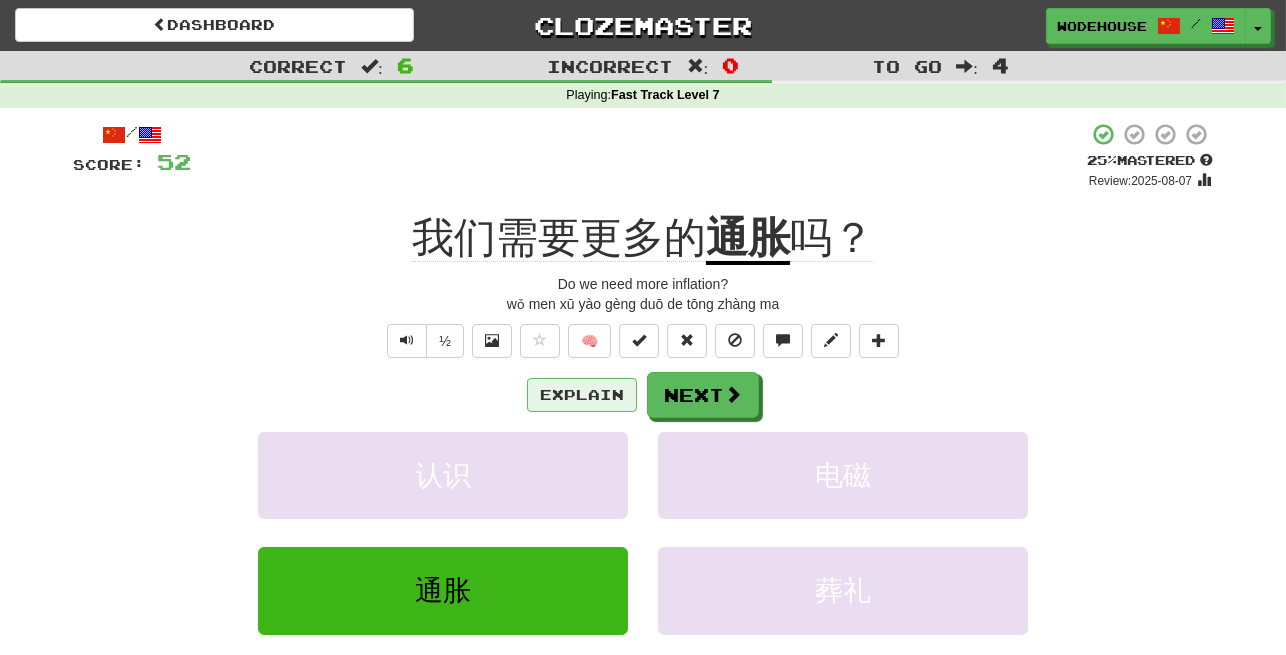 click on "Explain" at bounding box center (582, 395) 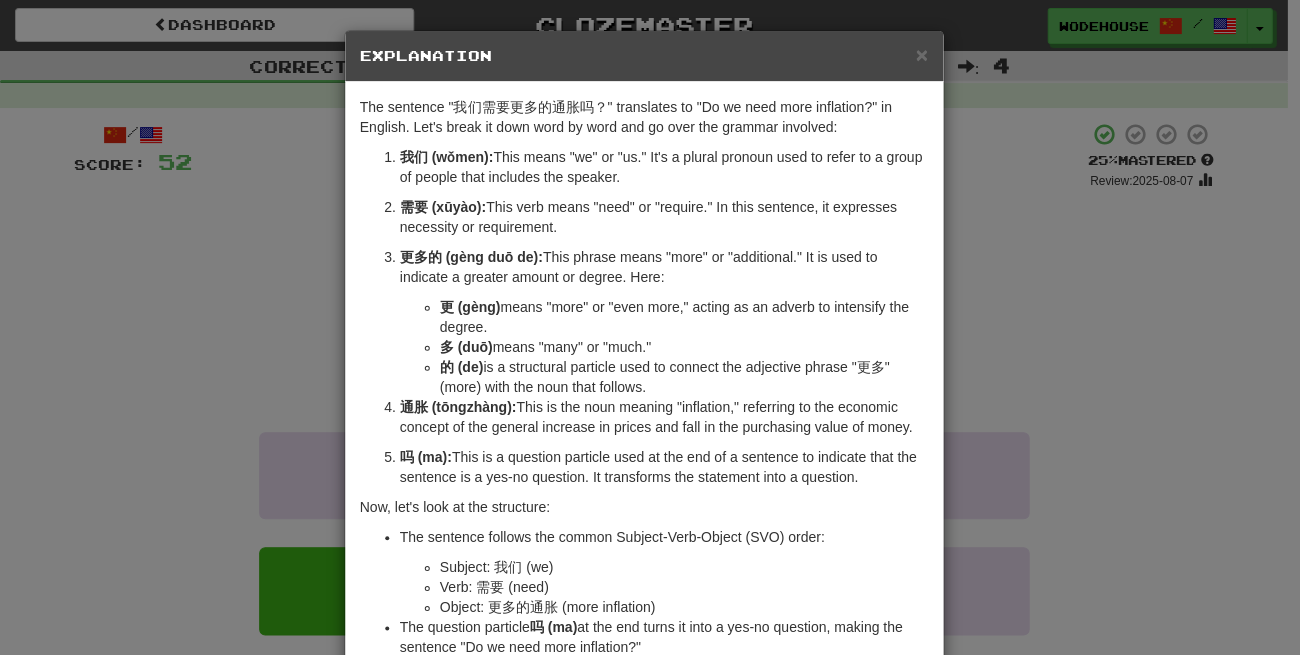 click on "× Explanation The sentence "我们需要更多的通胀吗？" translates to "Do we need more inflation?" in English. Let's break it down word by word and go over the grammar involved:
我们 (wǒmen):  This means "we" or "us." It's a plural pronoun used to refer to a group of people that includes the speaker.
需要 (xūyào):  This verb means "need" or "require." In this sentence, it expresses necessity or requirement.
更多的 (gèng duō de):  This phrase means "more" or "additional." It is used to indicate a greater amount or degree. Here:
更 (gèng)  means "more" or "even more," acting as an adverb to intensify the degree.
多 (duō)  means "many" or "much."
的 (de)  is a structural particle used to connect the adjective phrase "更多" (more) with the noun that follows.
通胀 (tōngzhàng):  This is the noun meaning "inflation," referring to the economic concept of the general increase in prices and fall in the purchasing value of money.
吗 (ma):" at bounding box center (650, 327) 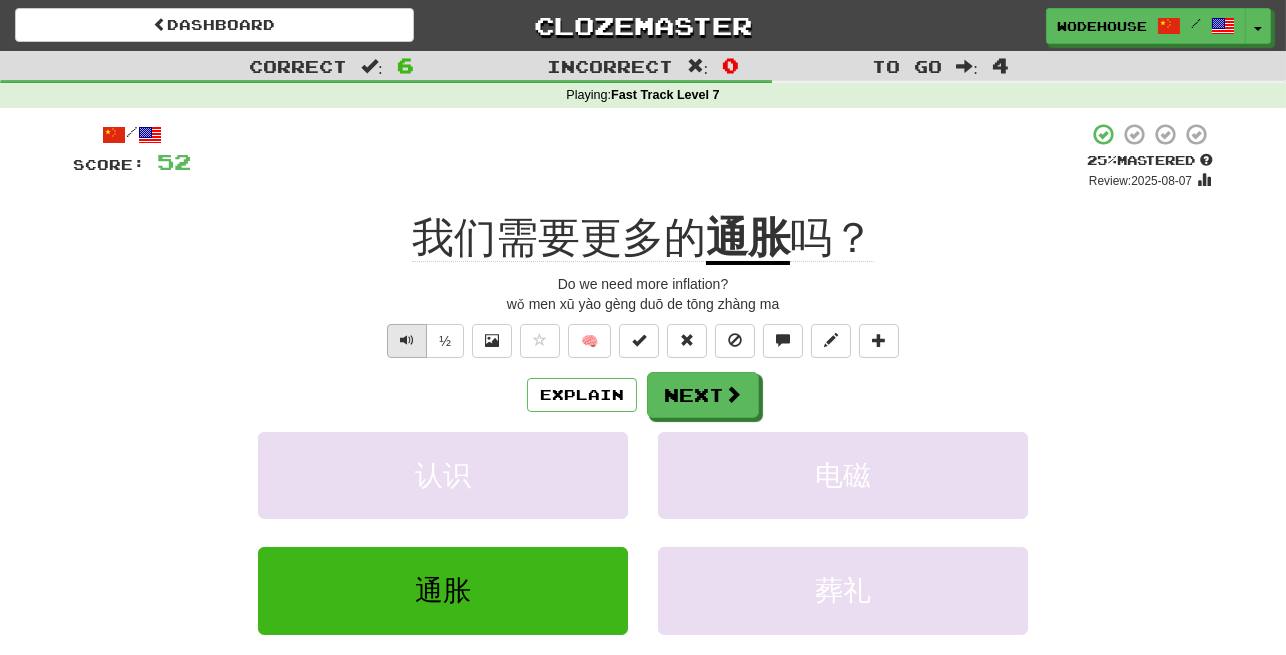 click at bounding box center [407, 340] 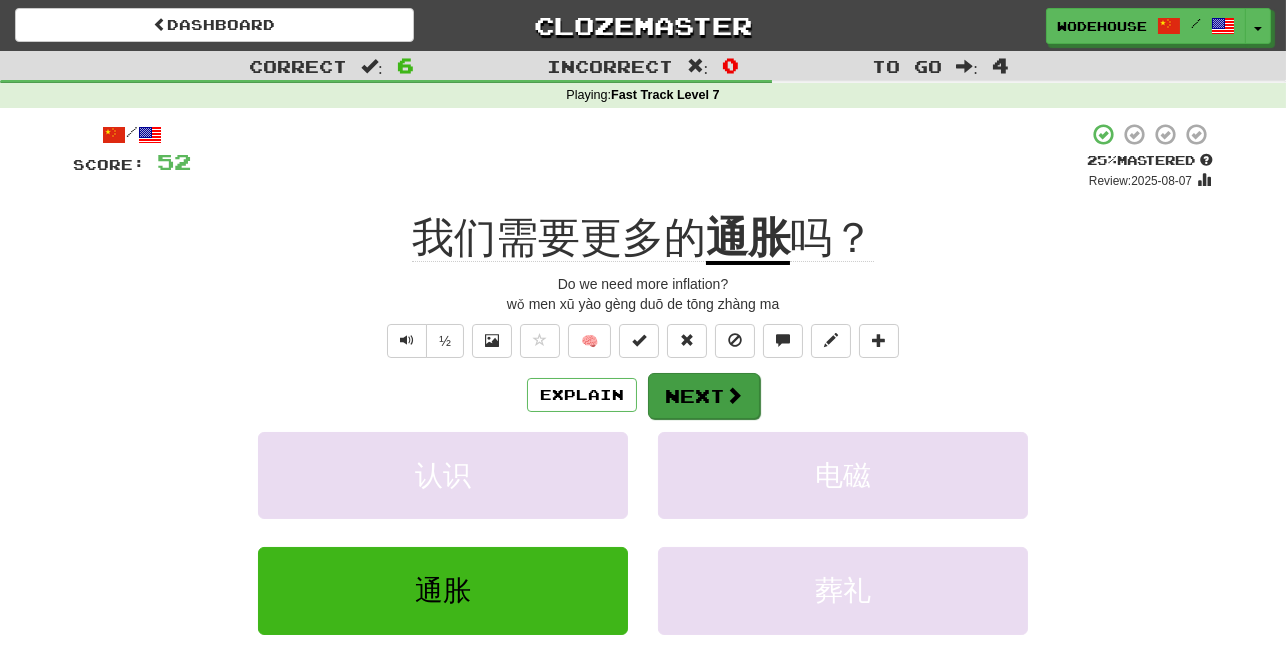 click on "Next" at bounding box center (704, 396) 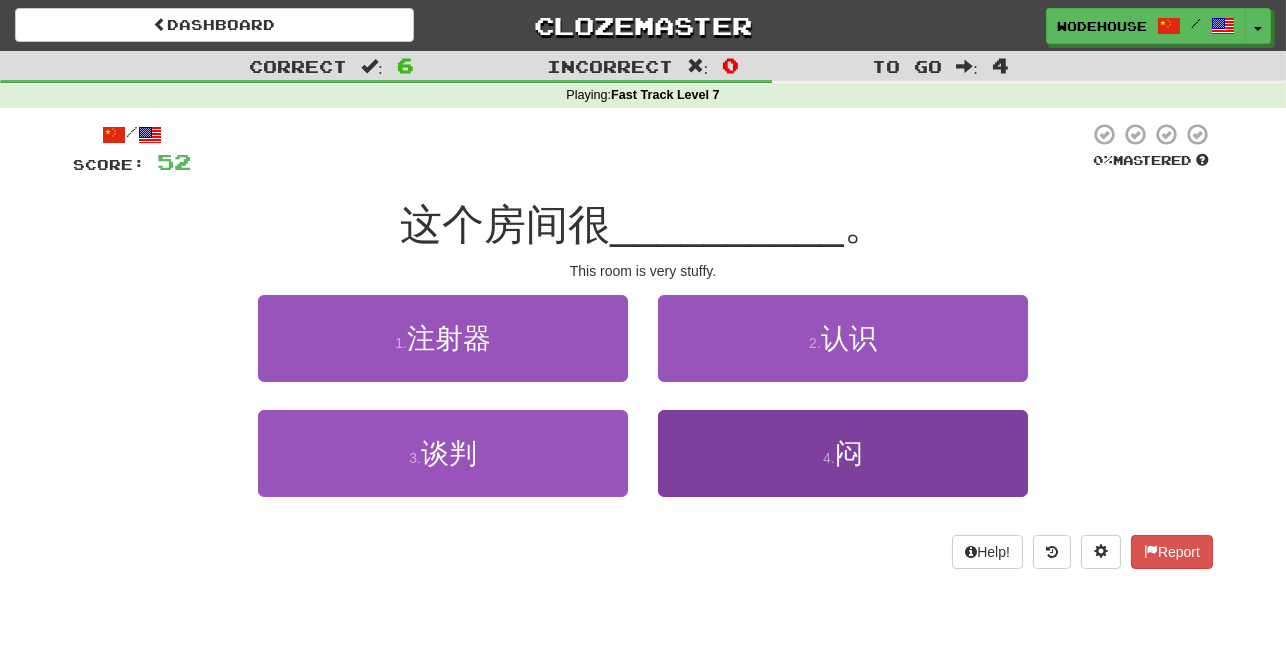 click on "4 .  闷" at bounding box center [843, 453] 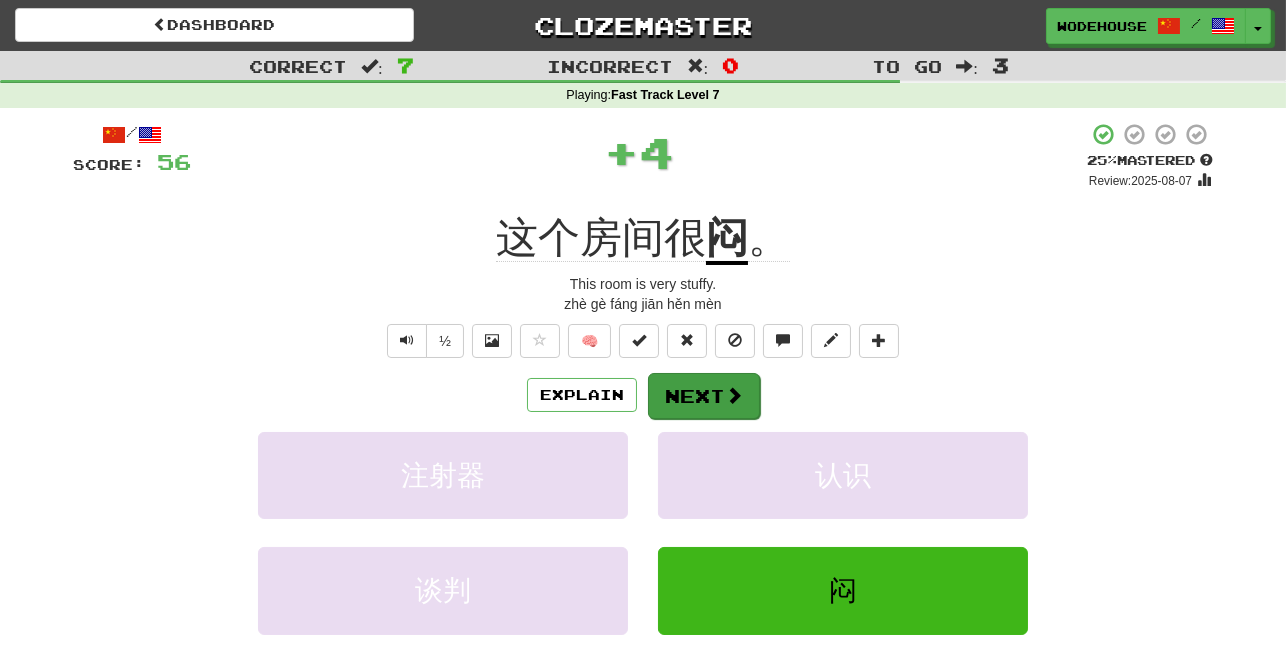 click on "Next" at bounding box center [704, 396] 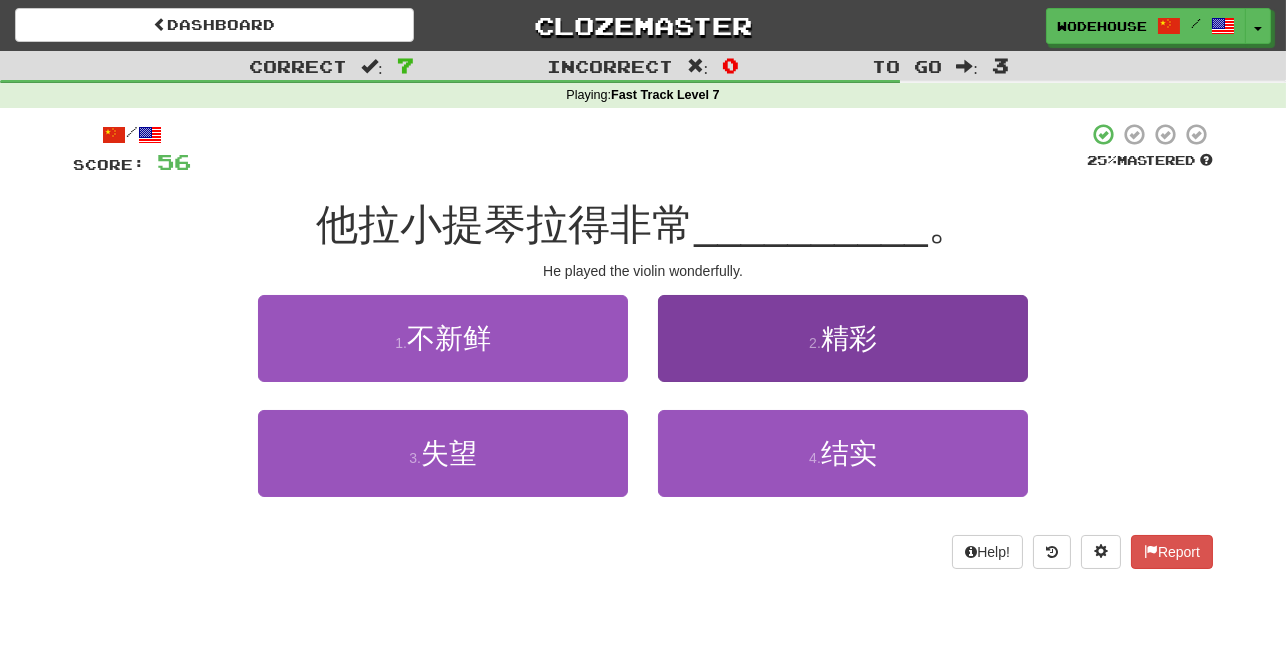 click on "2 .  精彩" at bounding box center (843, 338) 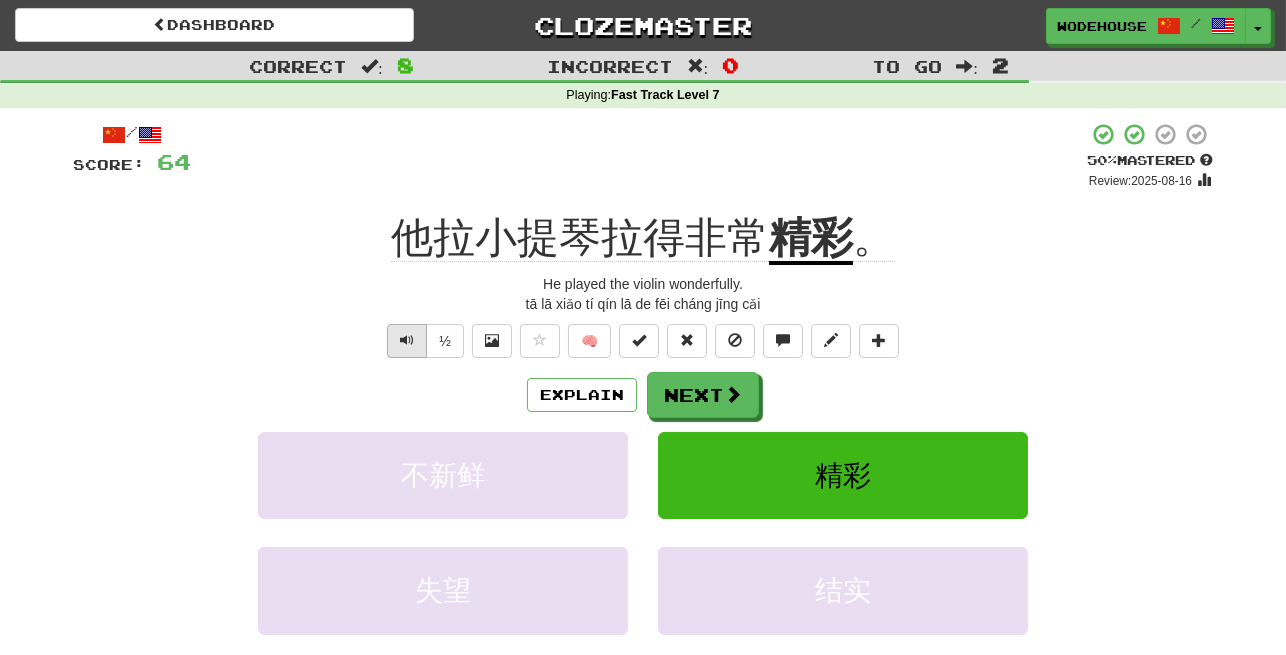 click at bounding box center [407, 341] 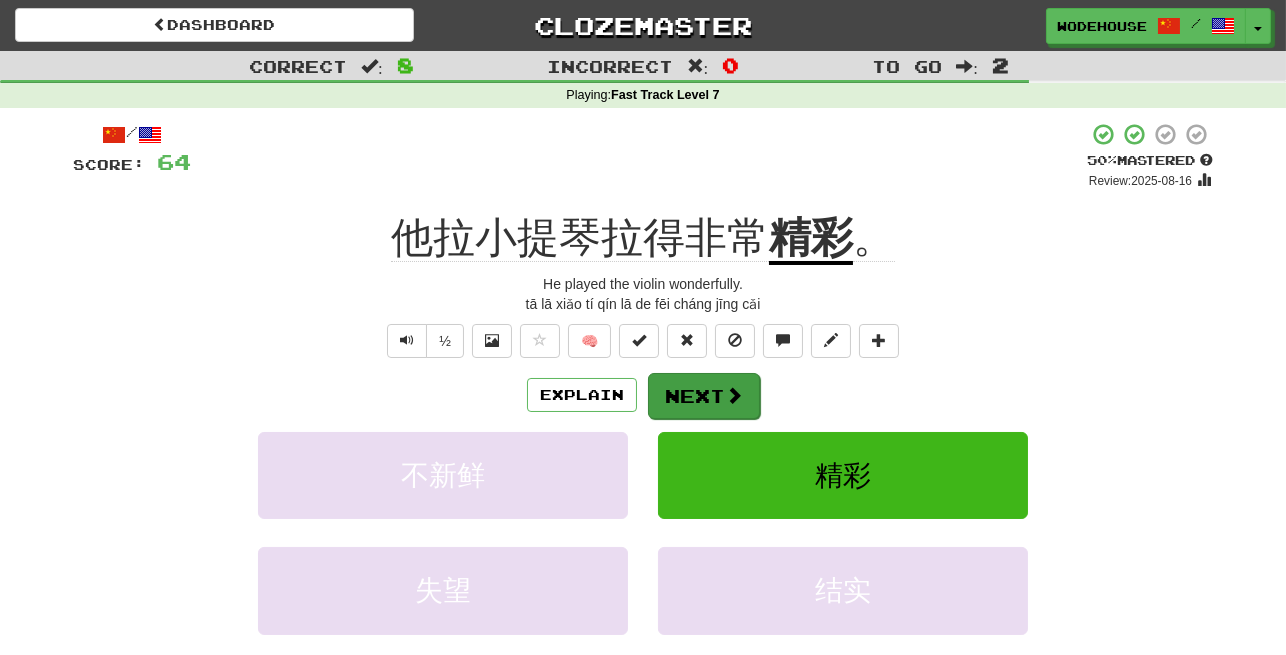 click on "Next" at bounding box center [704, 396] 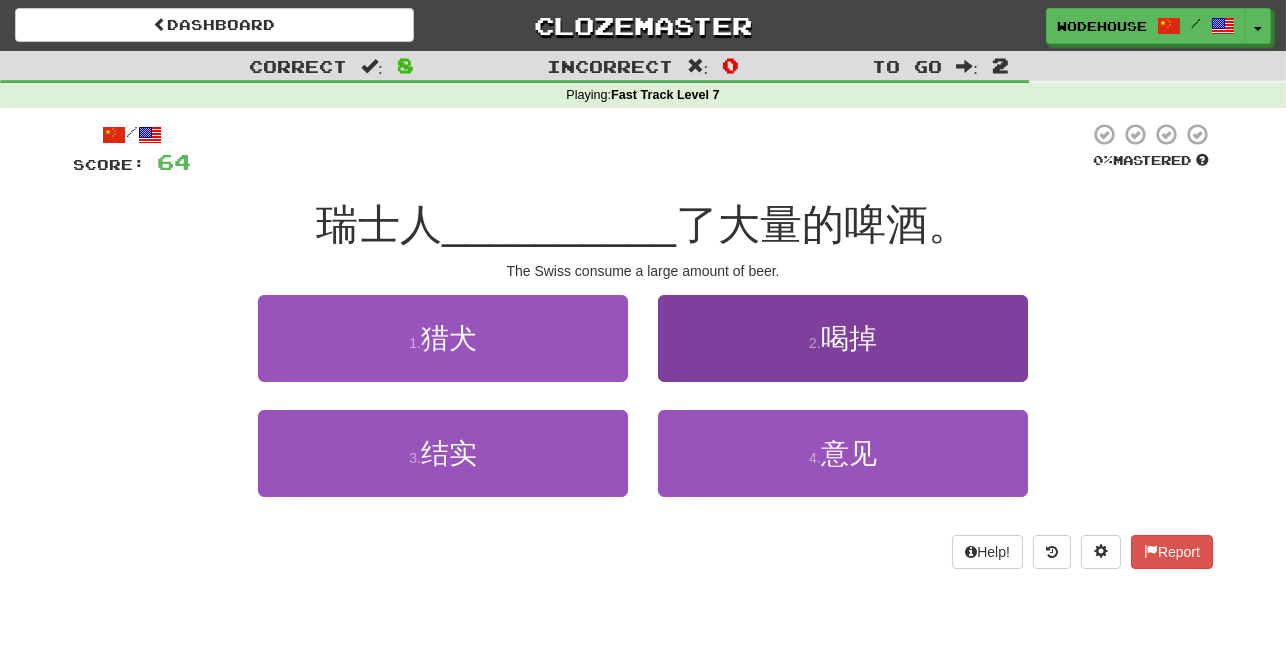 click on "2 .  喝掉" at bounding box center [843, 338] 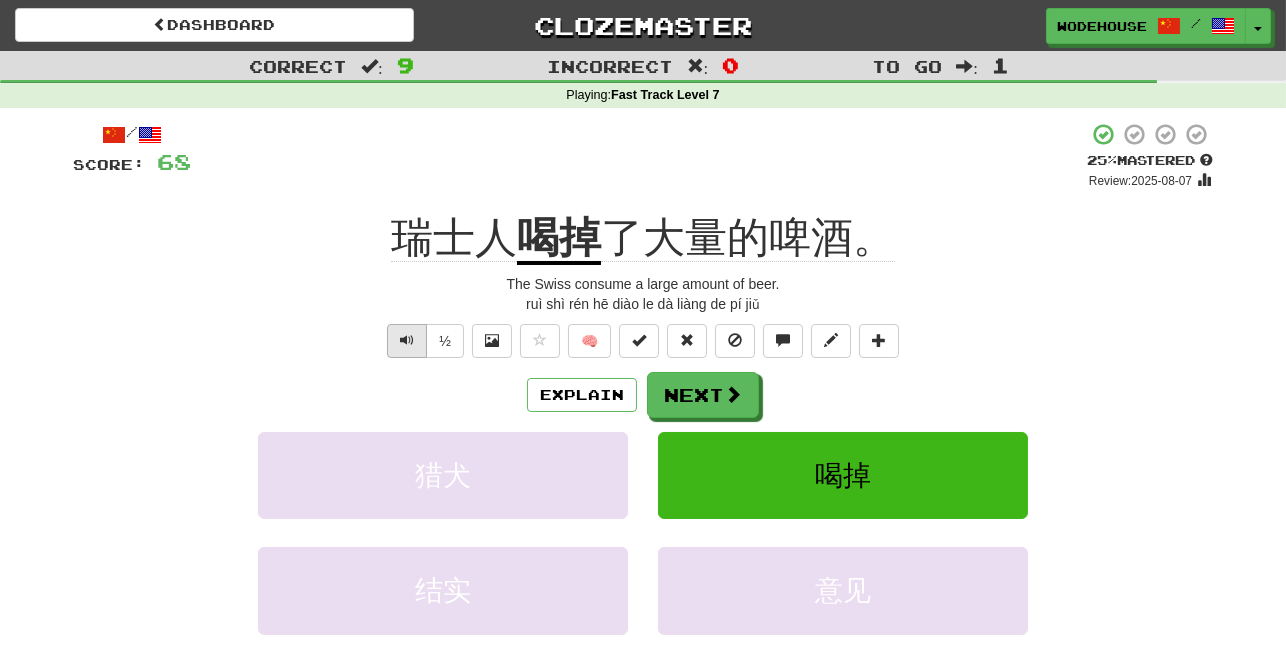 click at bounding box center (407, 341) 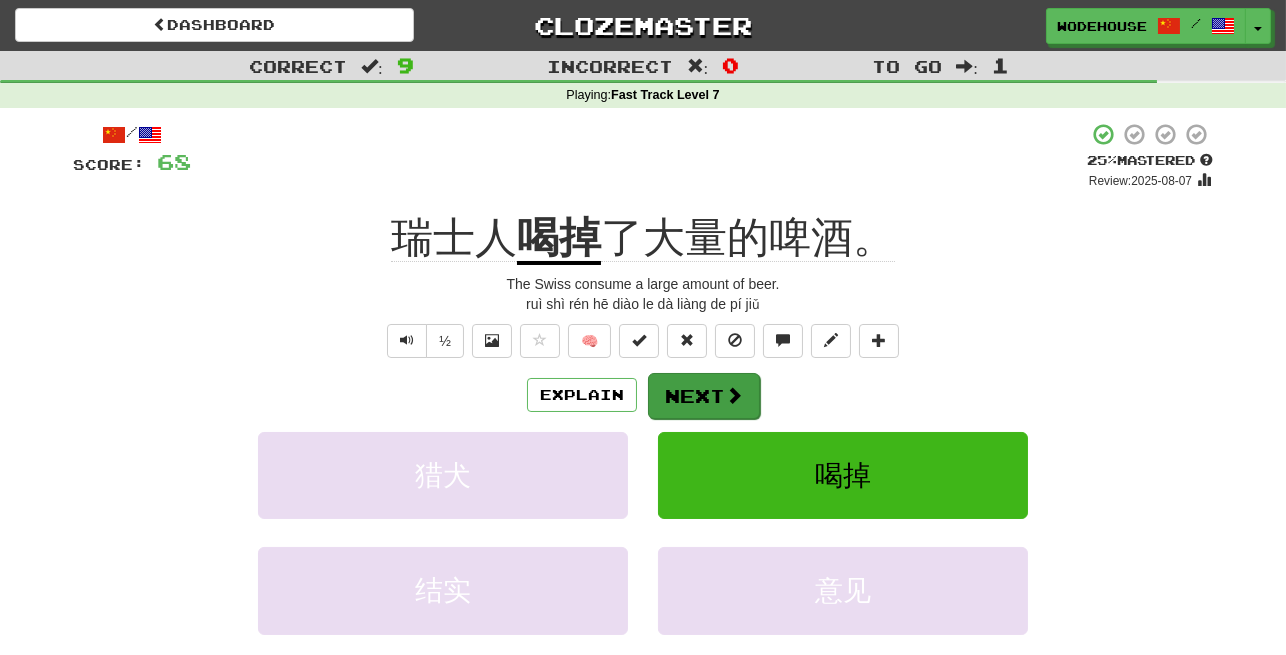 click on "Next" at bounding box center [704, 396] 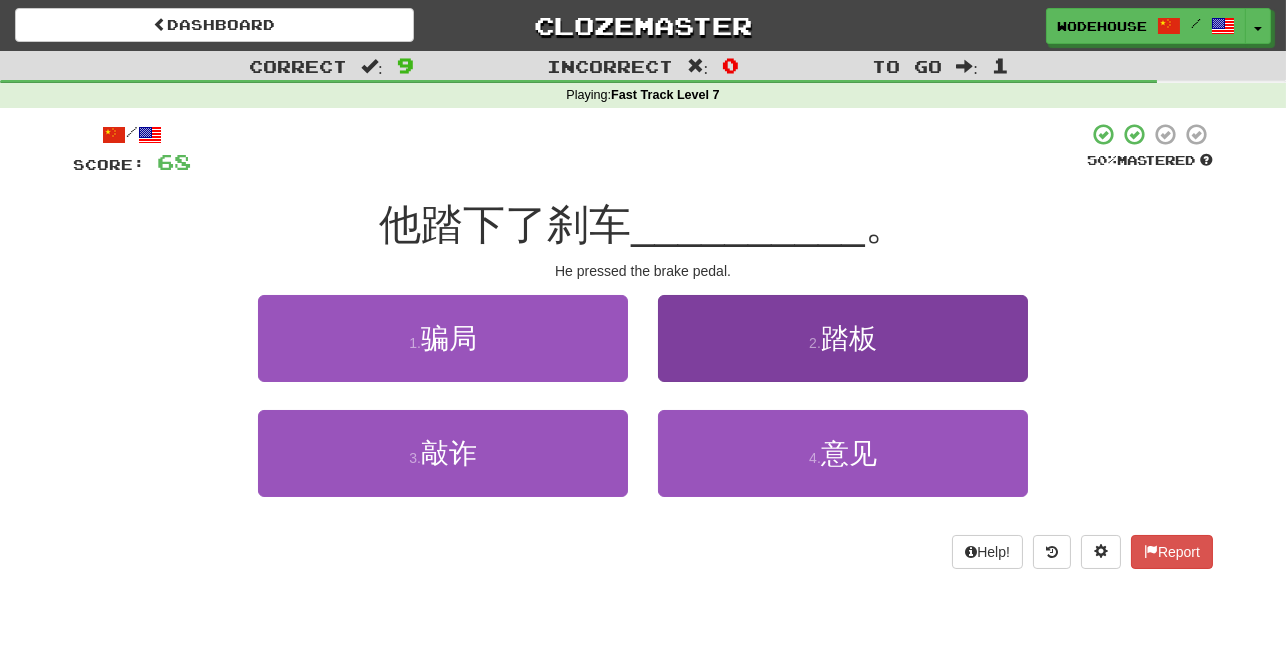 click on "2 .  踏板" at bounding box center [843, 338] 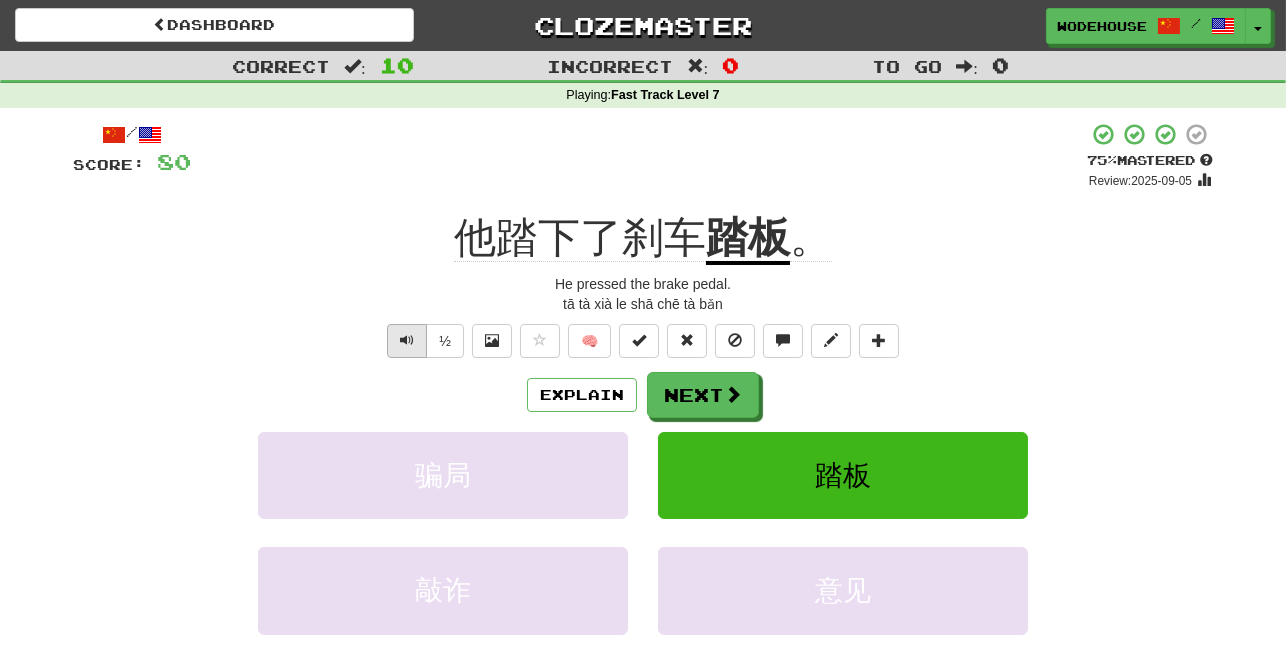 click at bounding box center [407, 340] 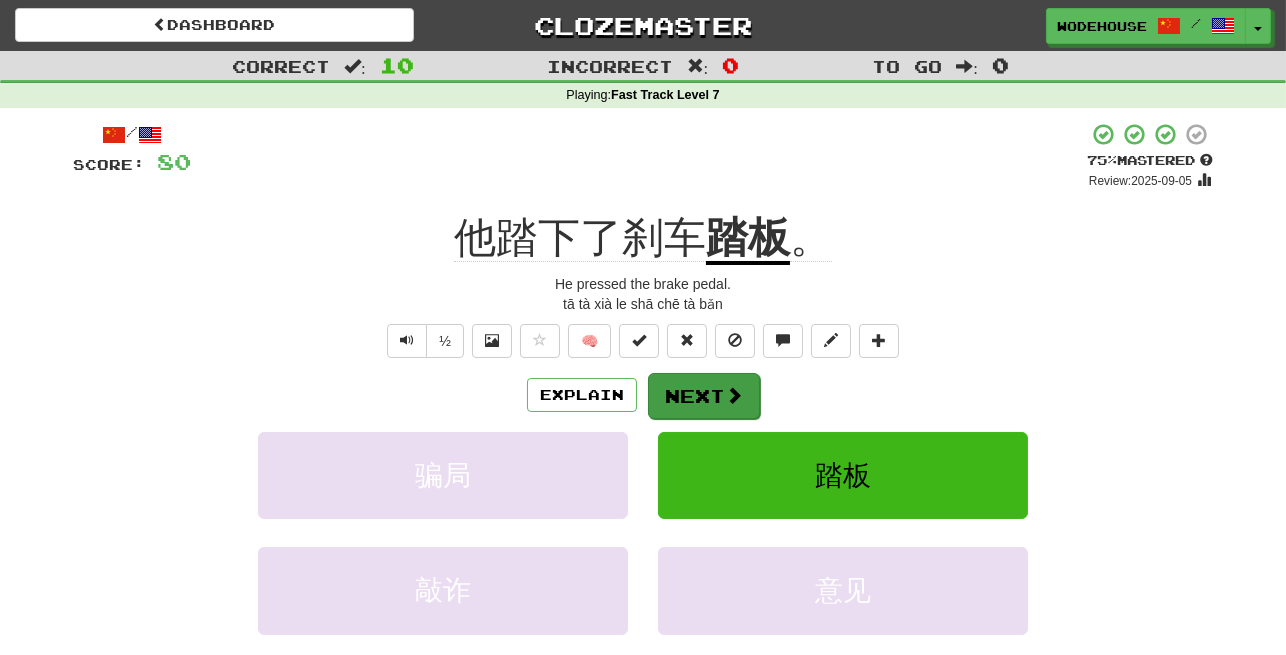 click on "Next" at bounding box center (704, 396) 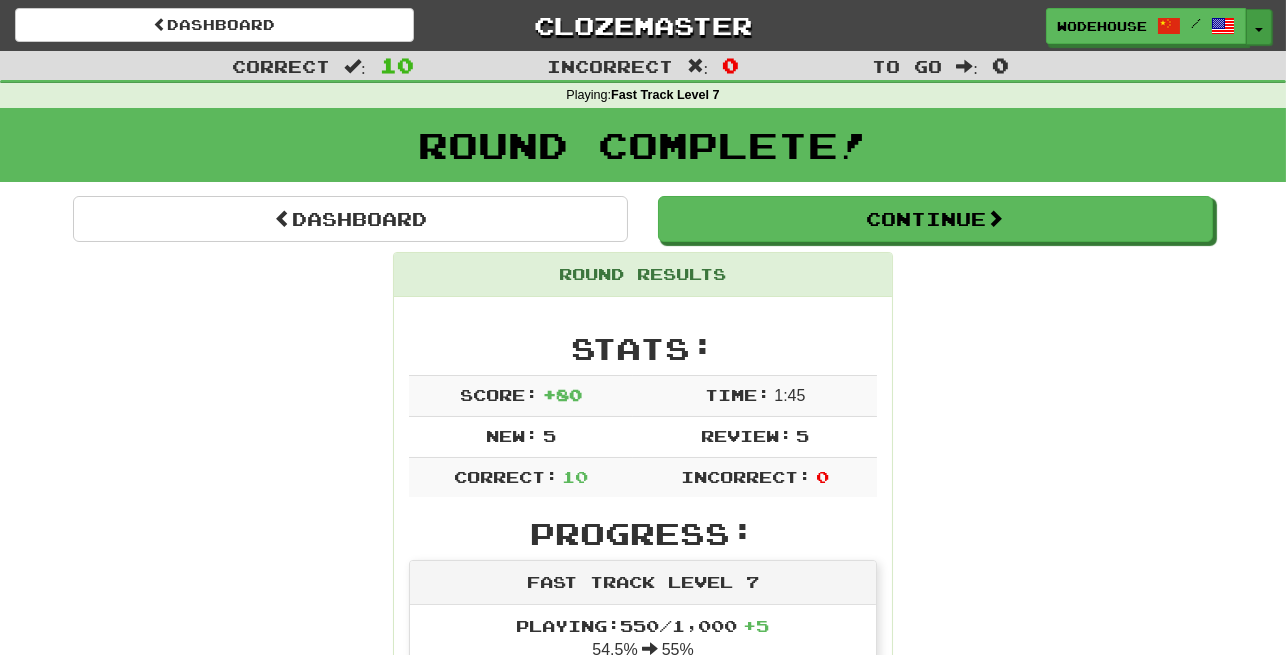 click on "Toggle Dropdown" at bounding box center [1259, 27] 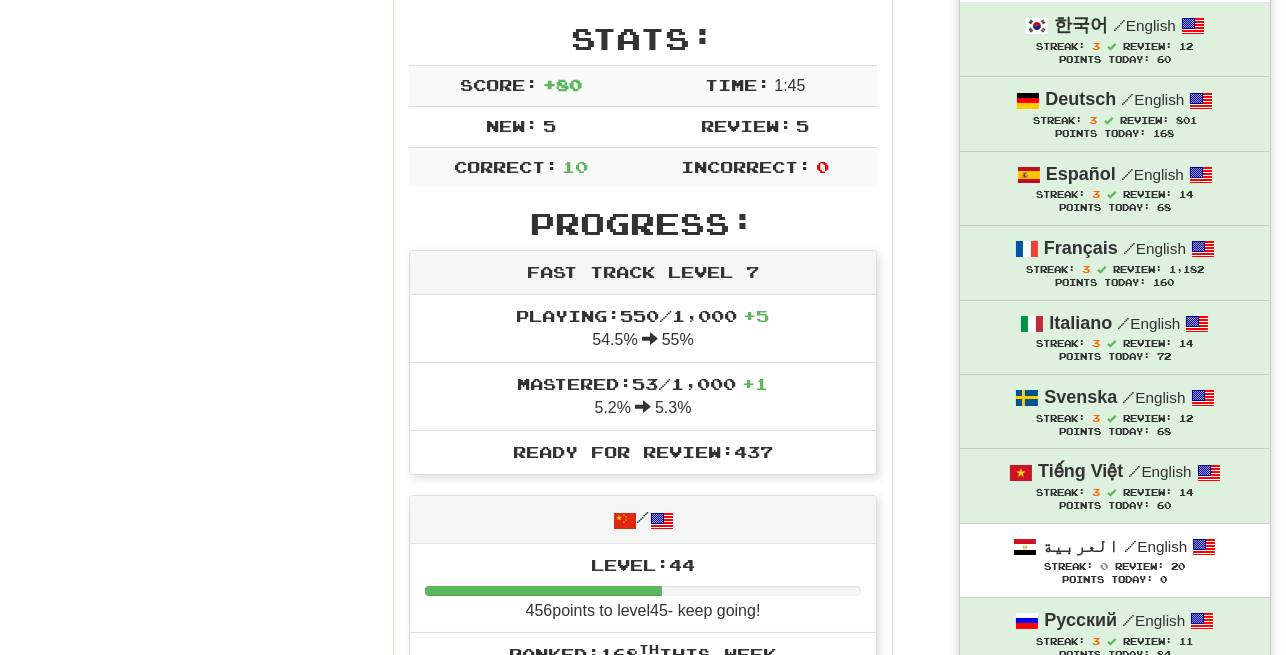 scroll, scrollTop: 800, scrollLeft: 0, axis: vertical 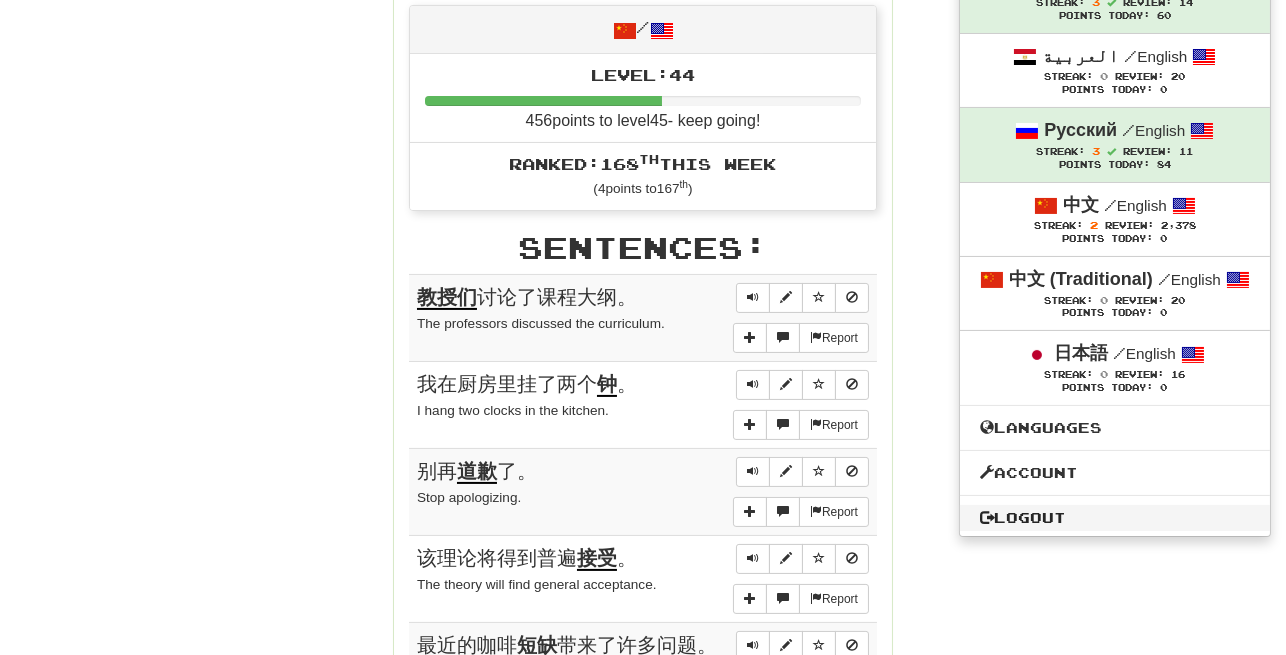 click on "Logout" at bounding box center [1115, 518] 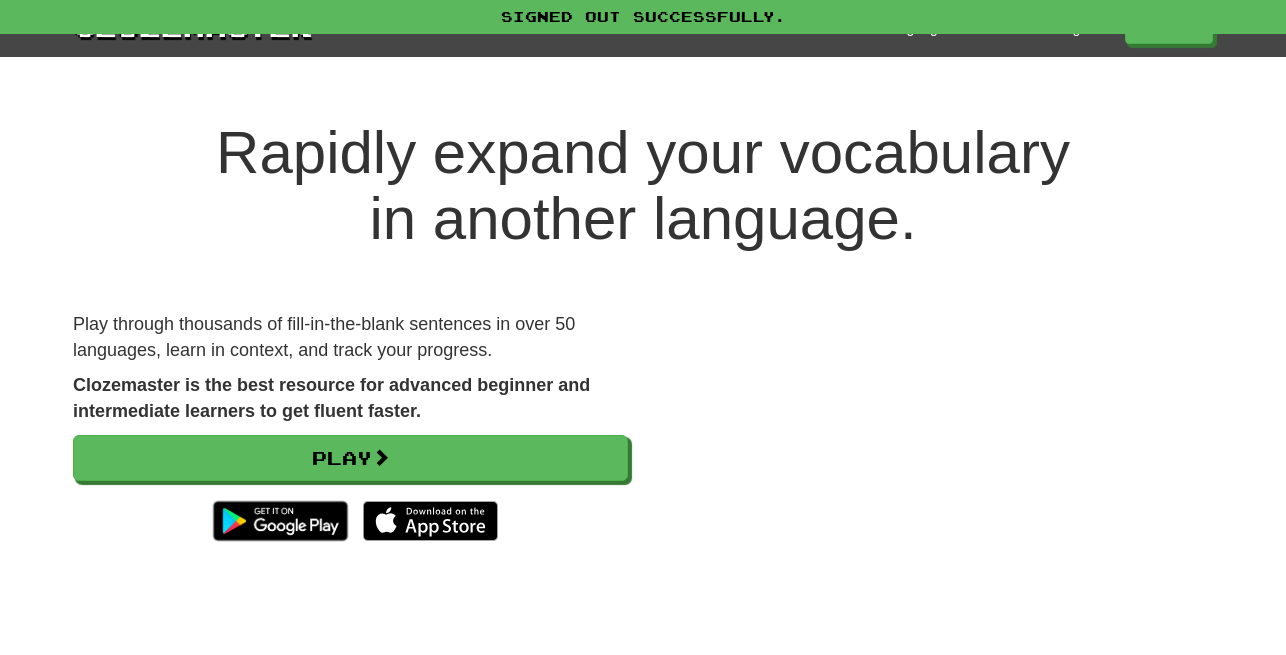 scroll, scrollTop: 0, scrollLeft: 0, axis: both 